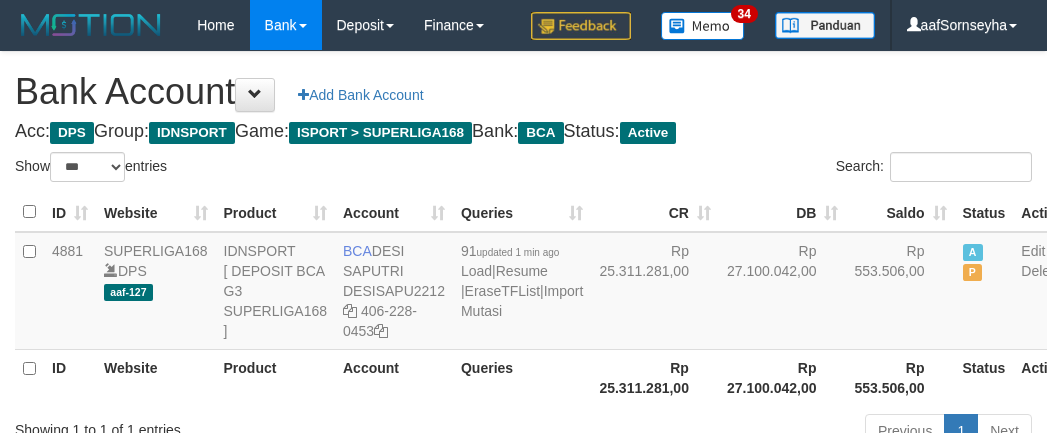 select on "***" 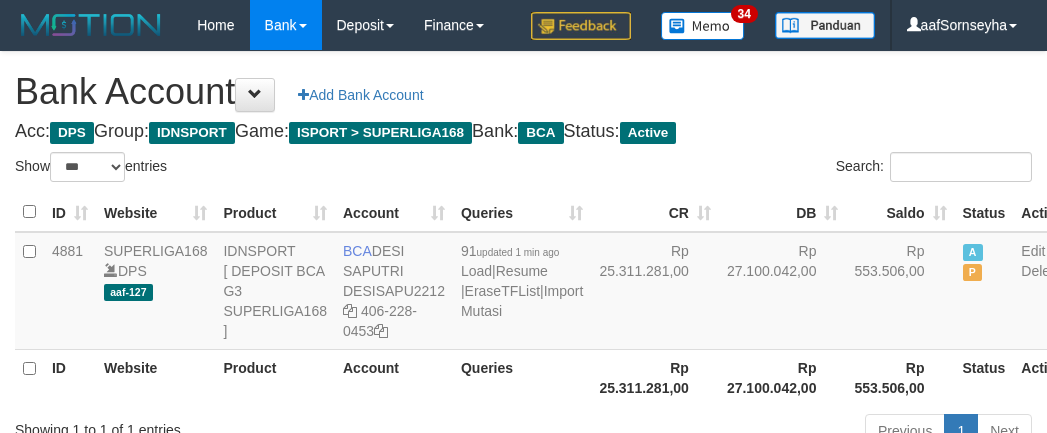 scroll, scrollTop: 175, scrollLeft: 0, axis: vertical 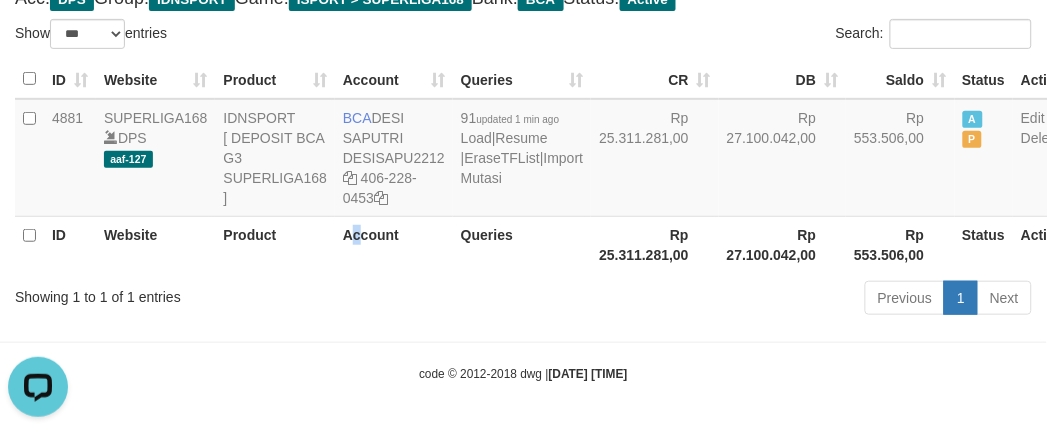 click on "Account" at bounding box center [394, 244] 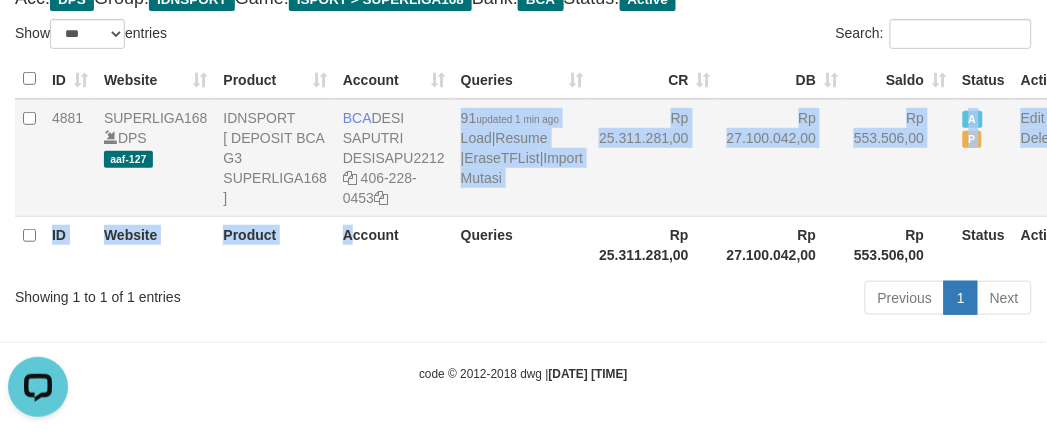click on "ID Website Product Account Queries CR DB Saldo Status Action
4881
SUPERLIGA168
DPS
aaf-127
IDNSPORT
[ DEPOSIT BCA G3 SUPERLIGA168 ]
BCA
DESI SAPUTRI
DESISAPU2212
406-228-0453
91  updated 1 min ago
Load
|
Resume
|
EraseTFList
|
Import Mutasi
Rp 25.311.281,00
Rp 27.100.042,00
Rp 553.506,00
A
P
Edit
Delete
ID Website Product Account Queries Rp 25.311.281,00 Rp 27.100.042,00" at bounding box center [544, 166] 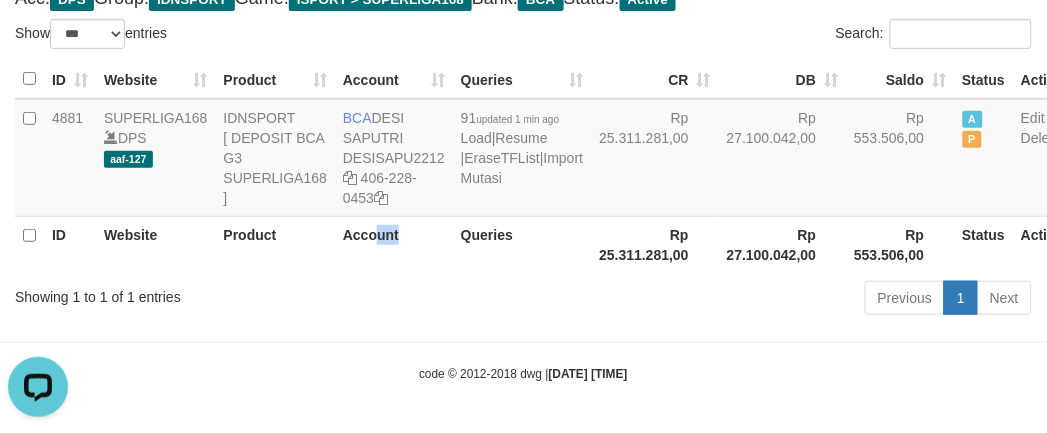 drag, startPoint x: 395, startPoint y: 222, endPoint x: 357, endPoint y: 235, distance: 40.16217 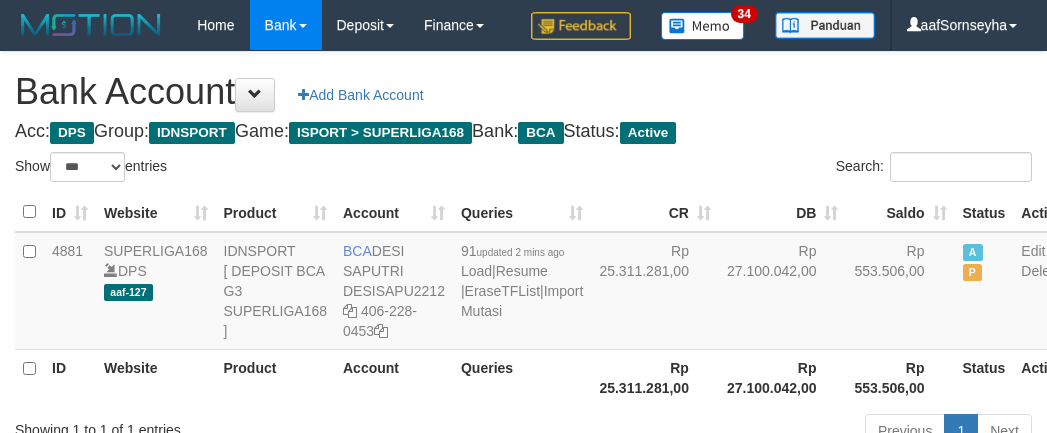 select on "***" 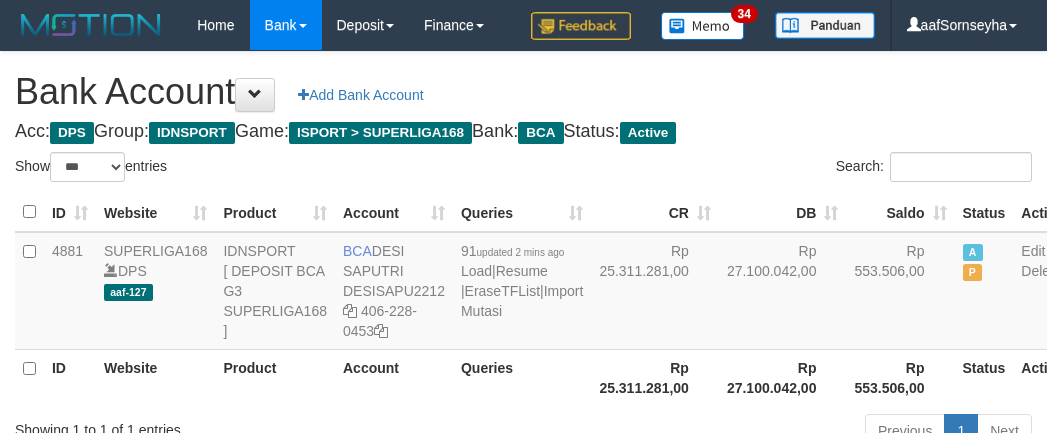 scroll, scrollTop: 175, scrollLeft: 0, axis: vertical 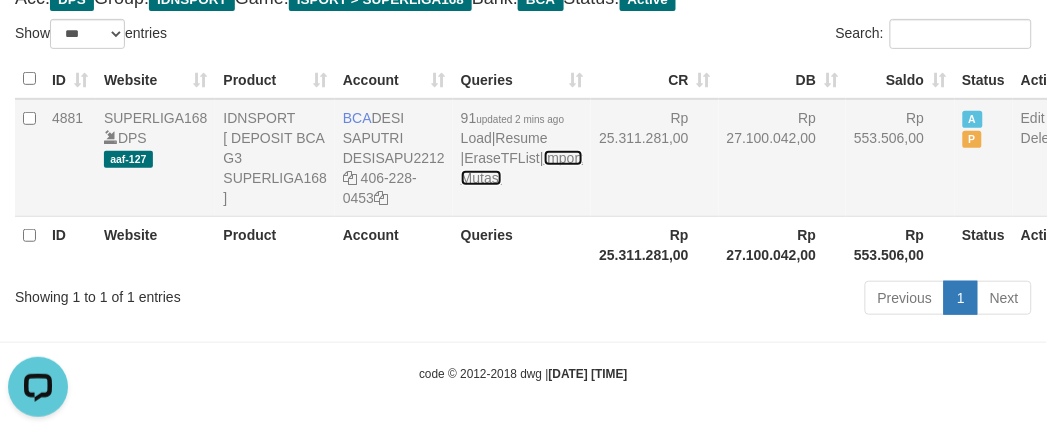 click on "Import Mutasi" at bounding box center [522, 168] 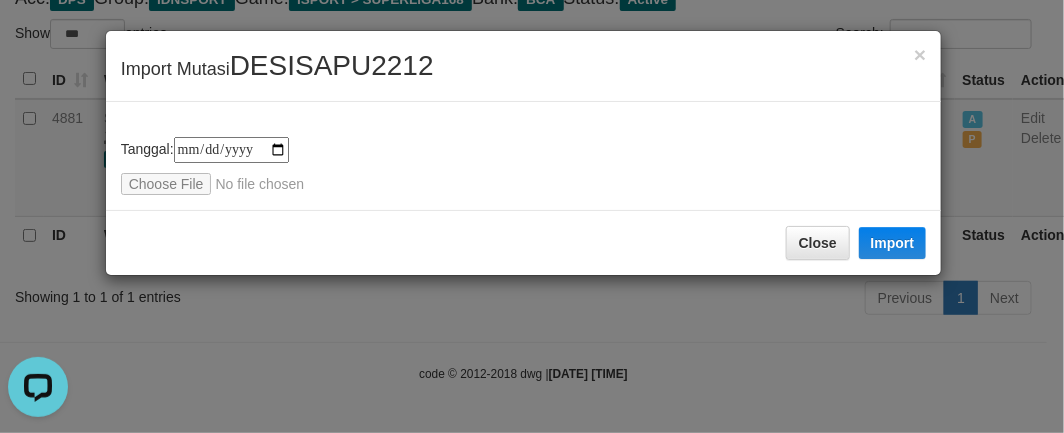 type on "**********" 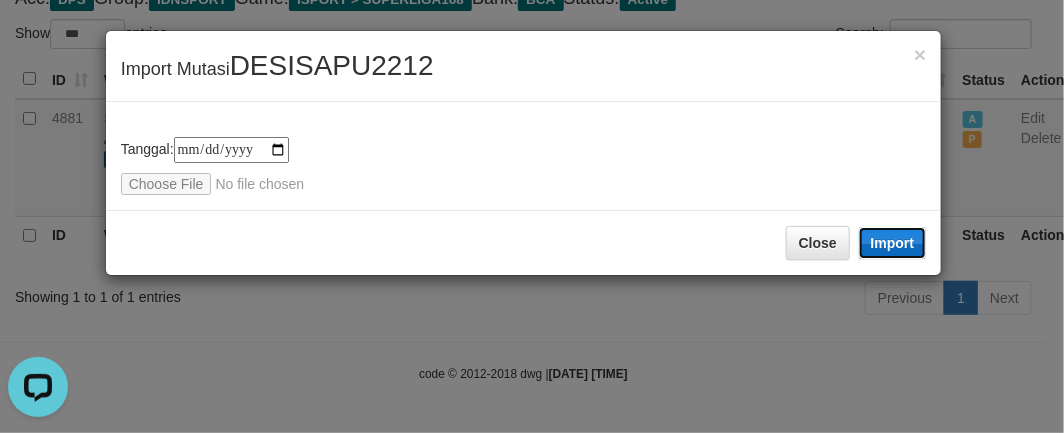 click on "Import" at bounding box center (893, 243) 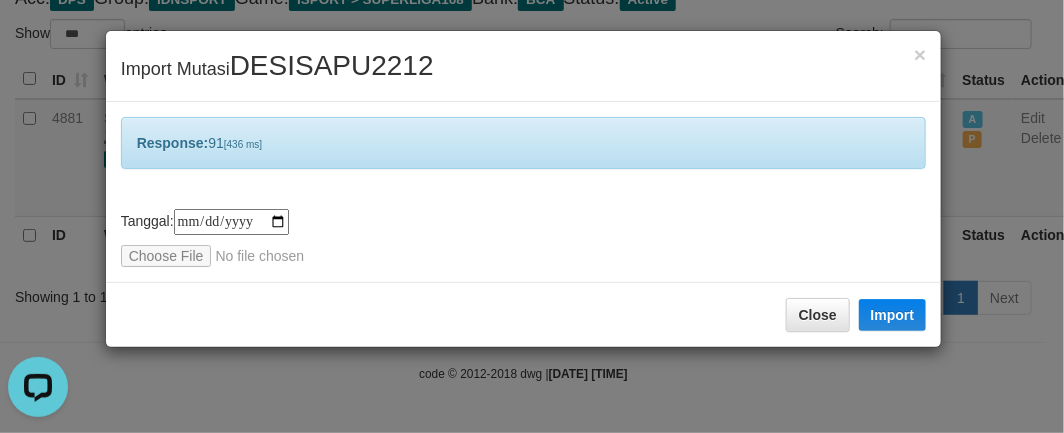 drag, startPoint x: 285, startPoint y: 382, endPoint x: 312, endPoint y: 373, distance: 28.460499 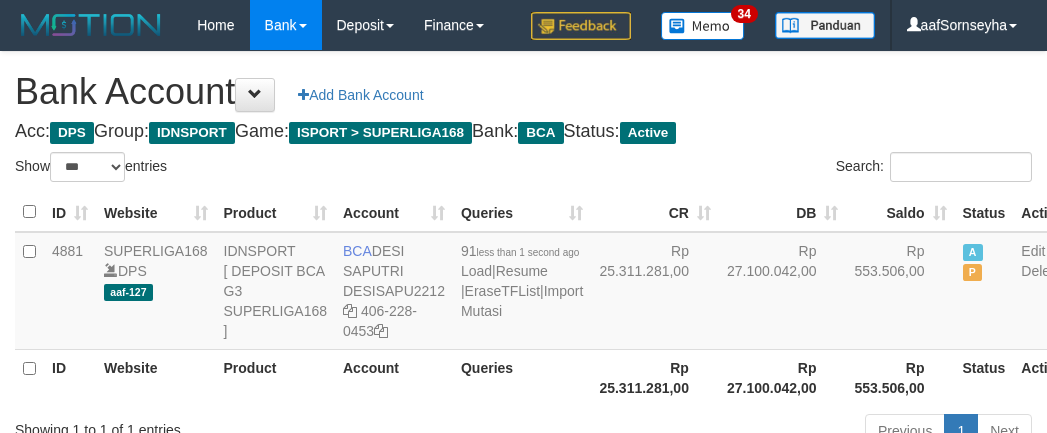 select on "***" 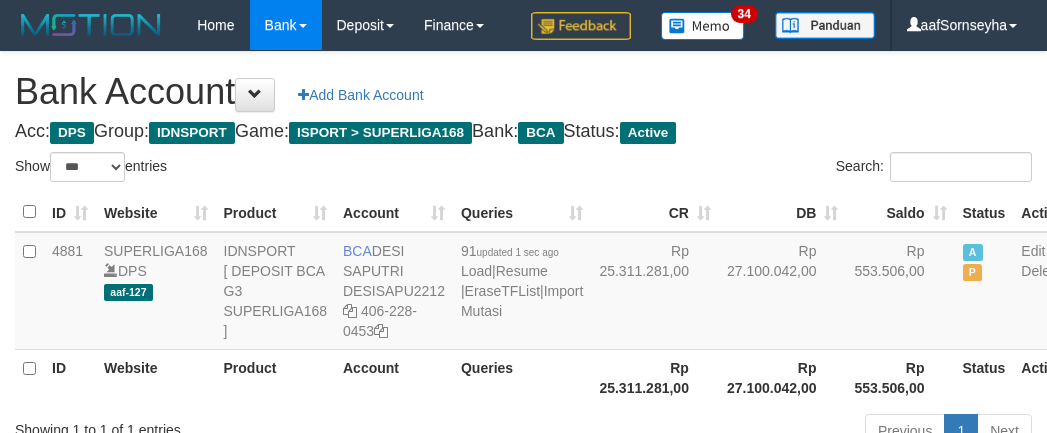 select on "***" 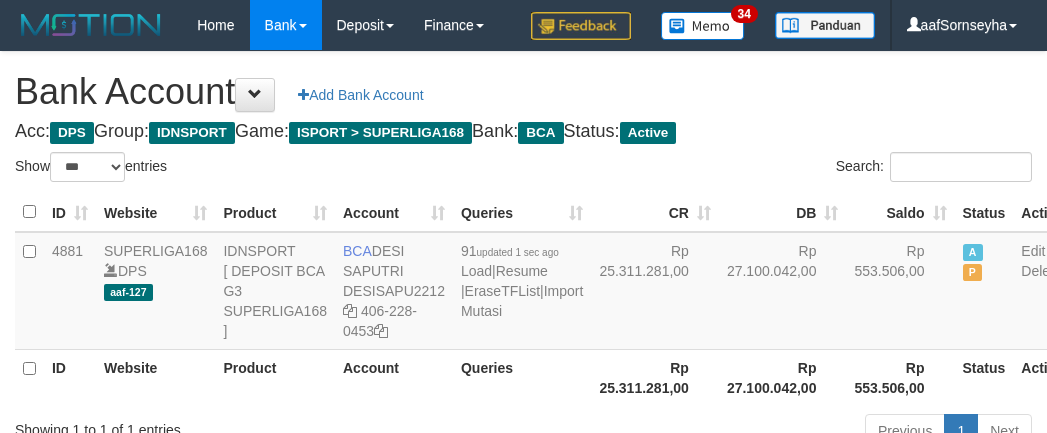 scroll, scrollTop: 175, scrollLeft: 0, axis: vertical 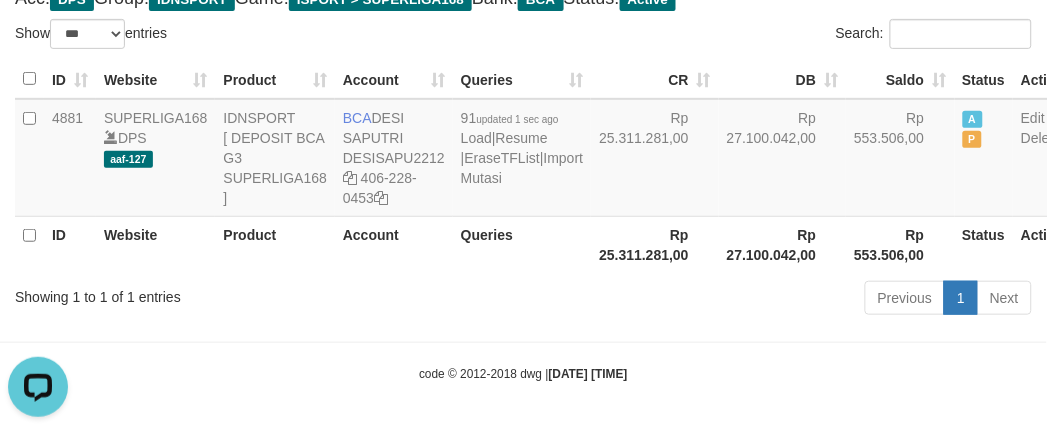 drag, startPoint x: 267, startPoint y: 311, endPoint x: 278, endPoint y: 310, distance: 11.045361 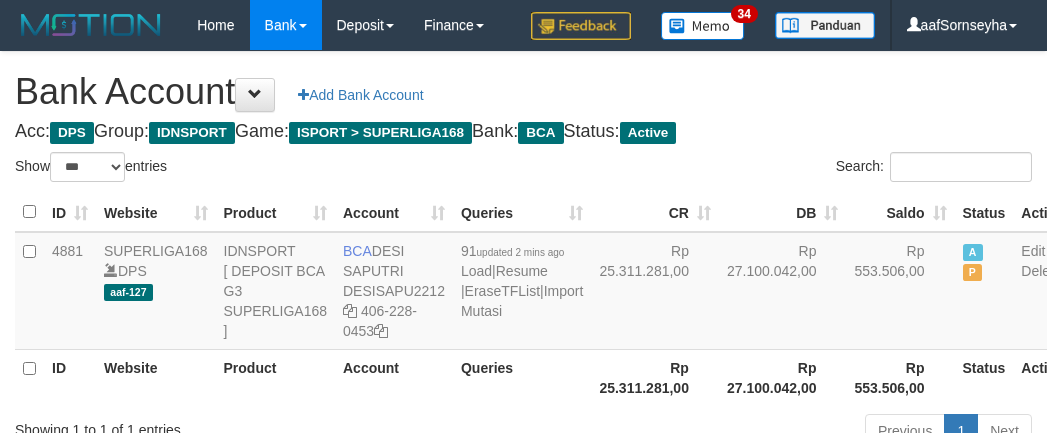 select on "***" 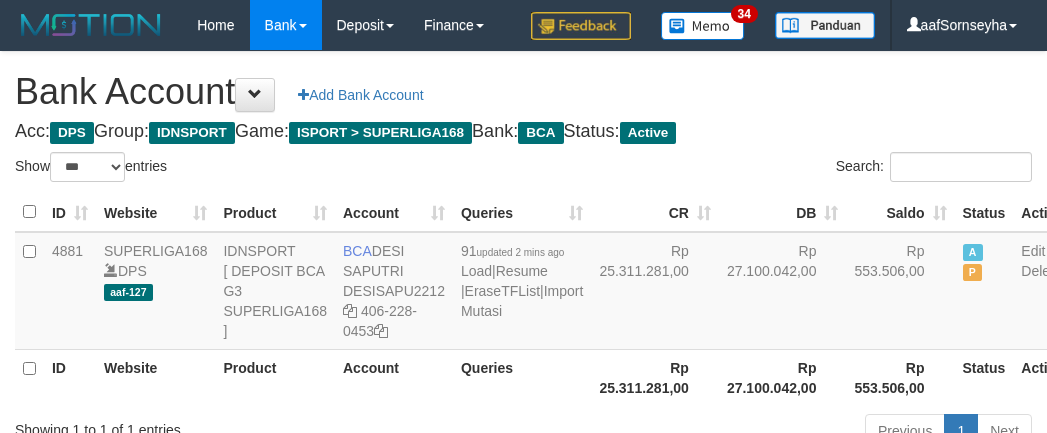 scroll, scrollTop: 175, scrollLeft: 0, axis: vertical 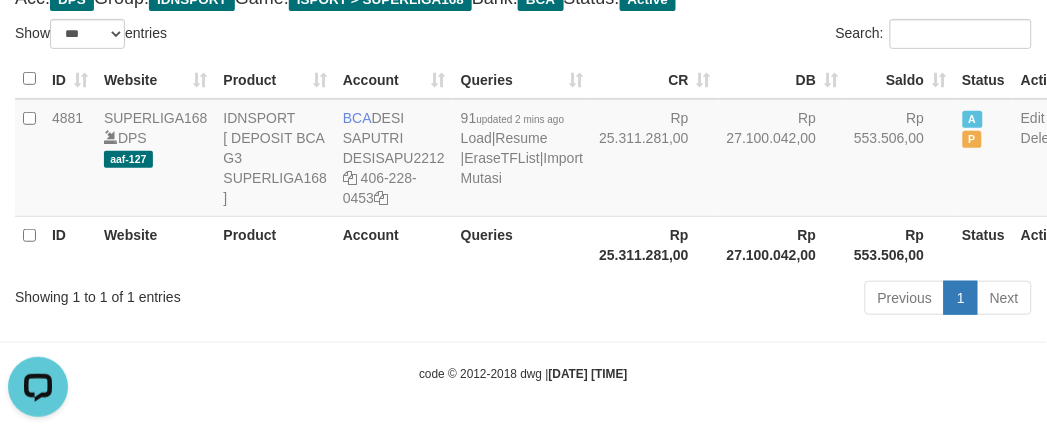 drag, startPoint x: 426, startPoint y: 283, endPoint x: 441, endPoint y: 283, distance: 15 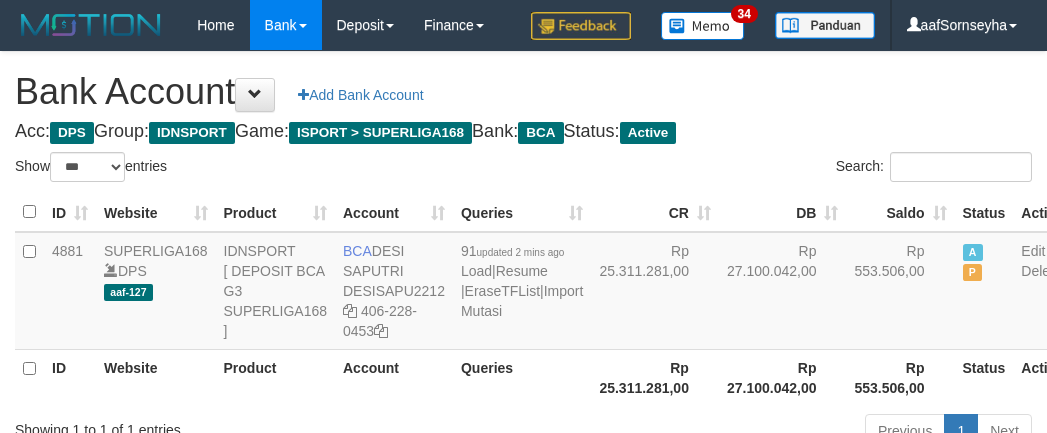 select on "***" 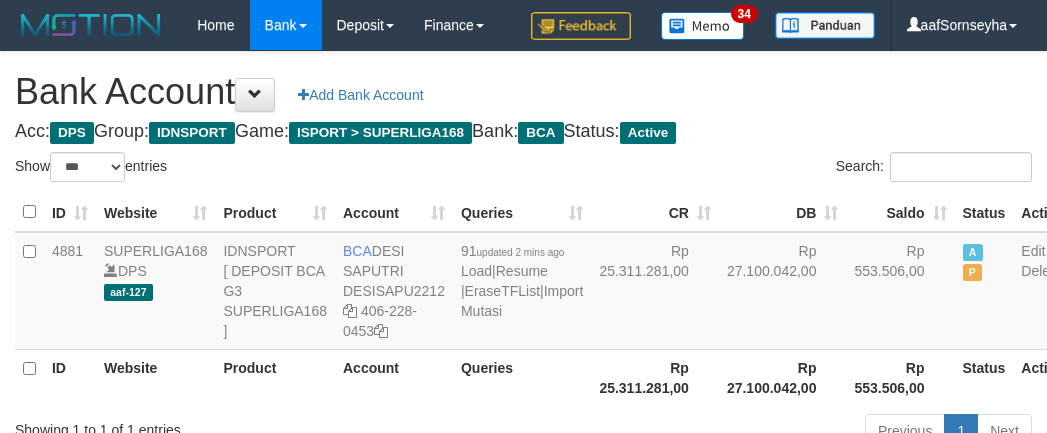 scroll, scrollTop: 175, scrollLeft: 0, axis: vertical 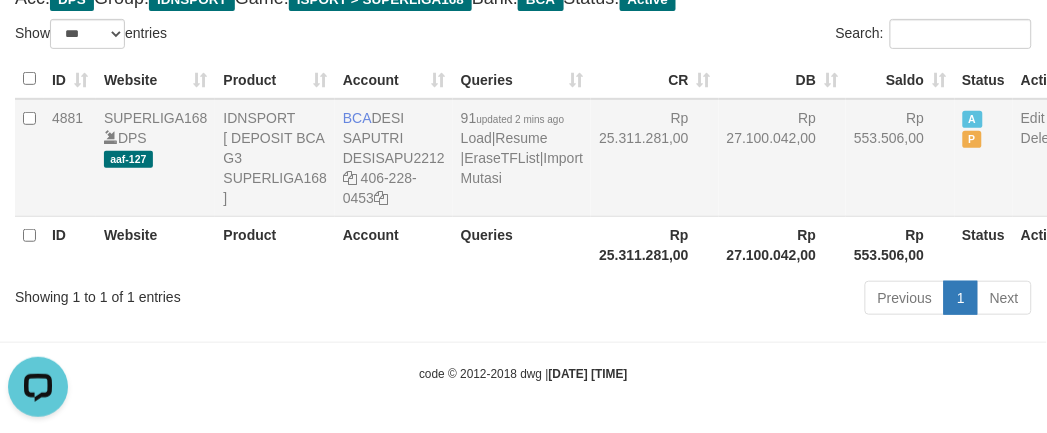 click on "91  updated 2 mins ago
Load
|
Resume
|
EraseTFList
|
Import Mutasi" at bounding box center [522, 158] 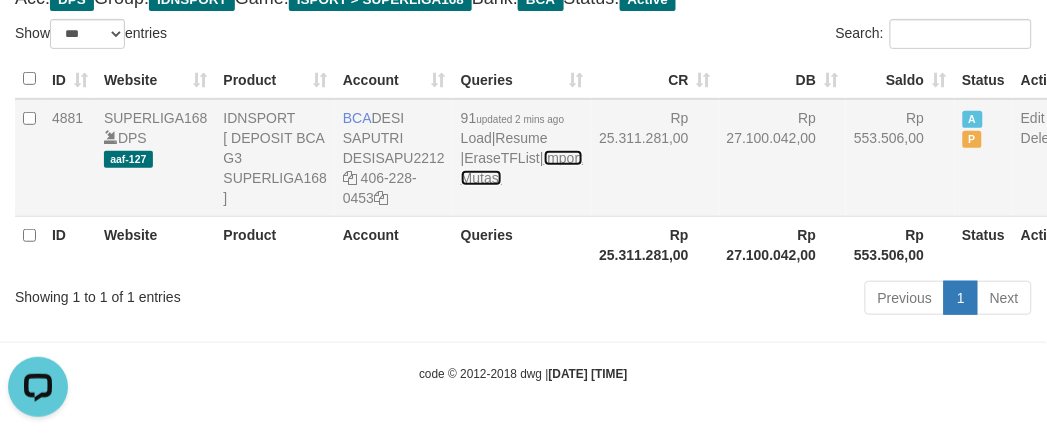 click on "Import Mutasi" at bounding box center (522, 168) 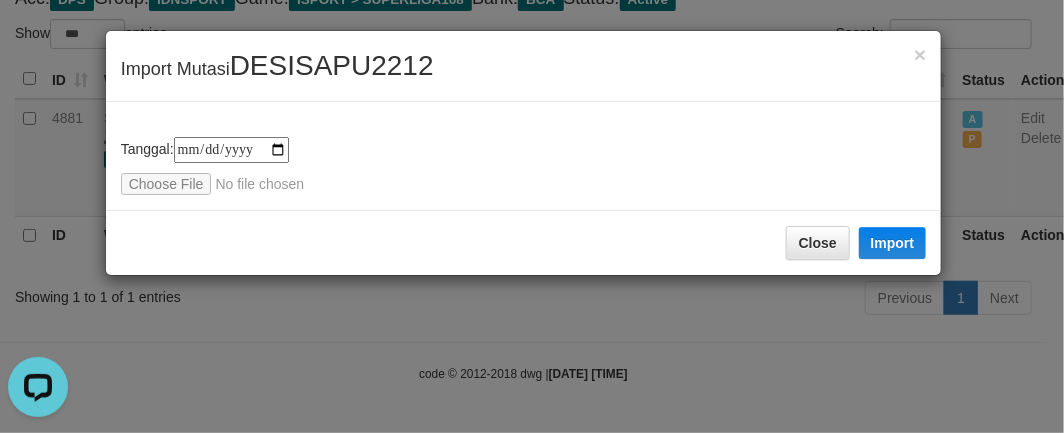 type on "**********" 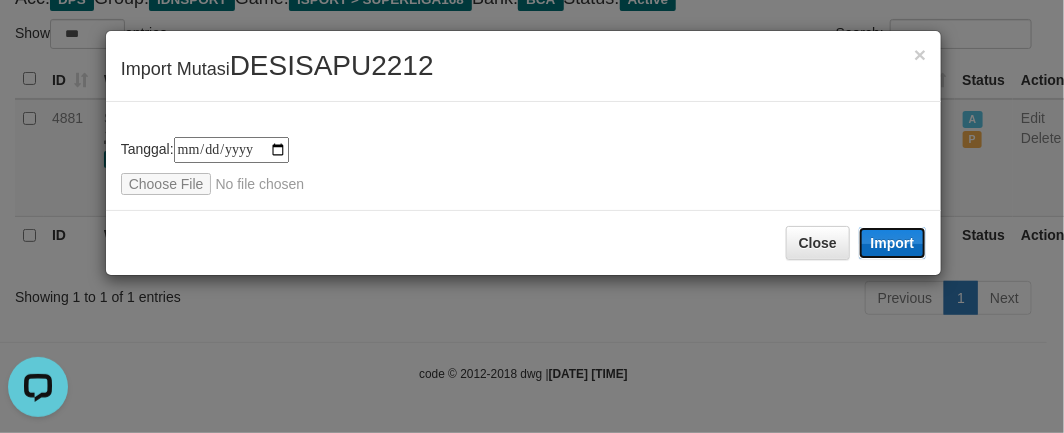 click on "Import" at bounding box center (893, 243) 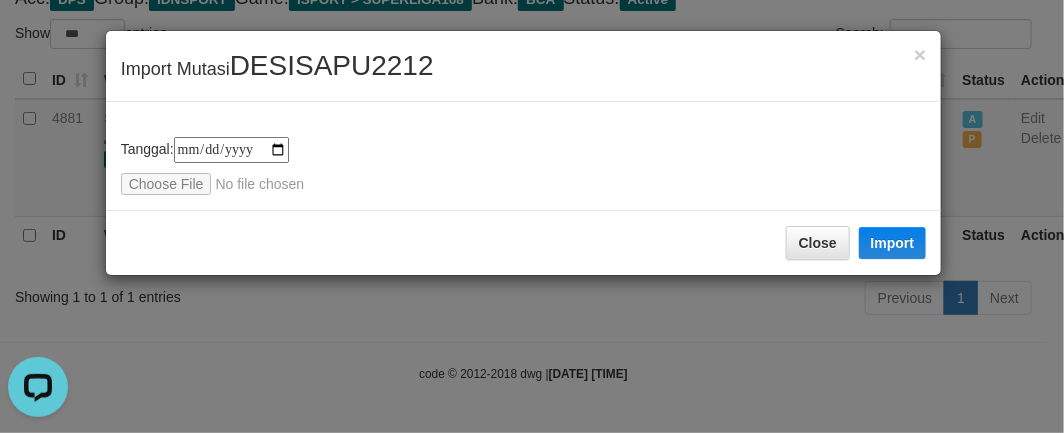 click on "Close
Import" at bounding box center (524, 242) 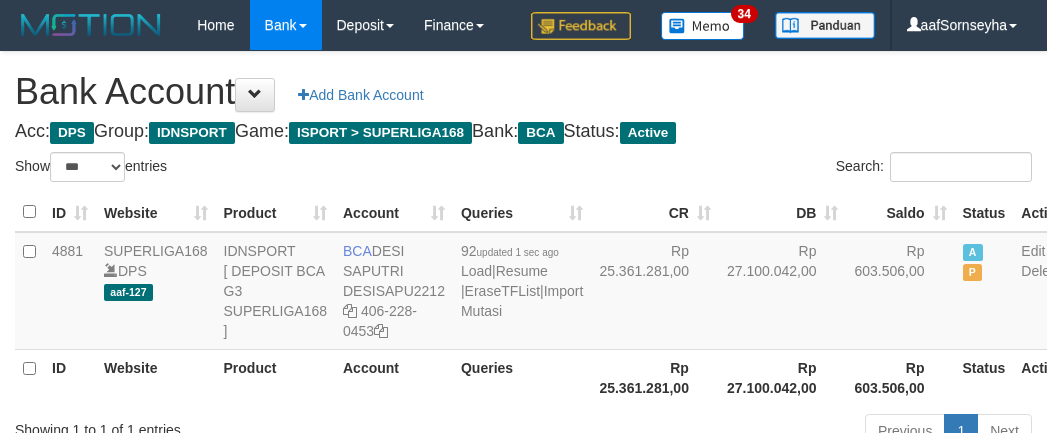 select on "***" 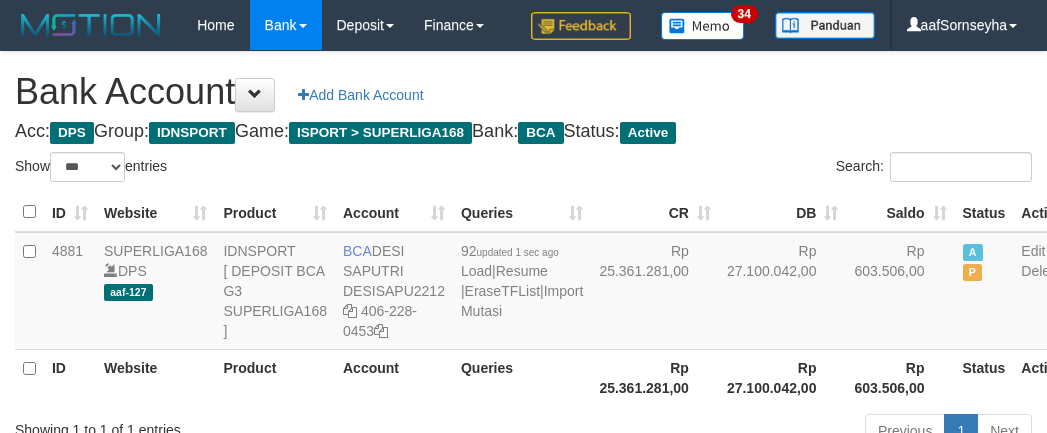 scroll, scrollTop: 175, scrollLeft: 0, axis: vertical 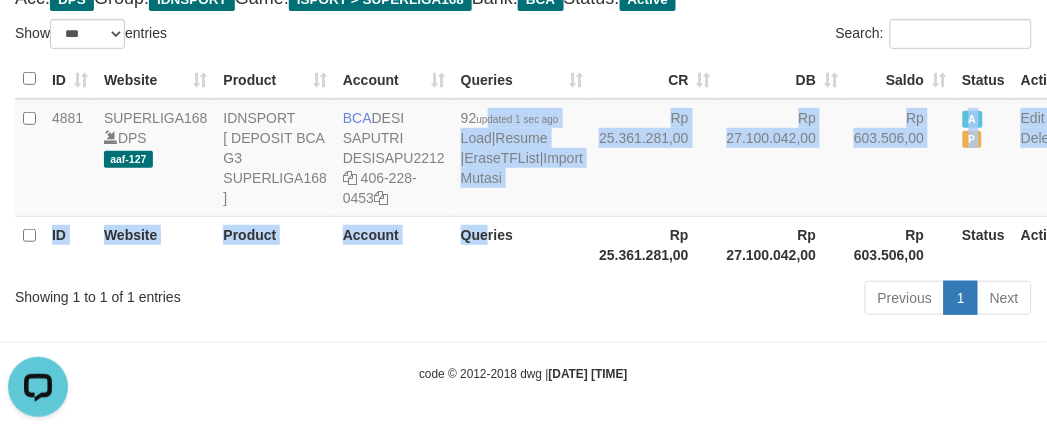 drag, startPoint x: 488, startPoint y: 64, endPoint x: 488, endPoint y: 223, distance: 159 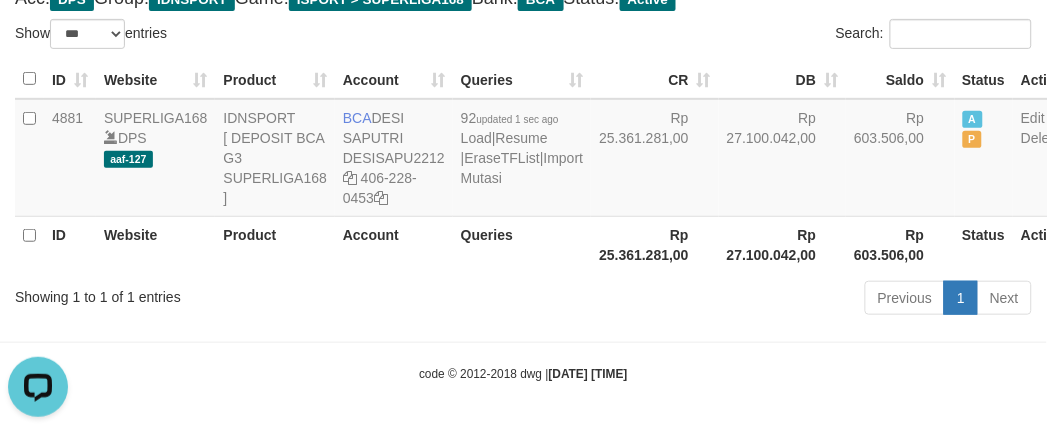 click on "Previous 1 Next" at bounding box center [741, 300] 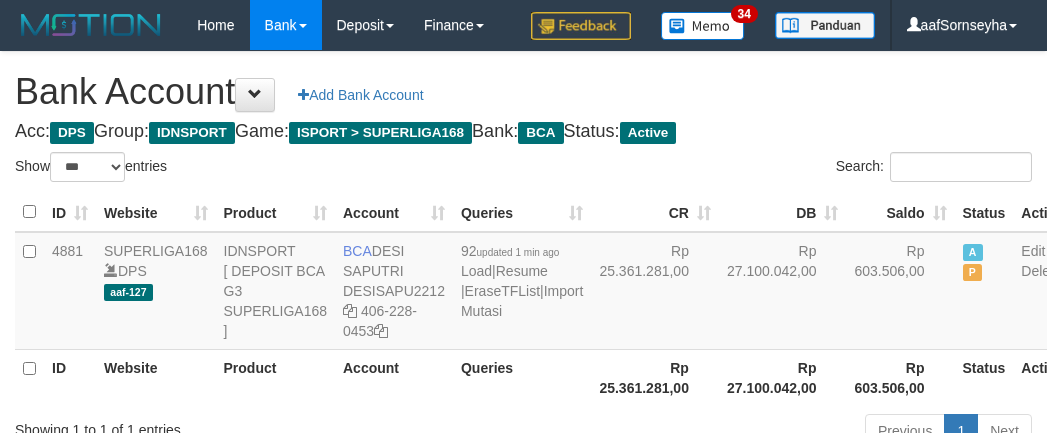 select on "***" 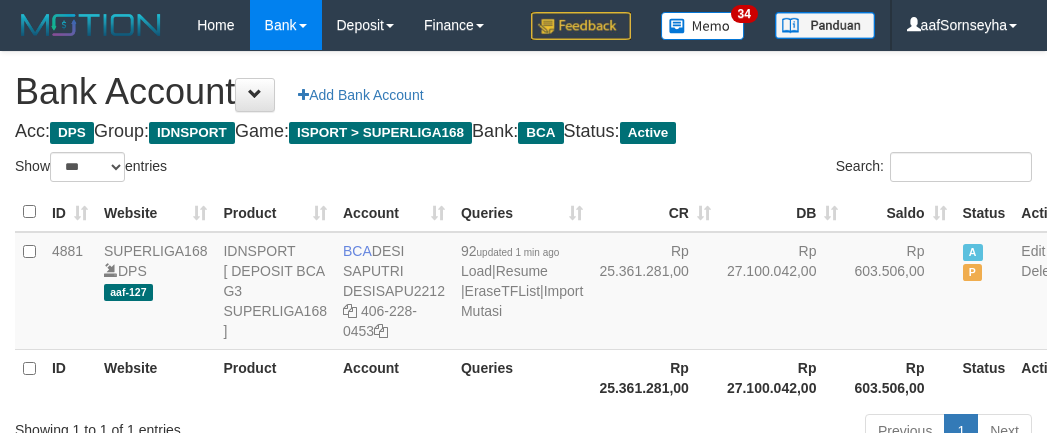 scroll, scrollTop: 175, scrollLeft: 0, axis: vertical 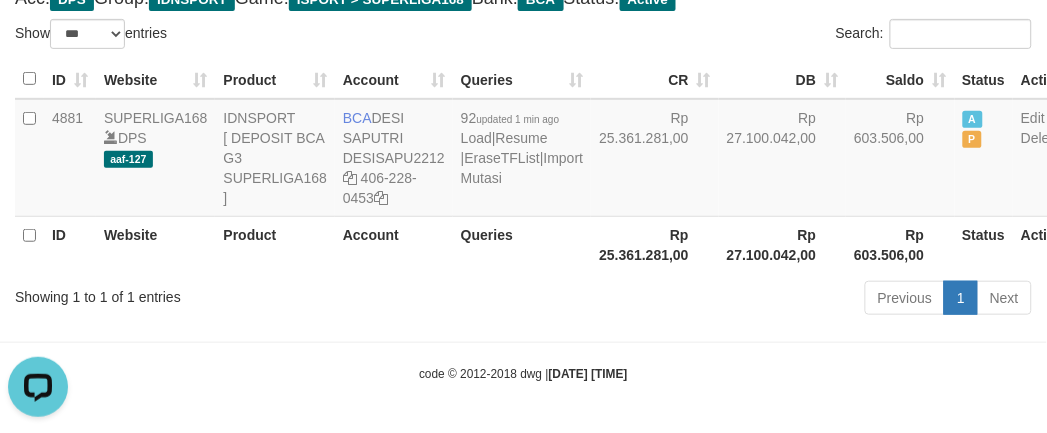 click on "Showing 1 to 1 of 1 entries Previous 1 Next" at bounding box center [523, 300] 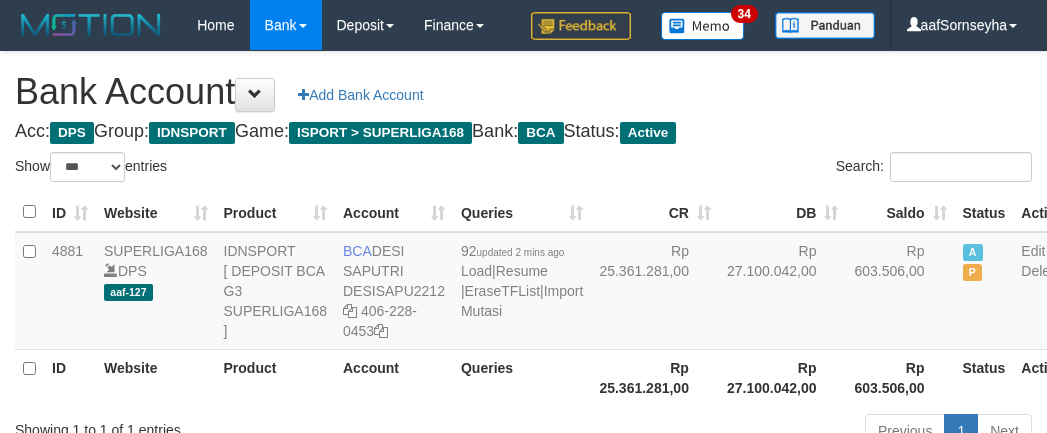 select on "***" 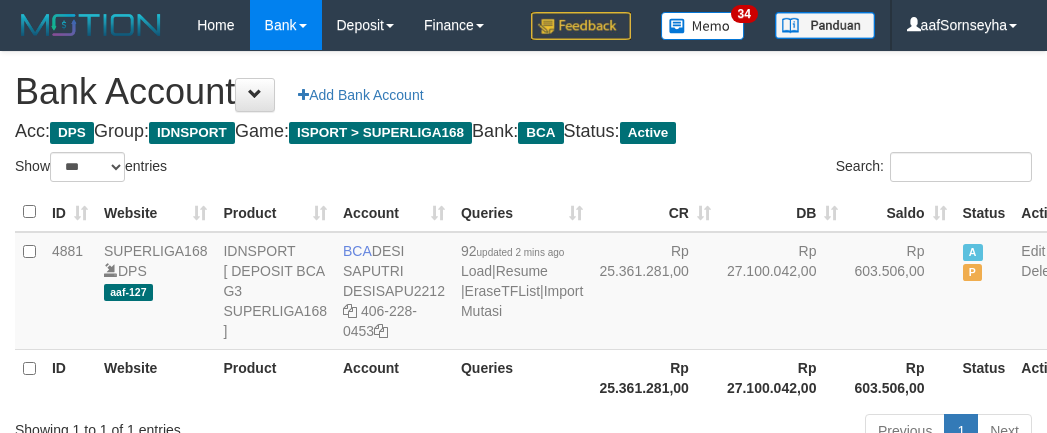 scroll, scrollTop: 175, scrollLeft: 0, axis: vertical 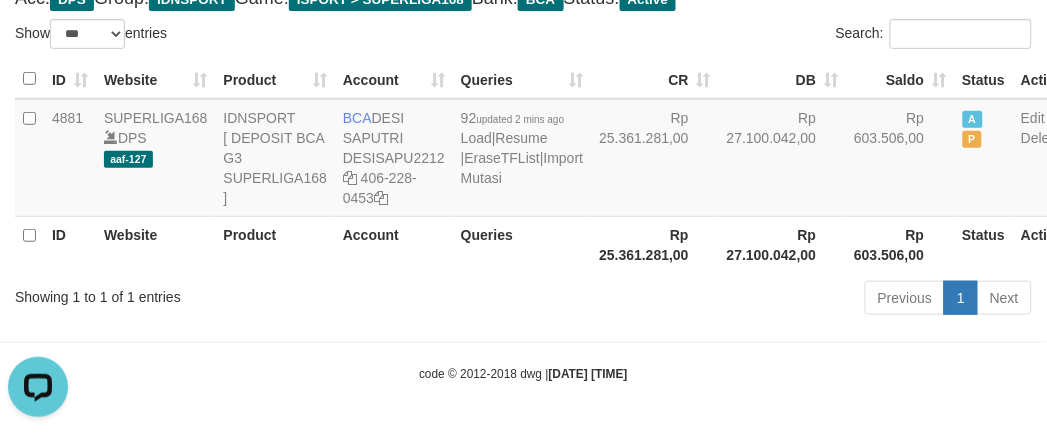 click on "Product" at bounding box center (275, 244) 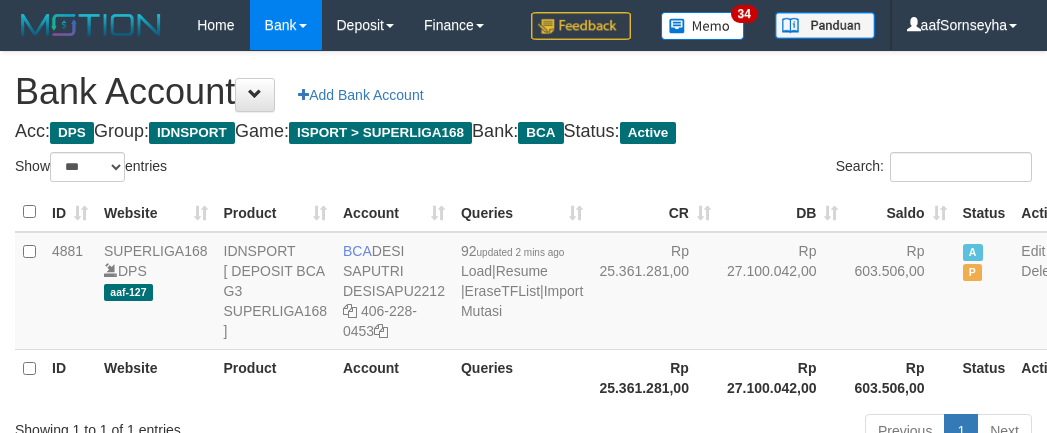 select on "***" 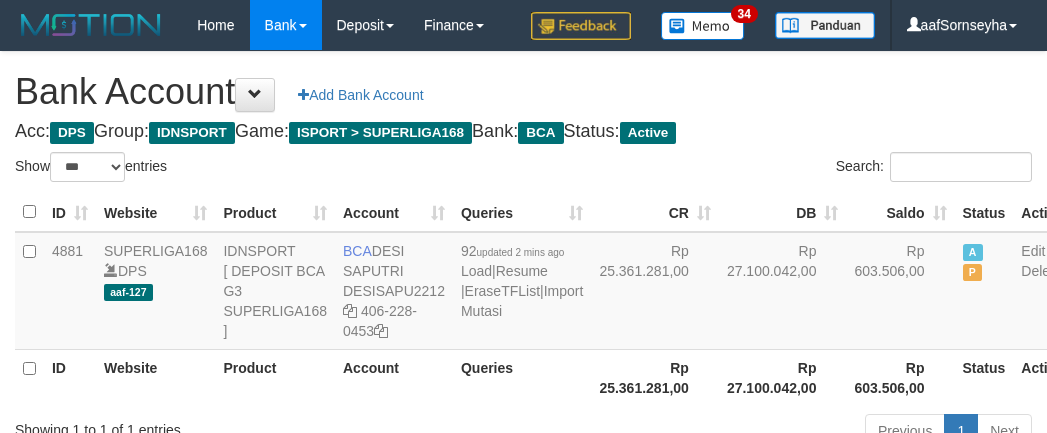scroll, scrollTop: 175, scrollLeft: 0, axis: vertical 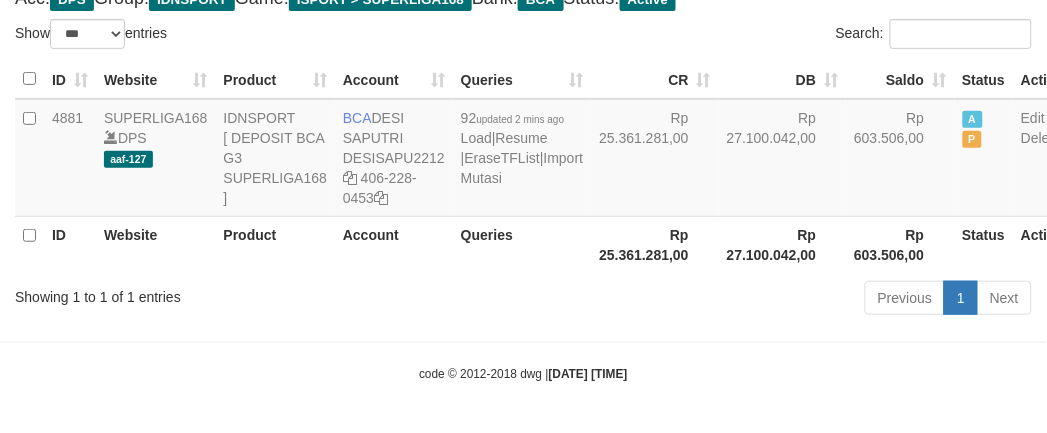 click on "ID Website Product Account Queries CR DB Saldo Status Action
4881
SUPERLIGA168
DPS
aaf-127
IDNSPORT
[ DEPOSIT BCA G3 SUPERLIGA168 ]
BCA
DESI SAPUTRI
DESISAPU2212
406-228-0453
92  updated 2 mins ago
Load
|
Resume
|
EraseTFList
|
Import Mutasi
Rp 25.361.281,00
Rp 27.100.042,00
Rp 603.506,00
A
P
Edit
Delete
ID Website Product Account Queries Rp 25.361.281,00 Rp 27.100.042,00" at bounding box center [523, 166] 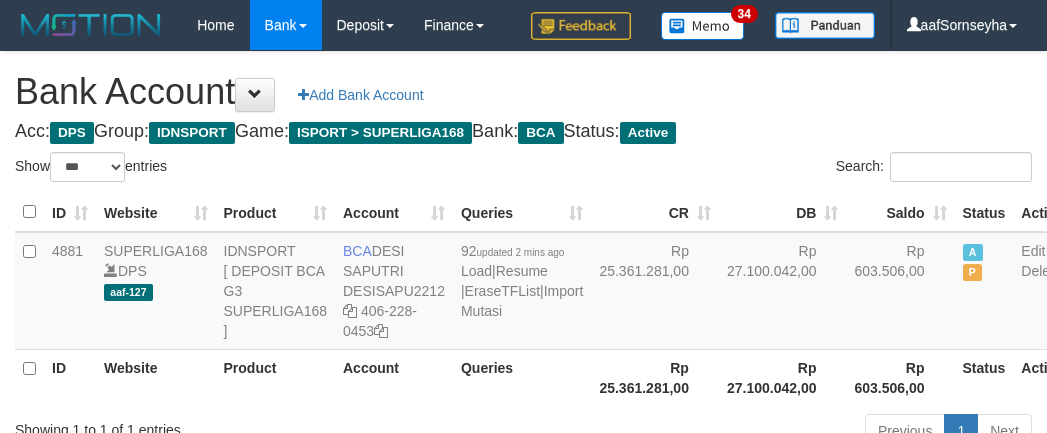 select on "***" 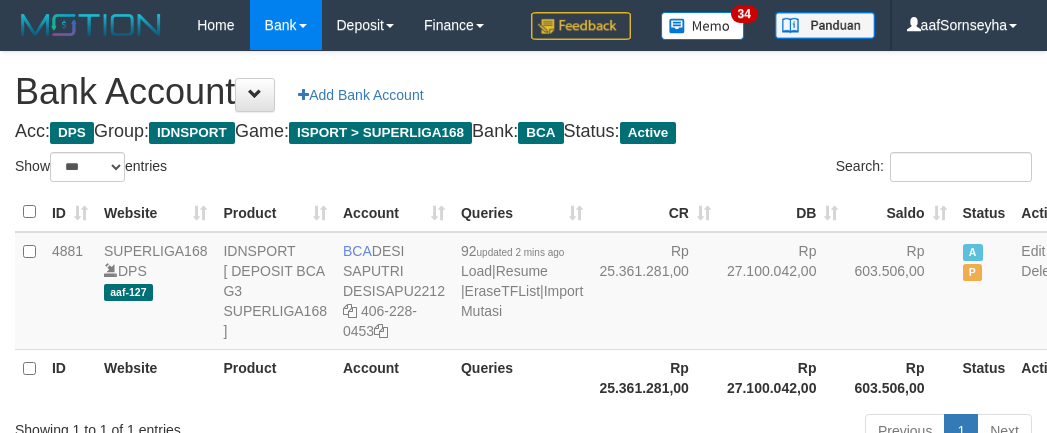 scroll, scrollTop: 175, scrollLeft: 0, axis: vertical 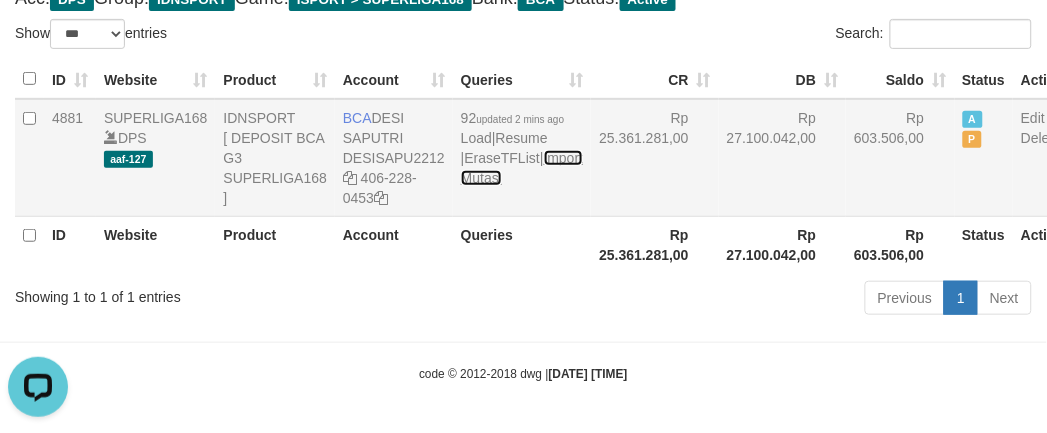 click on "Import Mutasi" at bounding box center [522, 168] 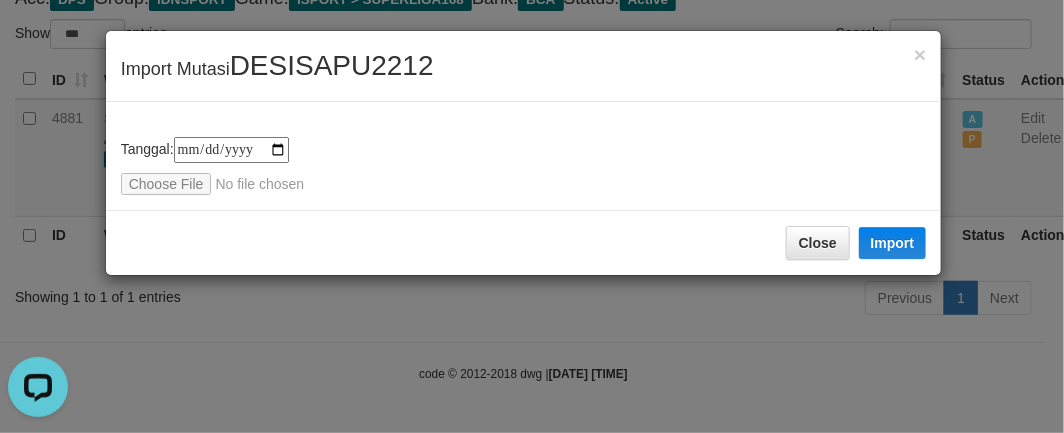 type on "**********" 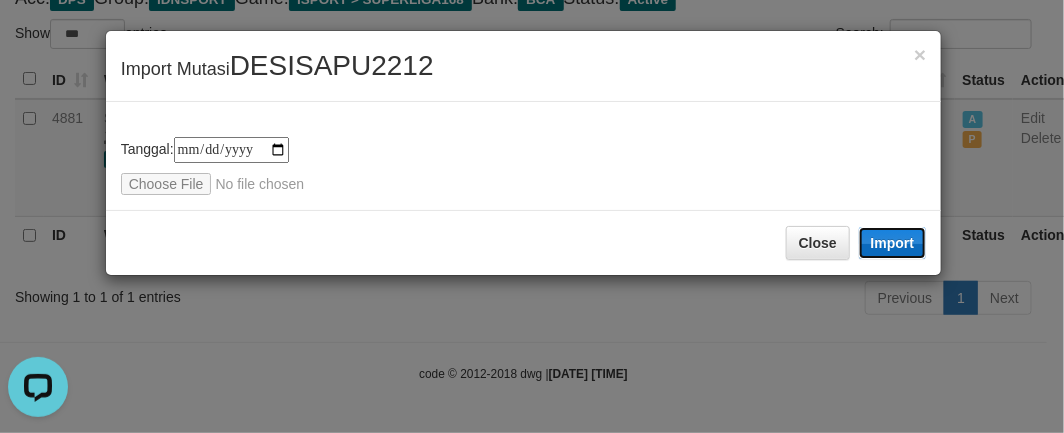 click on "Import" at bounding box center [893, 243] 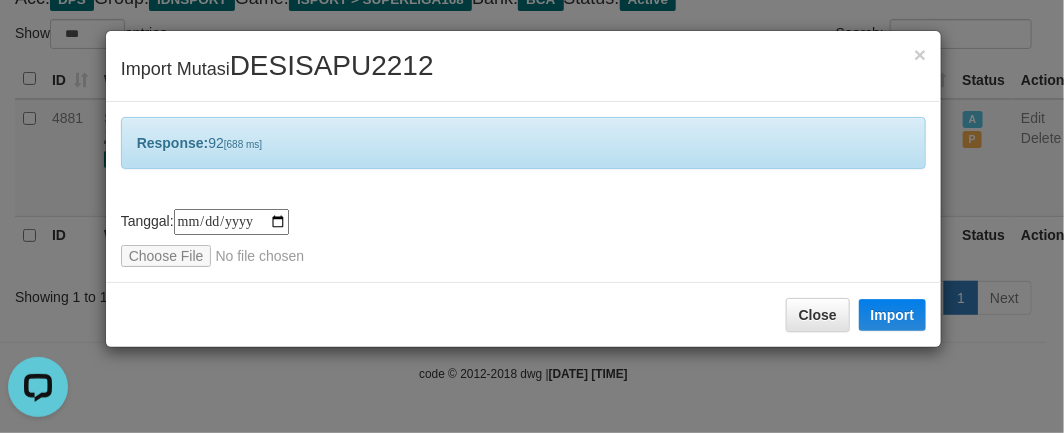 drag, startPoint x: 292, startPoint y: 390, endPoint x: 306, endPoint y: 387, distance: 14.3178215 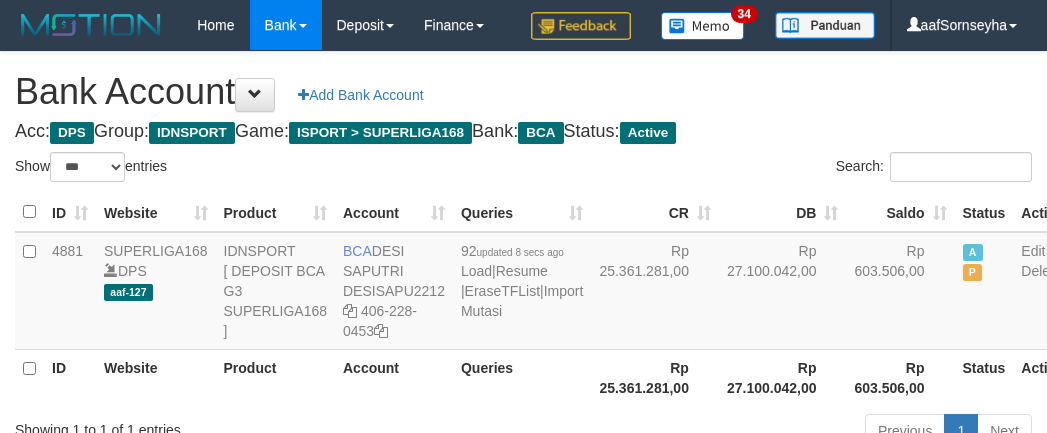 select on "***" 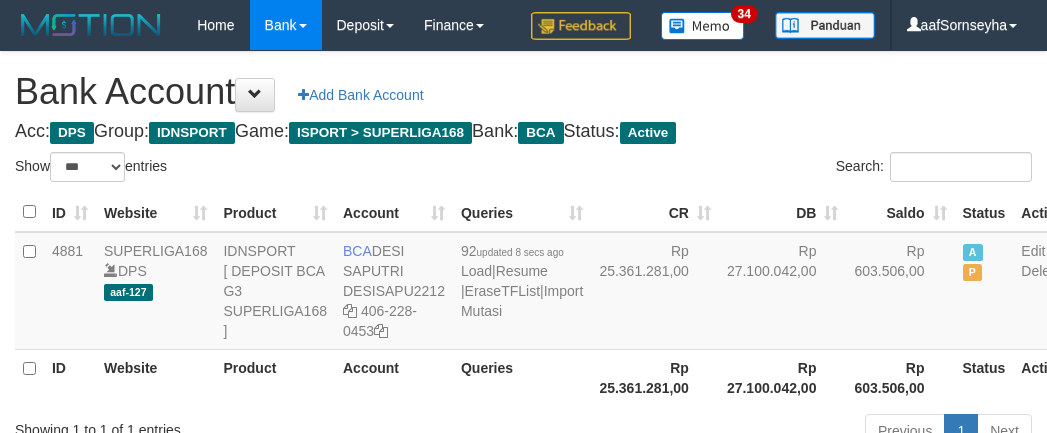 scroll, scrollTop: 175, scrollLeft: 0, axis: vertical 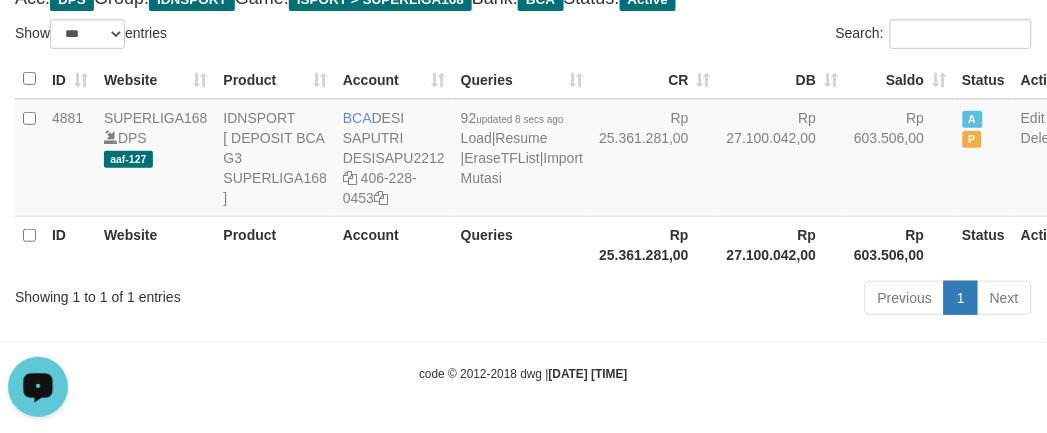 click on "Toggle navigation
Home
Bank
Account List
Load
By Website
Group
[ISPORT]													SUPERLIGA168
By Load Group (DPS)
34" at bounding box center [523, 150] 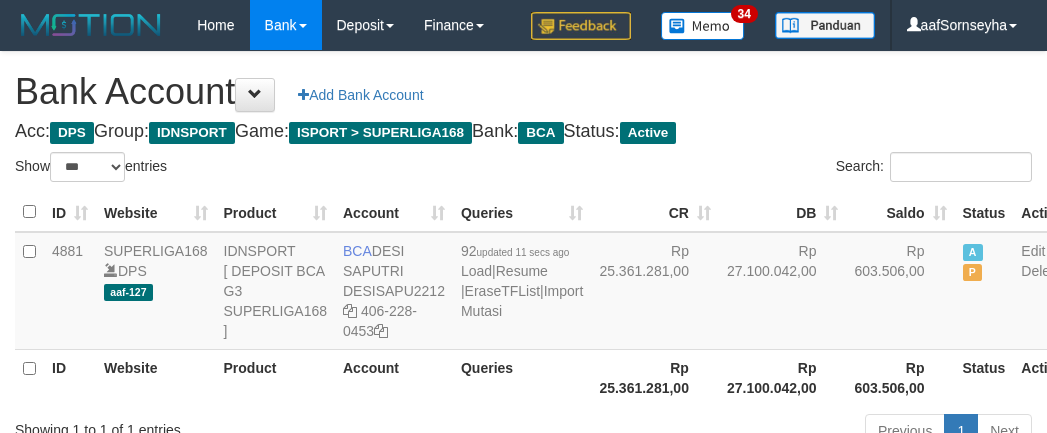 select on "***" 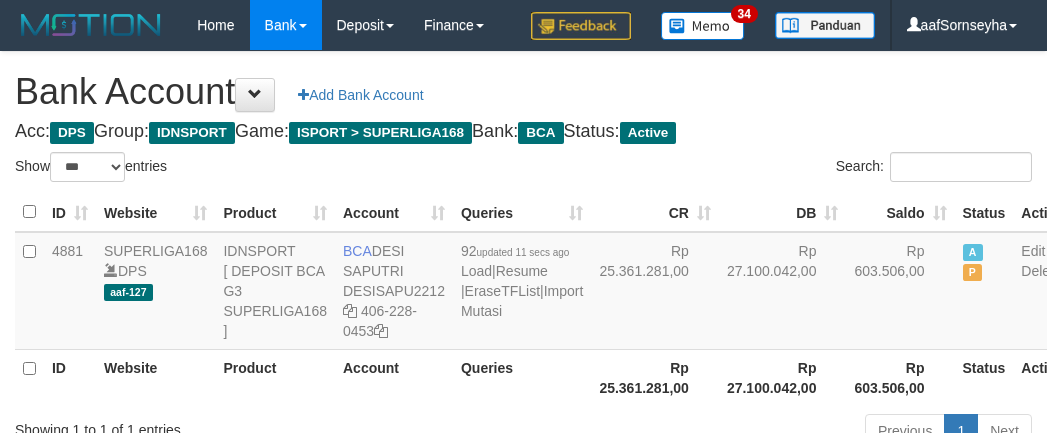 scroll, scrollTop: 175, scrollLeft: 0, axis: vertical 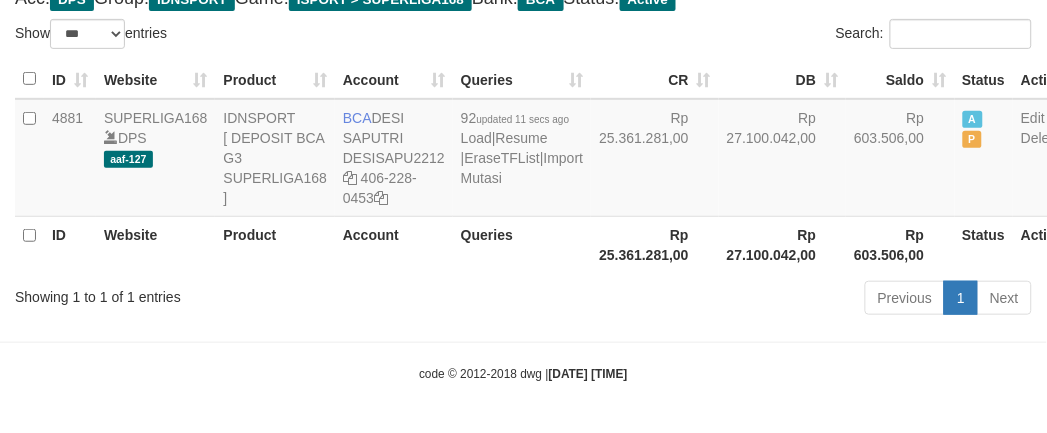 click on "Toggle navigation
Home
Bank
Account List
Load
By Website
Group
[ISPORT]													SUPERLIGA168
By Load Group (DPS)
34" at bounding box center [523, 150] 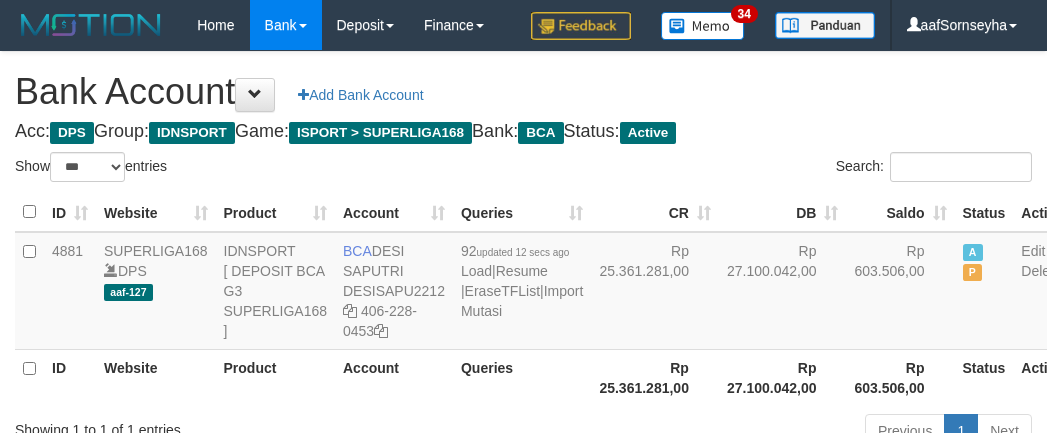select on "***" 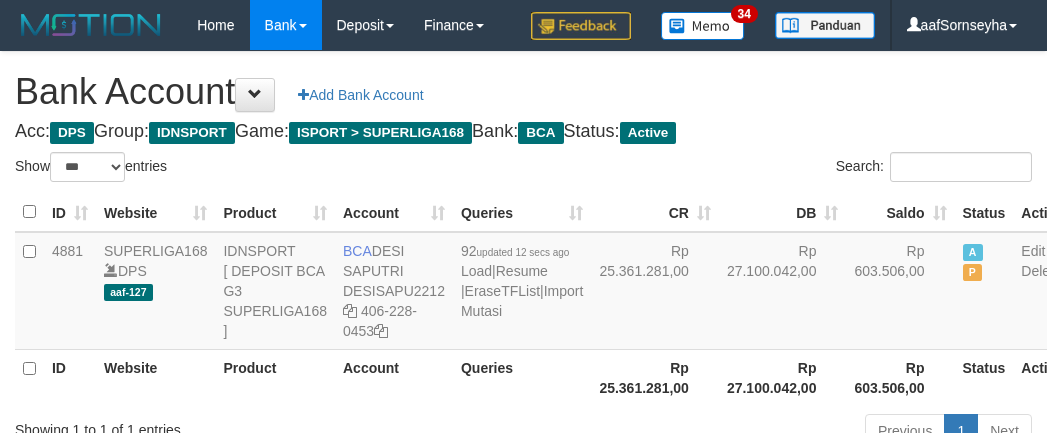 scroll, scrollTop: 175, scrollLeft: 0, axis: vertical 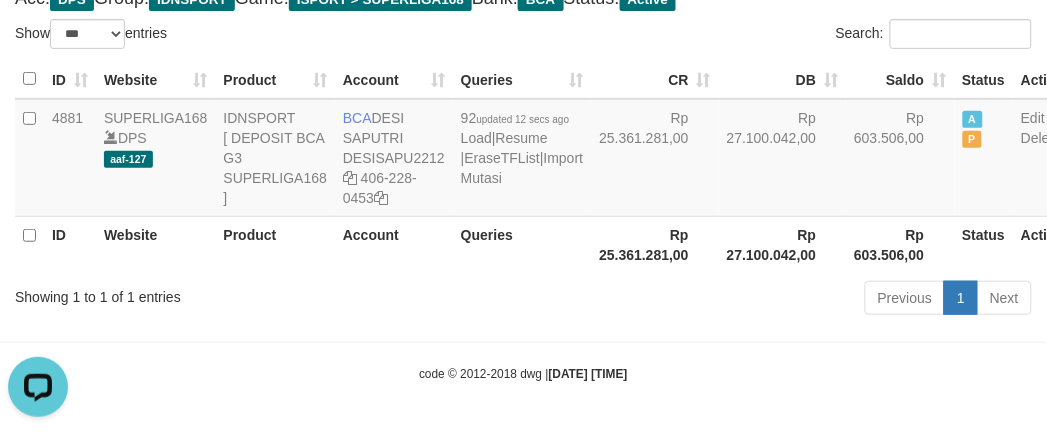click on "Showing 1 to 1 of 1 entries Previous 1 Next" at bounding box center [523, 300] 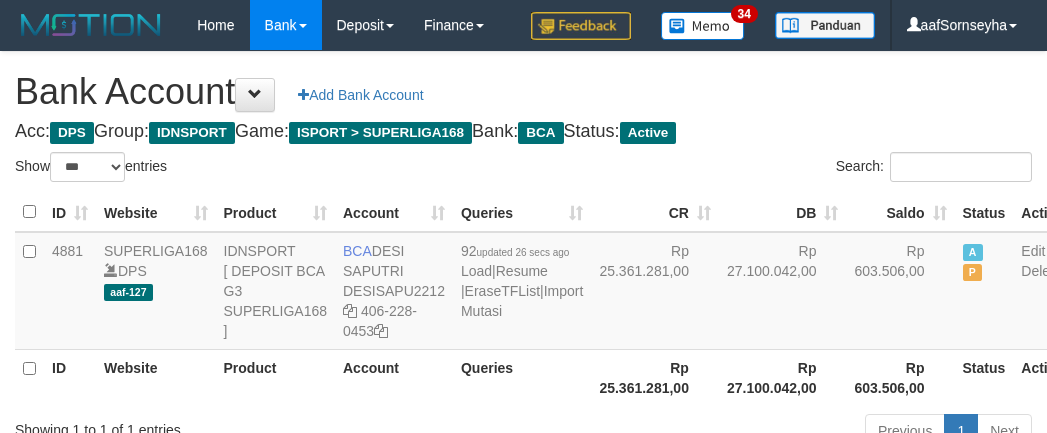 select on "***" 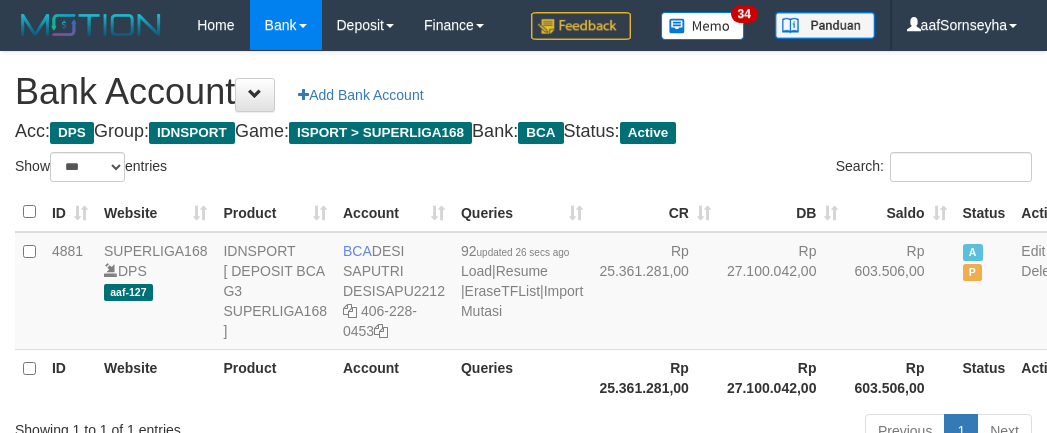scroll, scrollTop: 175, scrollLeft: 0, axis: vertical 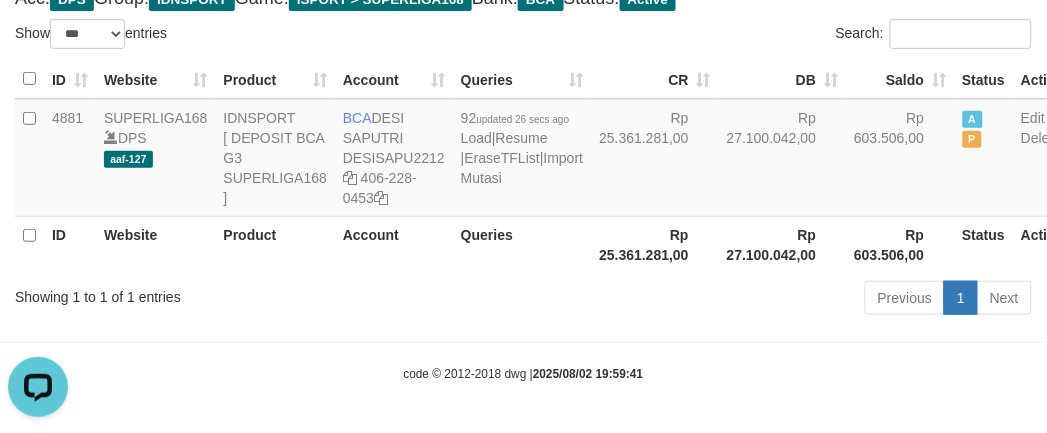 click on "Toggle navigation
Home
Bank
Account List
Load
By Website
Group
[ISPORT]													SUPERLIGA168
By Load Group (DPS)
34" at bounding box center [523, 150] 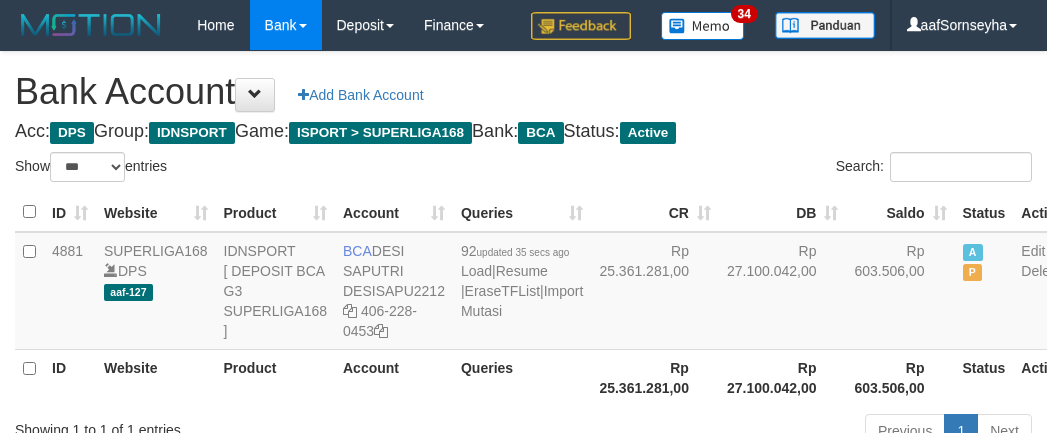 select on "***" 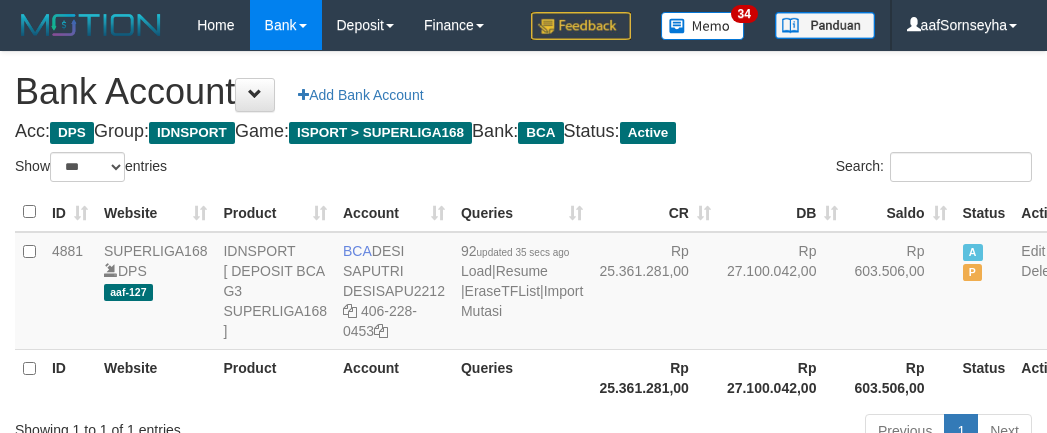 scroll, scrollTop: 175, scrollLeft: 0, axis: vertical 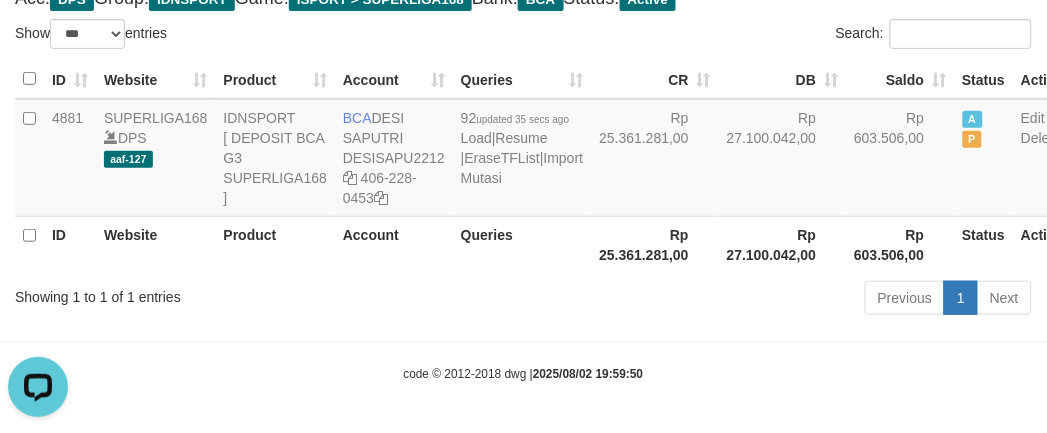 drag, startPoint x: 447, startPoint y: 320, endPoint x: 455, endPoint y: 296, distance: 25.298222 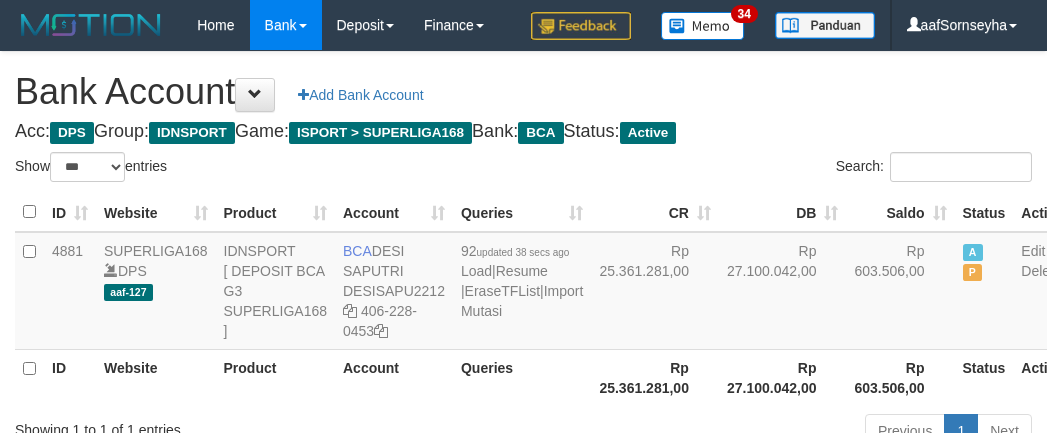 select on "***" 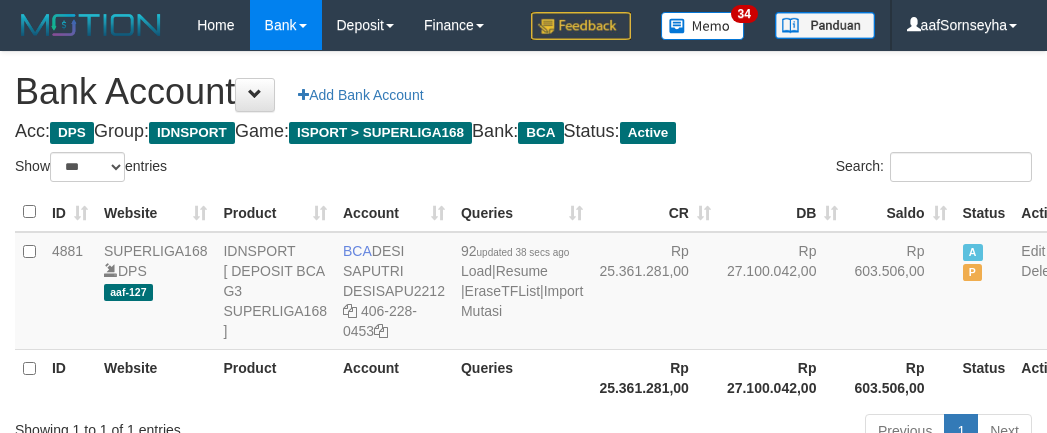 scroll, scrollTop: 175, scrollLeft: 0, axis: vertical 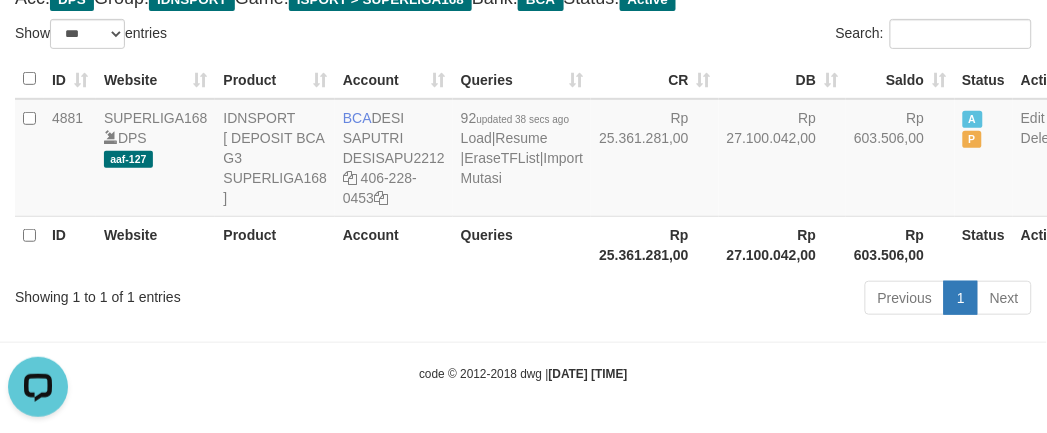 drag, startPoint x: 384, startPoint y: 293, endPoint x: 397, endPoint y: 291, distance: 13.152946 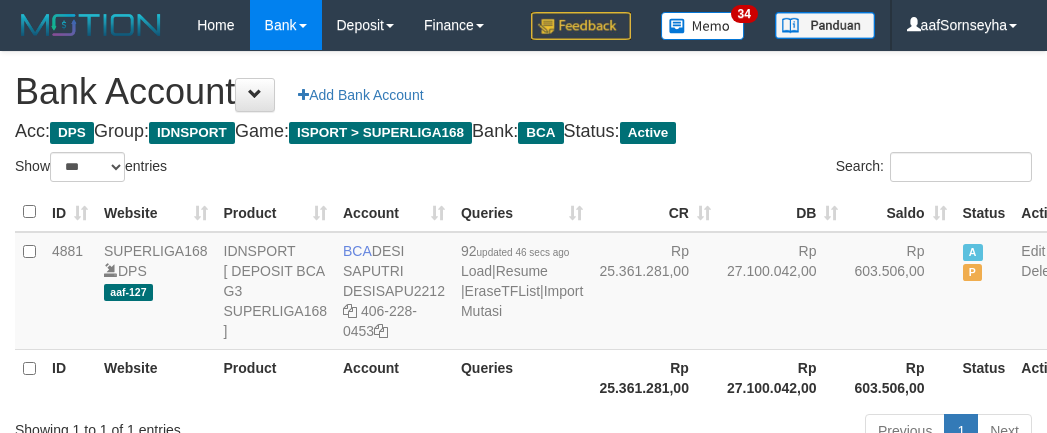 select on "***" 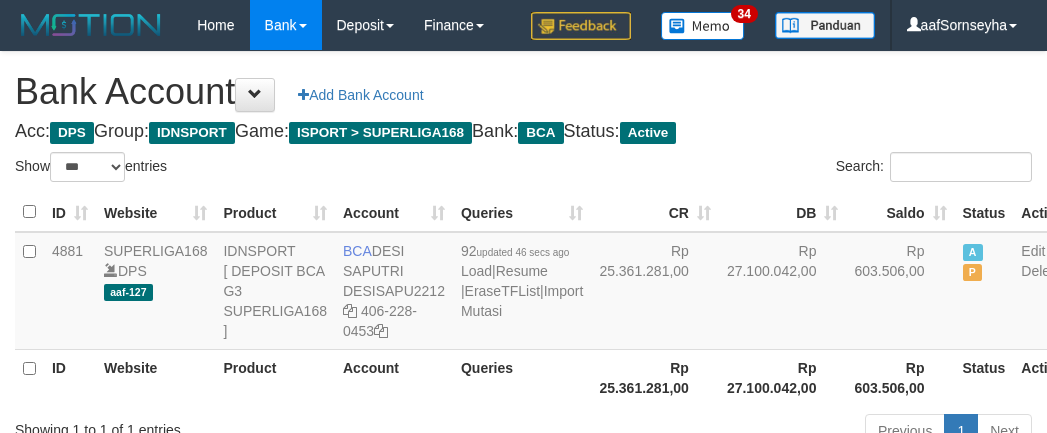scroll, scrollTop: 175, scrollLeft: 0, axis: vertical 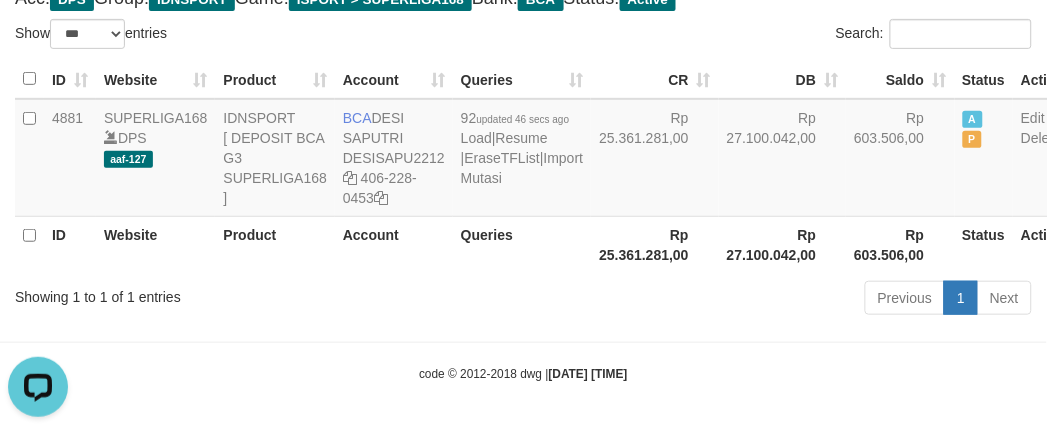 click on "Showing 1 to 1 of 1 entries" at bounding box center [218, 293] 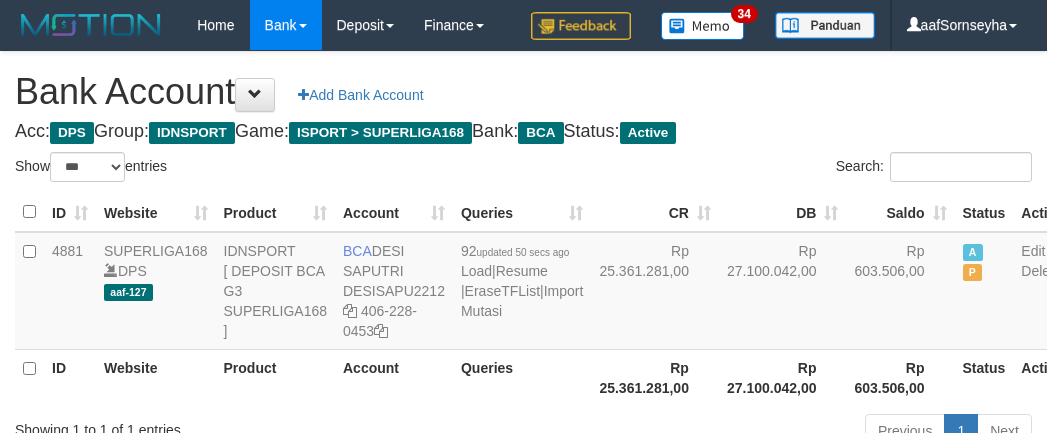 select on "***" 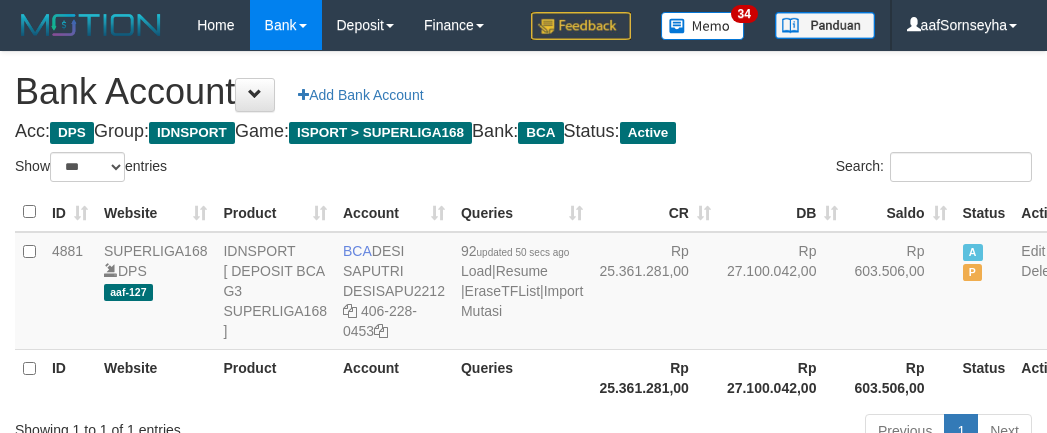 scroll, scrollTop: 175, scrollLeft: 0, axis: vertical 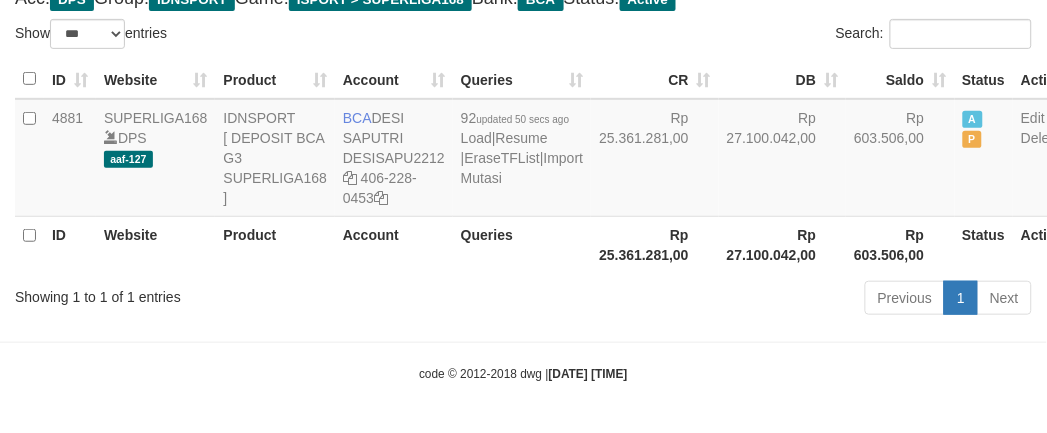 click on "Account" at bounding box center [394, 244] 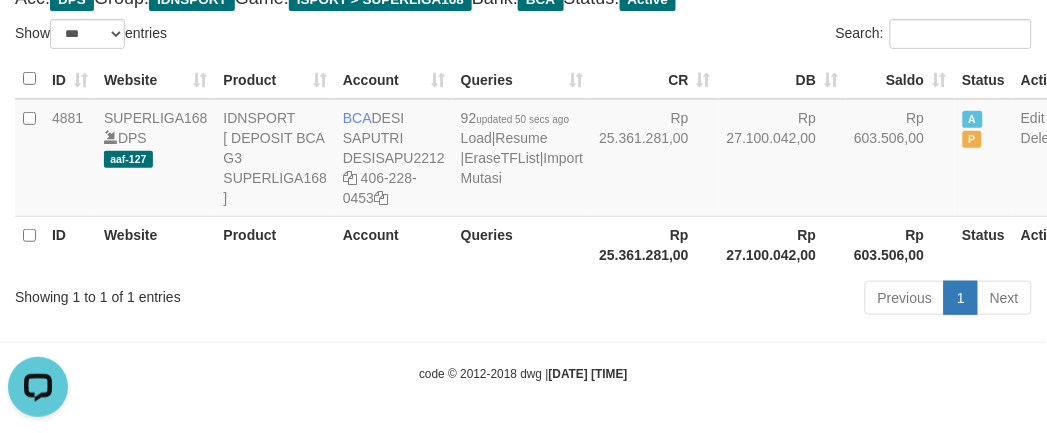 scroll, scrollTop: 0, scrollLeft: 0, axis: both 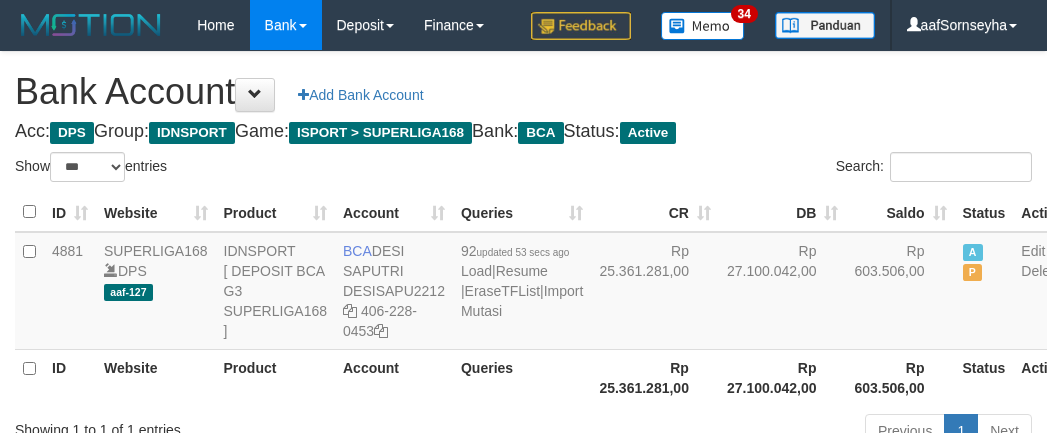select on "***" 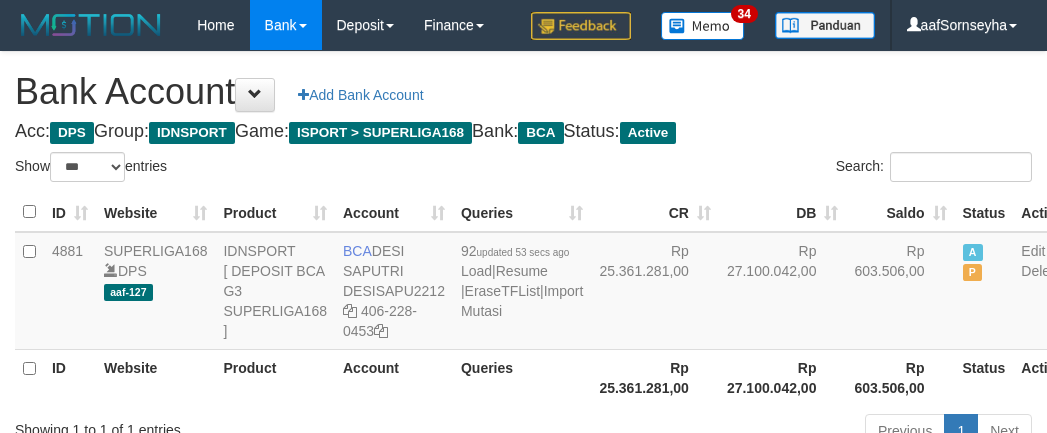 scroll, scrollTop: 175, scrollLeft: 0, axis: vertical 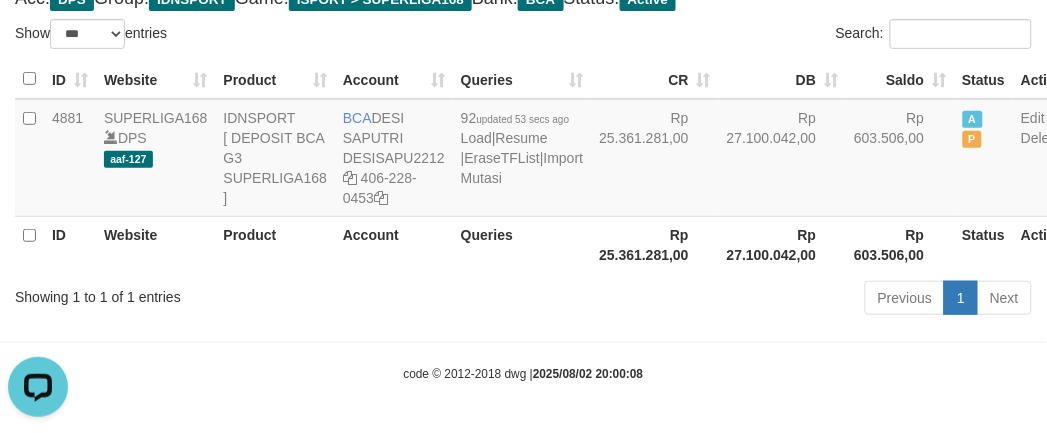 drag, startPoint x: 0, startPoint y: 0, endPoint x: 502, endPoint y: 283, distance: 576.2751 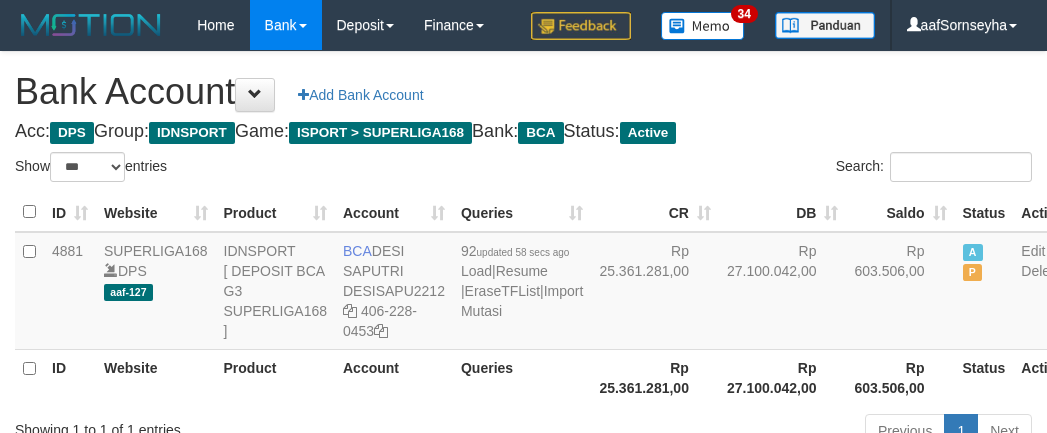 select on "***" 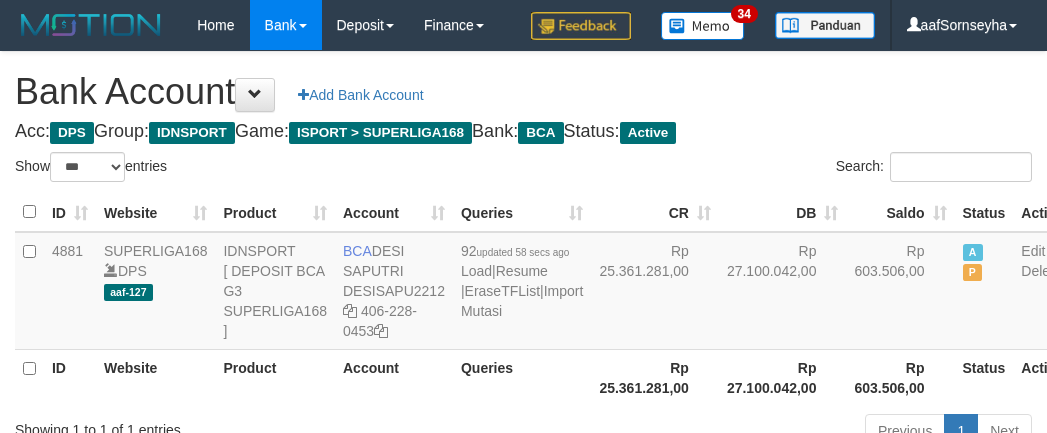 scroll, scrollTop: 175, scrollLeft: 0, axis: vertical 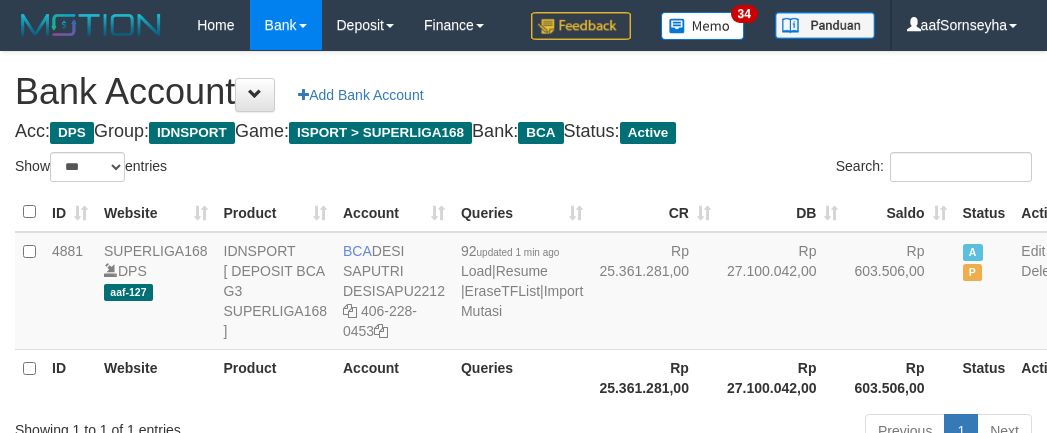 select on "***" 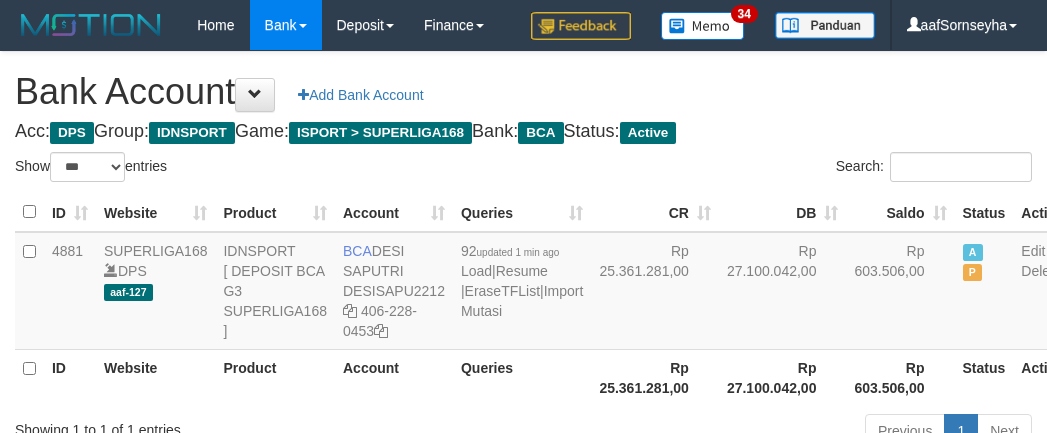 scroll, scrollTop: 175, scrollLeft: 0, axis: vertical 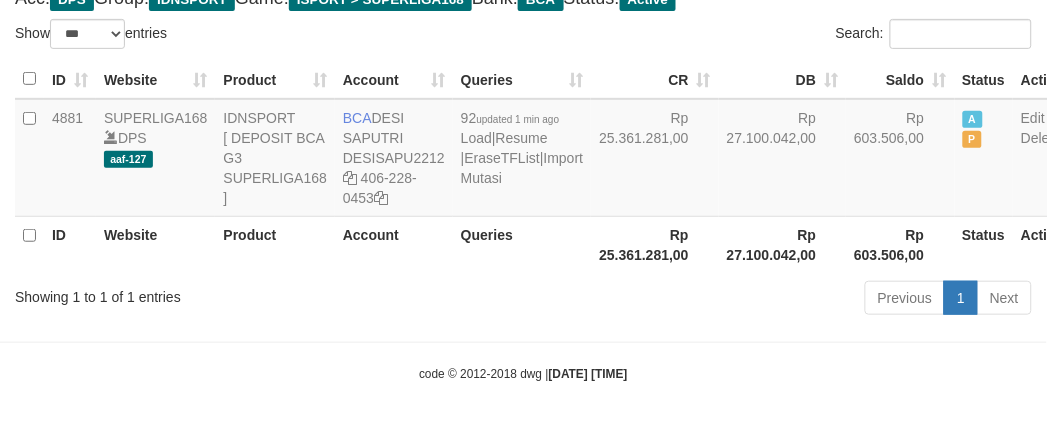 click on "Previous 1 Next" at bounding box center (741, 300) 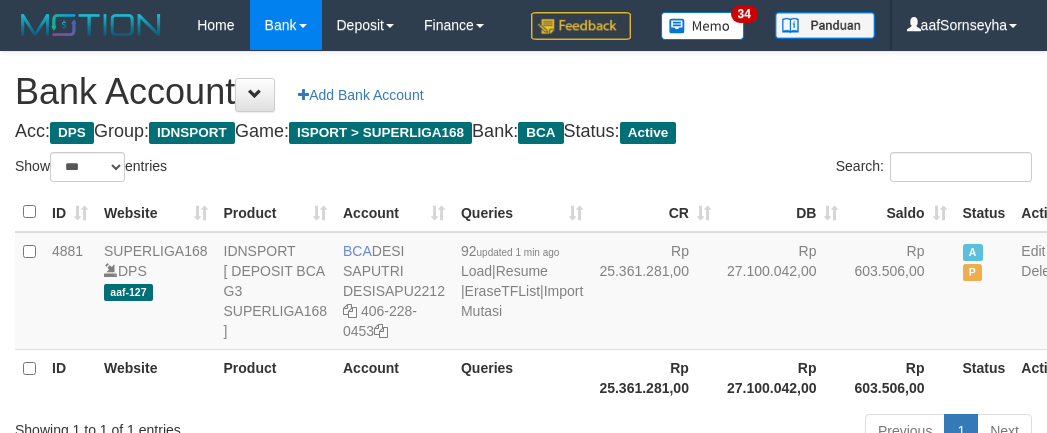select on "***" 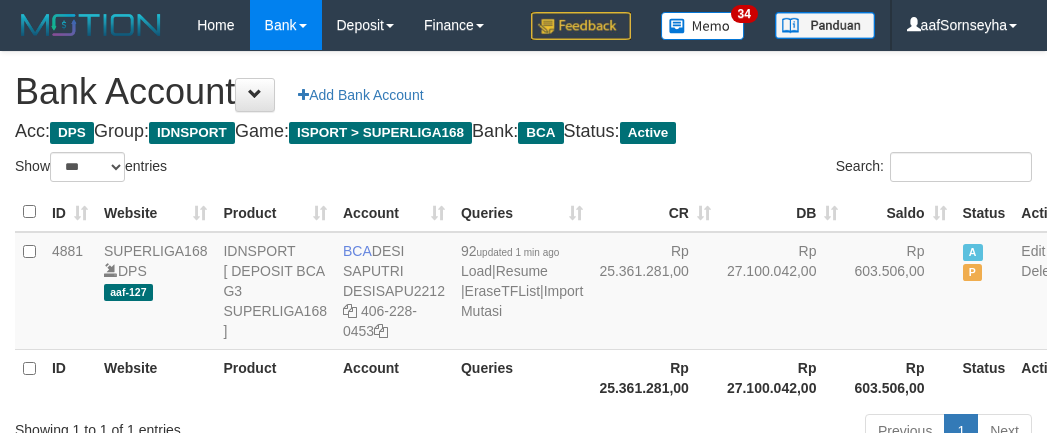 scroll, scrollTop: 175, scrollLeft: 0, axis: vertical 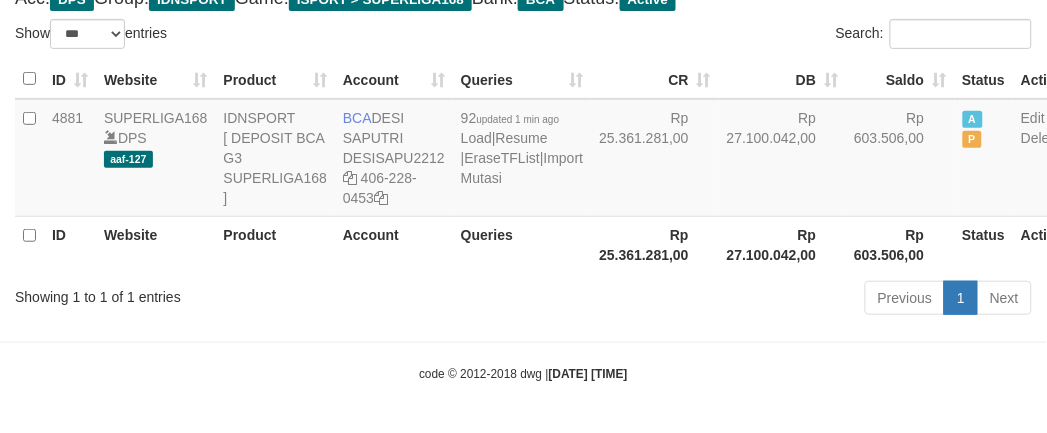 drag, startPoint x: 0, startPoint y: 0, endPoint x: 505, endPoint y: 288, distance: 581.351 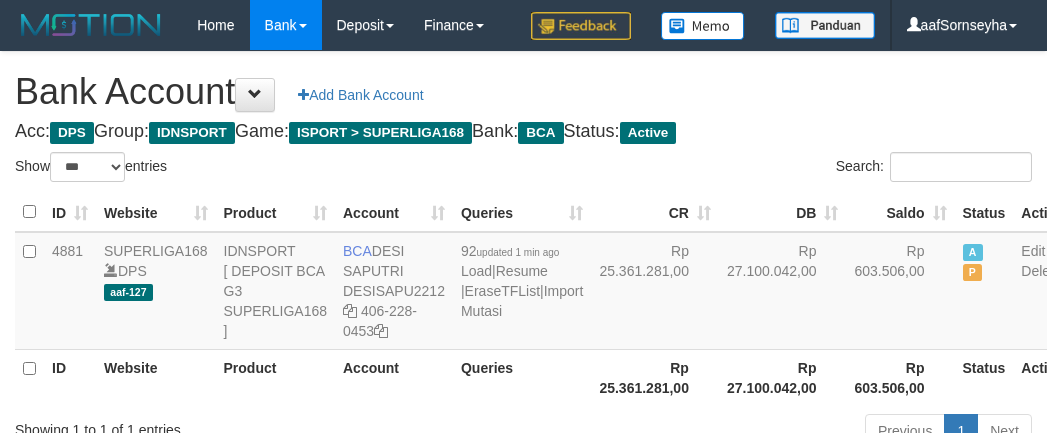 select on "***" 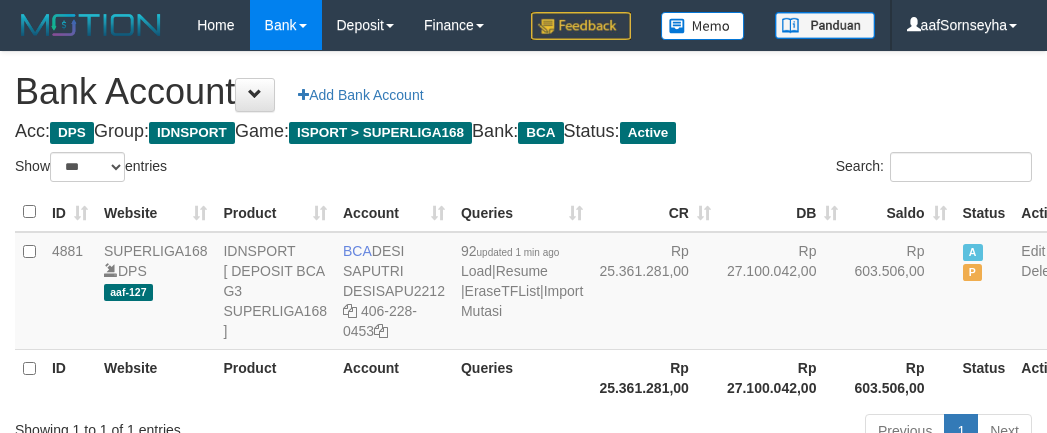 scroll, scrollTop: 175, scrollLeft: 0, axis: vertical 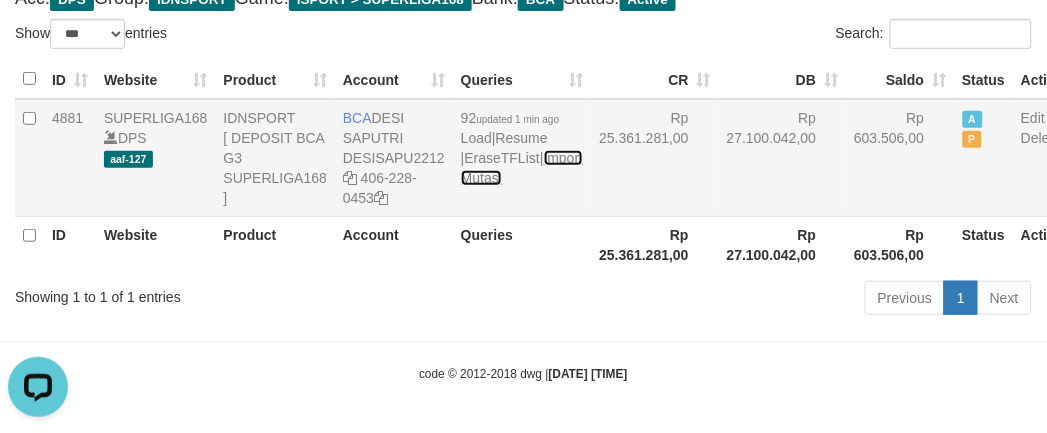 click on "Import Mutasi" at bounding box center [522, 168] 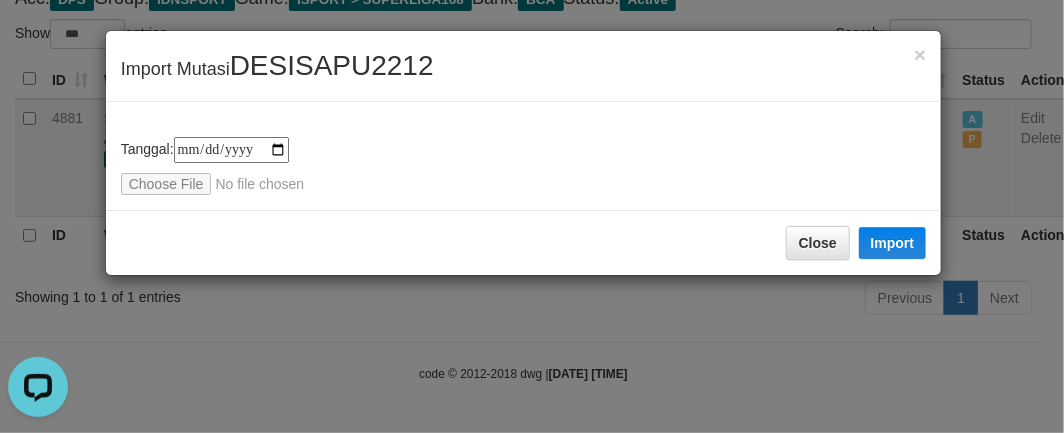 type on "**********" 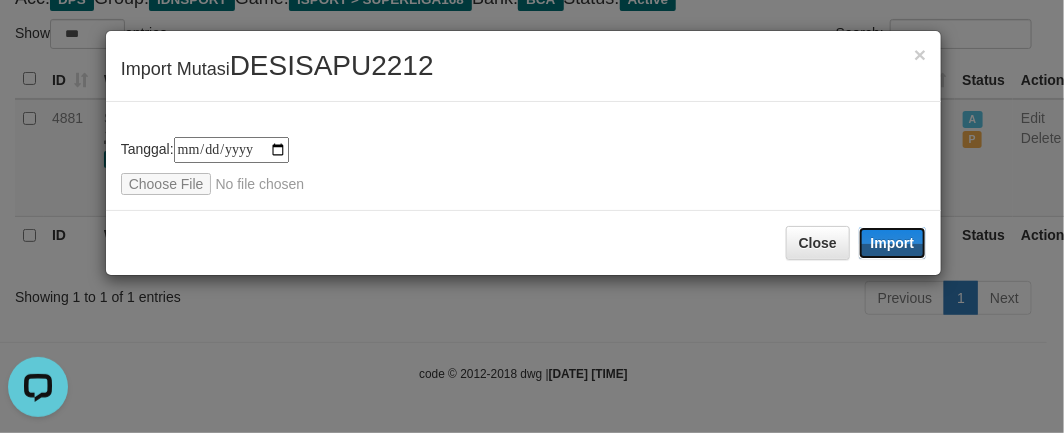 click on "Import" at bounding box center [893, 243] 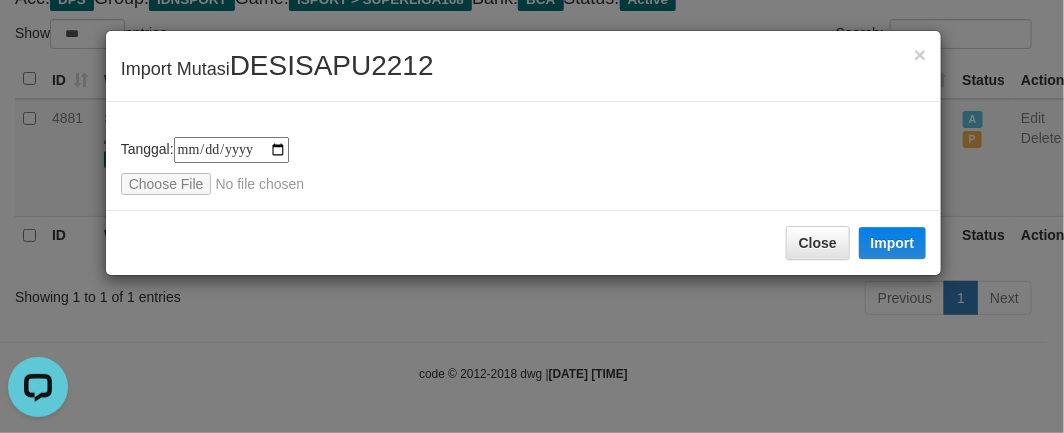 click on "**********" at bounding box center [532, 216] 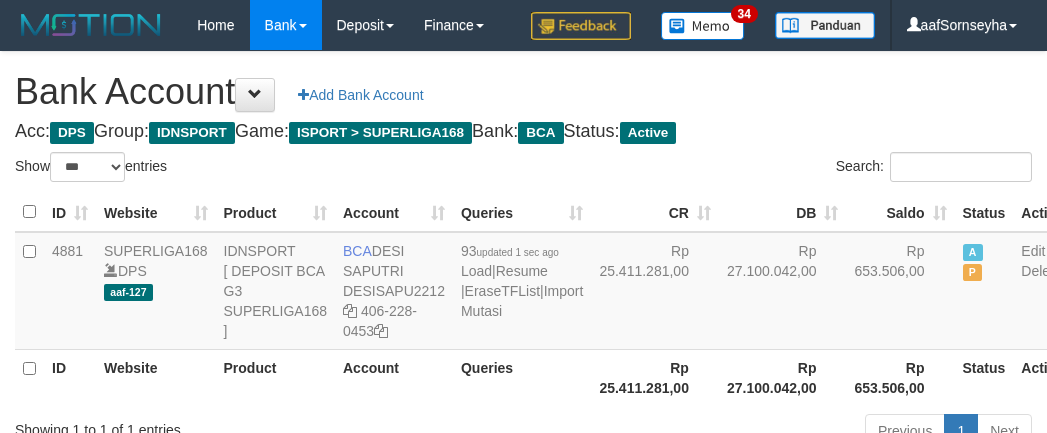 select on "***" 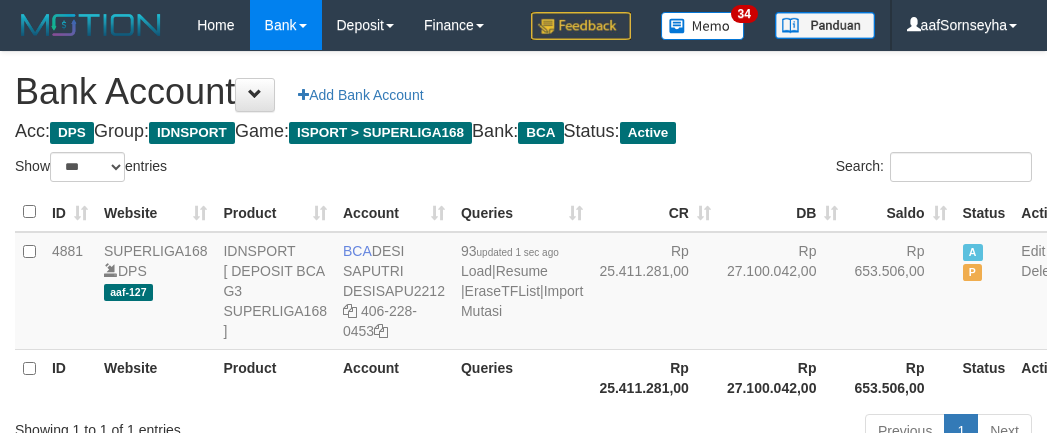 scroll, scrollTop: 175, scrollLeft: 0, axis: vertical 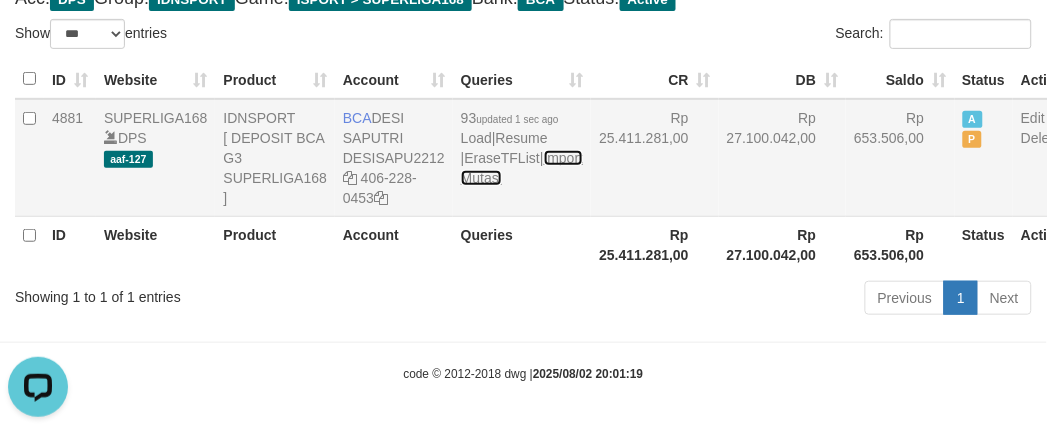 click on "Import Mutasi" at bounding box center [522, 168] 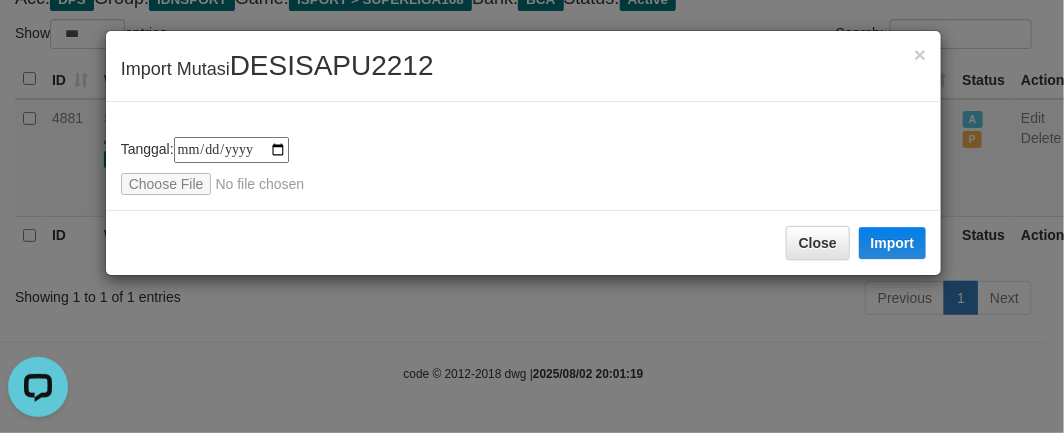 type on "**********" 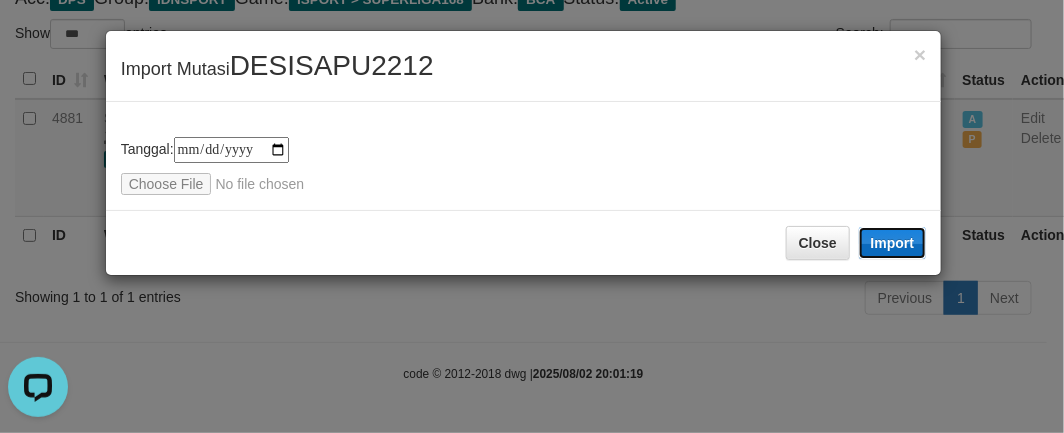 click on "Import" at bounding box center (893, 243) 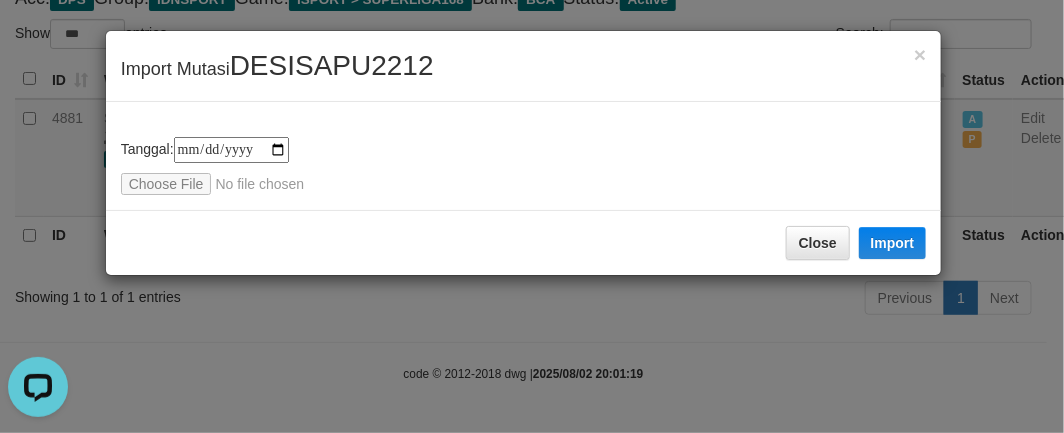 click on "**********" at bounding box center (532, 216) 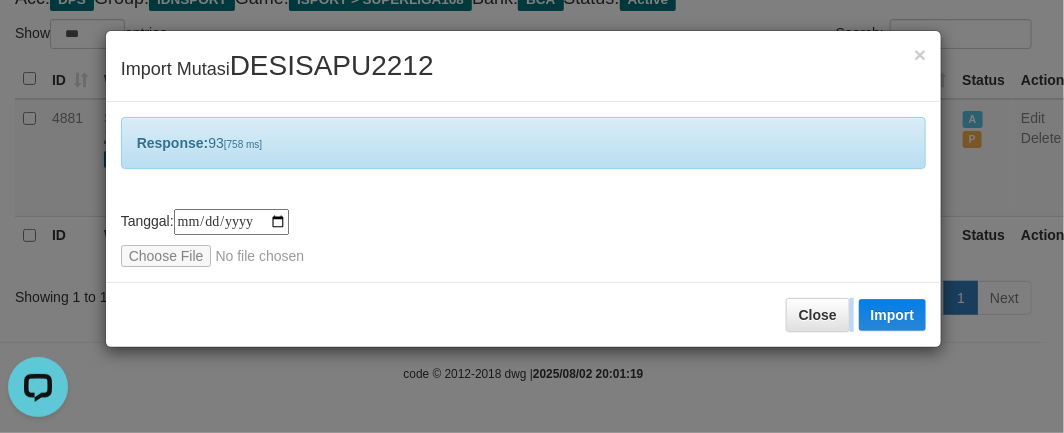 drag, startPoint x: 678, startPoint y: 364, endPoint x: 728, endPoint y: 372, distance: 50.635956 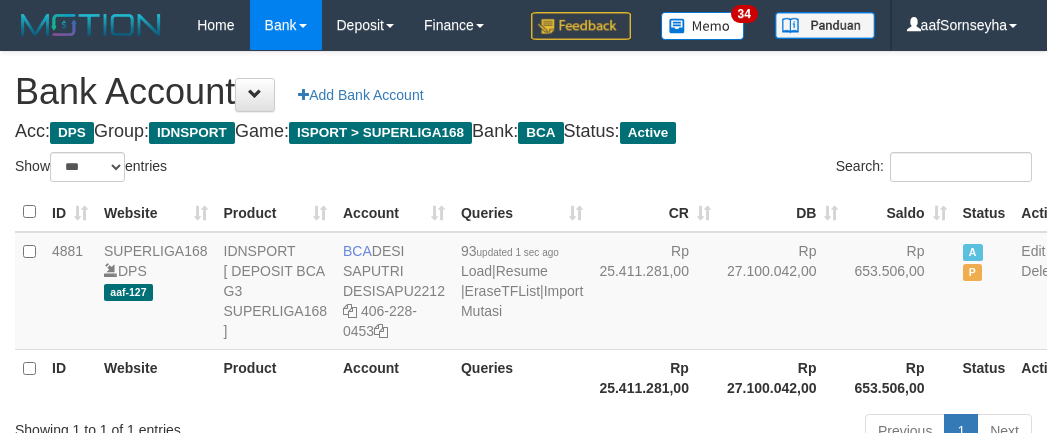 select on "***" 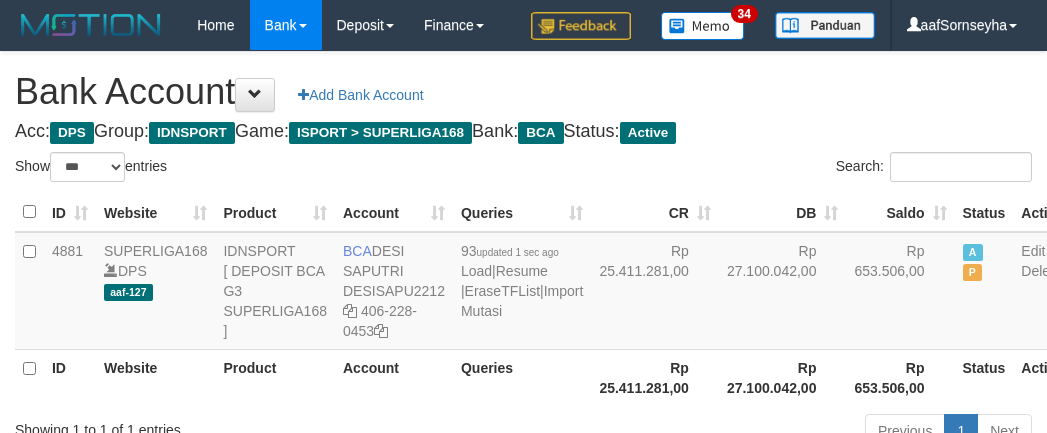 scroll, scrollTop: 175, scrollLeft: 0, axis: vertical 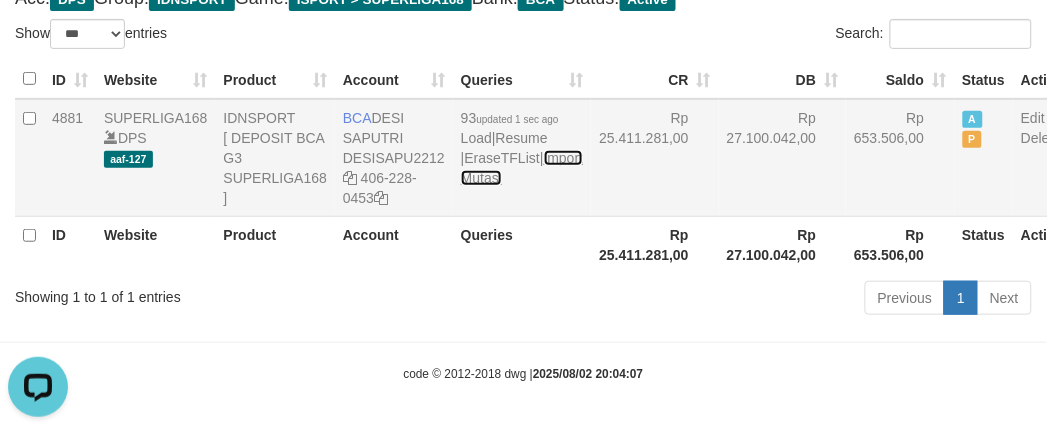 click on "Import Mutasi" at bounding box center (522, 168) 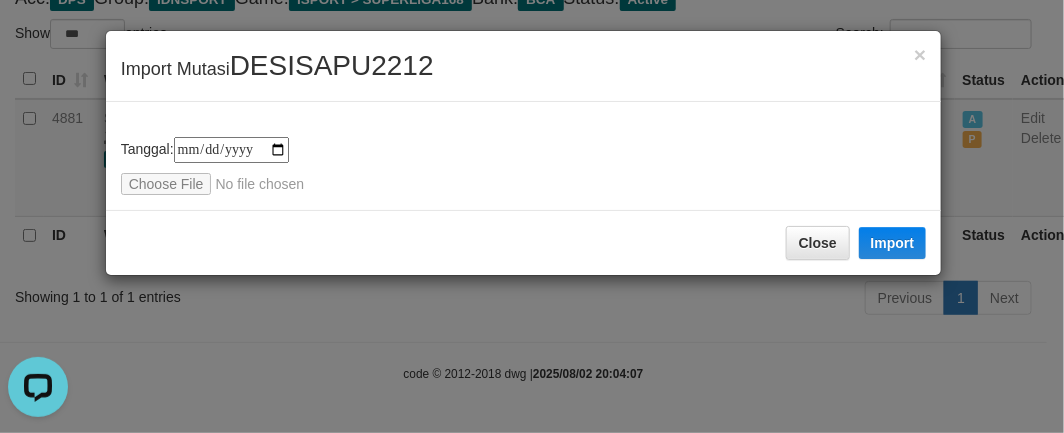 type on "**********" 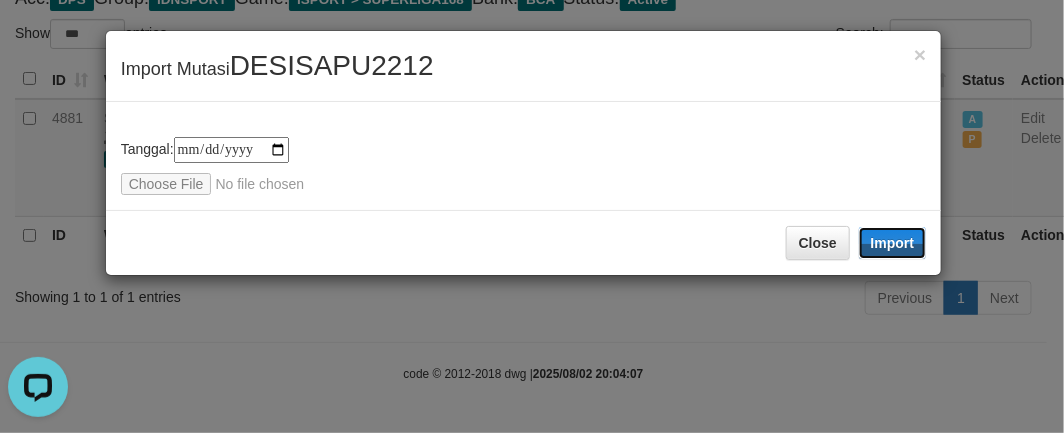 drag, startPoint x: 902, startPoint y: 234, endPoint x: 784, endPoint y: 356, distance: 169.7292 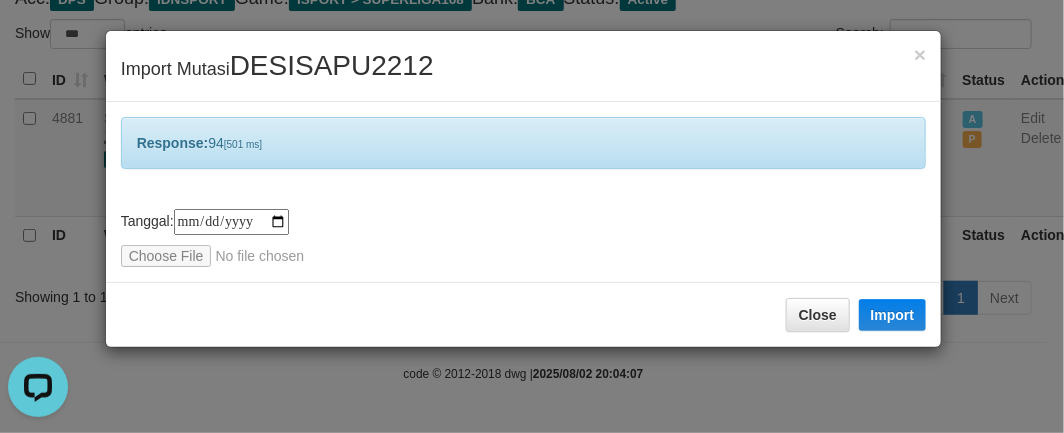 drag, startPoint x: 784, startPoint y: 356, endPoint x: 814, endPoint y: 354, distance: 30.066593 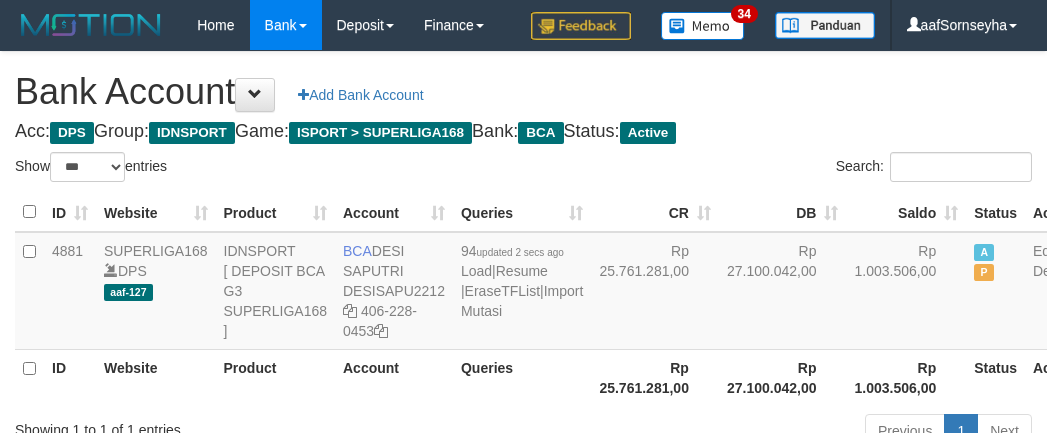 select on "***" 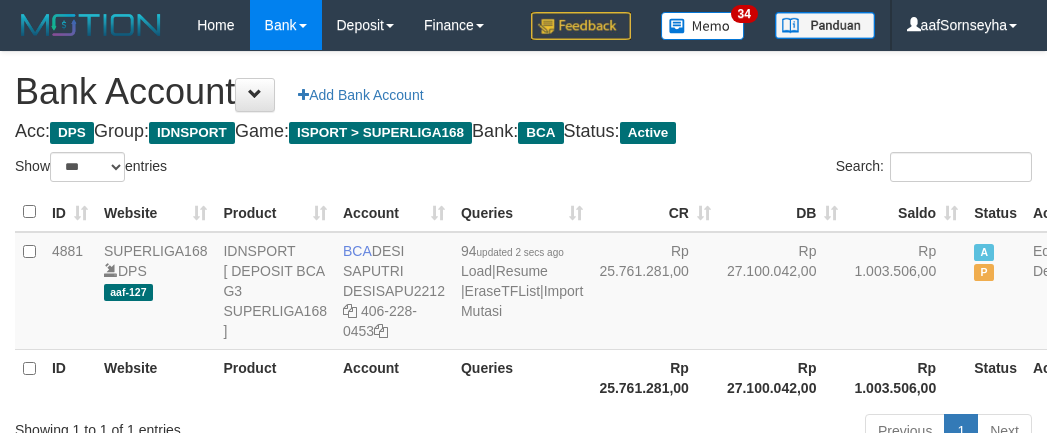 scroll, scrollTop: 175, scrollLeft: 0, axis: vertical 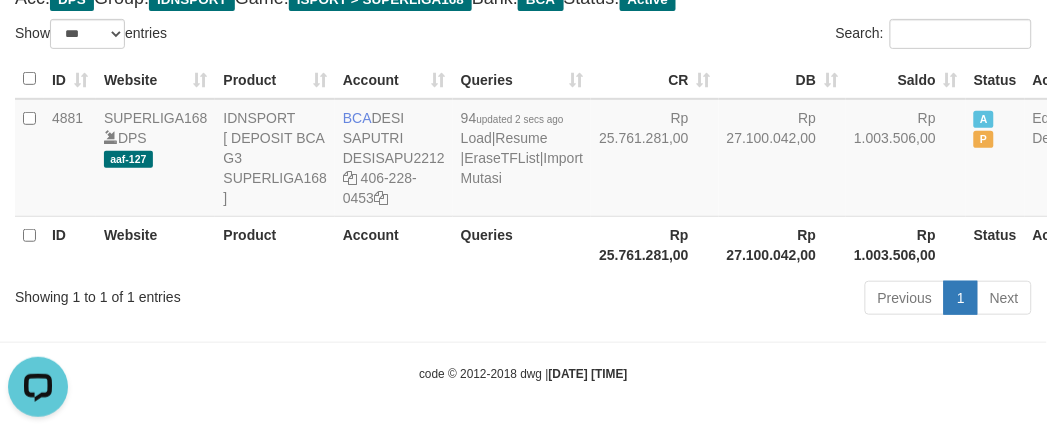 drag, startPoint x: 445, startPoint y: 327, endPoint x: 460, endPoint y: 330, distance: 15.297058 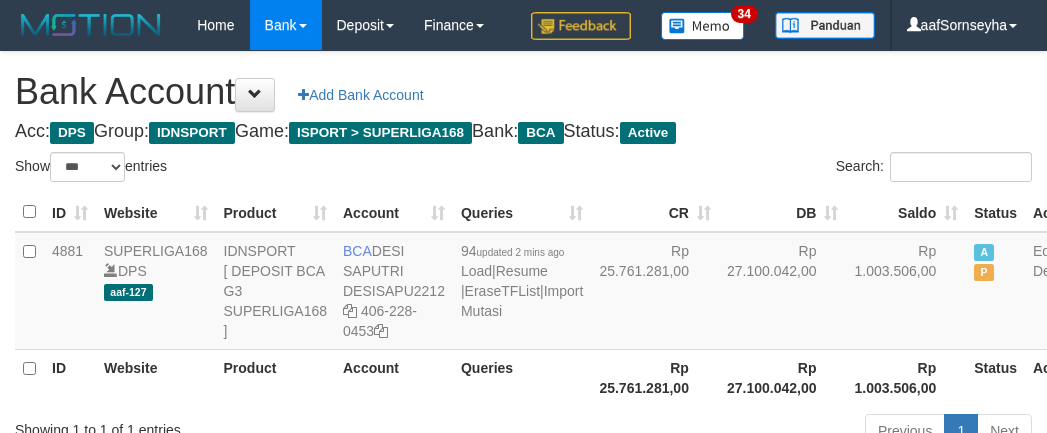 select on "***" 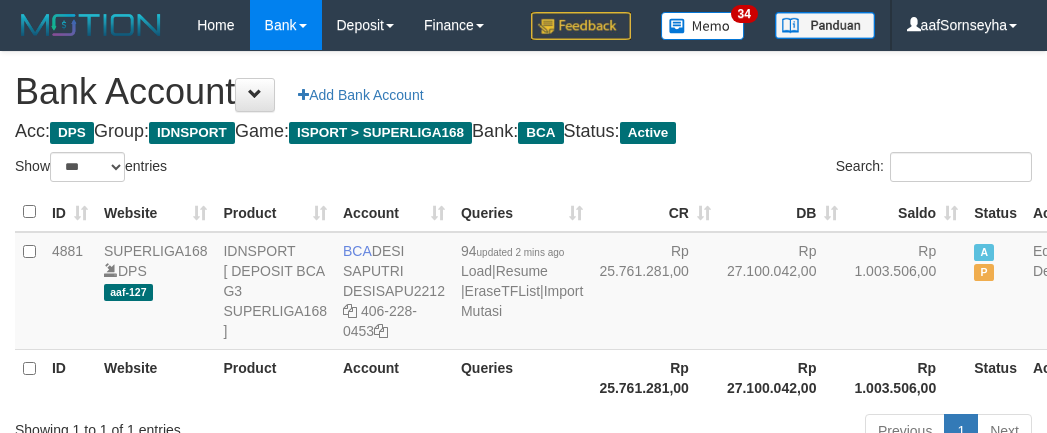 scroll, scrollTop: 175, scrollLeft: 0, axis: vertical 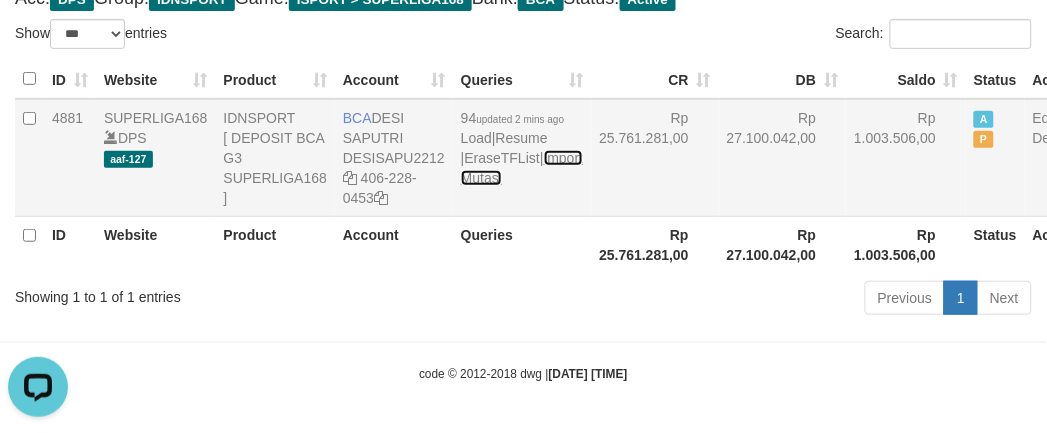 click on "Import Mutasi" at bounding box center [522, 168] 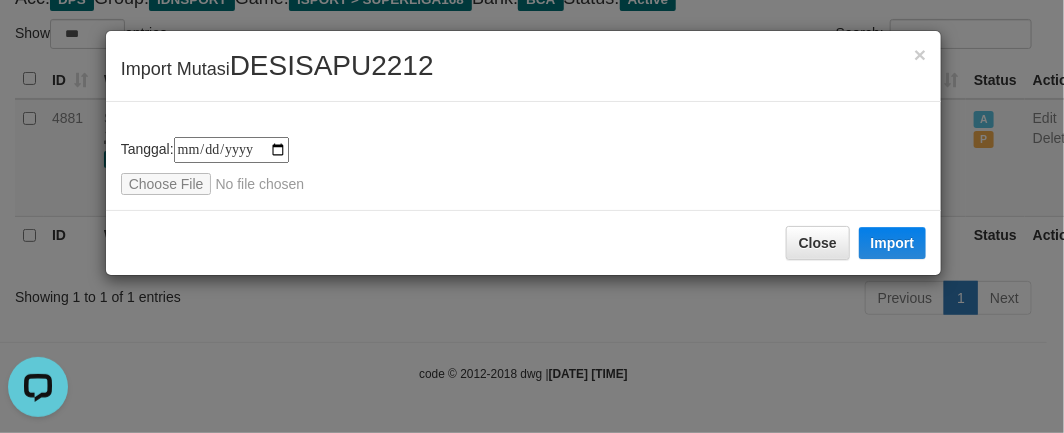 type on "**********" 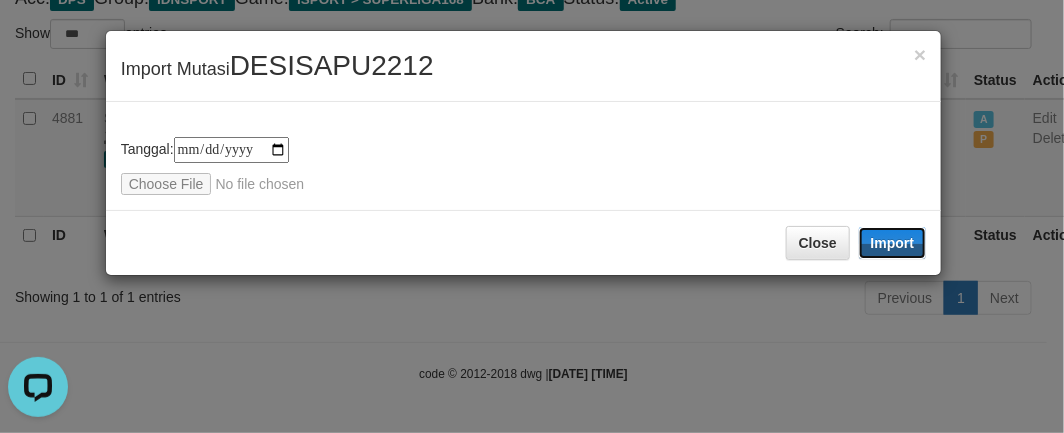 drag, startPoint x: 894, startPoint y: 231, endPoint x: 763, endPoint y: 380, distance: 198.39859 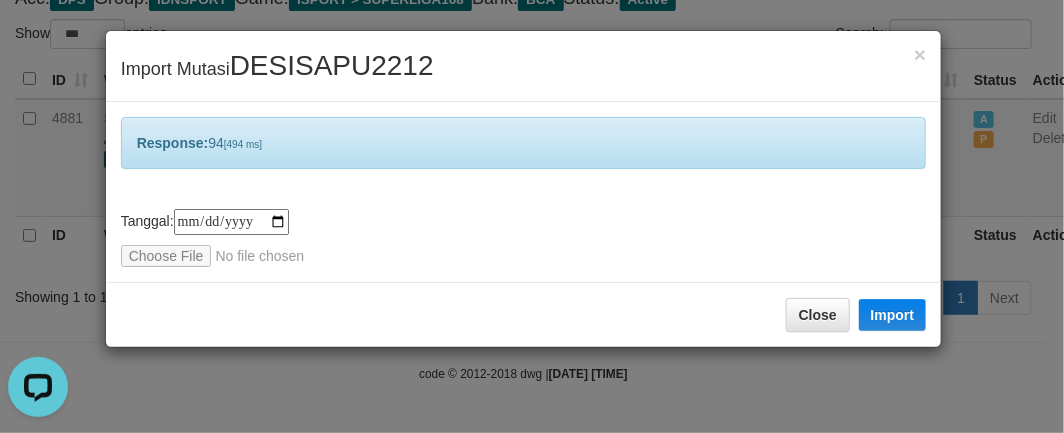 click on "**********" at bounding box center (532, 216) 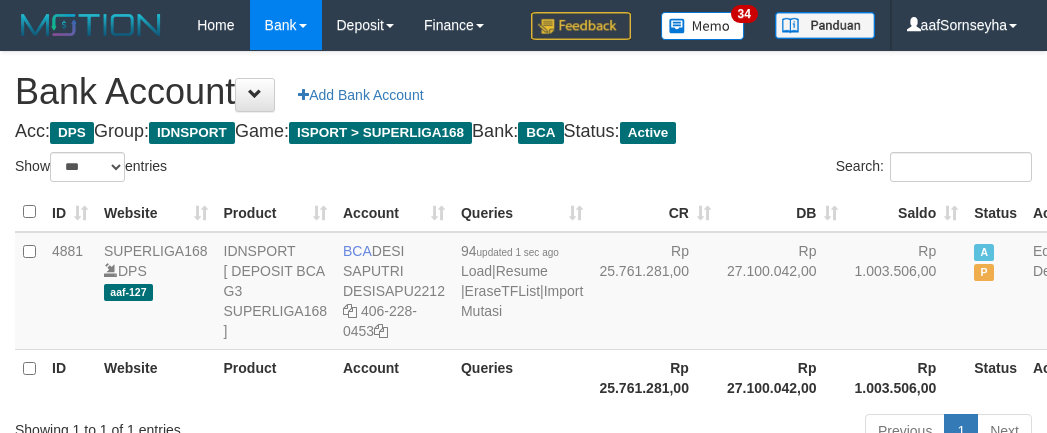 select on "***" 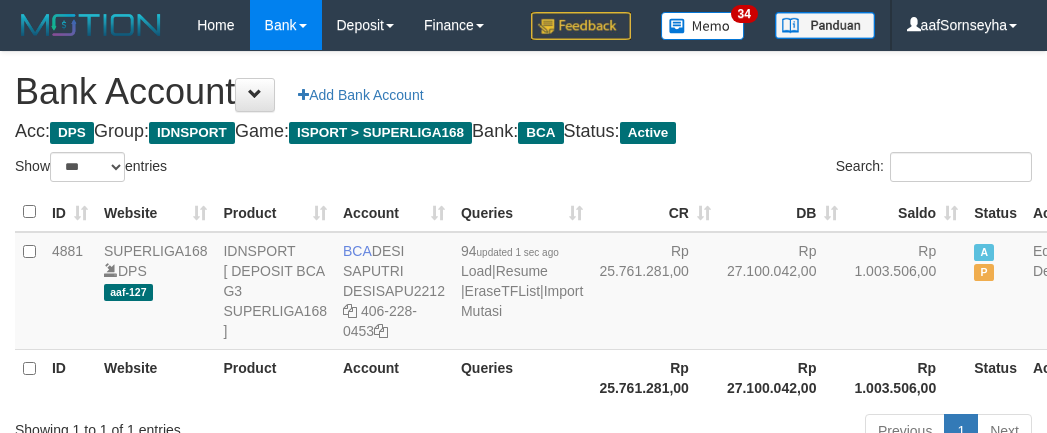 scroll, scrollTop: 175, scrollLeft: 0, axis: vertical 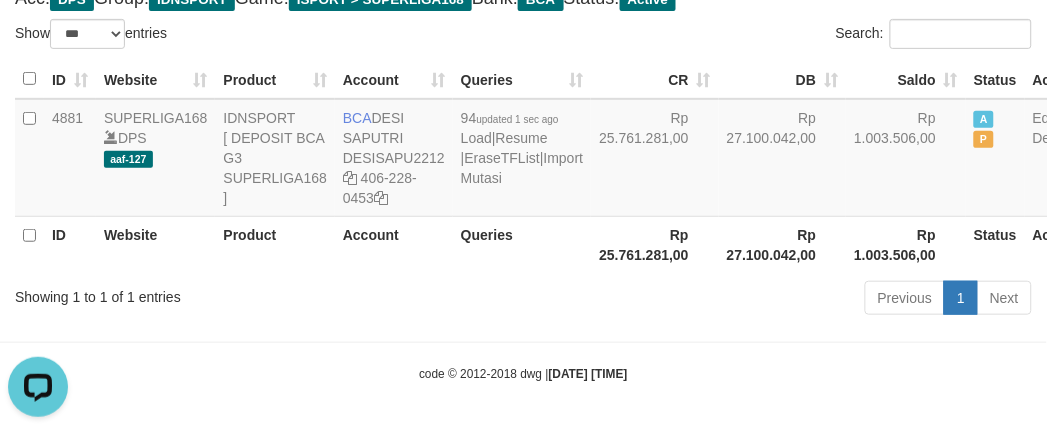 drag, startPoint x: 532, startPoint y: 291, endPoint x: 555, endPoint y: 278, distance: 26.41969 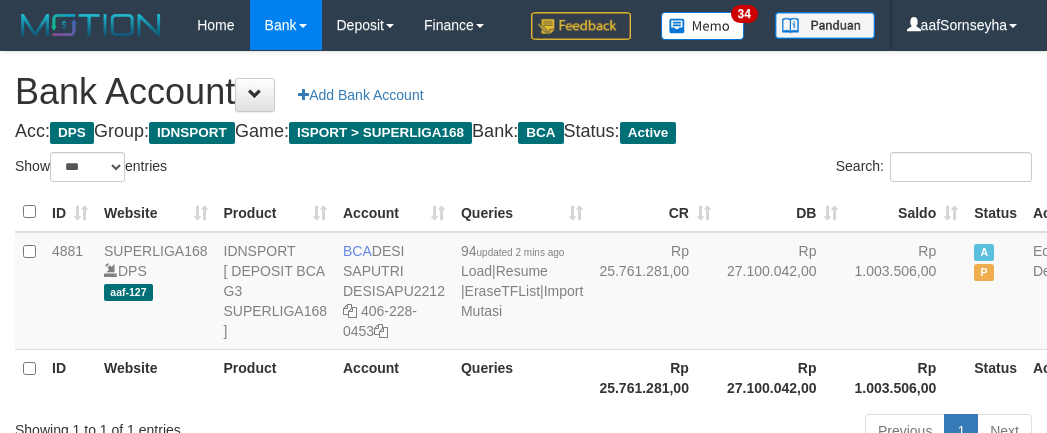 select on "***" 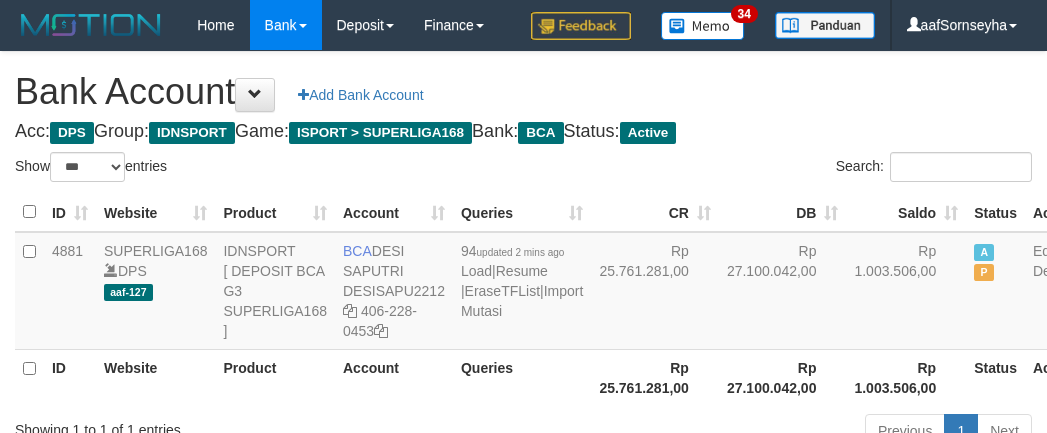 scroll, scrollTop: 175, scrollLeft: 0, axis: vertical 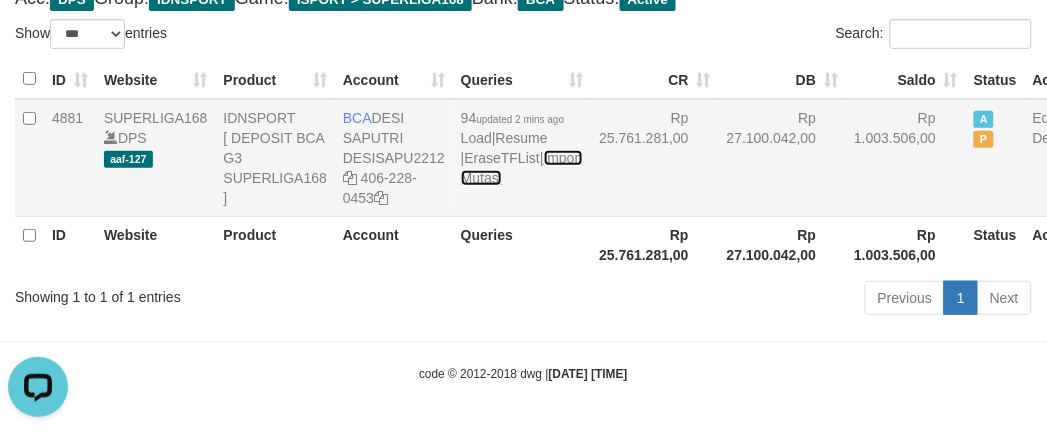 click on "Import Mutasi" at bounding box center [522, 168] 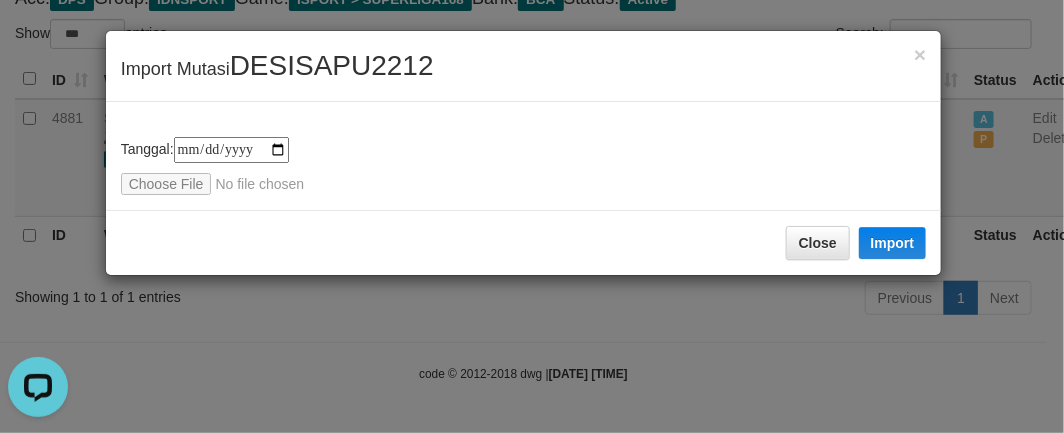 type on "**********" 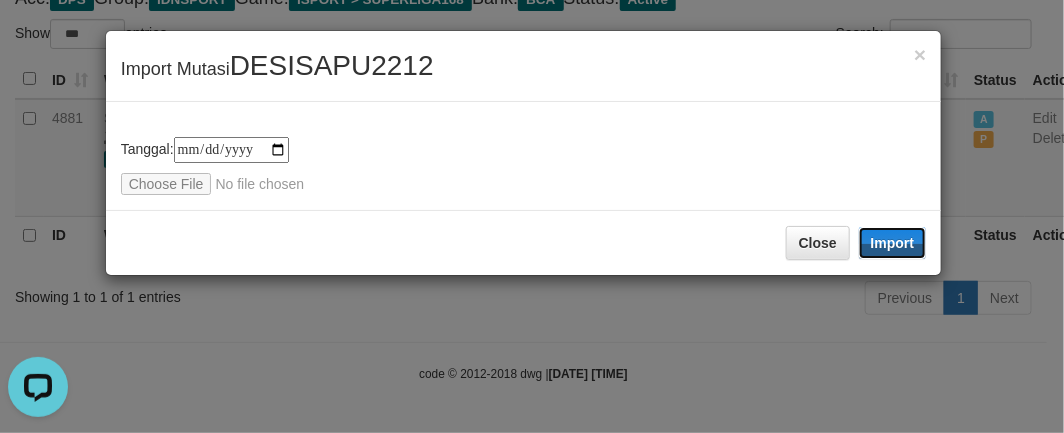 click on "Import" at bounding box center (893, 243) 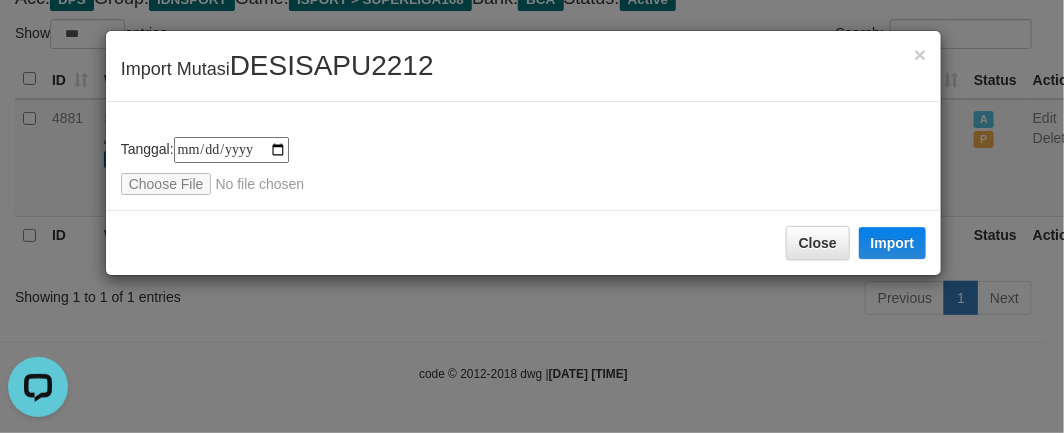click on "**********" at bounding box center [532, 216] 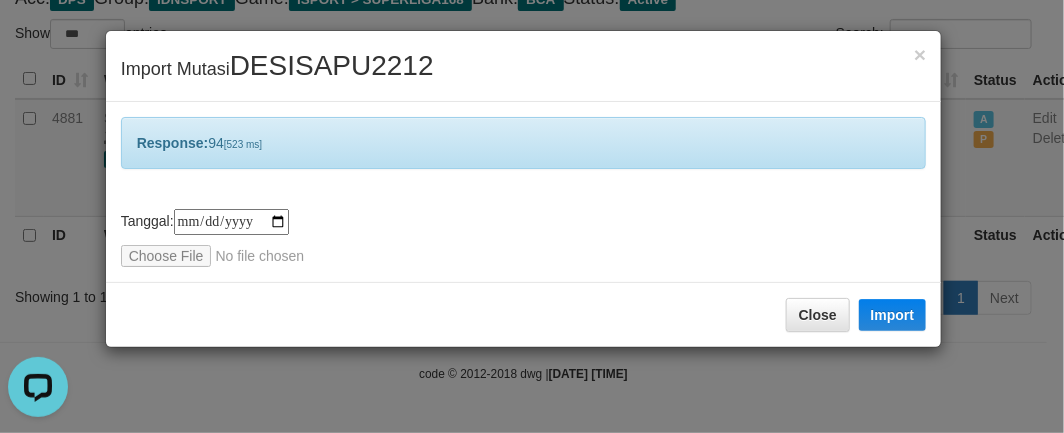 click on "Close
Import" at bounding box center [524, 314] 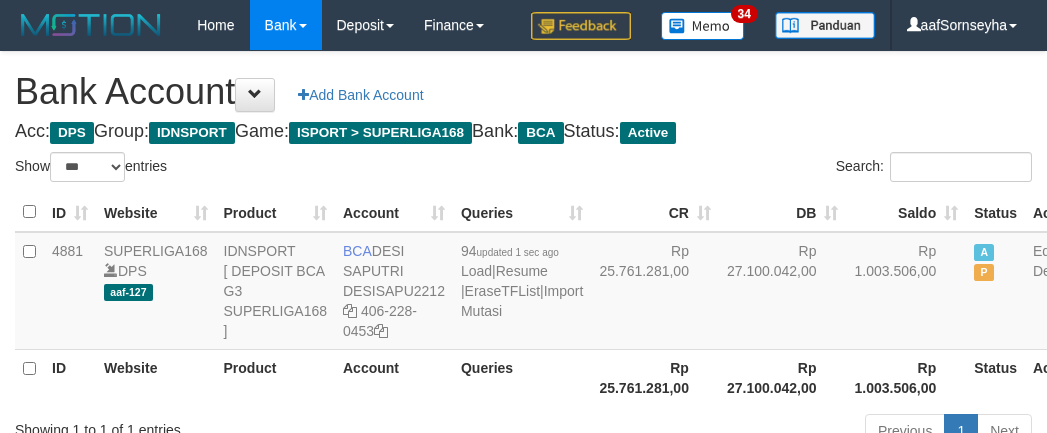 select on "***" 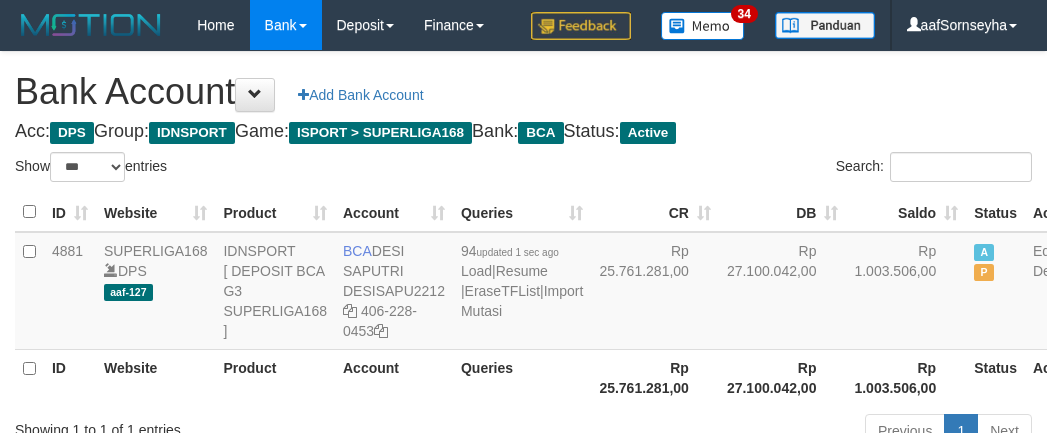 scroll, scrollTop: 175, scrollLeft: 0, axis: vertical 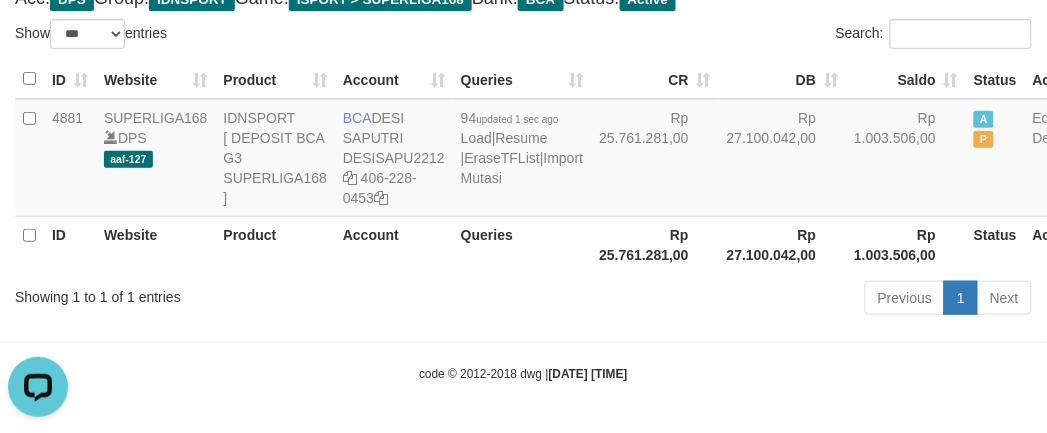 click on "Product" at bounding box center (275, 244) 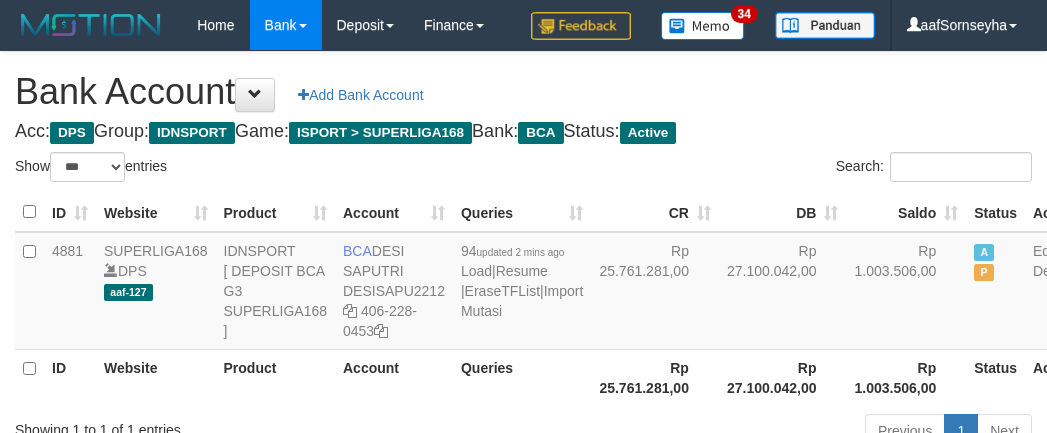 select on "***" 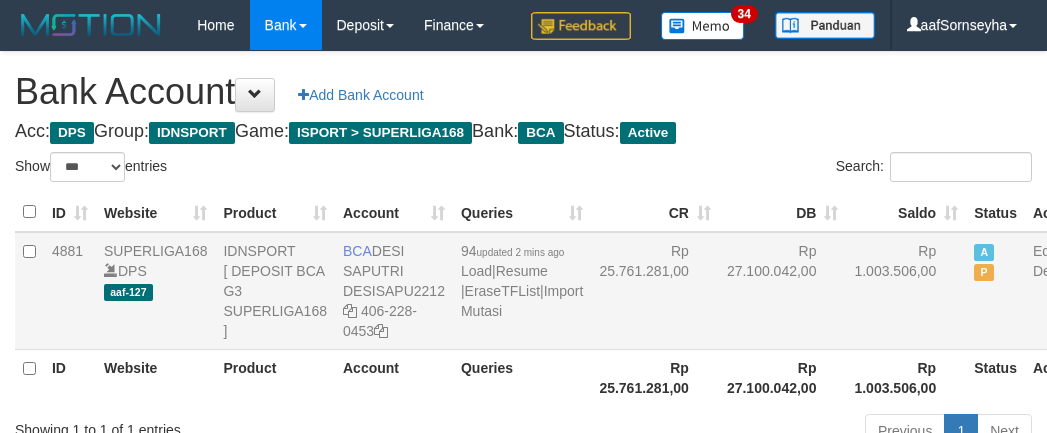 scroll, scrollTop: 175, scrollLeft: 0, axis: vertical 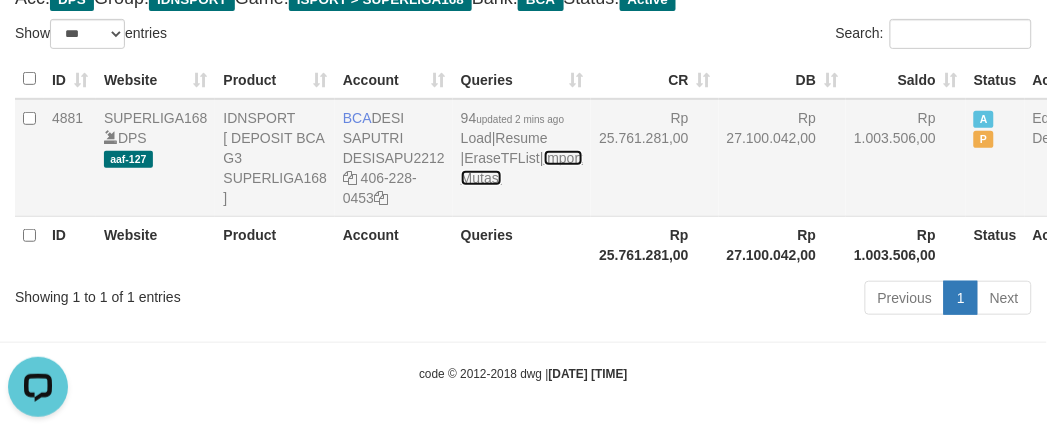 click on "Import Mutasi" at bounding box center [522, 168] 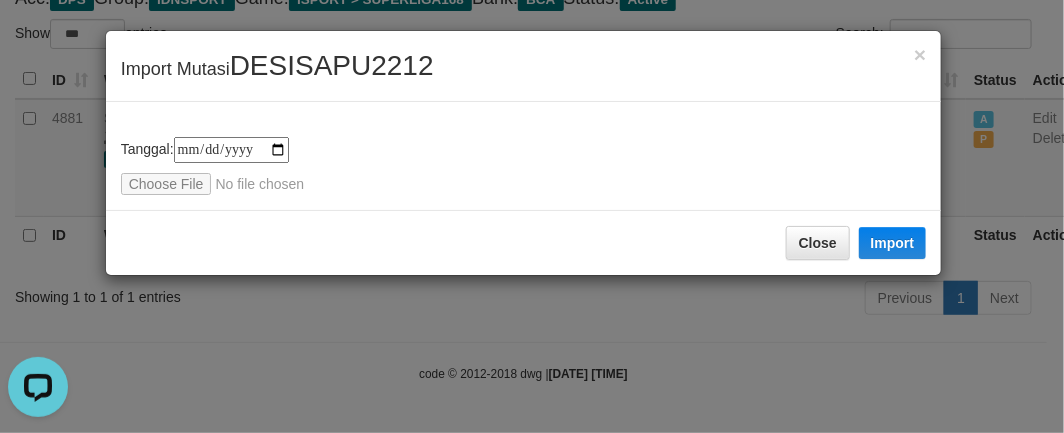 type on "**********" 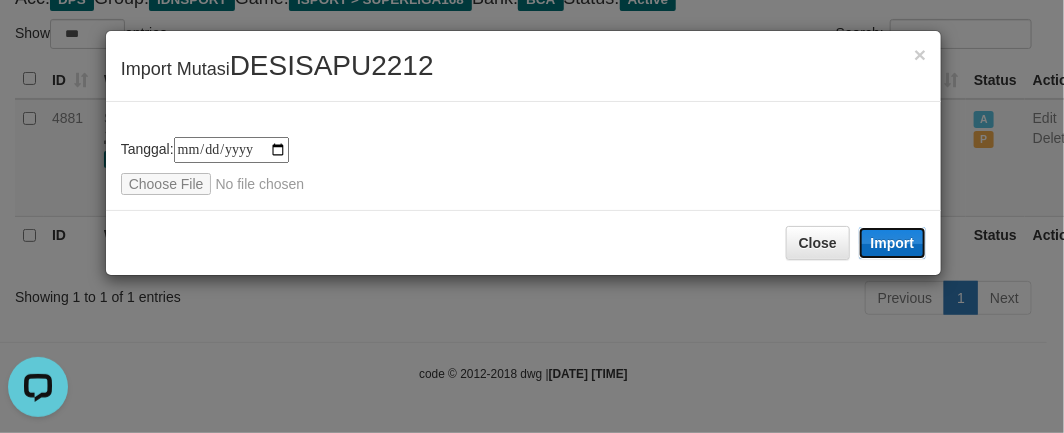 click on "Import" at bounding box center (893, 243) 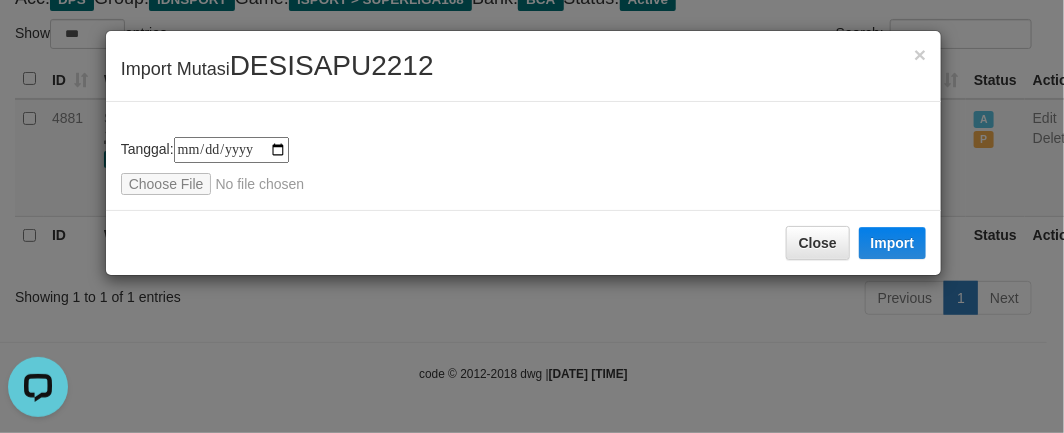 click on "**********" at bounding box center (532, 216) 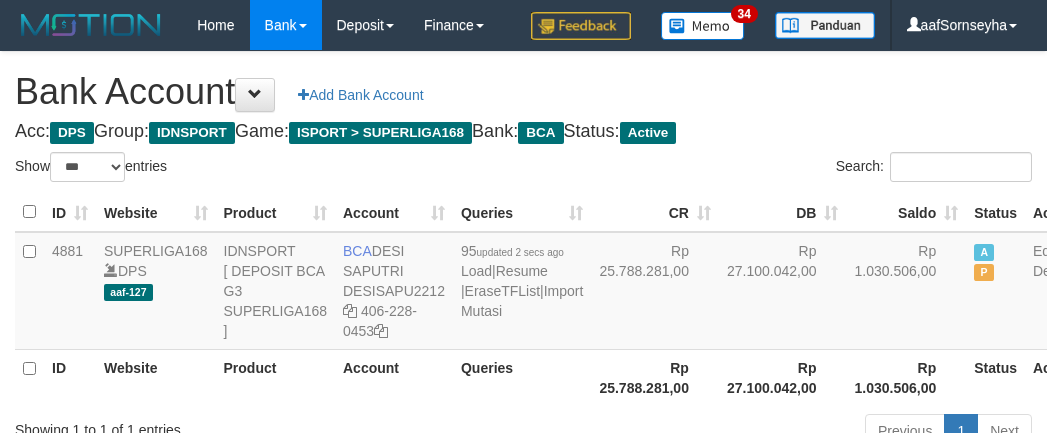 select on "***" 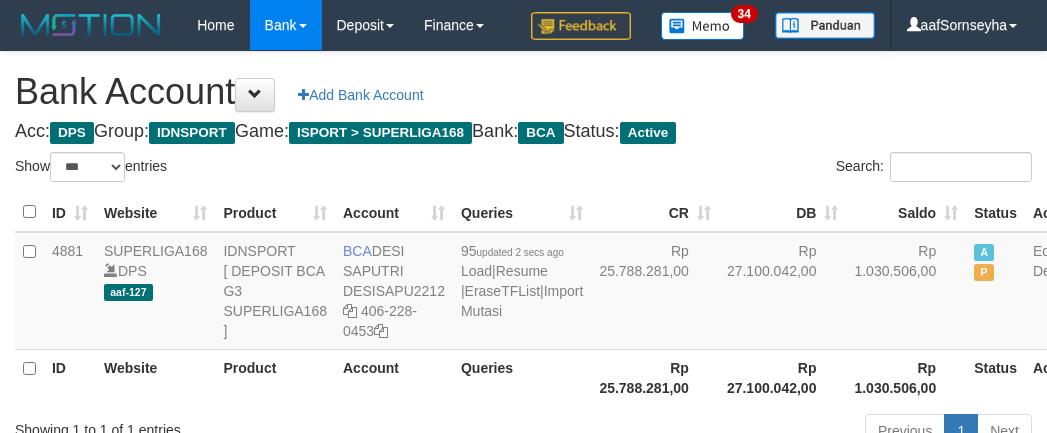 scroll, scrollTop: 175, scrollLeft: 0, axis: vertical 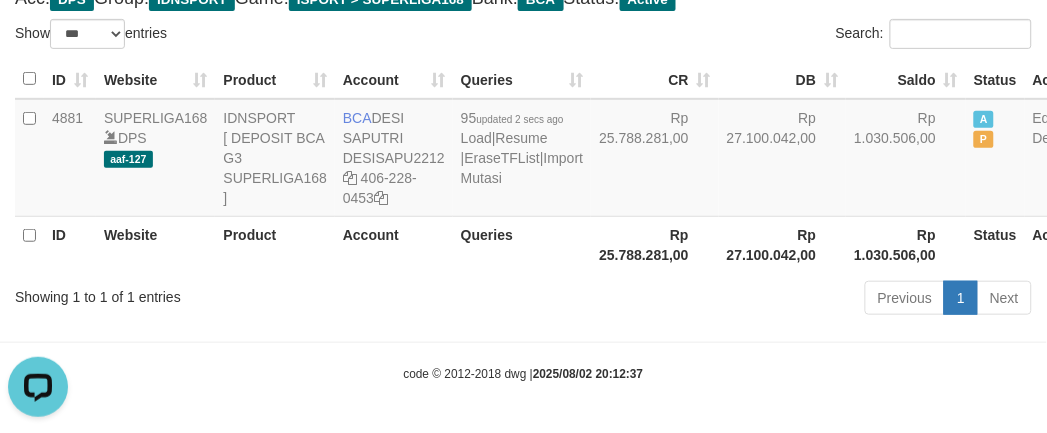 click on "Previous 1 Next" at bounding box center (741, 300) 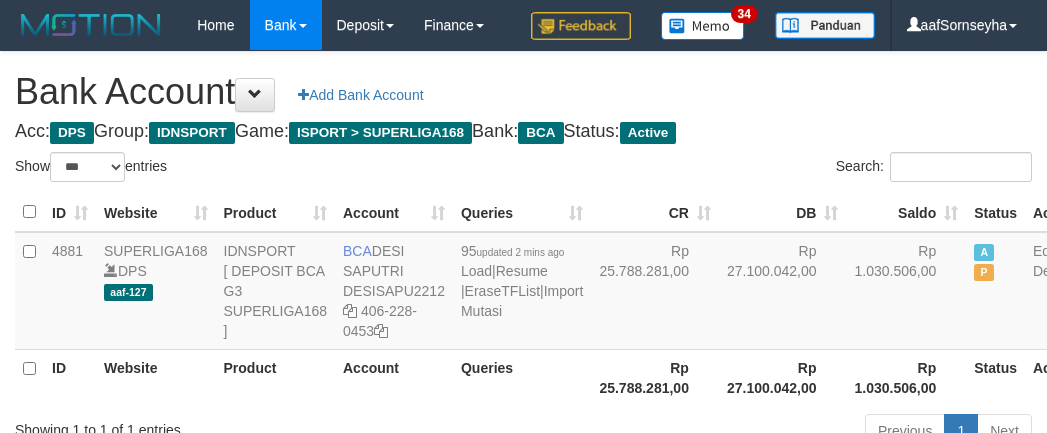 select on "***" 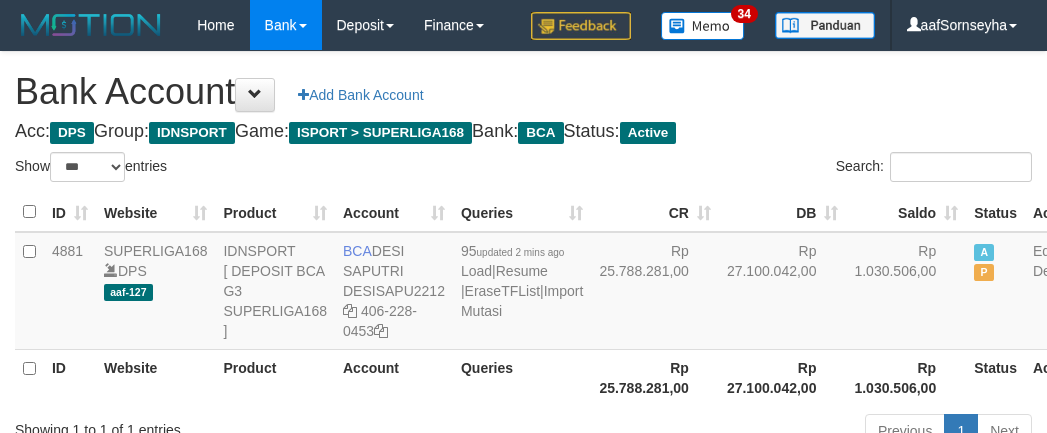 scroll, scrollTop: 175, scrollLeft: 0, axis: vertical 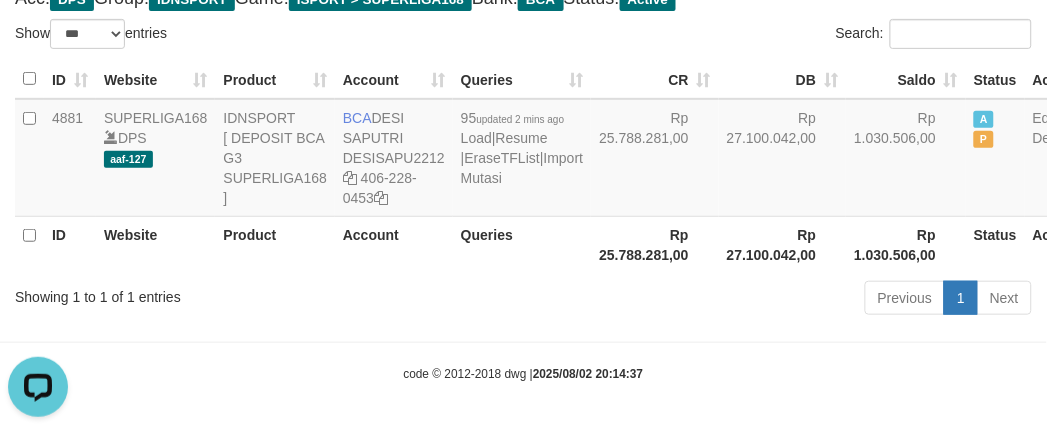 click on "Showing 1 to 1 of 1 entries" at bounding box center (218, 293) 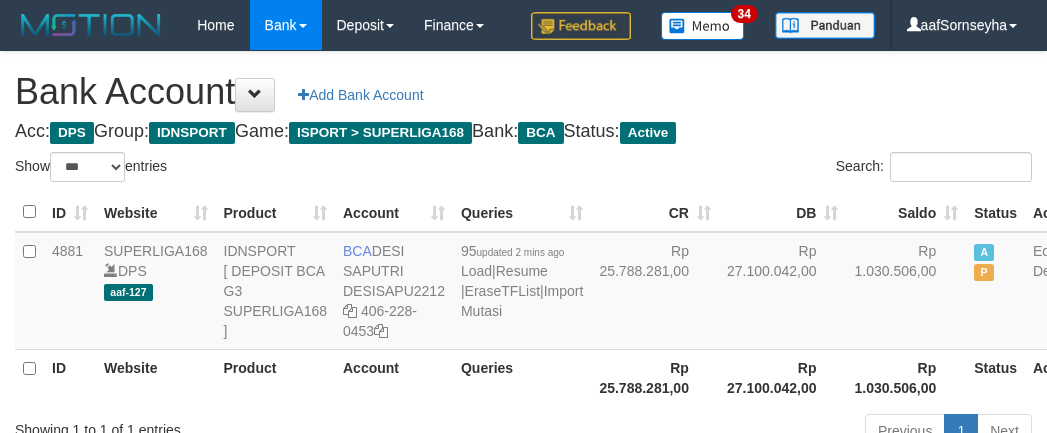 select on "***" 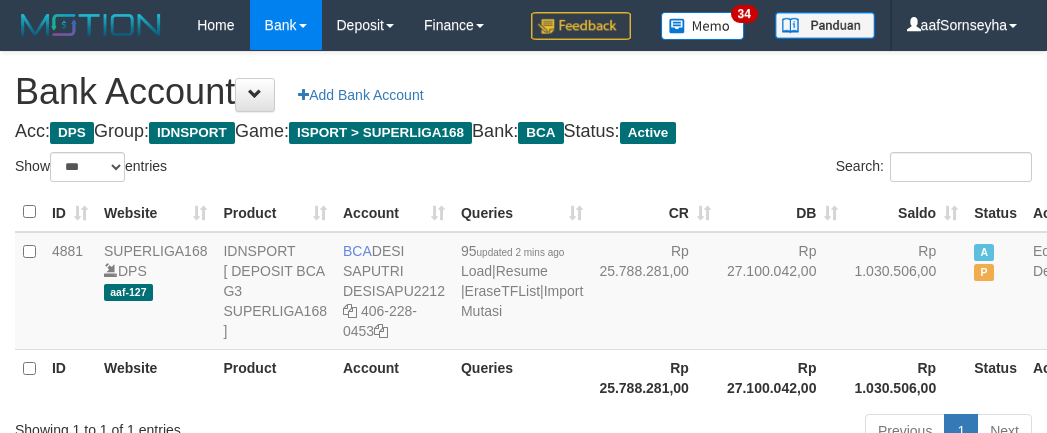 scroll, scrollTop: 175, scrollLeft: 0, axis: vertical 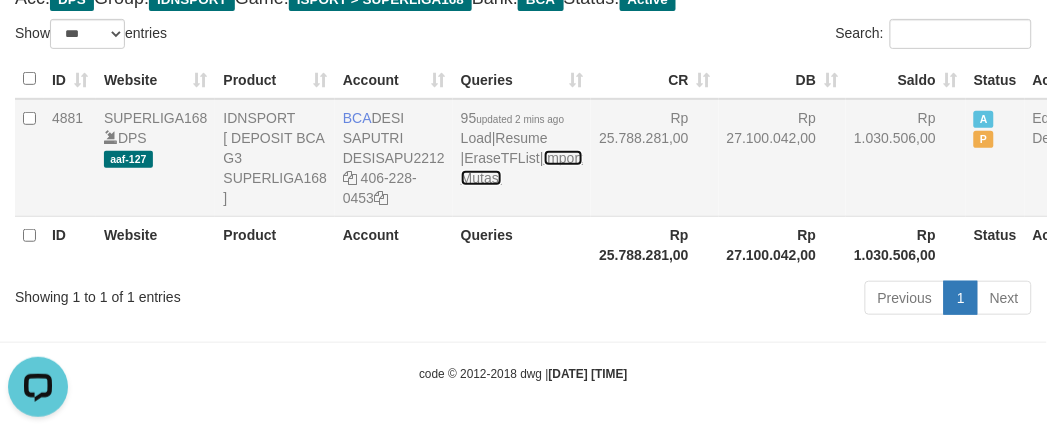 click on "Import Mutasi" at bounding box center (522, 168) 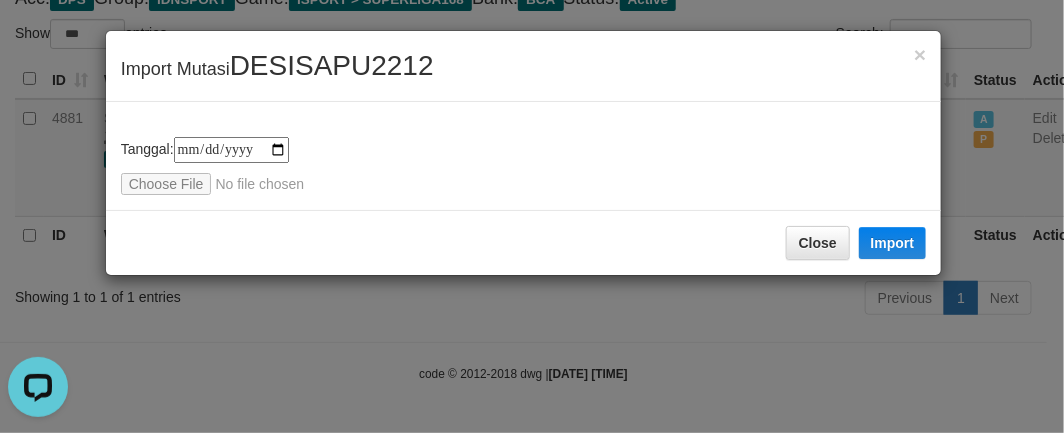 type on "**********" 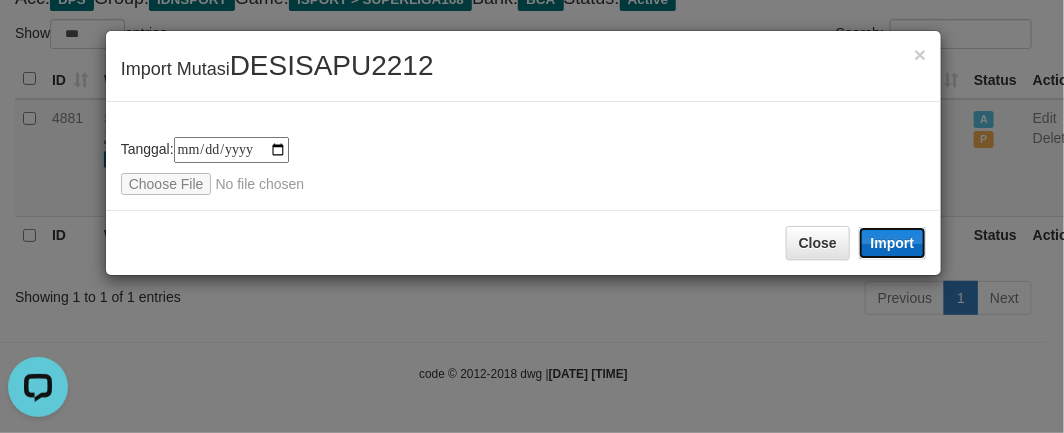 click on "Import" at bounding box center (893, 243) 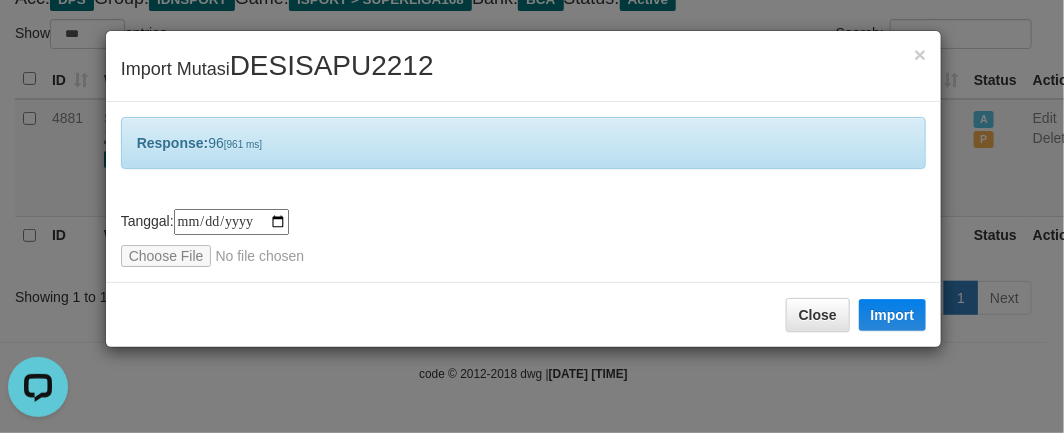 click on "**********" at bounding box center [532, 216] 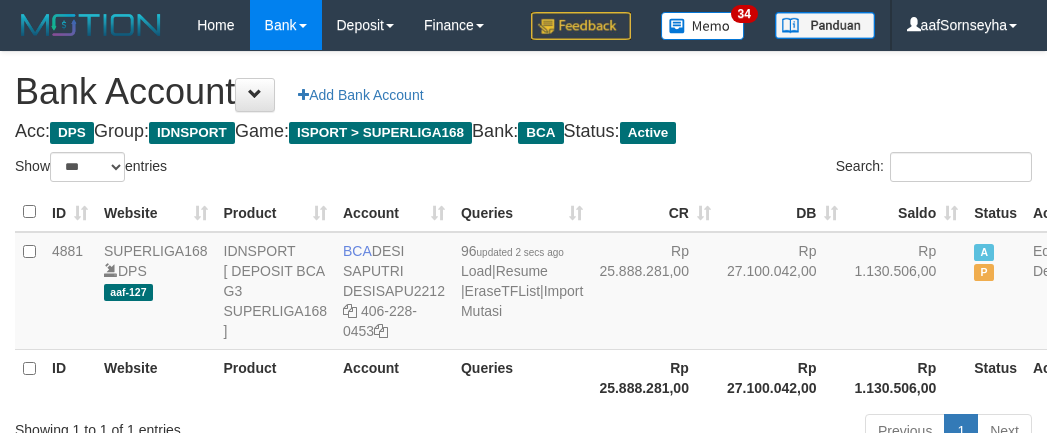 select on "***" 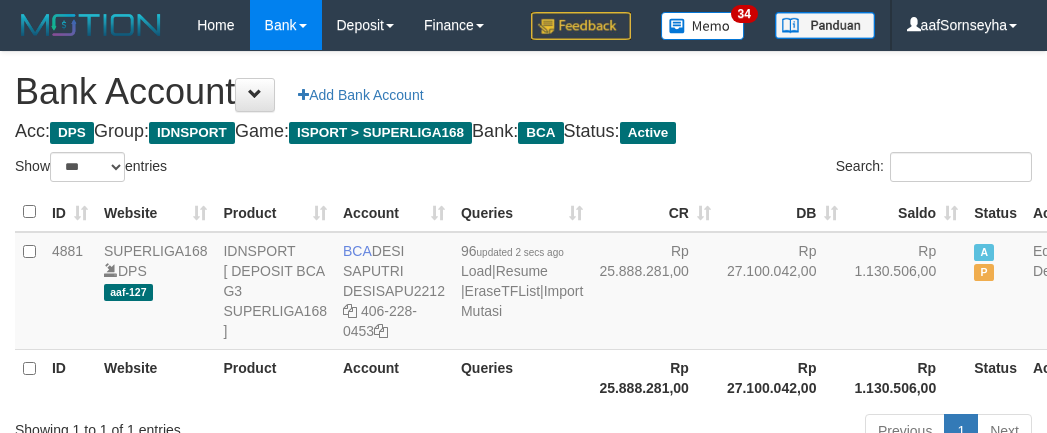 scroll, scrollTop: 175, scrollLeft: 0, axis: vertical 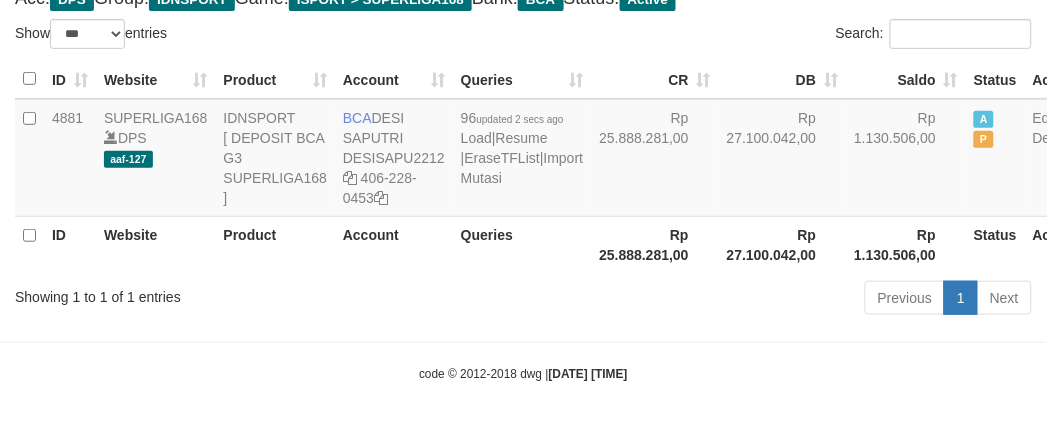click on "code © 2012-2018 dwg |  [DATE] [TIME]" at bounding box center (523, 373) 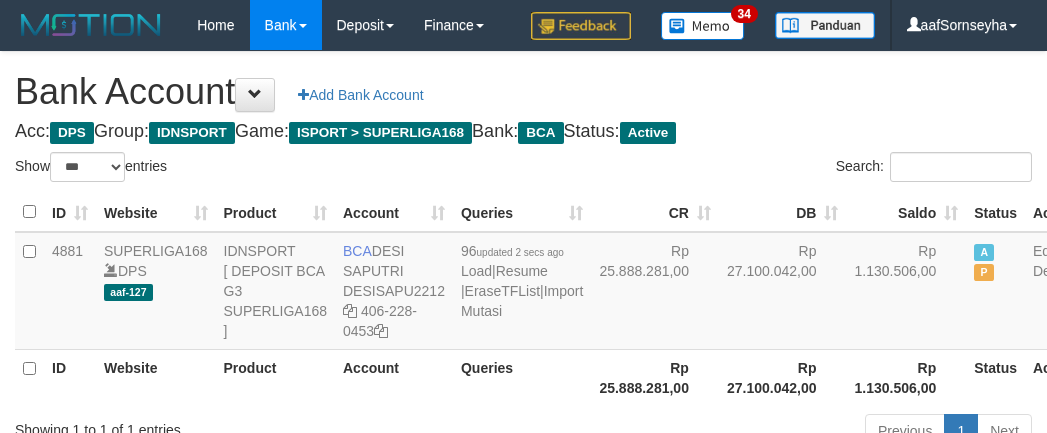 select on "***" 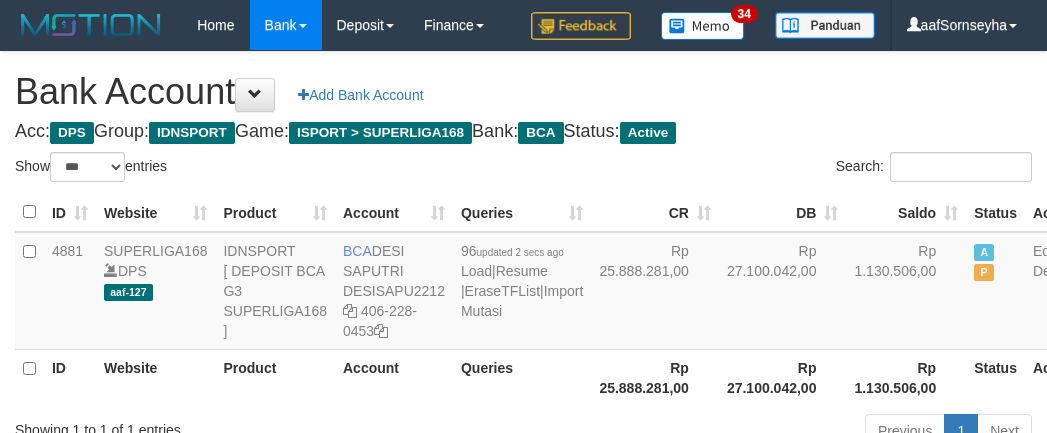 scroll, scrollTop: 175, scrollLeft: 0, axis: vertical 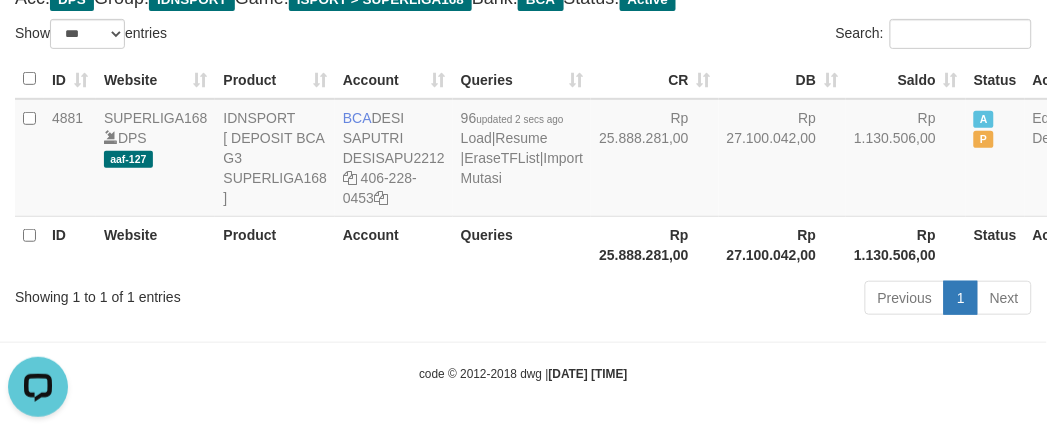 click on "Toggle navigation
Home
Bank
Account List
Load
By Website
Group
[ISPORT]													SUPERLIGA168
By Load Group (DPS)
34" at bounding box center (523, 150) 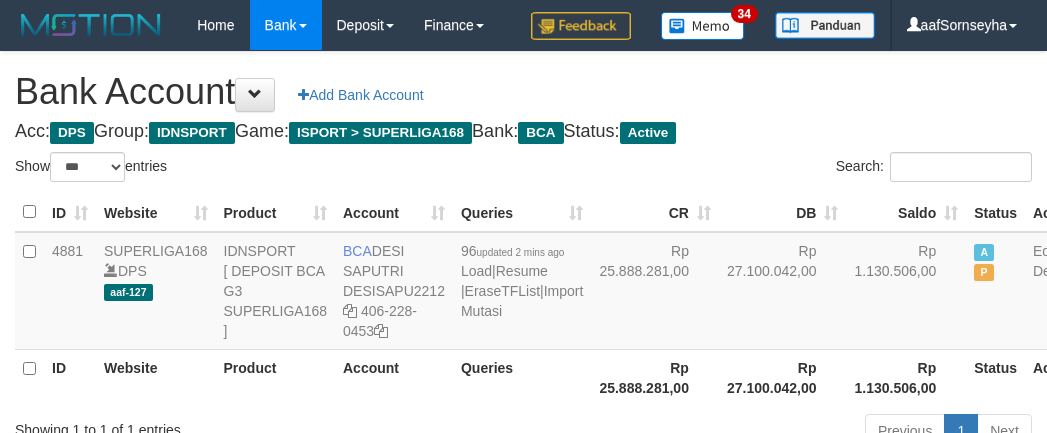 select on "***" 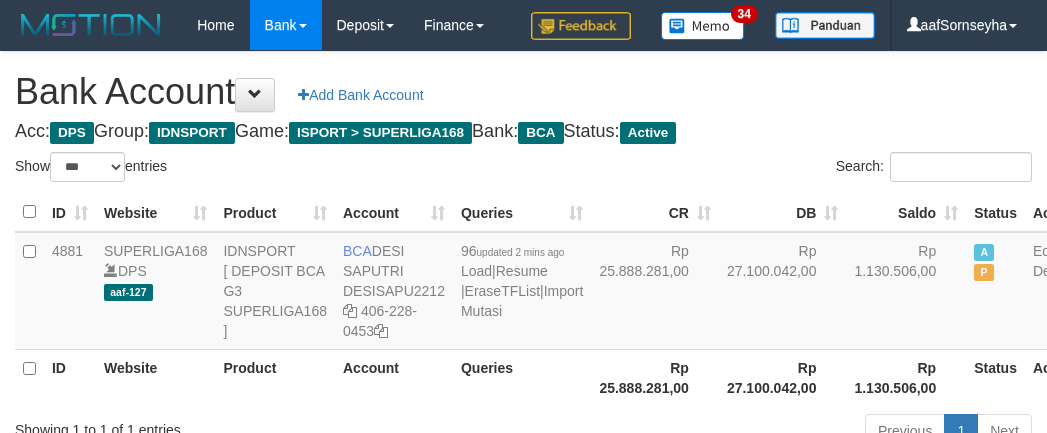scroll, scrollTop: 175, scrollLeft: 0, axis: vertical 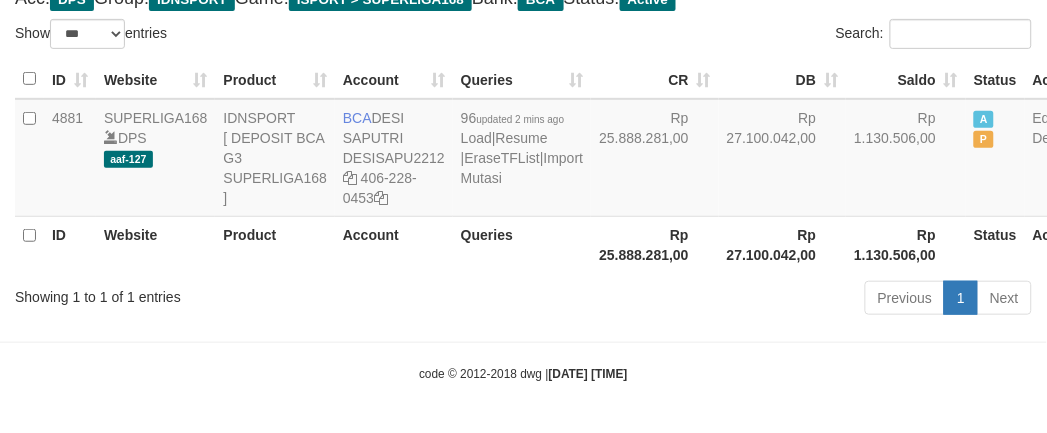 drag, startPoint x: 520, startPoint y: 303, endPoint x: 557, endPoint y: 293, distance: 38.327538 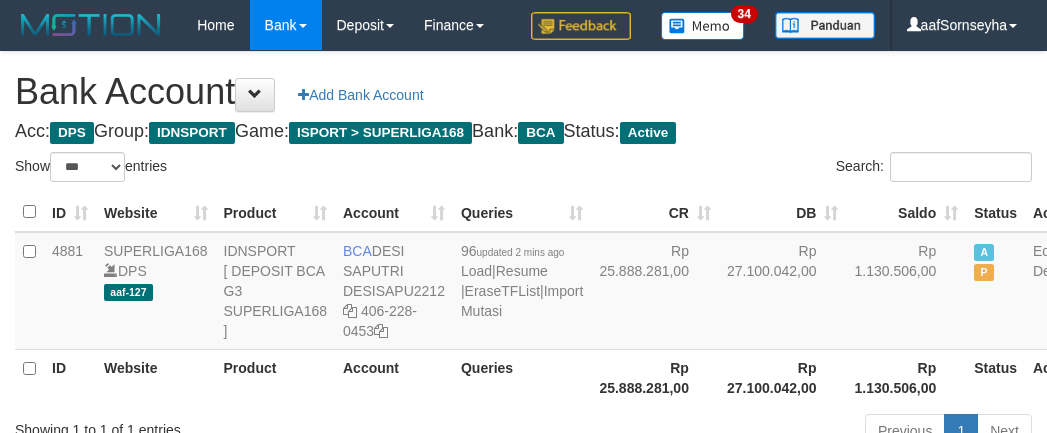 select on "***" 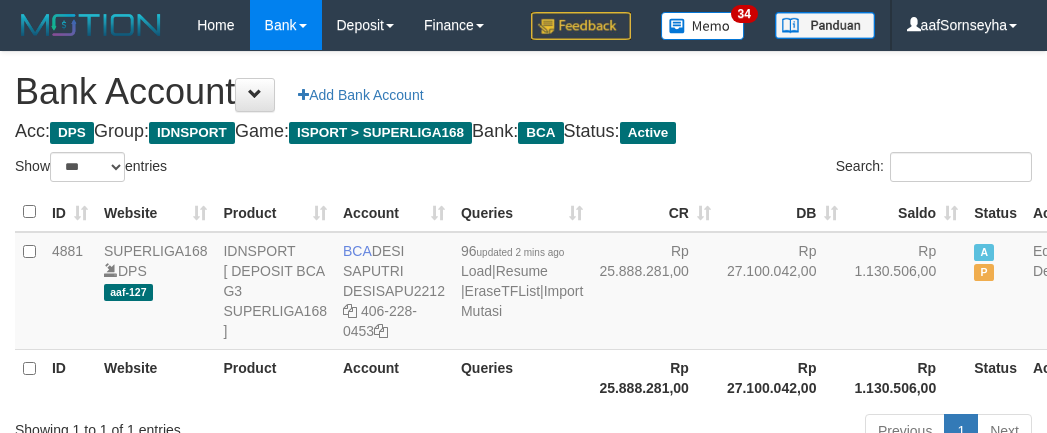 scroll, scrollTop: 175, scrollLeft: 0, axis: vertical 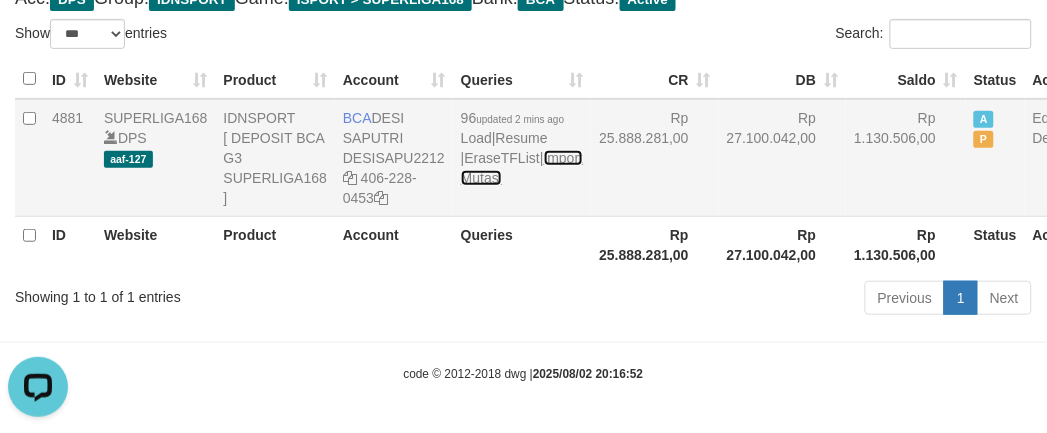 click on "Import Mutasi" at bounding box center [522, 168] 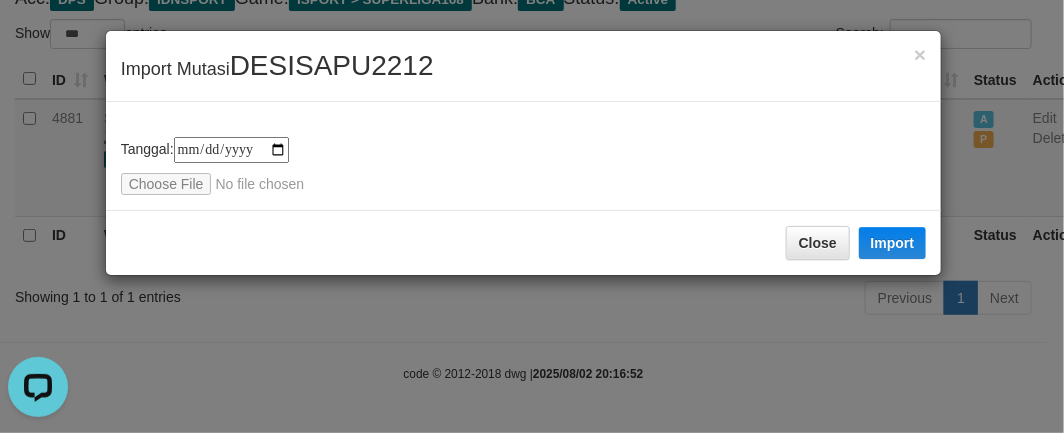 type on "**********" 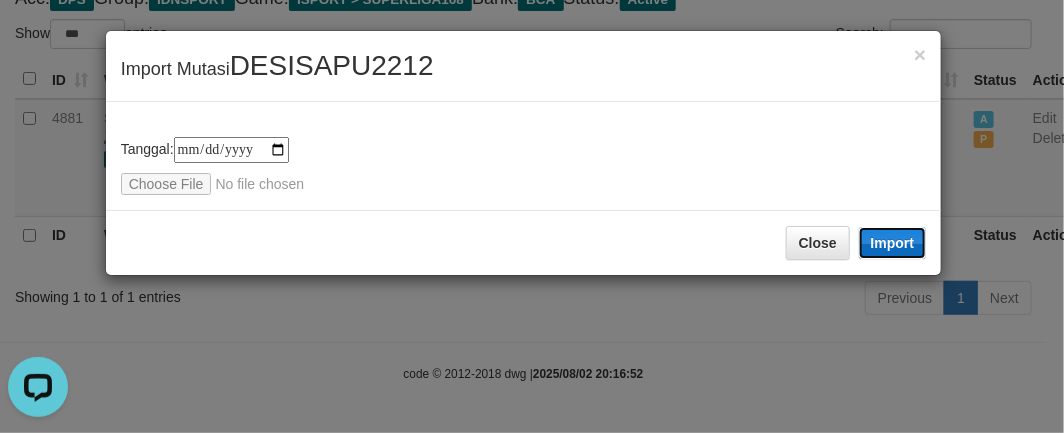 click on "Import" at bounding box center (893, 243) 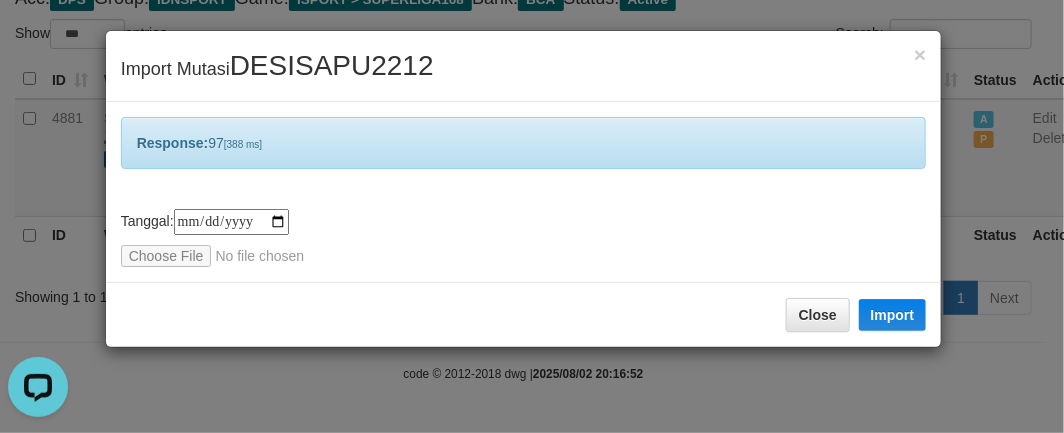 drag, startPoint x: 474, startPoint y: 371, endPoint x: 437, endPoint y: 396, distance: 44.65423 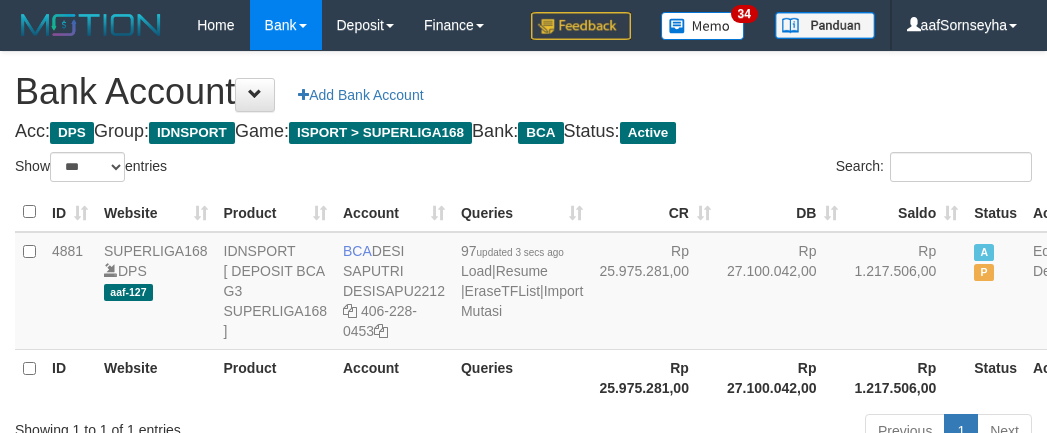 select on "***" 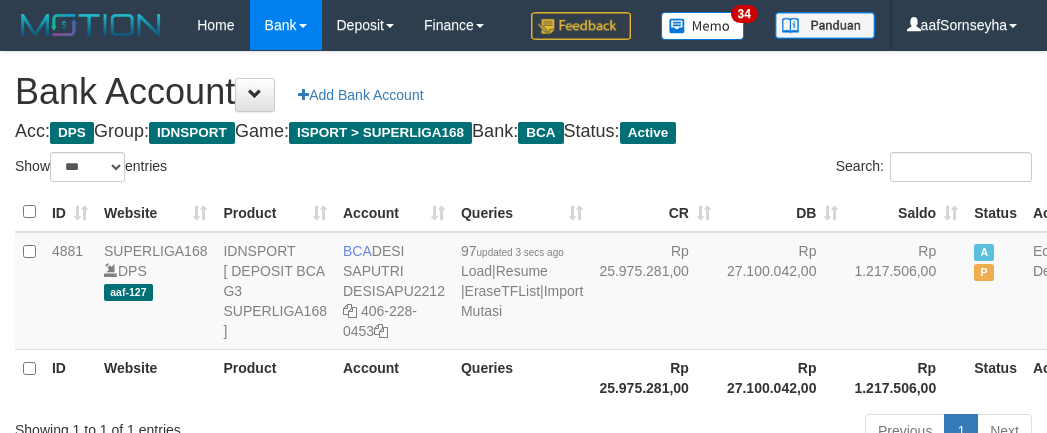 scroll, scrollTop: 175, scrollLeft: 0, axis: vertical 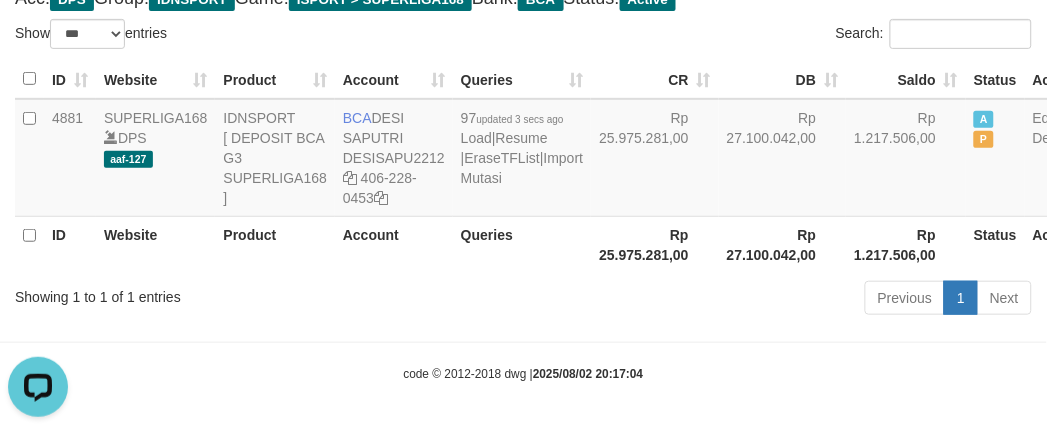 click on "Toggle navigation
Home
Bank
Account List
Load
By Website
Group
[ISPORT]													SUPERLIGA168
By Load Group (DPS)
34" at bounding box center [523, 150] 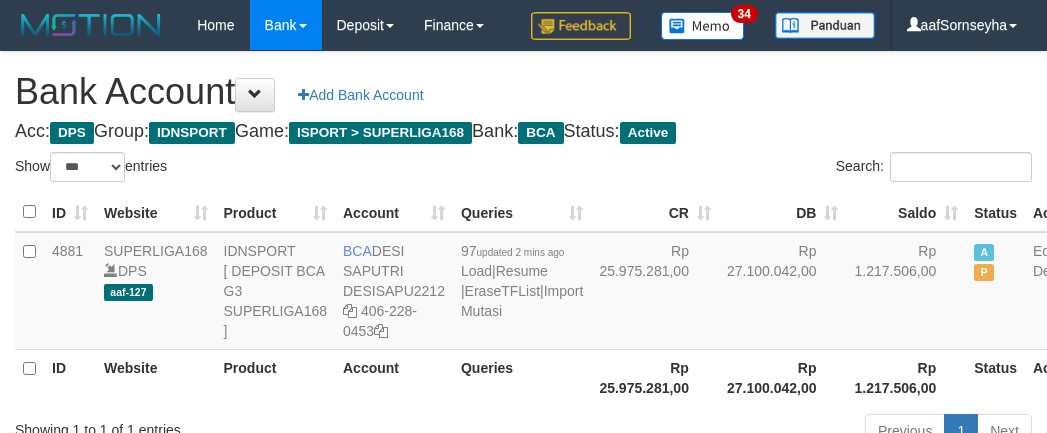 select on "***" 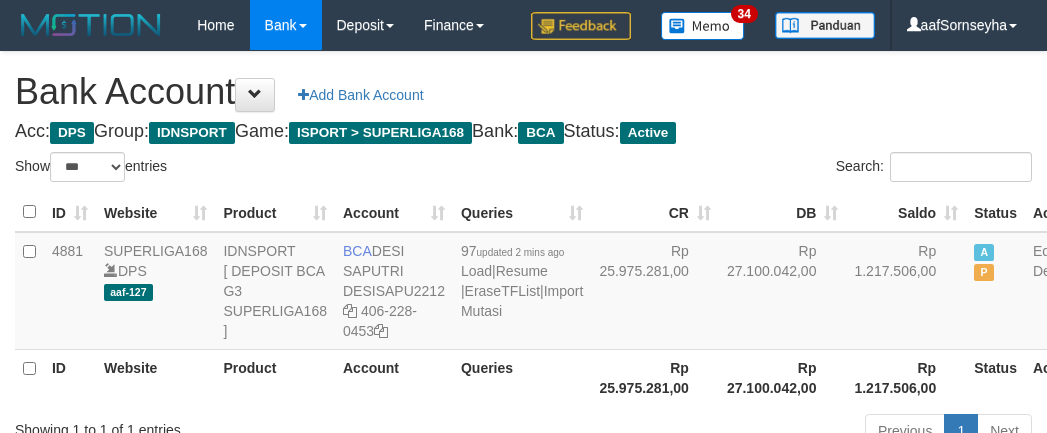 scroll, scrollTop: 175, scrollLeft: 0, axis: vertical 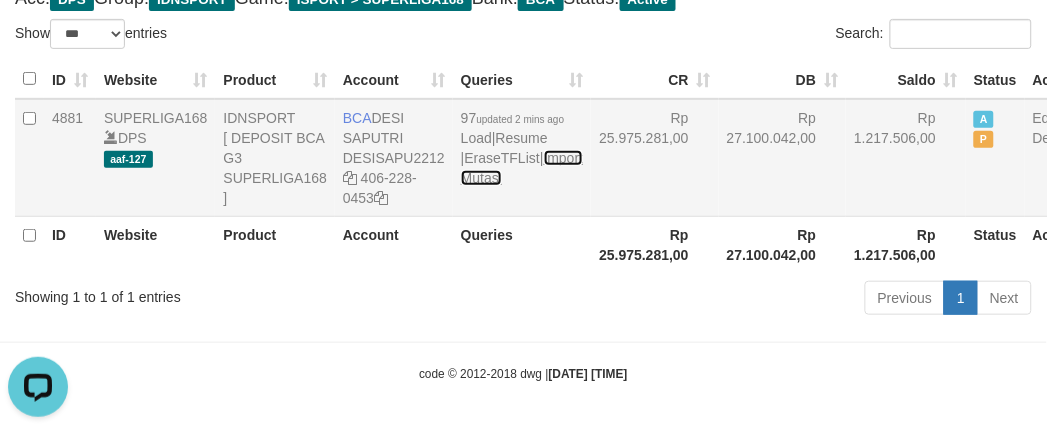 click on "Import Mutasi" at bounding box center (522, 168) 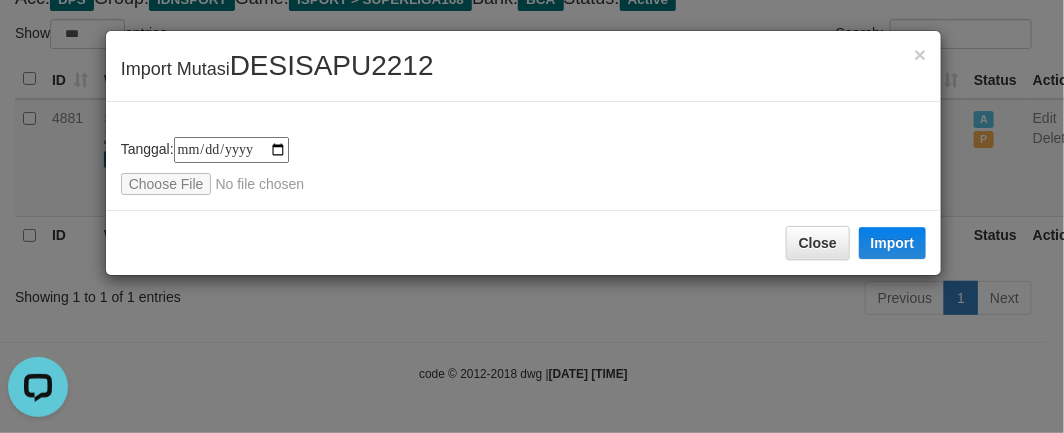 type on "**********" 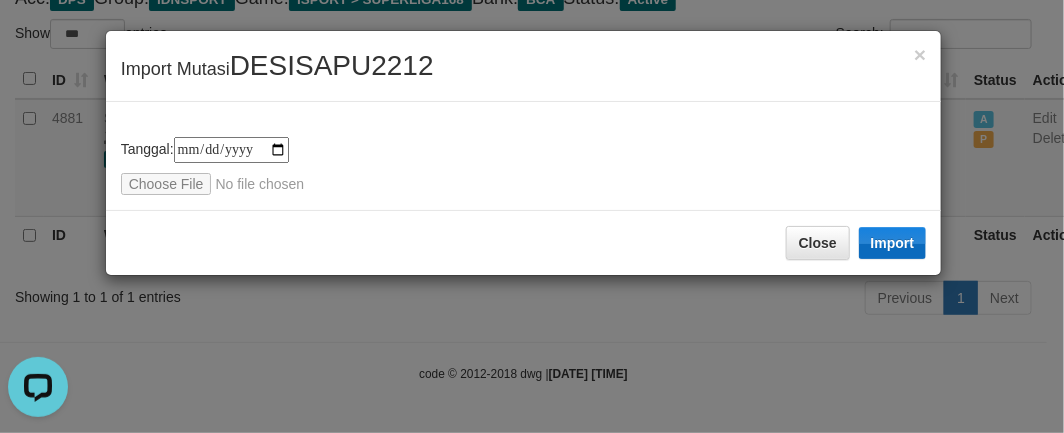click on "Close
Import" at bounding box center (524, 242) 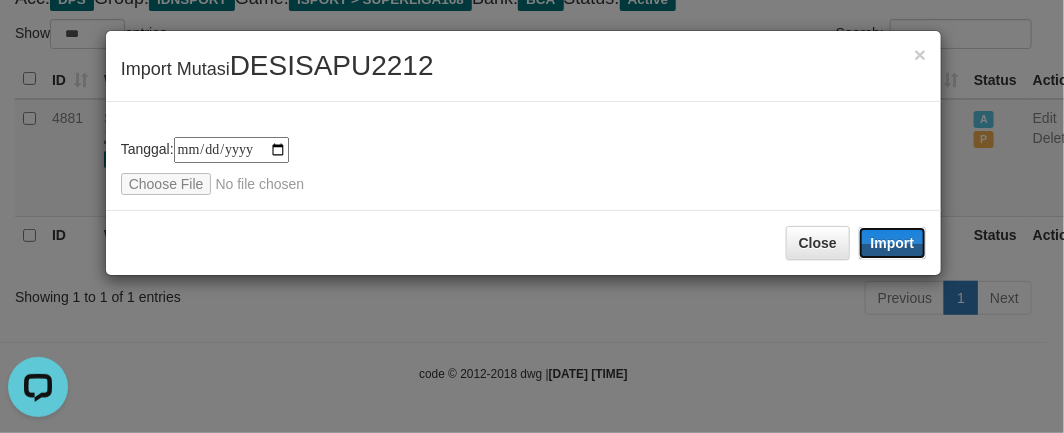 drag, startPoint x: 886, startPoint y: 245, endPoint x: 222, endPoint y: 386, distance: 678.80554 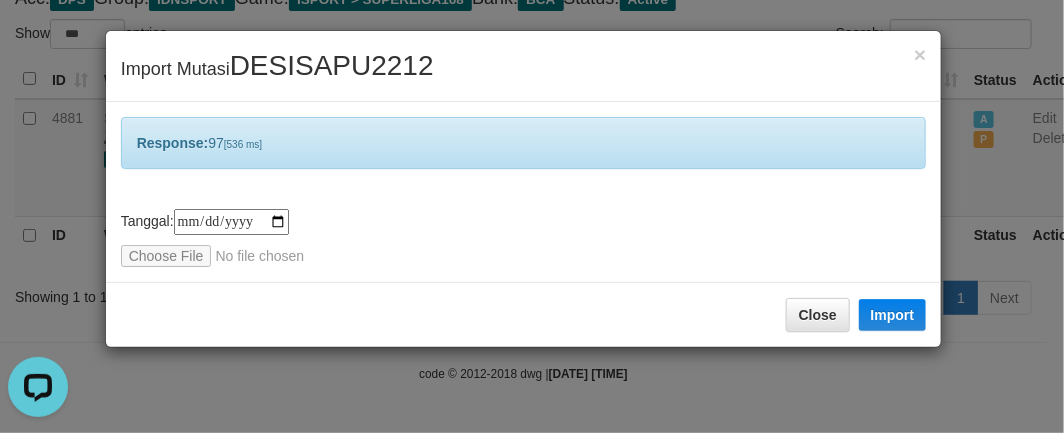 click on "**********" at bounding box center [532, 216] 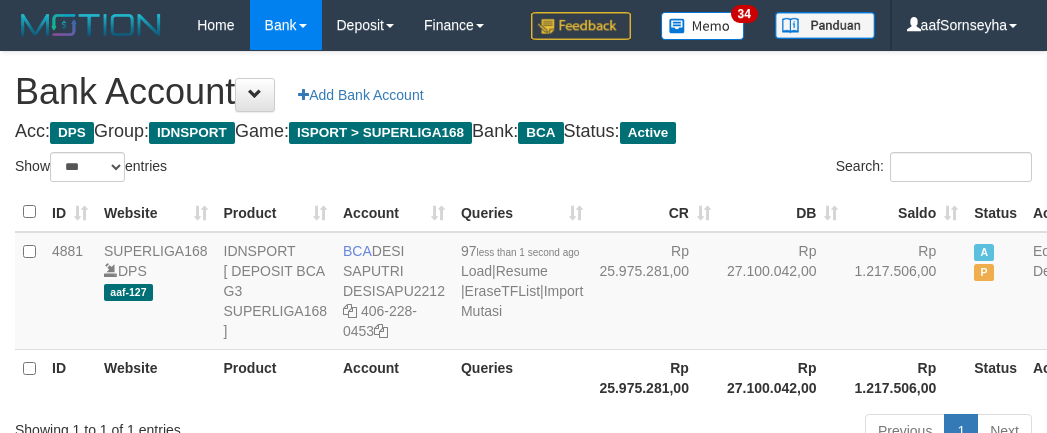 select on "***" 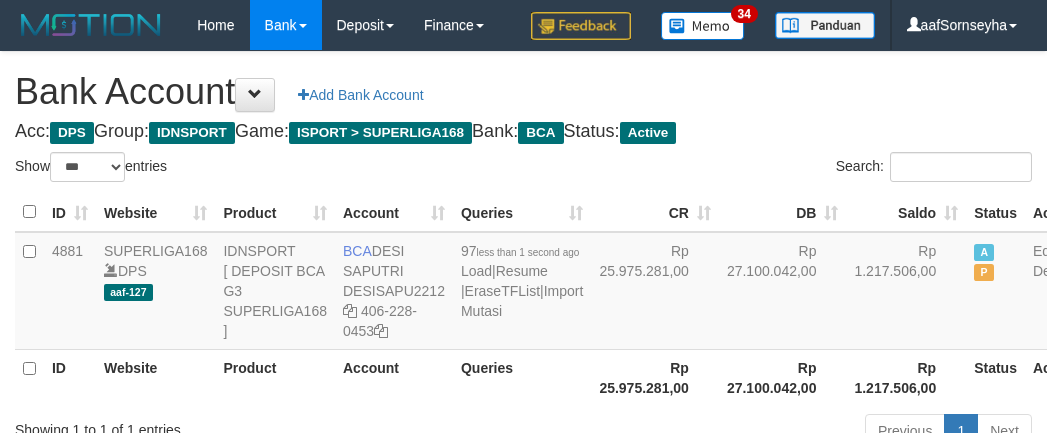 scroll, scrollTop: 175, scrollLeft: 0, axis: vertical 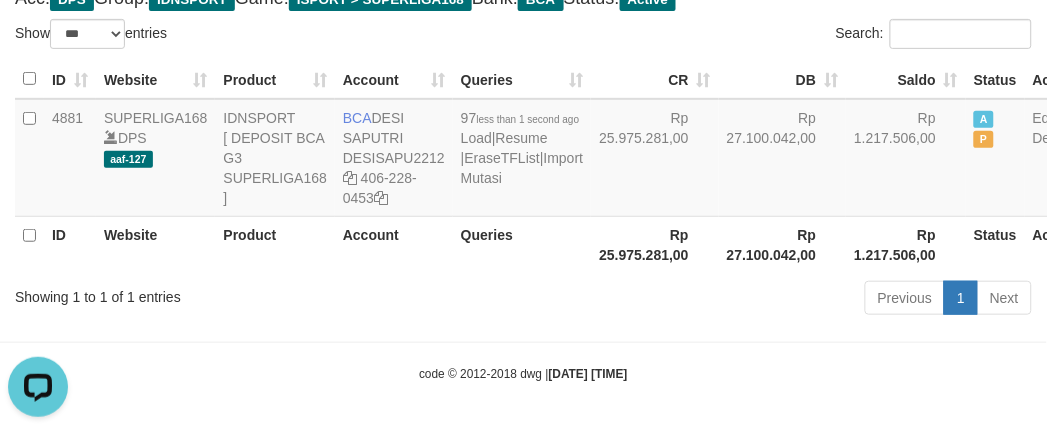 click on "Showing 1 to 1 of 1 entries" at bounding box center [218, 293] 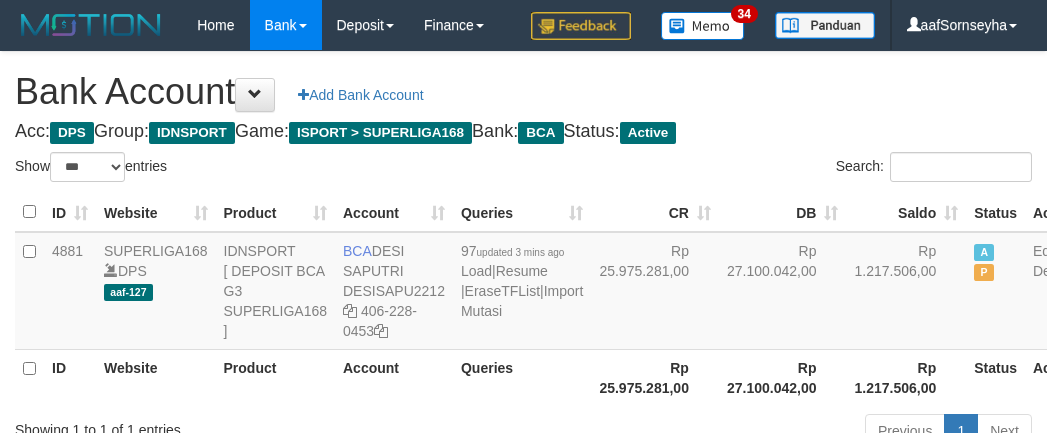 select on "***" 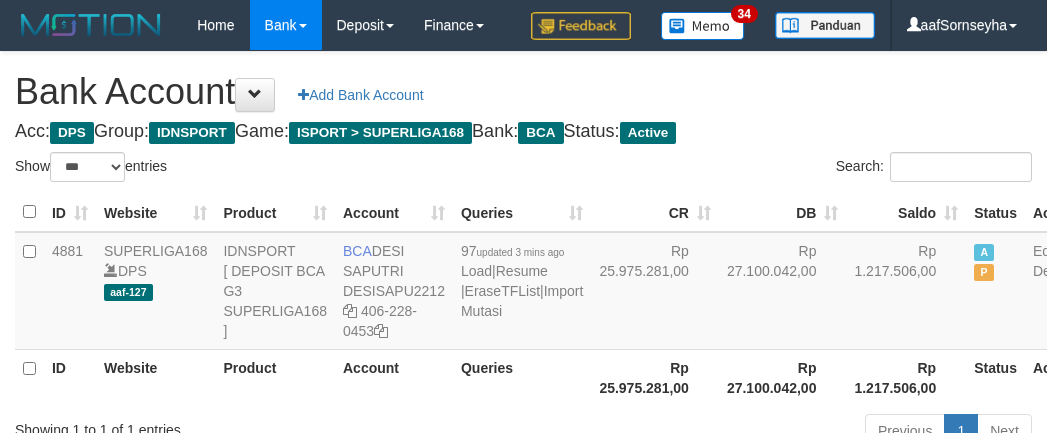 scroll, scrollTop: 175, scrollLeft: 0, axis: vertical 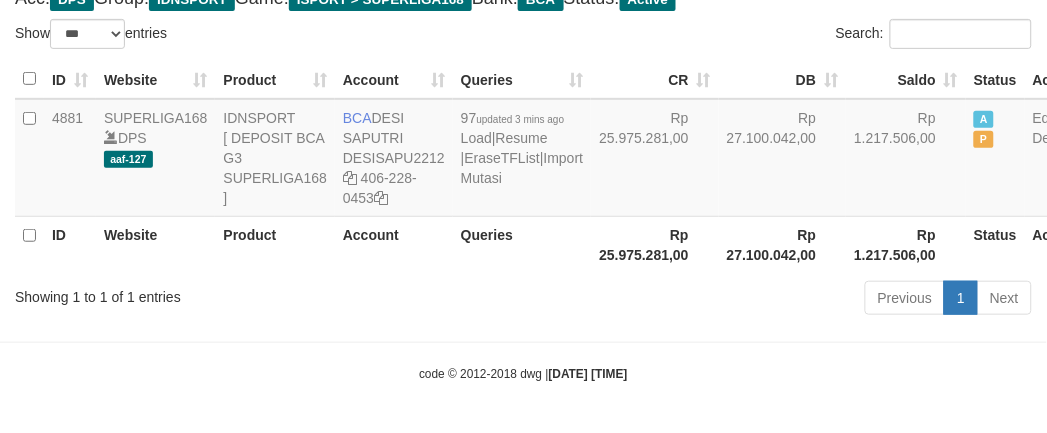 click on "Showing 1 to 1 of 1 entries Previous 1 Next" at bounding box center [523, 300] 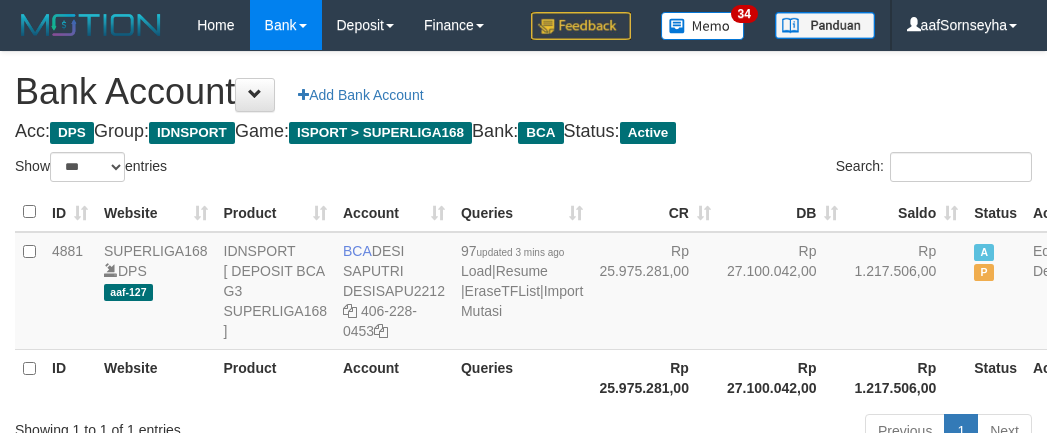select on "***" 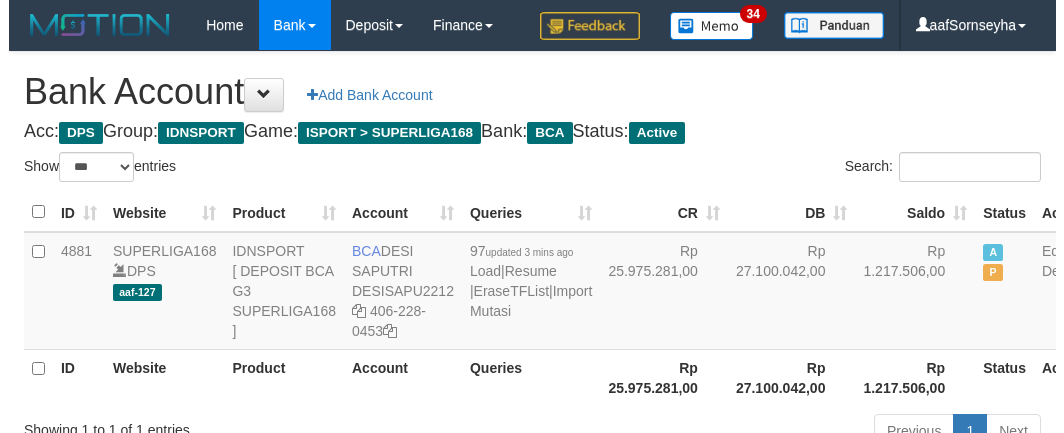 scroll, scrollTop: 175, scrollLeft: 0, axis: vertical 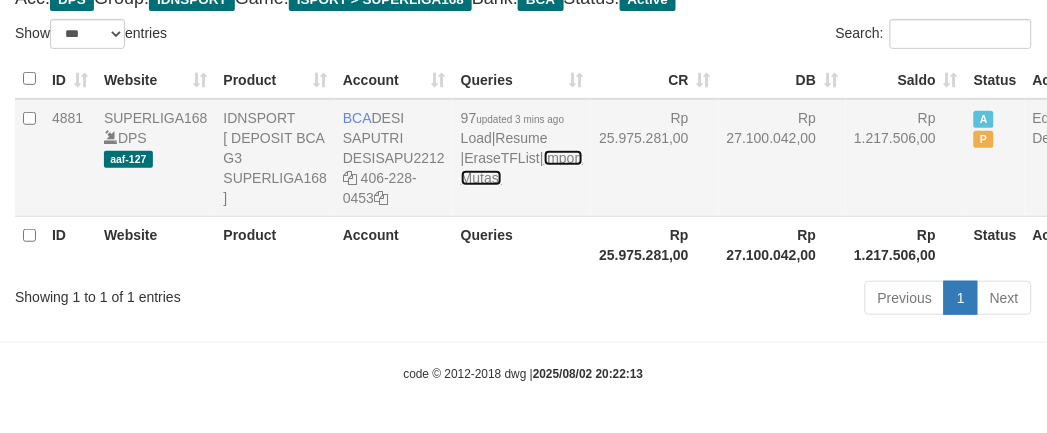 click on "Import Mutasi" at bounding box center (522, 168) 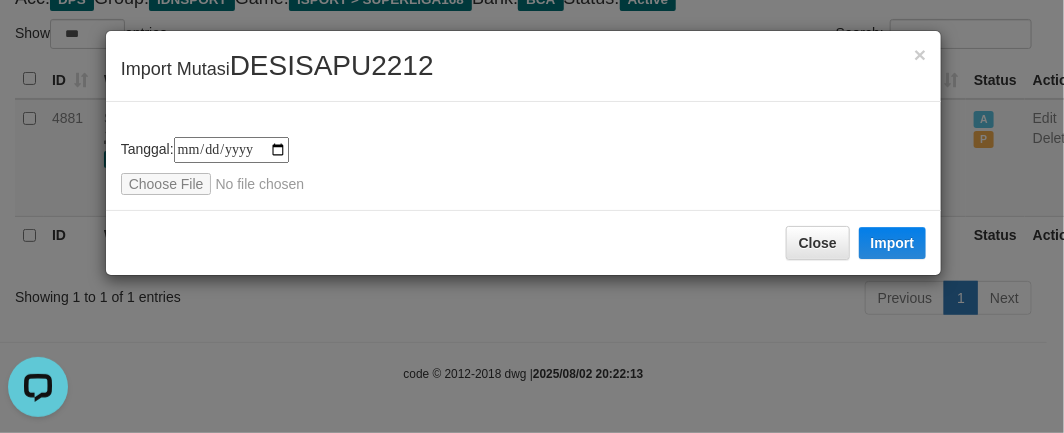 scroll, scrollTop: 0, scrollLeft: 0, axis: both 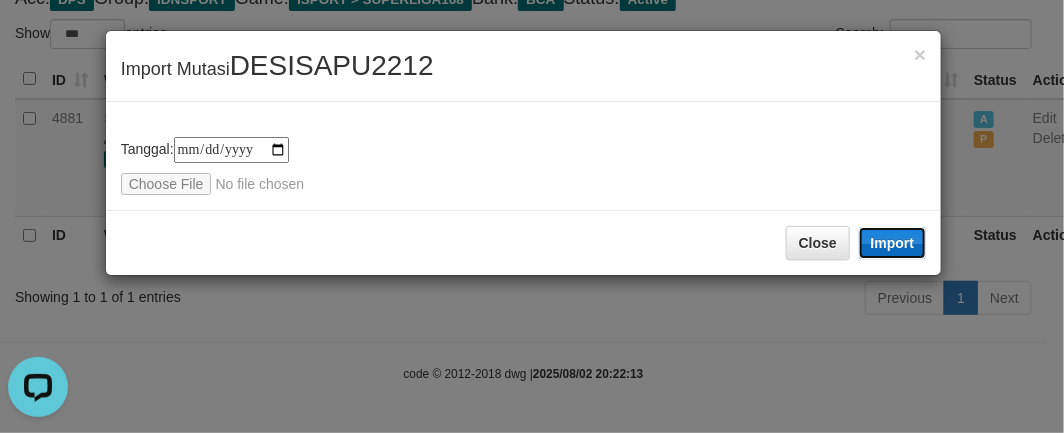 click on "Import" at bounding box center (893, 243) 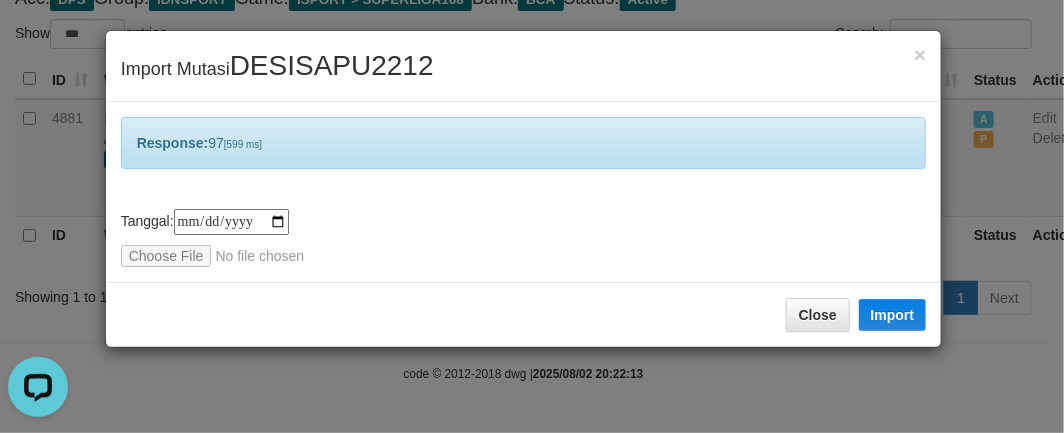 drag, startPoint x: 326, startPoint y: 378, endPoint x: 338, endPoint y: 382, distance: 12.649111 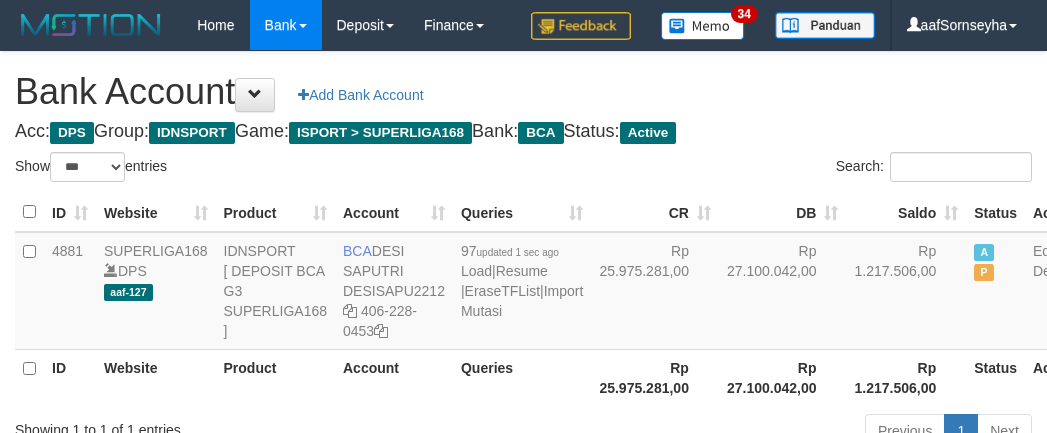select on "***" 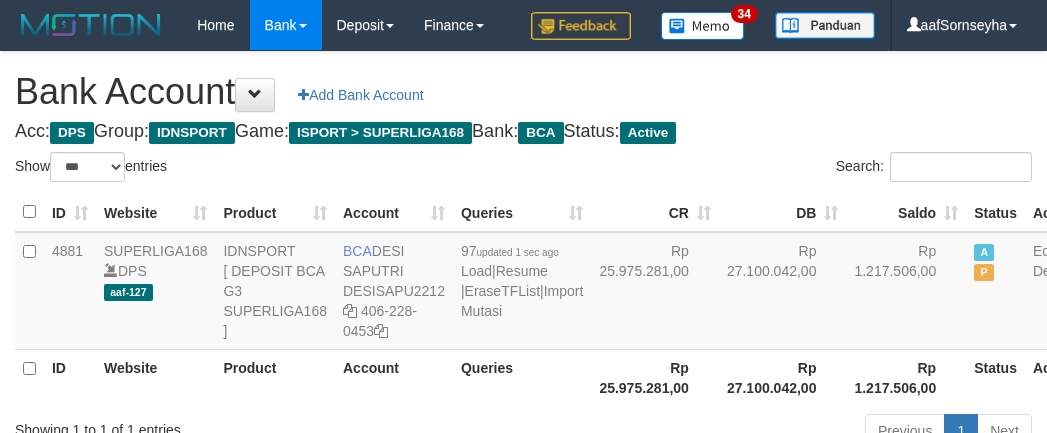 scroll, scrollTop: 175, scrollLeft: 0, axis: vertical 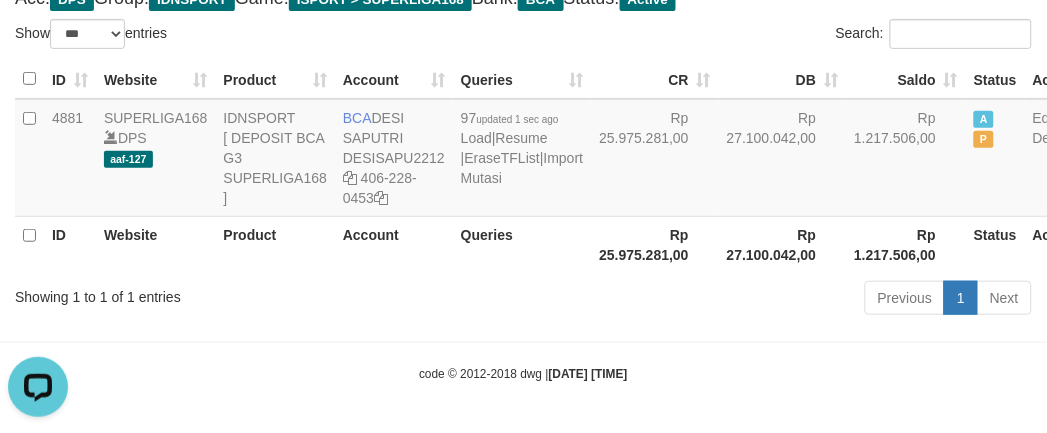 click on "Showing 1 to 1 of 1 entries Previous 1 Next" at bounding box center (523, 300) 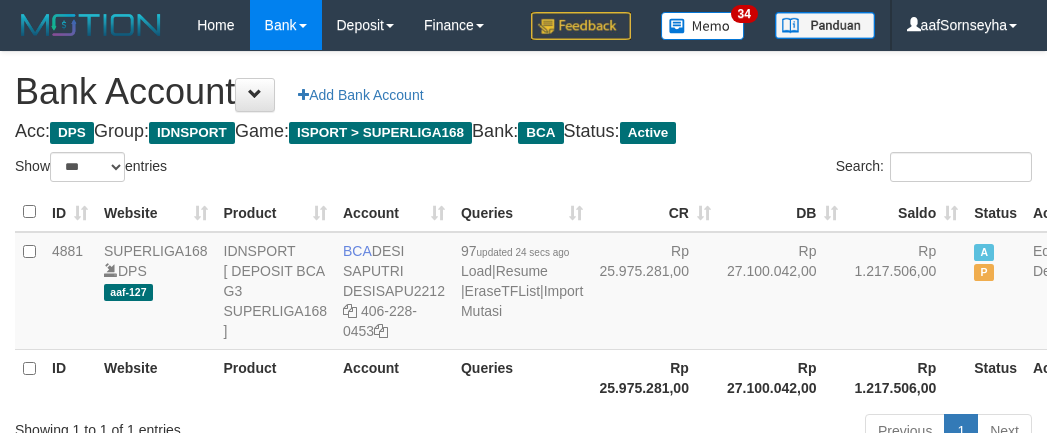 select on "***" 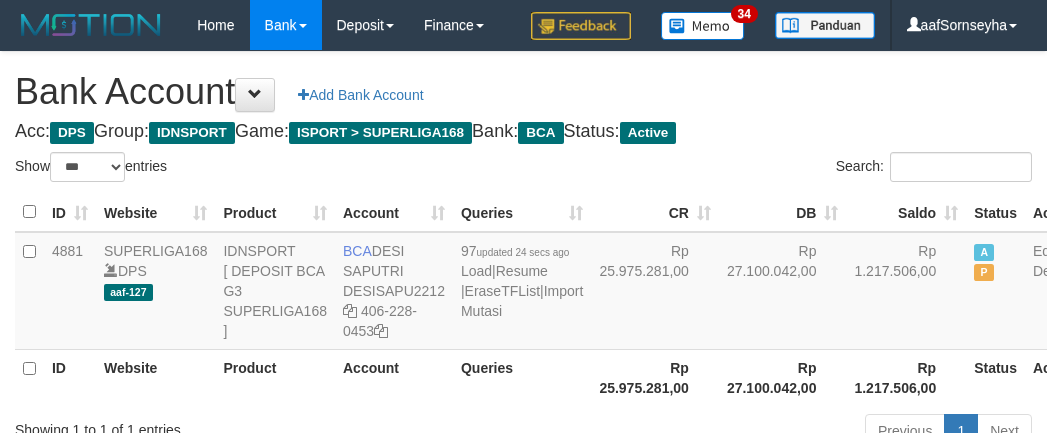 scroll, scrollTop: 175, scrollLeft: 0, axis: vertical 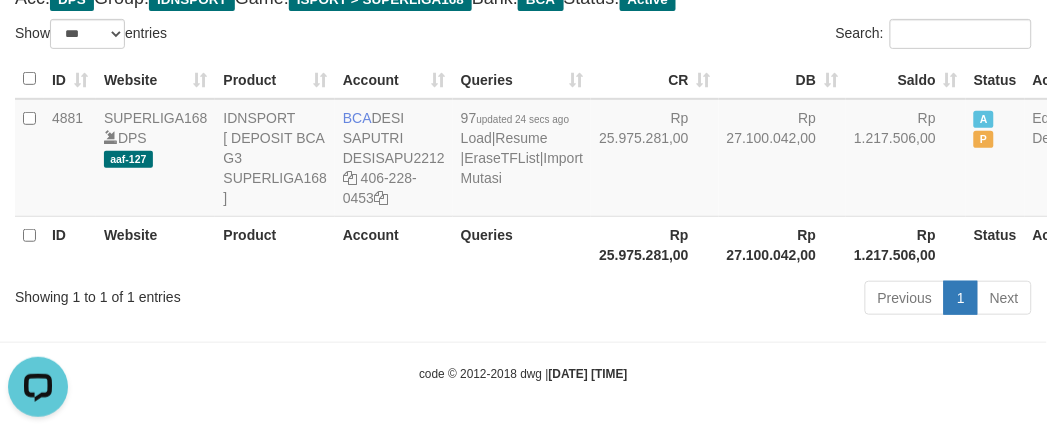 click on "Toggle navigation
Home
Bank
Account List
Load
By Website
Group
[ISPORT]													SUPERLIGA168
By Load Group (DPS)
34" at bounding box center [523, 150] 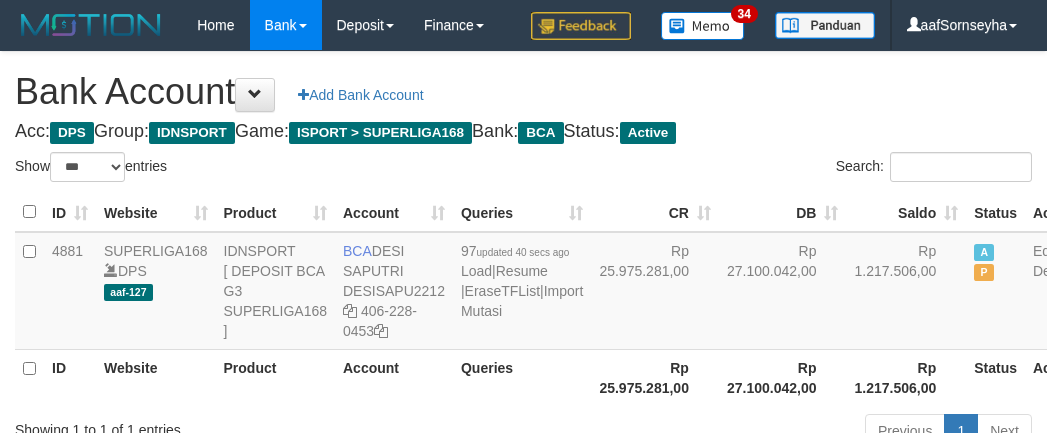 select on "***" 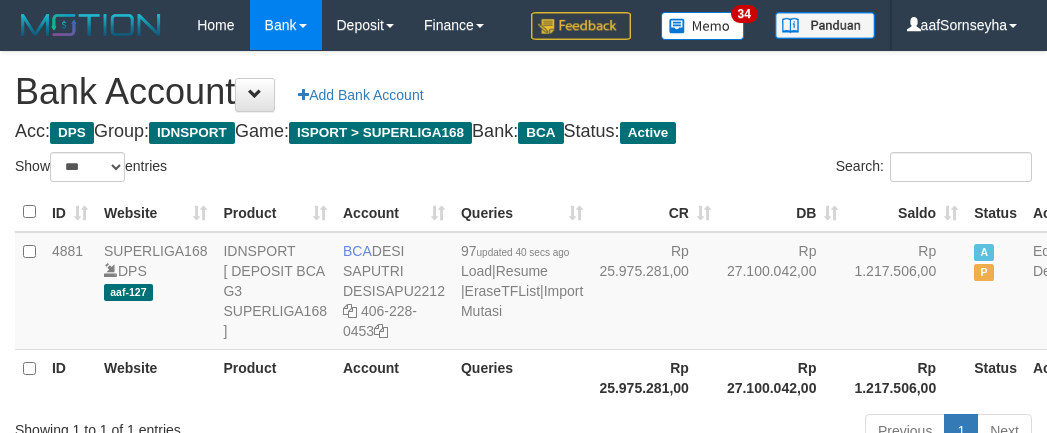scroll, scrollTop: 175, scrollLeft: 0, axis: vertical 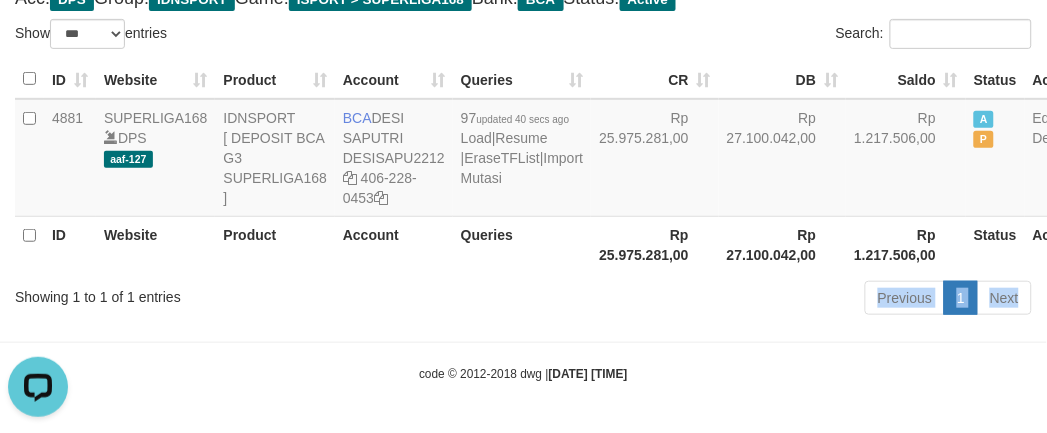 drag, startPoint x: 326, startPoint y: 325, endPoint x: 344, endPoint y: 316, distance: 20.12461 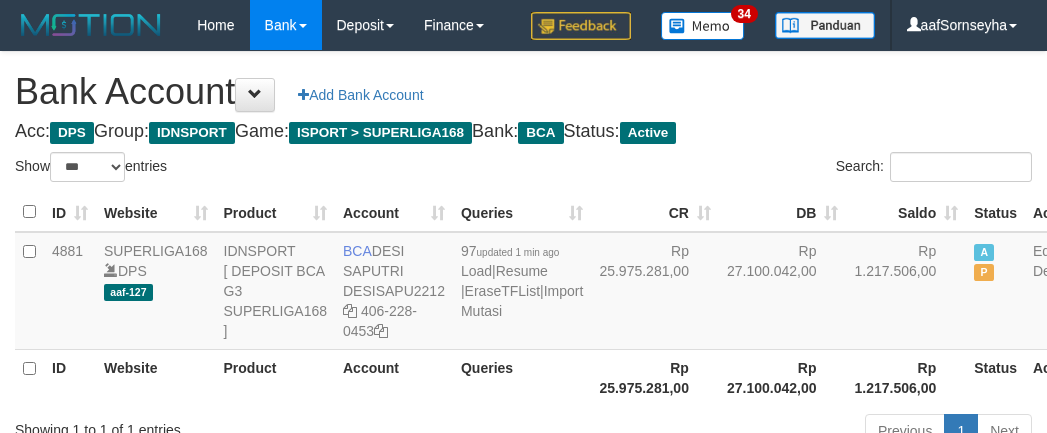 select on "***" 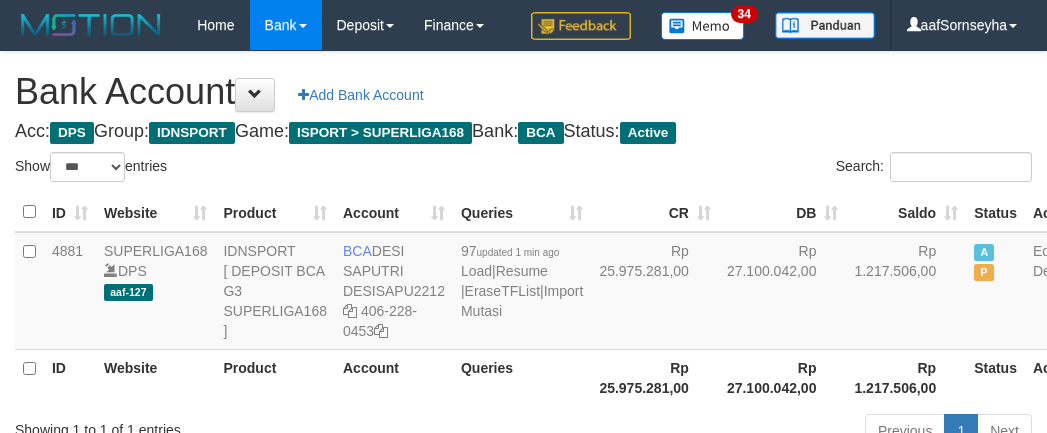 scroll, scrollTop: 175, scrollLeft: 0, axis: vertical 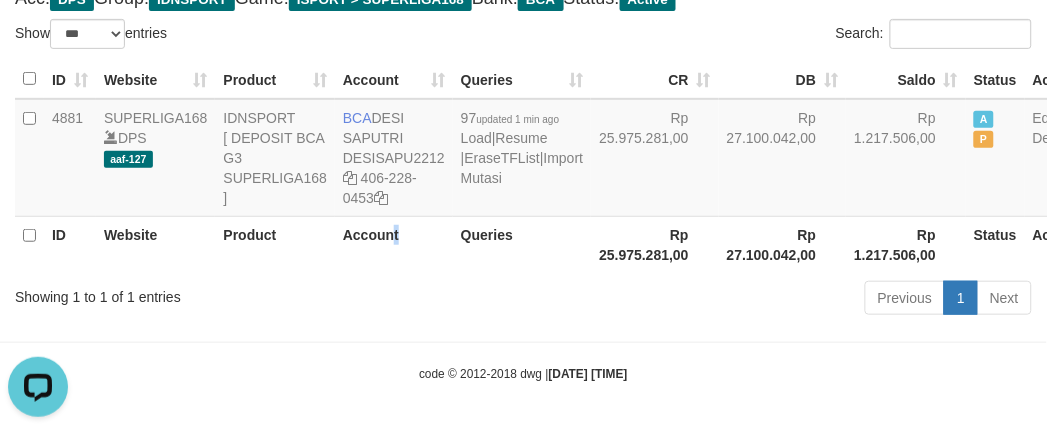 drag, startPoint x: 390, startPoint y: 252, endPoint x: 398, endPoint y: 264, distance: 14.422205 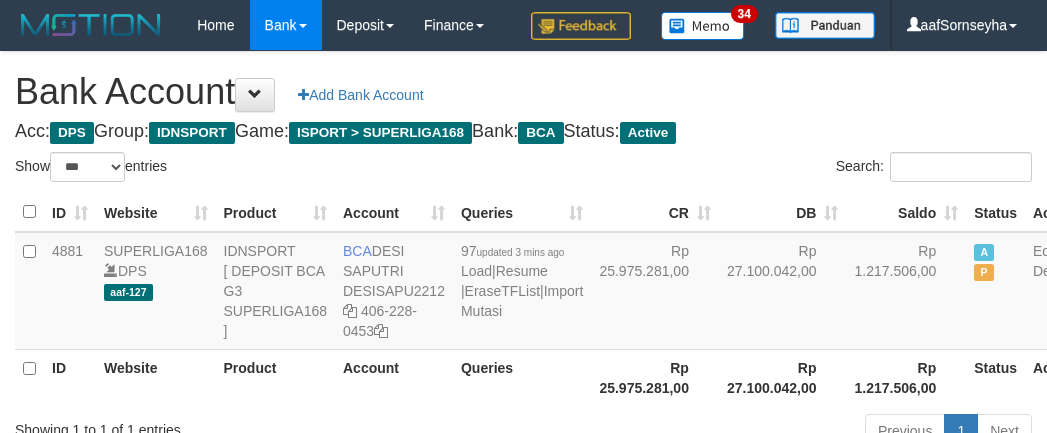 select on "***" 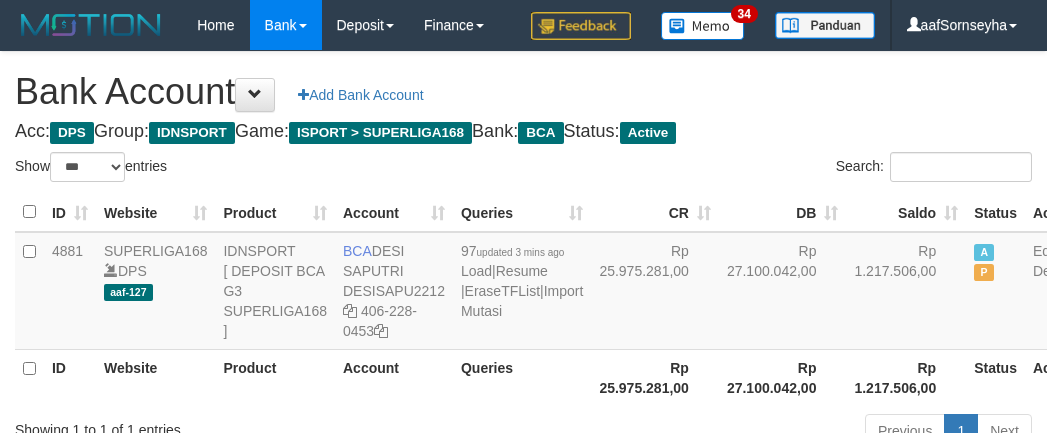 scroll, scrollTop: 175, scrollLeft: 0, axis: vertical 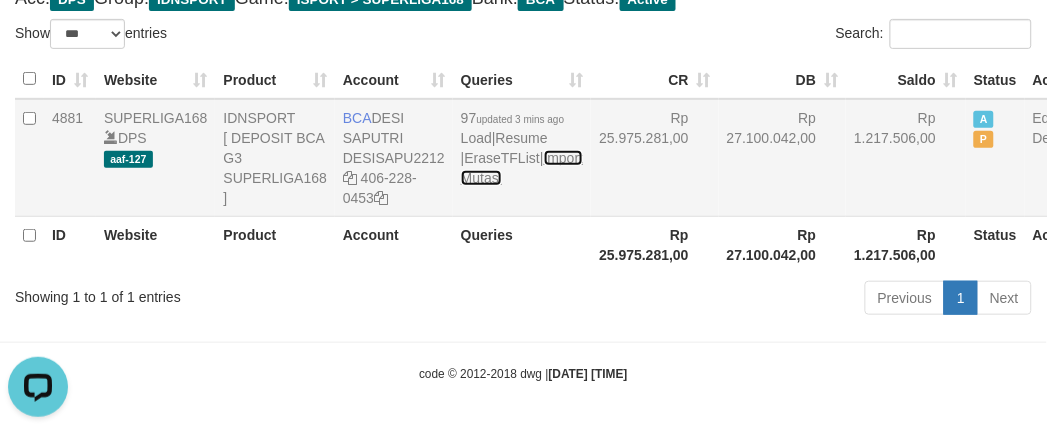 click on "Import Mutasi" at bounding box center [522, 168] 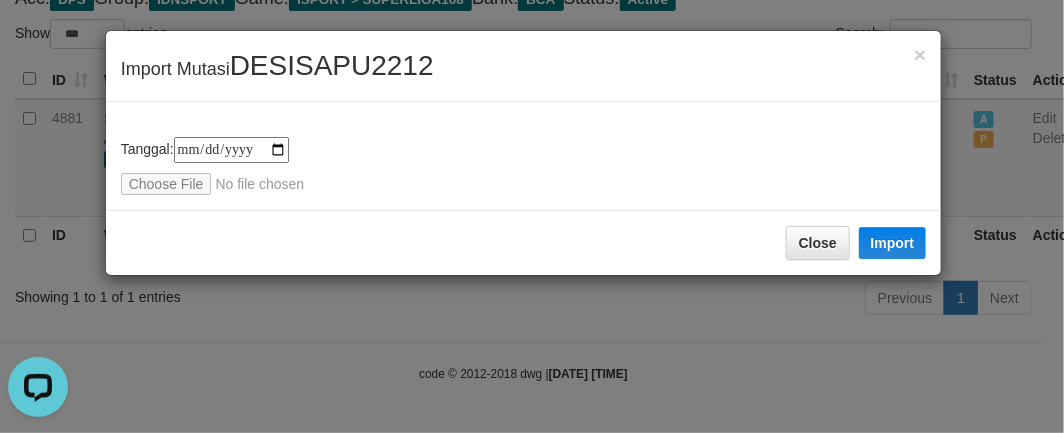 type on "**********" 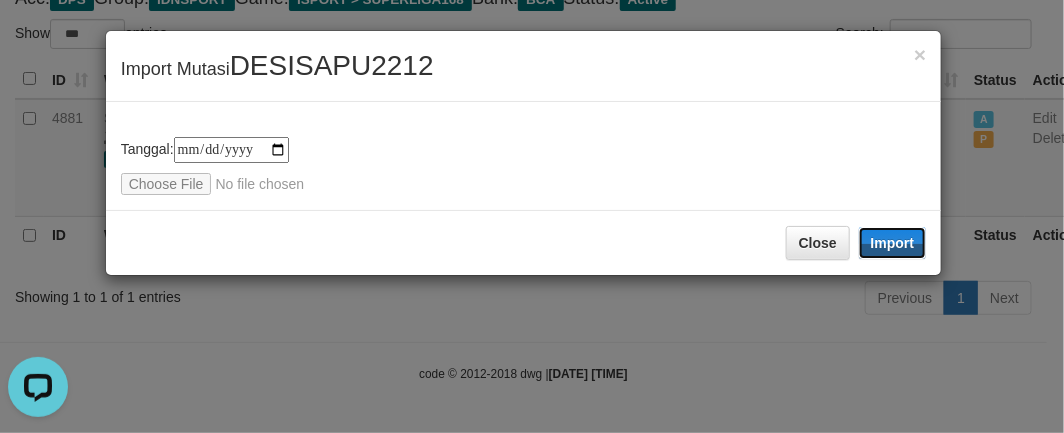 click on "Import" at bounding box center (893, 243) 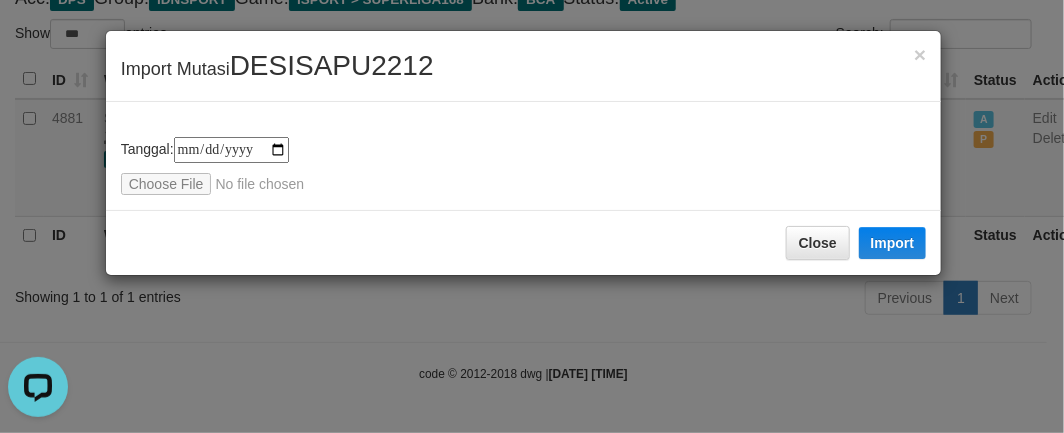 click on "**********" at bounding box center (532, 216) 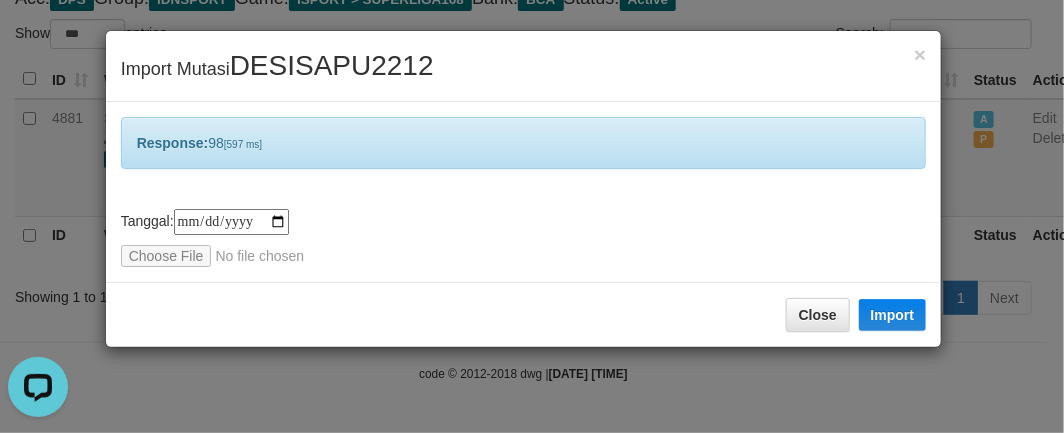 click on "**********" at bounding box center [532, 216] 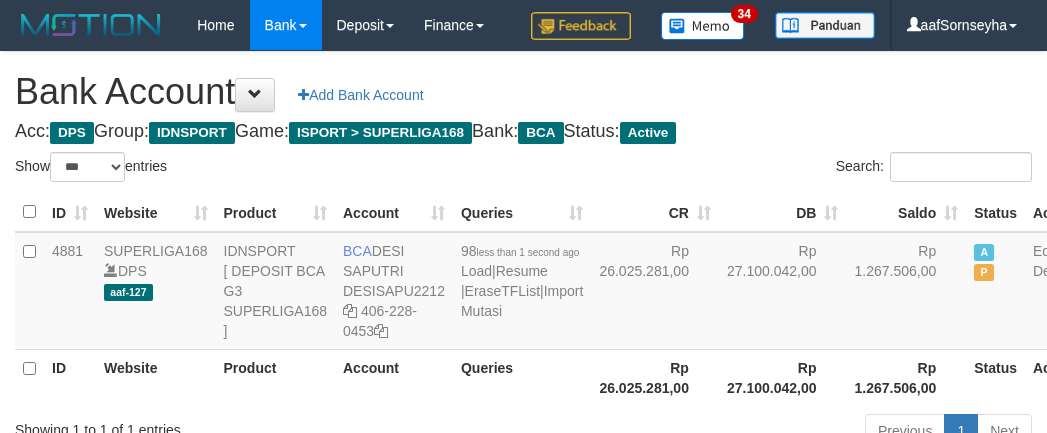 select on "***" 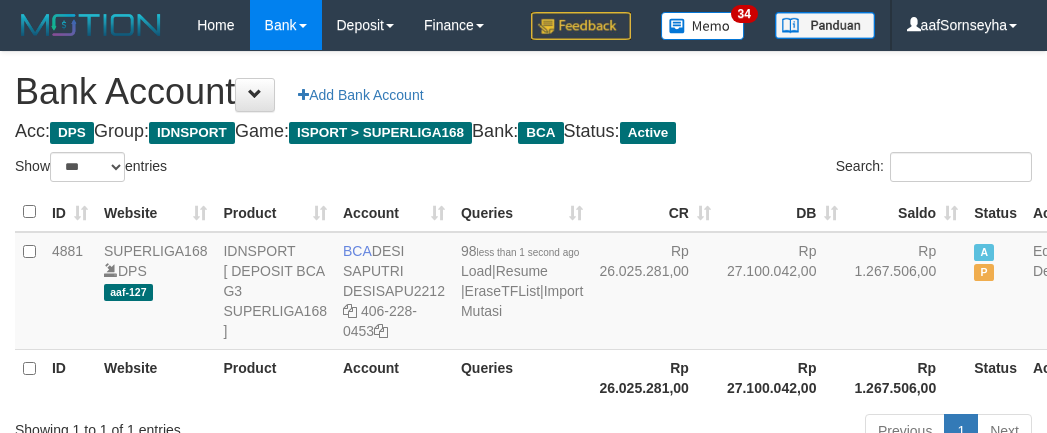 scroll, scrollTop: 175, scrollLeft: 0, axis: vertical 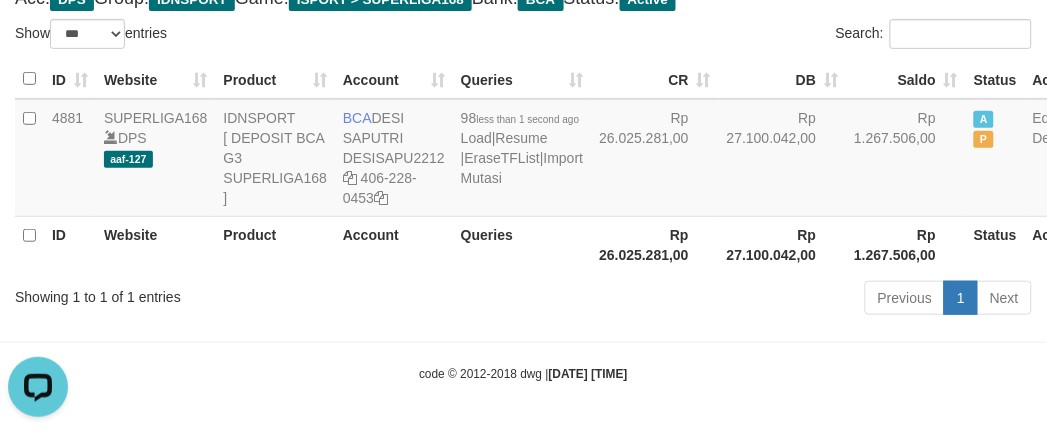click on "Account" at bounding box center (394, 244) 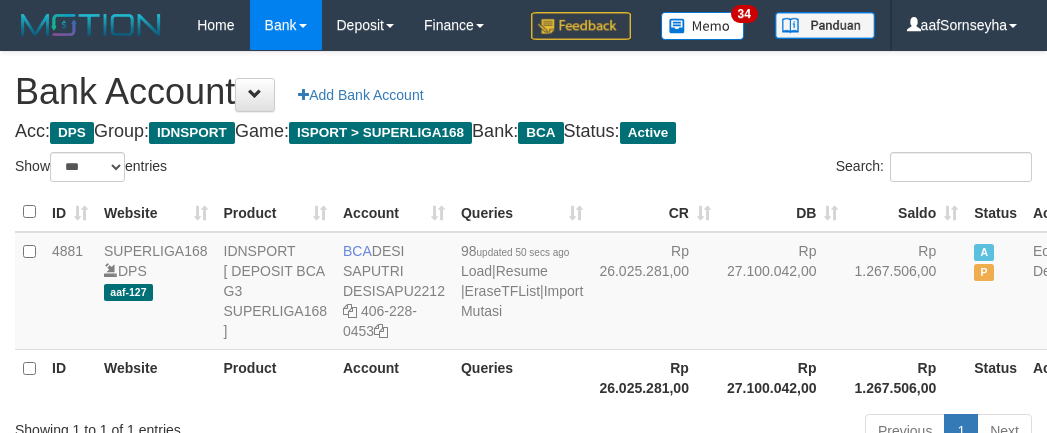 select on "***" 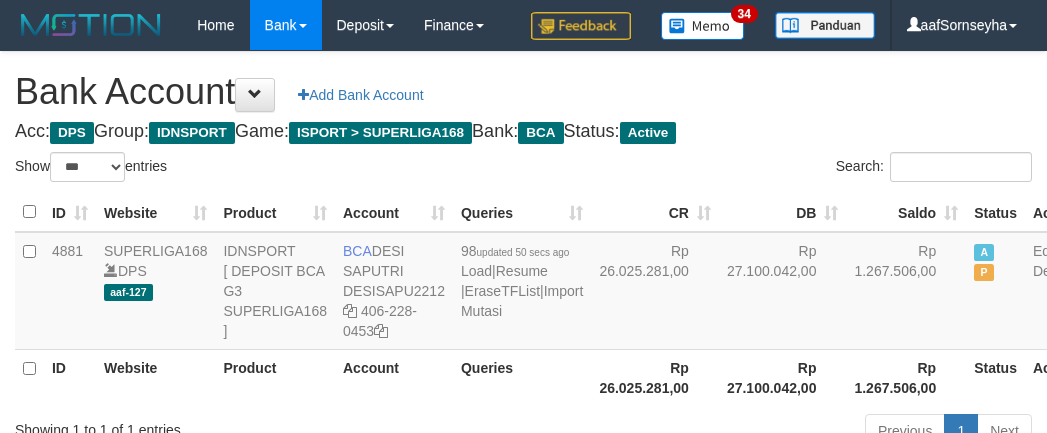 scroll, scrollTop: 175, scrollLeft: 0, axis: vertical 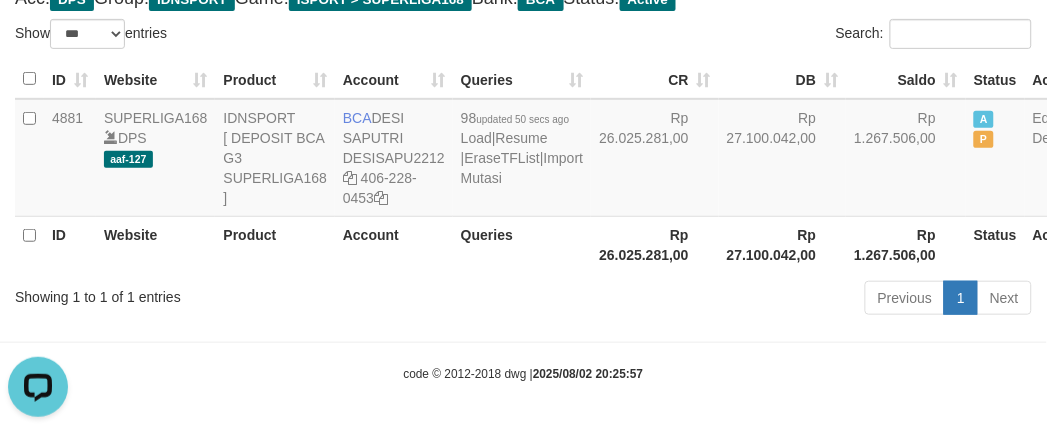 click on "Toggle navigation
Home
Bank
Account List
Load
By Website
Group
[ISPORT]													SUPERLIGA168
By Load Group (DPS)
34" at bounding box center (523, 150) 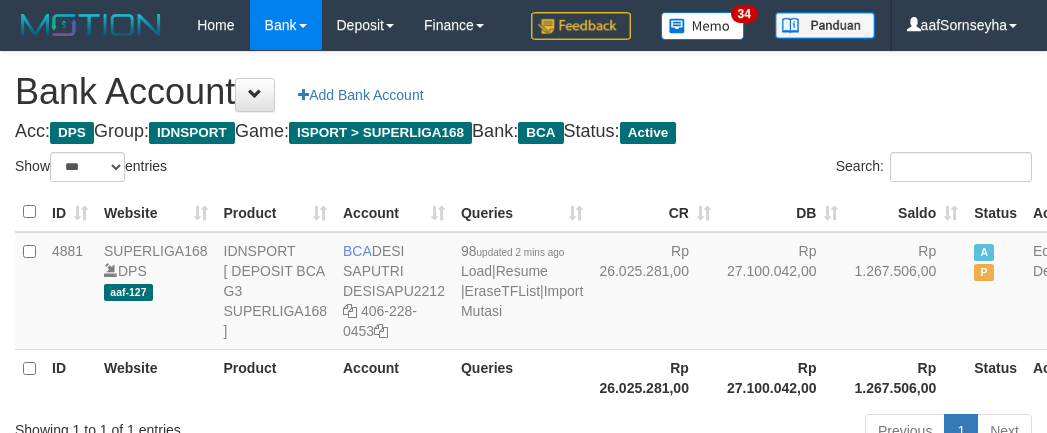select on "***" 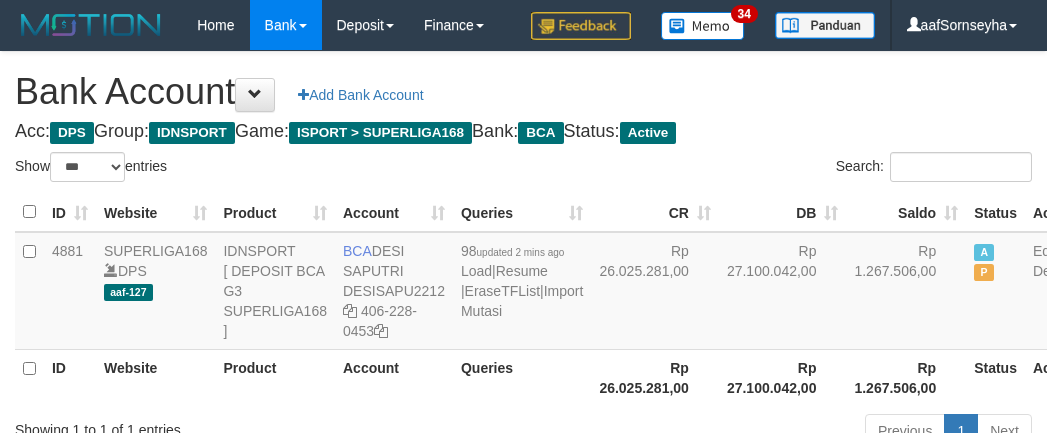 scroll, scrollTop: 175, scrollLeft: 0, axis: vertical 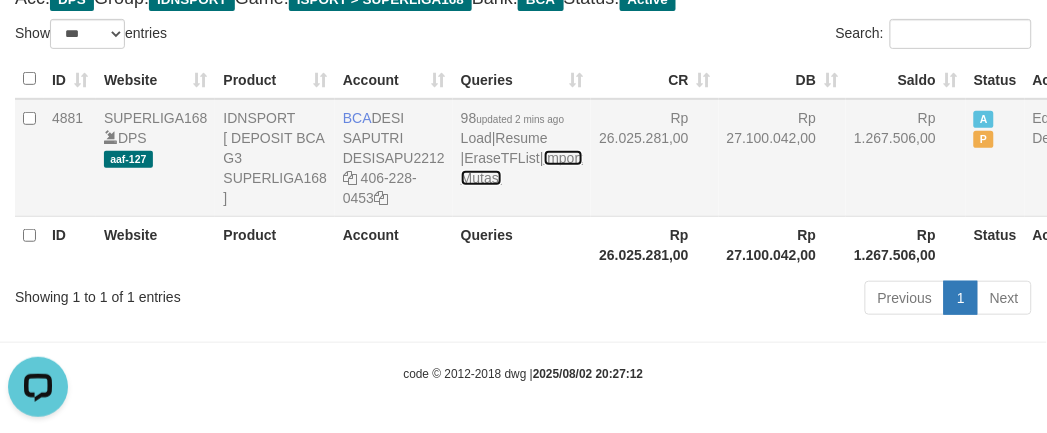 click on "Import Mutasi" at bounding box center [522, 168] 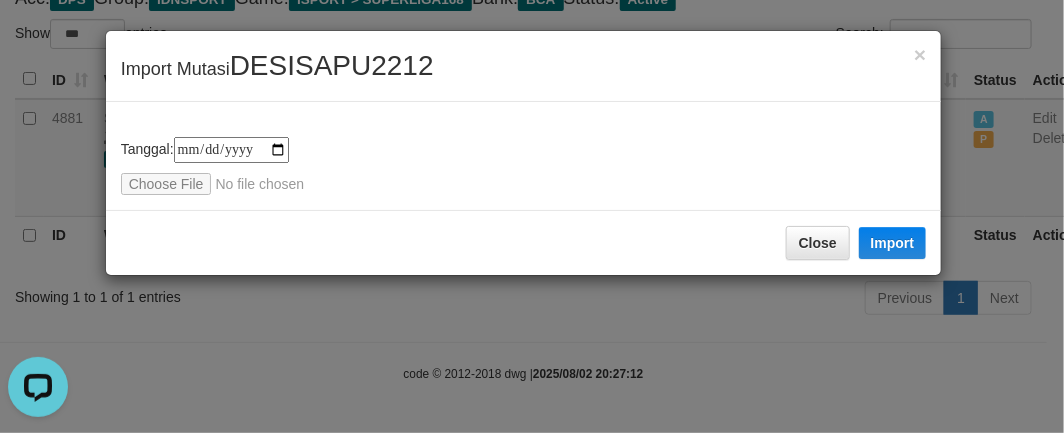 type on "**********" 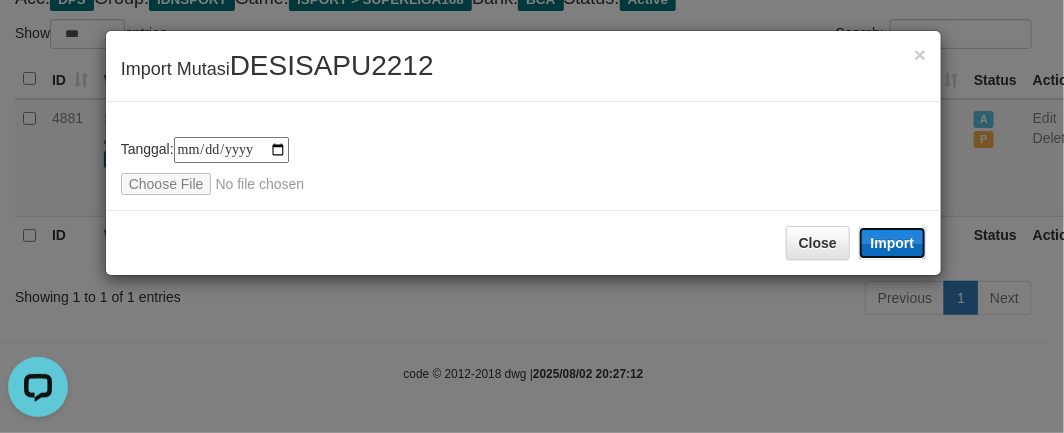 drag, startPoint x: 891, startPoint y: 237, endPoint x: 344, endPoint y: 371, distance: 563.174 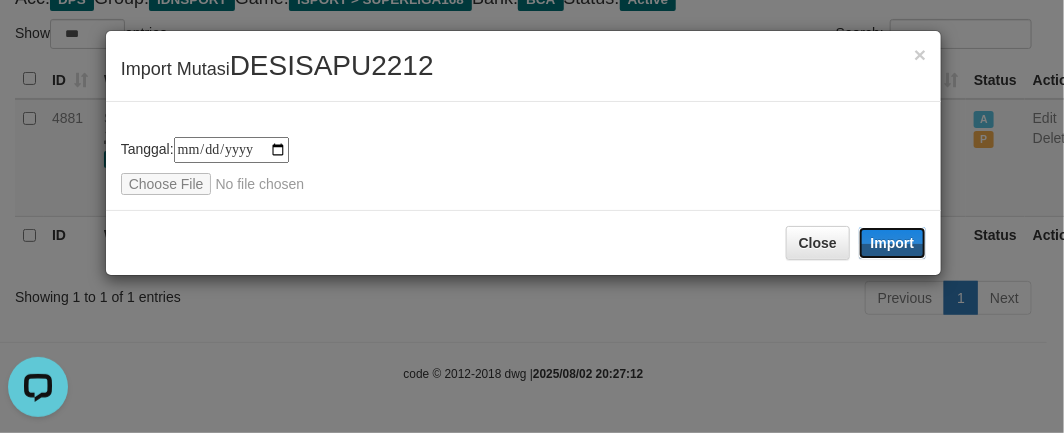 click on "Import" at bounding box center [893, 243] 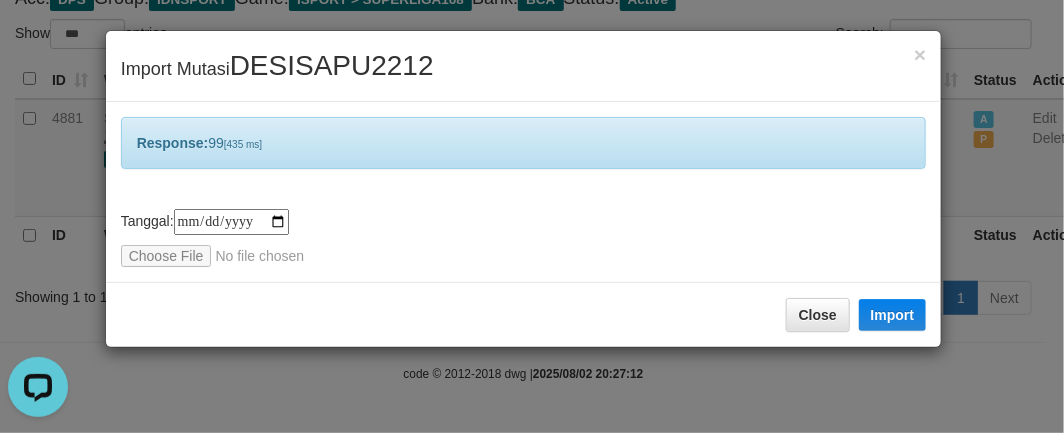 click on "**********" at bounding box center [532, 216] 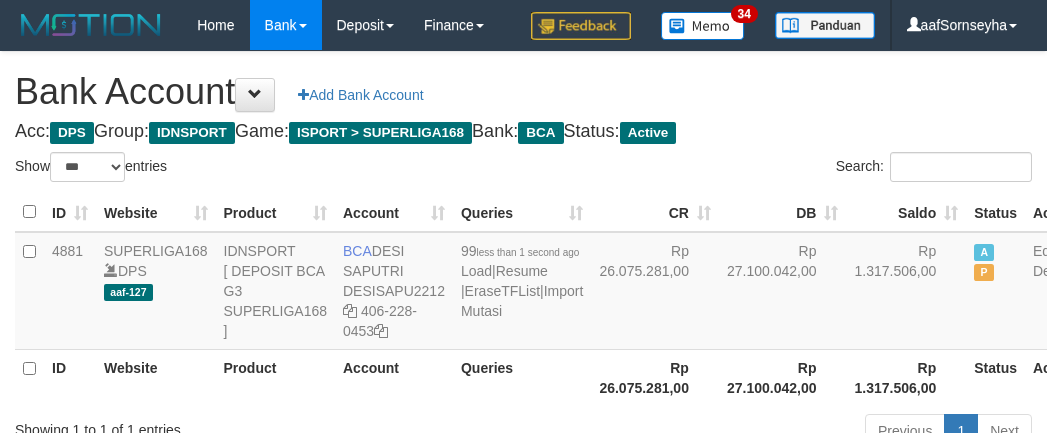 select on "***" 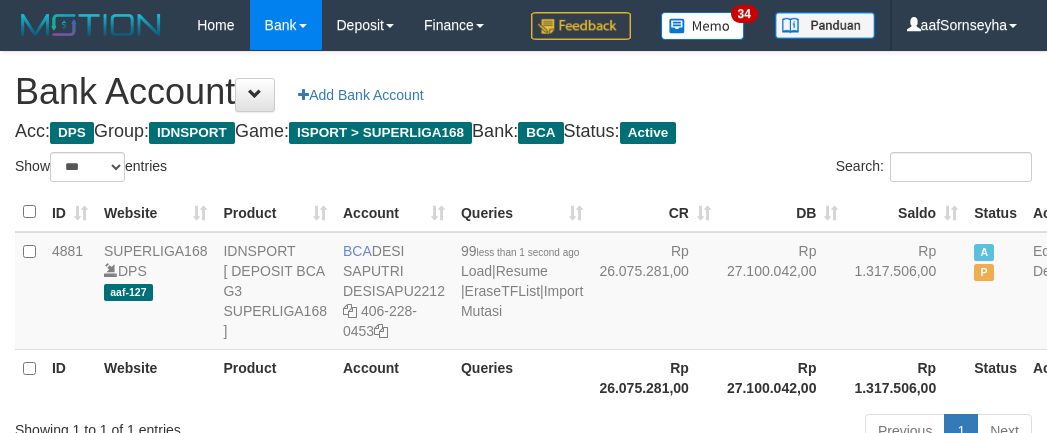 scroll, scrollTop: 175, scrollLeft: 0, axis: vertical 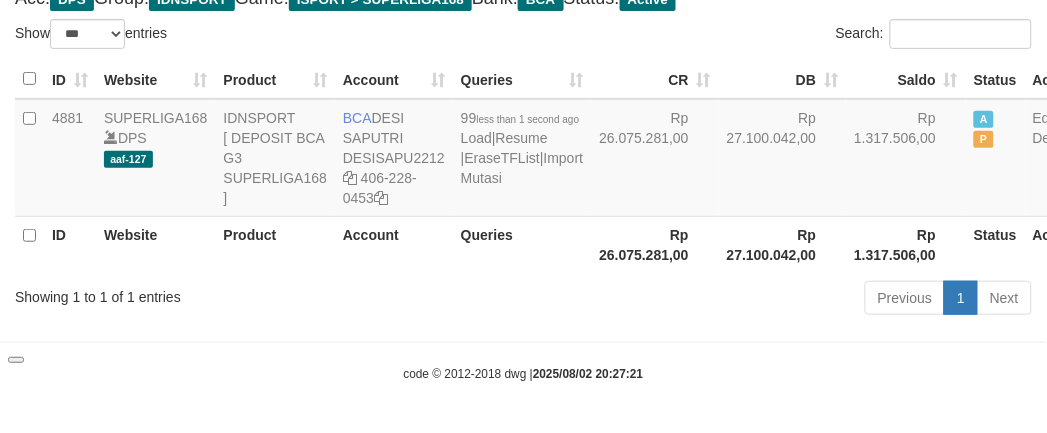 click on "Toggle navigation
Home
Bank
Account List
Load
By Website
Group
[ISPORT]													SUPERLIGA168
By Load Group (DPS)
34" at bounding box center (523, 150) 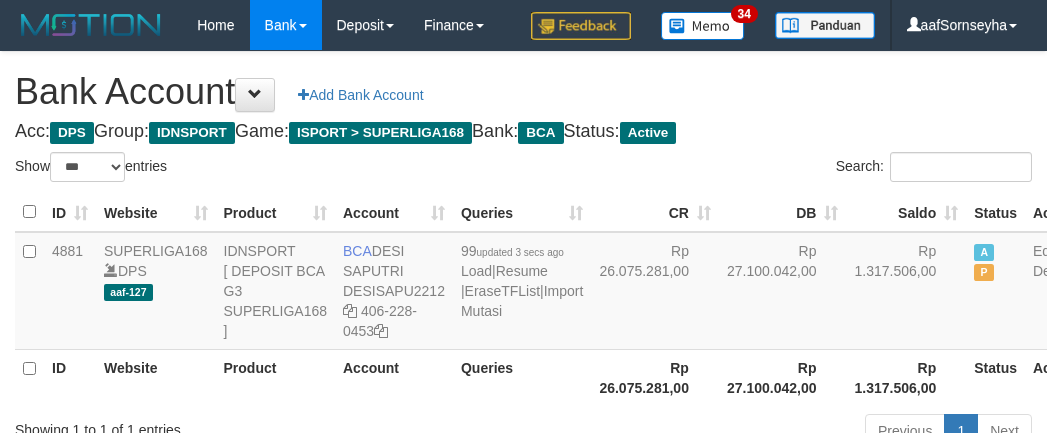 select on "***" 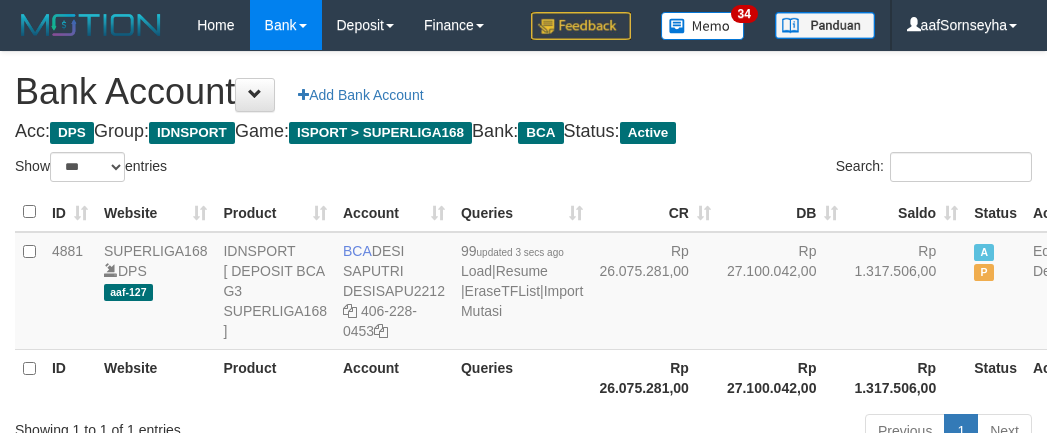 scroll, scrollTop: 175, scrollLeft: 0, axis: vertical 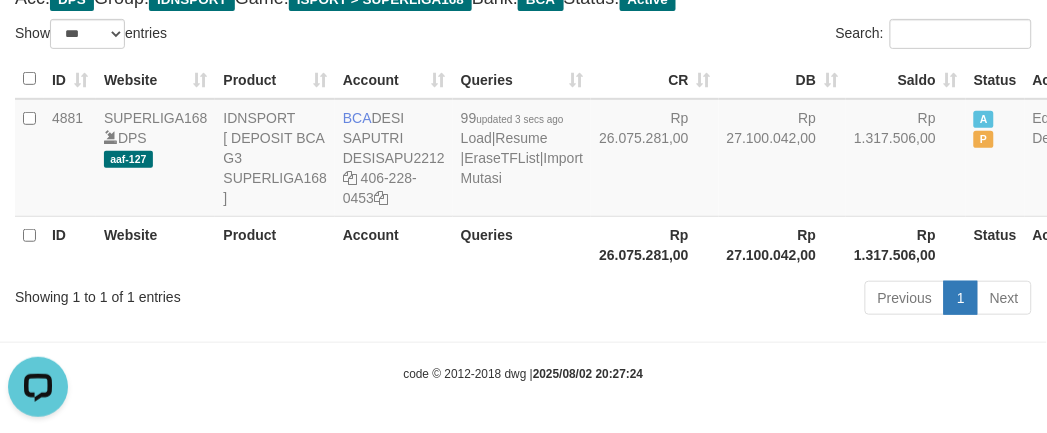 drag, startPoint x: 324, startPoint y: 332, endPoint x: 336, endPoint y: 332, distance: 12 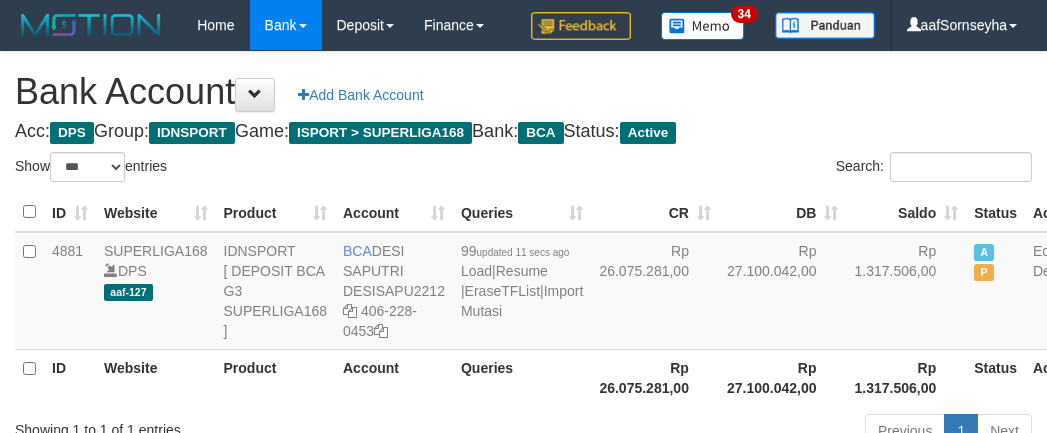 select on "***" 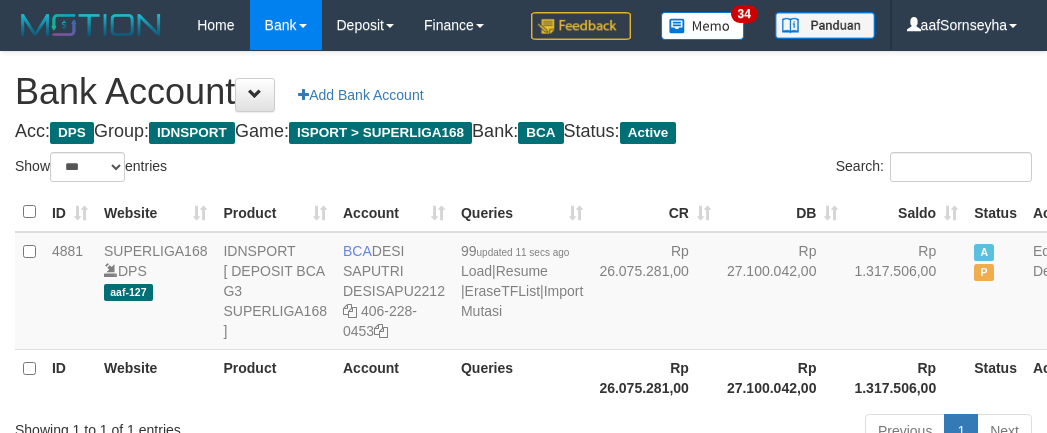 scroll, scrollTop: 175, scrollLeft: 0, axis: vertical 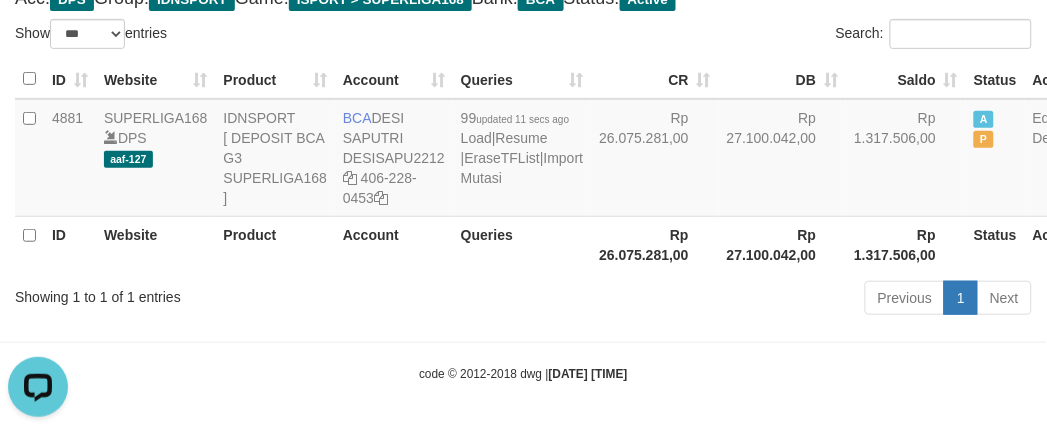 drag, startPoint x: 426, startPoint y: 312, endPoint x: 431, endPoint y: 325, distance: 13.928389 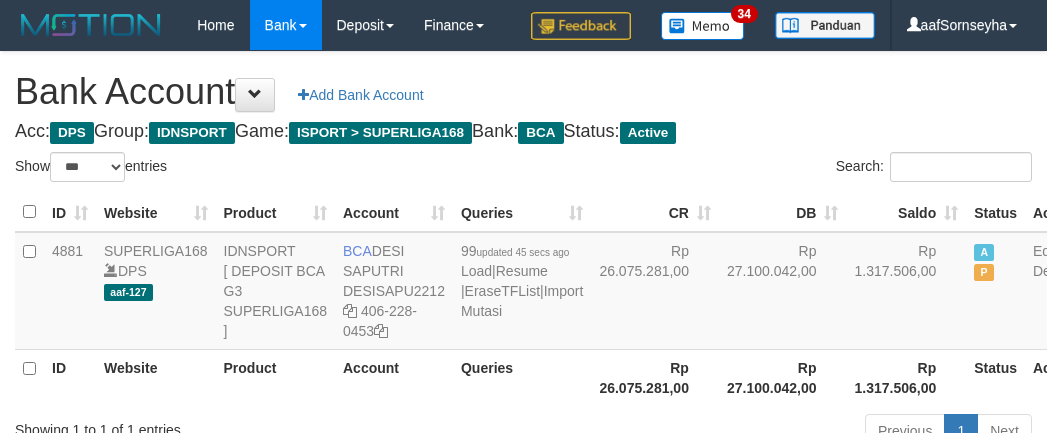 select on "***" 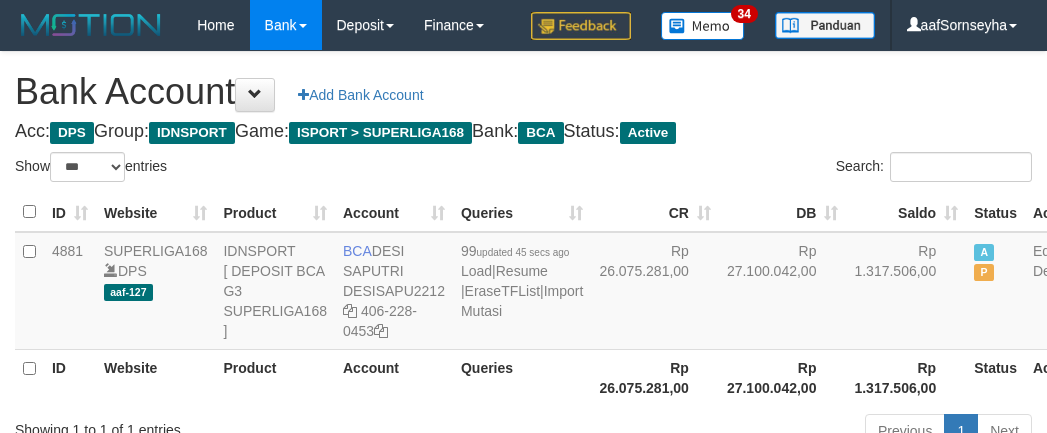 scroll, scrollTop: 175, scrollLeft: 0, axis: vertical 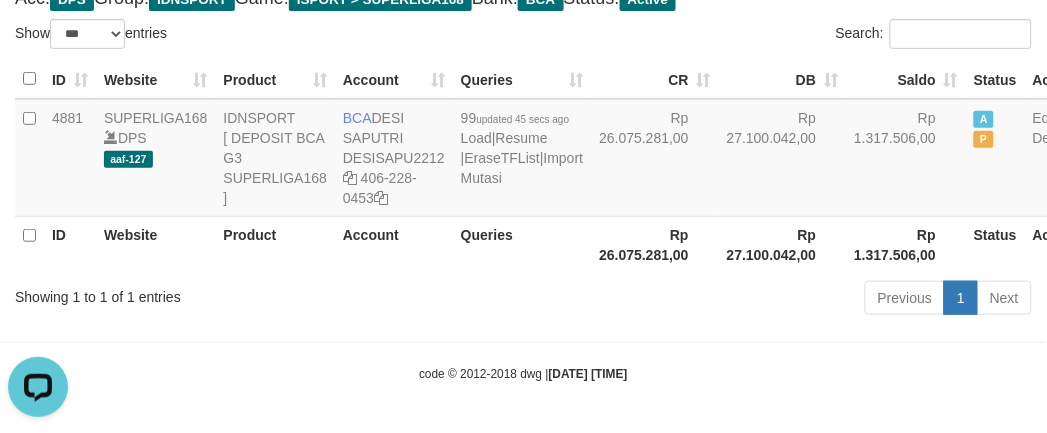 click on "Toggle navigation
Home
Bank
Account List
Load
By Website
Group
[ISPORT]													SUPERLIGA168
By Load Group (DPS)
34" at bounding box center [523, 150] 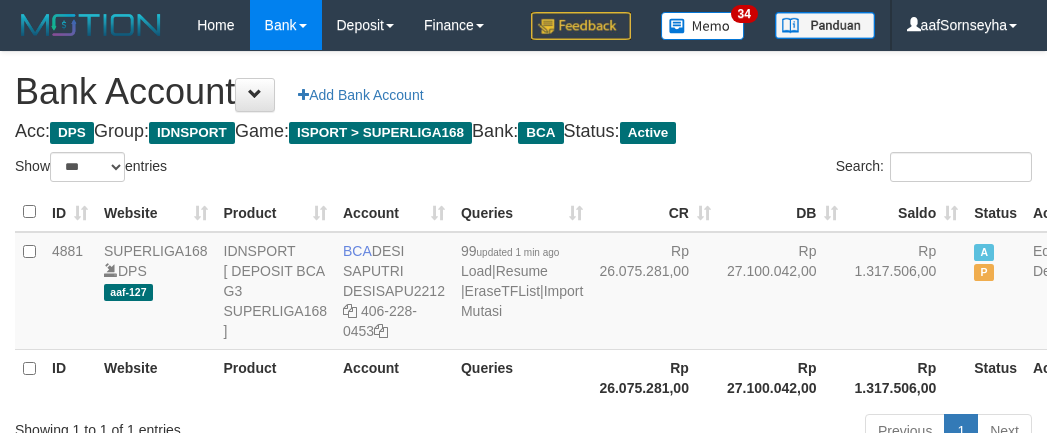select on "***" 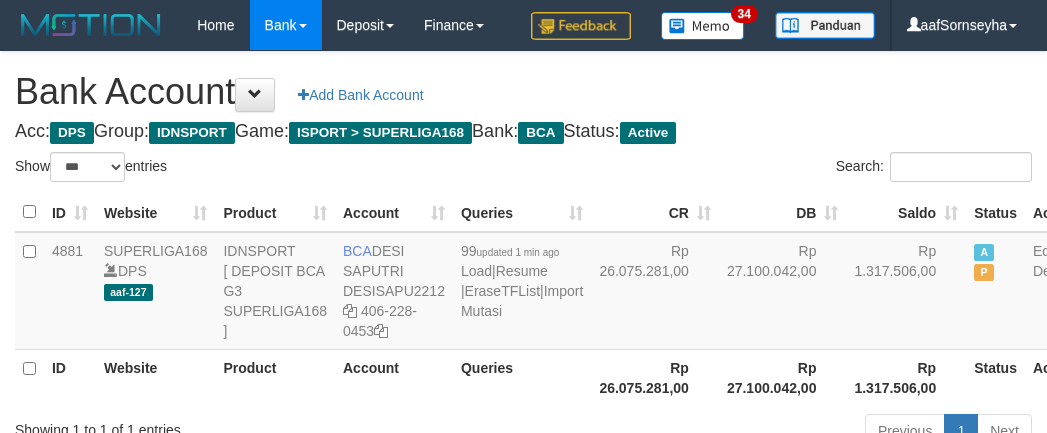 scroll, scrollTop: 175, scrollLeft: 0, axis: vertical 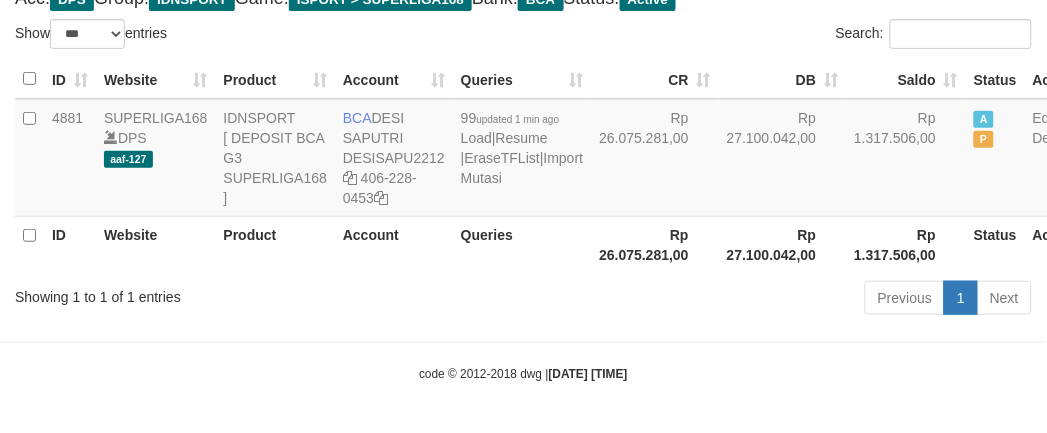 click on "Showing 1 to 1 of 1 entries" at bounding box center (218, 293) 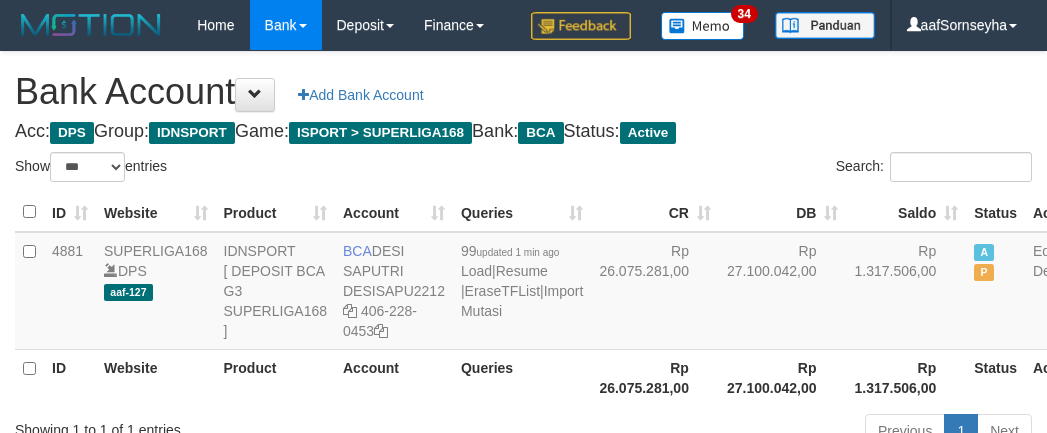 select on "***" 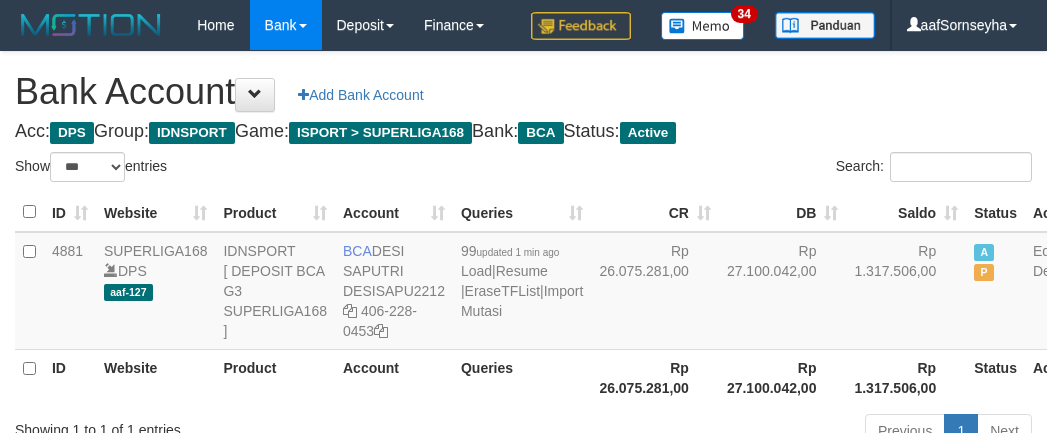 scroll, scrollTop: 175, scrollLeft: 0, axis: vertical 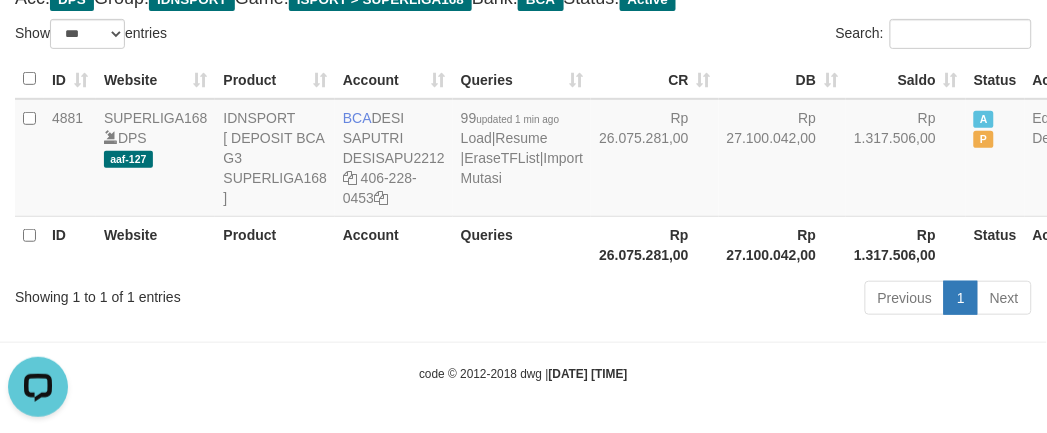 drag, startPoint x: 440, startPoint y: 278, endPoint x: 473, endPoint y: 312, distance: 47.38143 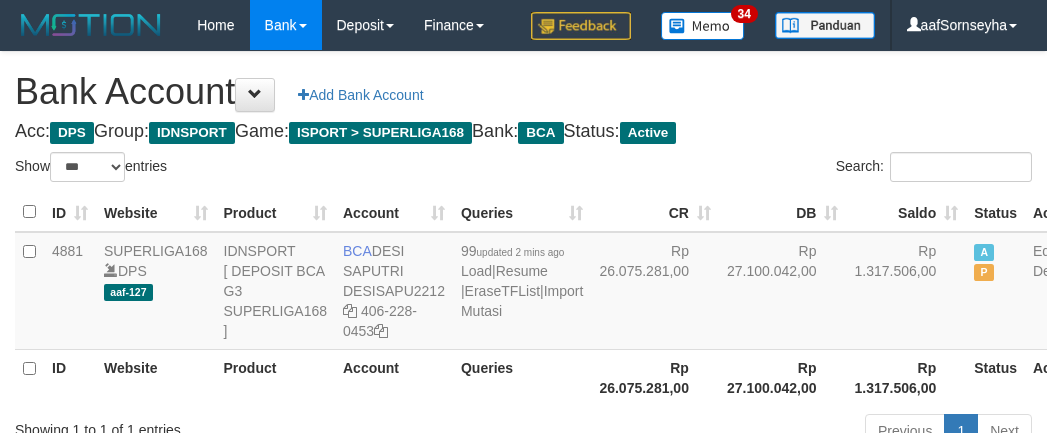 select on "***" 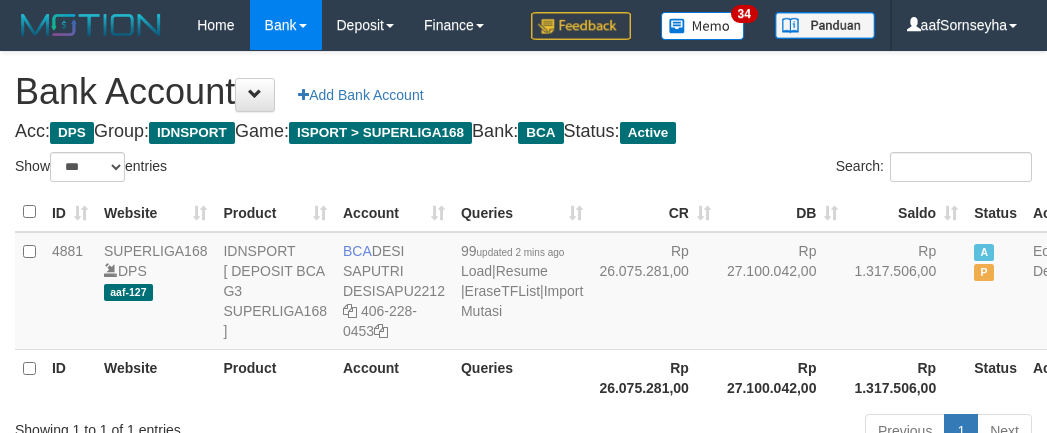 scroll, scrollTop: 175, scrollLeft: 0, axis: vertical 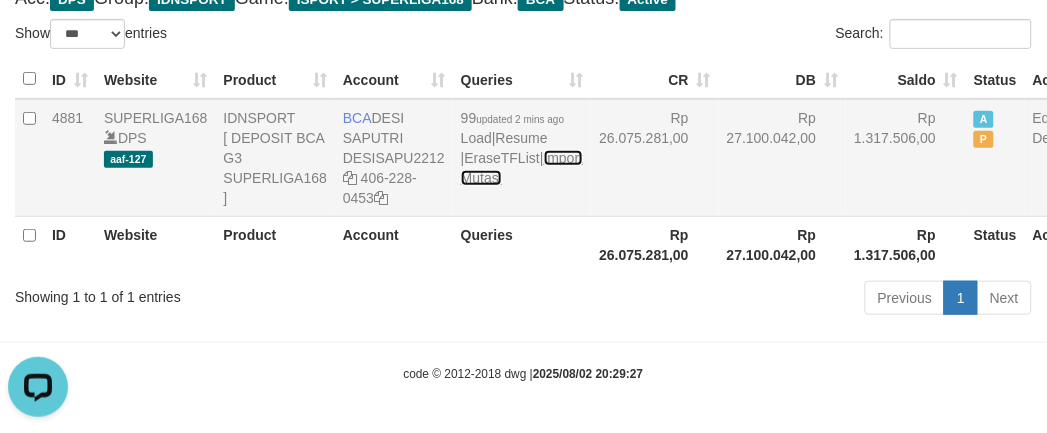 click on "Import Mutasi" at bounding box center [522, 168] 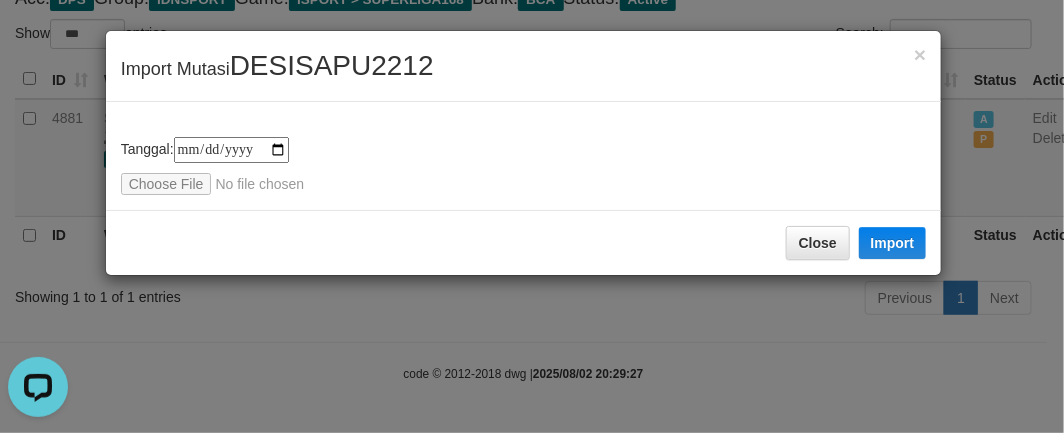 type on "**********" 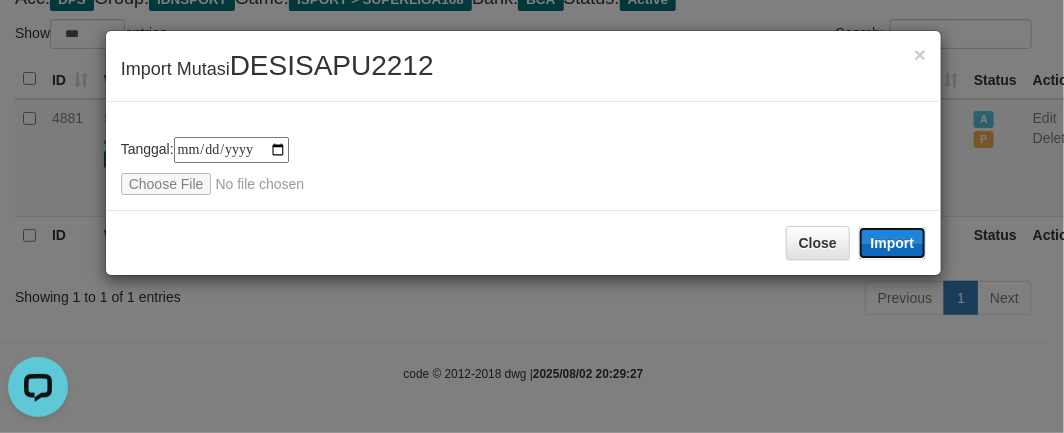 click on "Import" at bounding box center (893, 243) 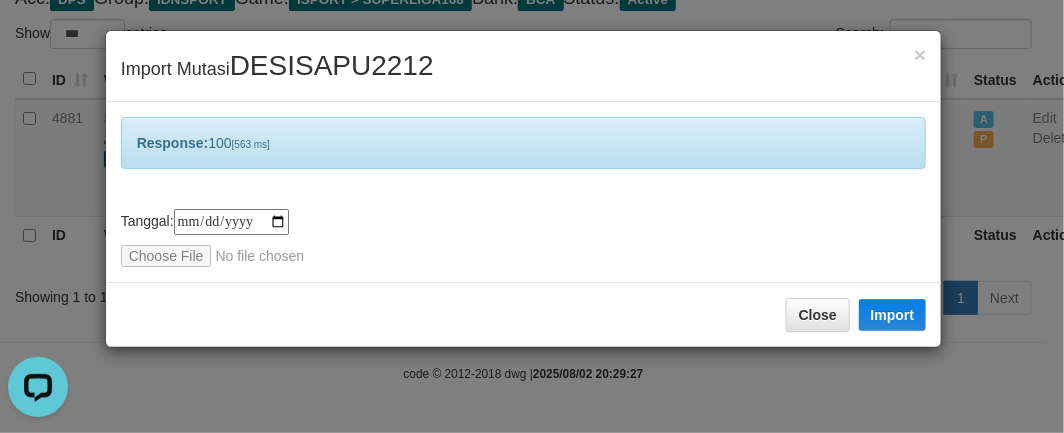 click on "**********" at bounding box center [532, 216] 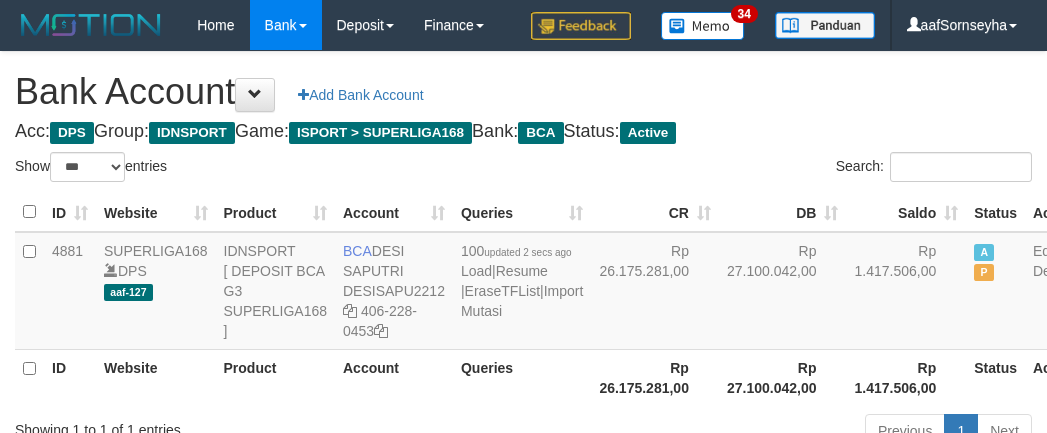 select on "***" 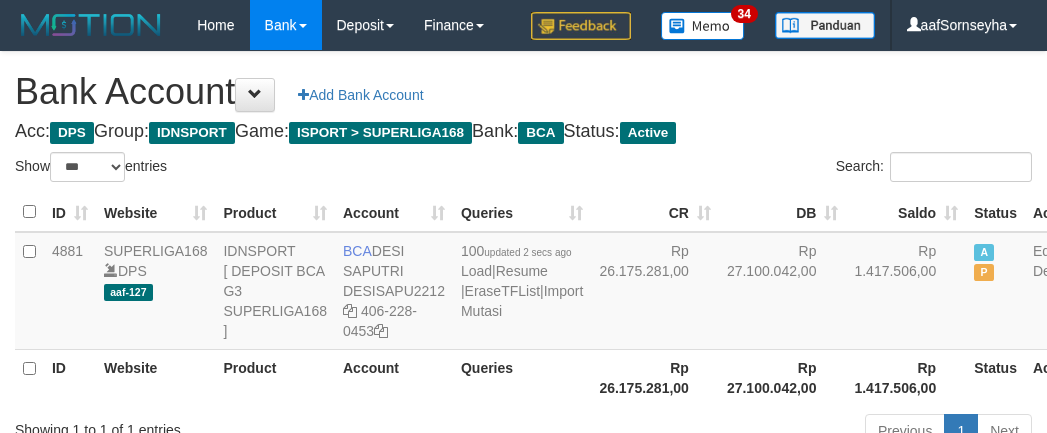 scroll, scrollTop: 175, scrollLeft: 0, axis: vertical 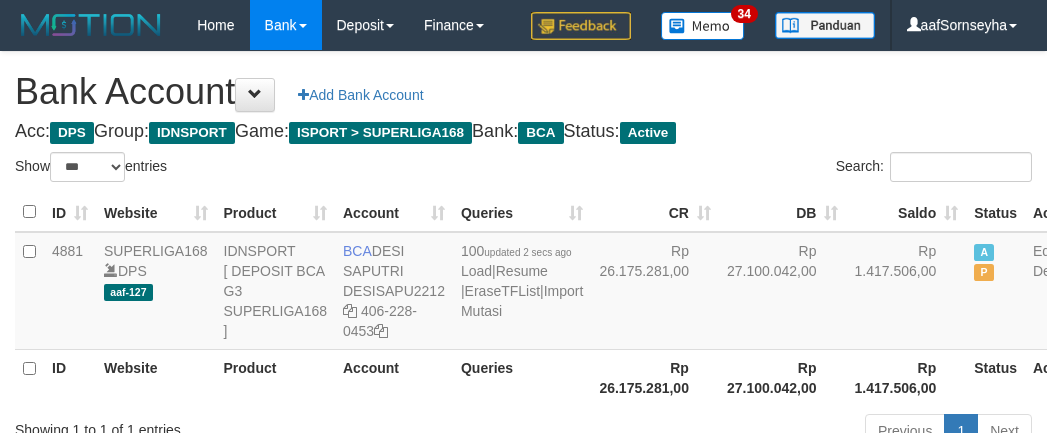 select on "***" 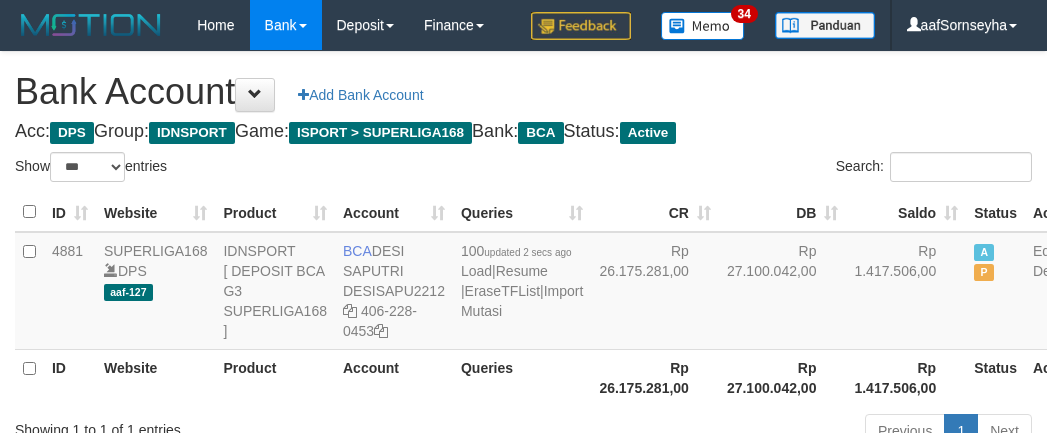 scroll, scrollTop: 175, scrollLeft: 0, axis: vertical 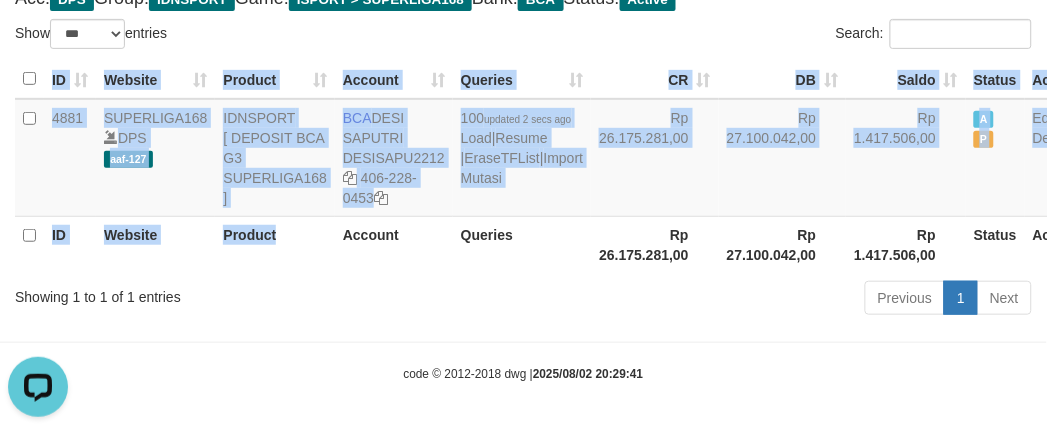 click on "ID Website Product Account Queries CR DB Saldo Status Action
4881
SUPERLIGA168
DPS
aaf-127
IDNSPORT
[ DEPOSIT BCA G3 SUPERLIGA168 ]
BCA
DESI SAPUTRI
DESISAPU2212
406-228-0453
100  updated 2 secs ago
Load
|
Resume
|
EraseTFList
|
Import Mutasi
Rp 26.175.281,00
Rp 27.100.042,00
Rp 1.417.506,00
A
P
Edit
Delete
ID Website Product Account Queries Rp 26.175.281,00 Rp 1.417.506,00" at bounding box center [523, 166] 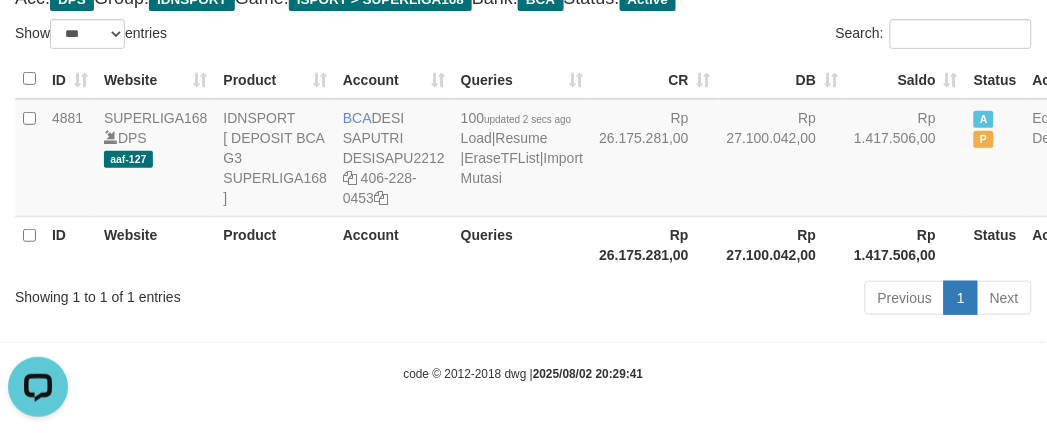 click on "Previous 1 Next" at bounding box center (741, 300) 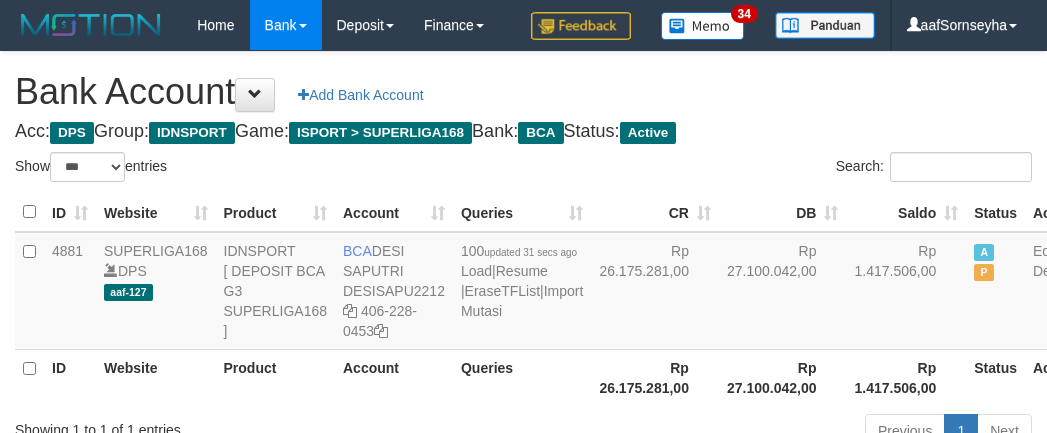 select on "***" 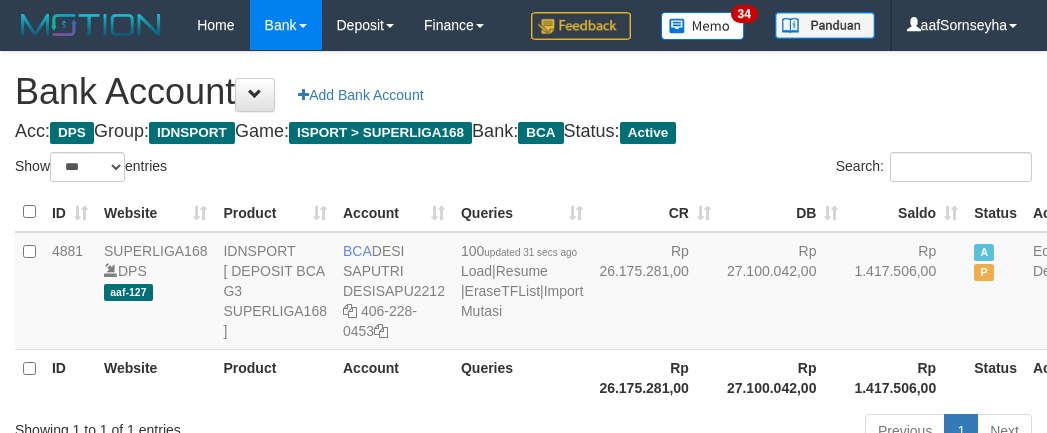 scroll, scrollTop: 175, scrollLeft: 0, axis: vertical 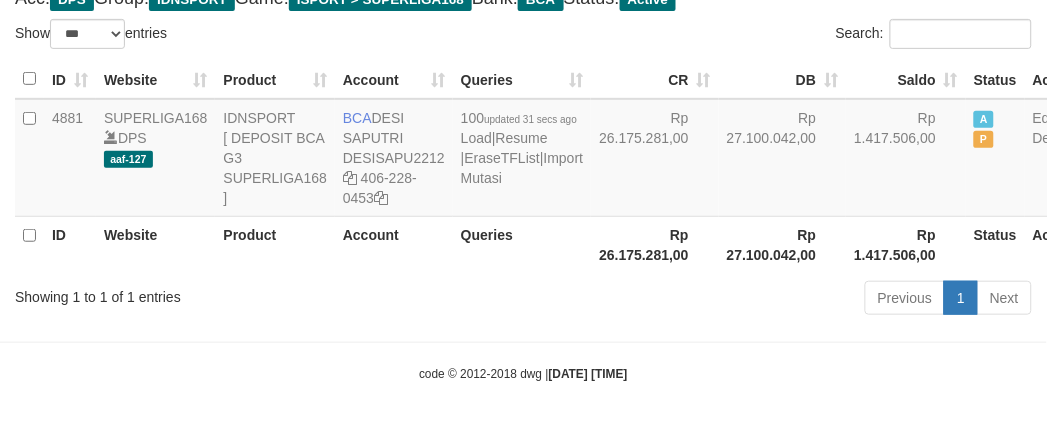 click on "Previous 1 Next" at bounding box center (741, 300) 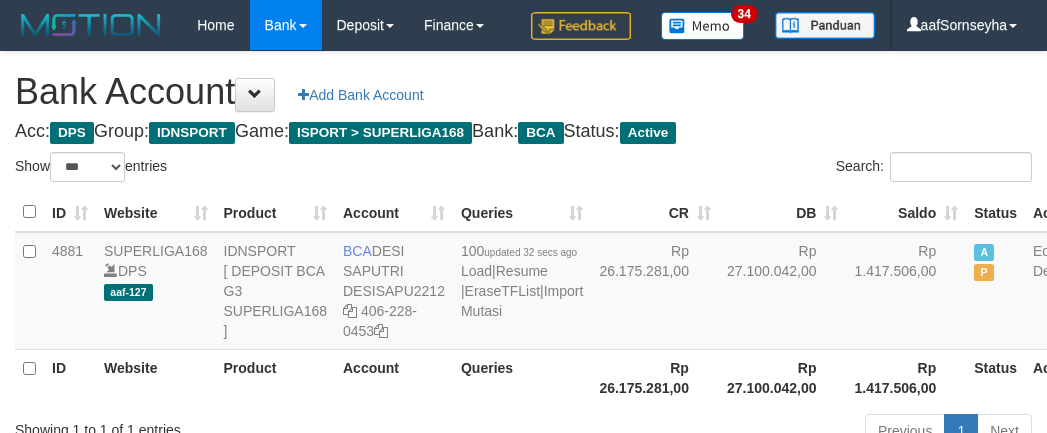 select on "***" 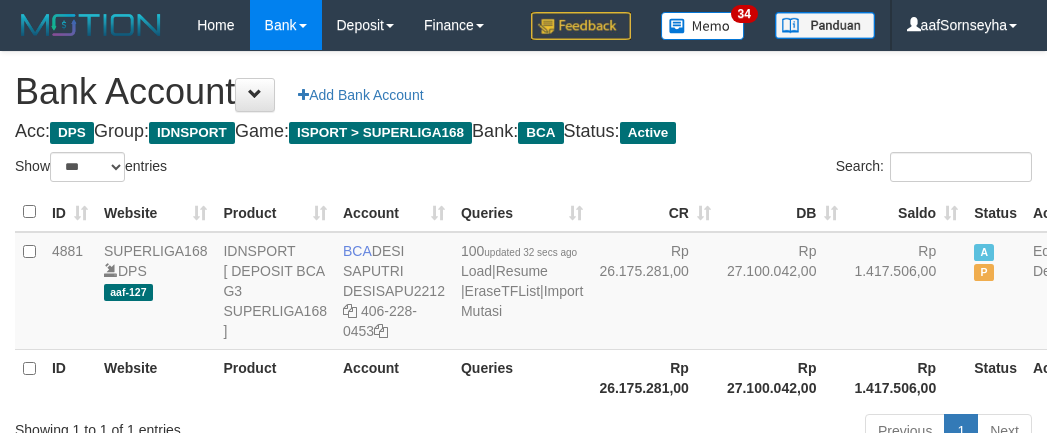 scroll, scrollTop: 175, scrollLeft: 0, axis: vertical 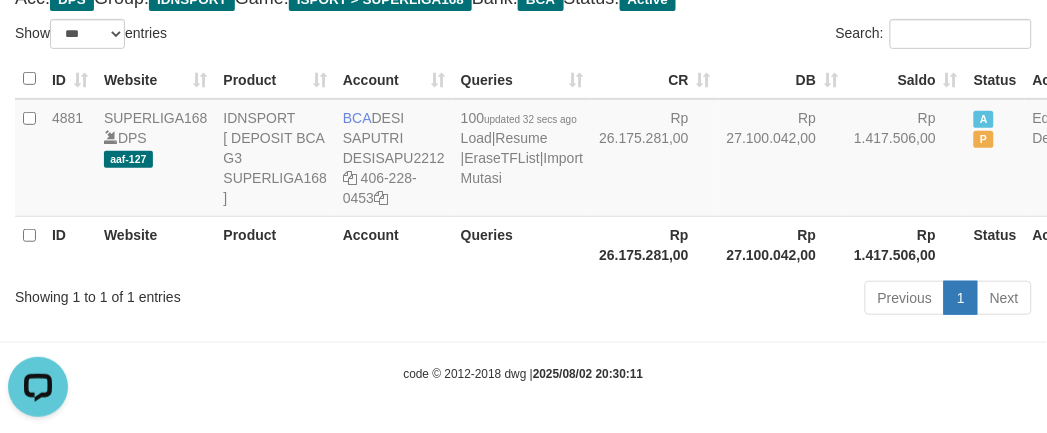 click on "Previous 1 Next" at bounding box center (741, 300) 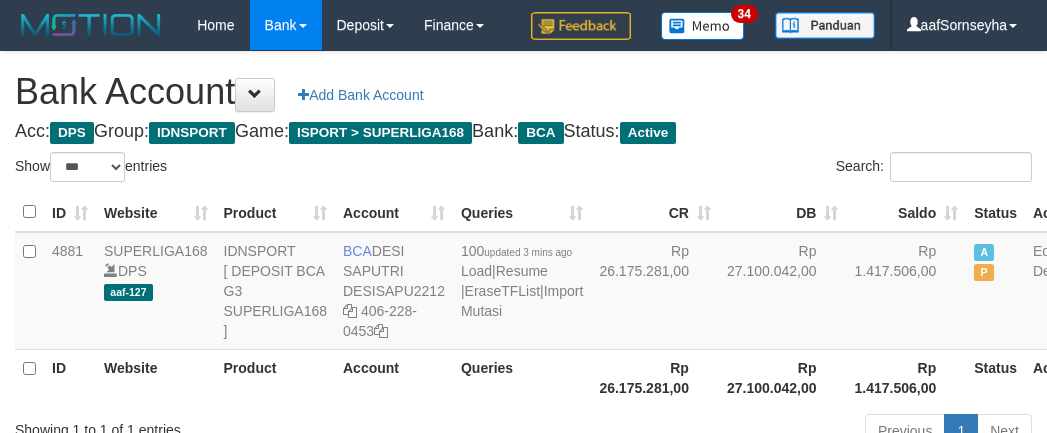 select on "***" 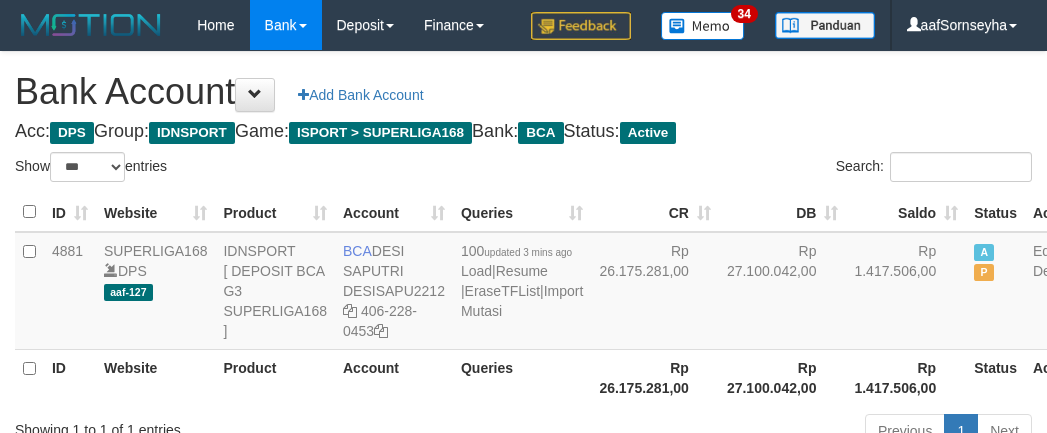 scroll, scrollTop: 175, scrollLeft: 0, axis: vertical 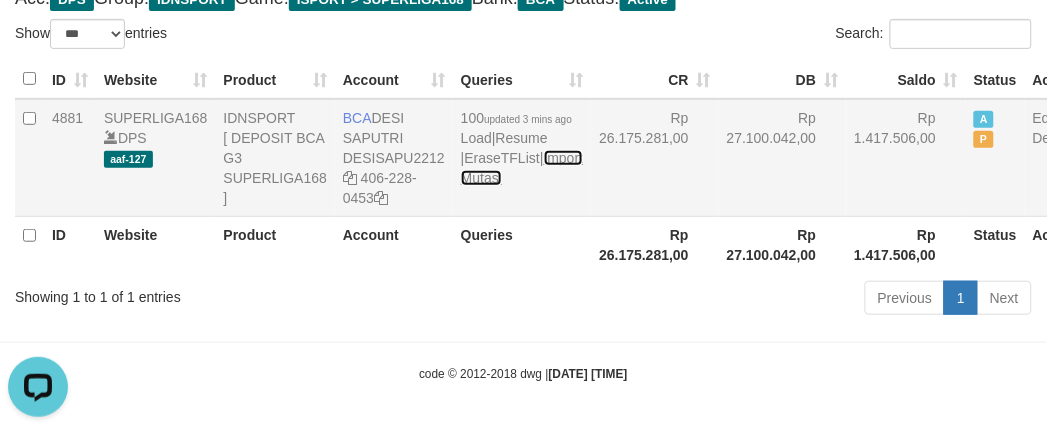 click on "Import Mutasi" at bounding box center (522, 168) 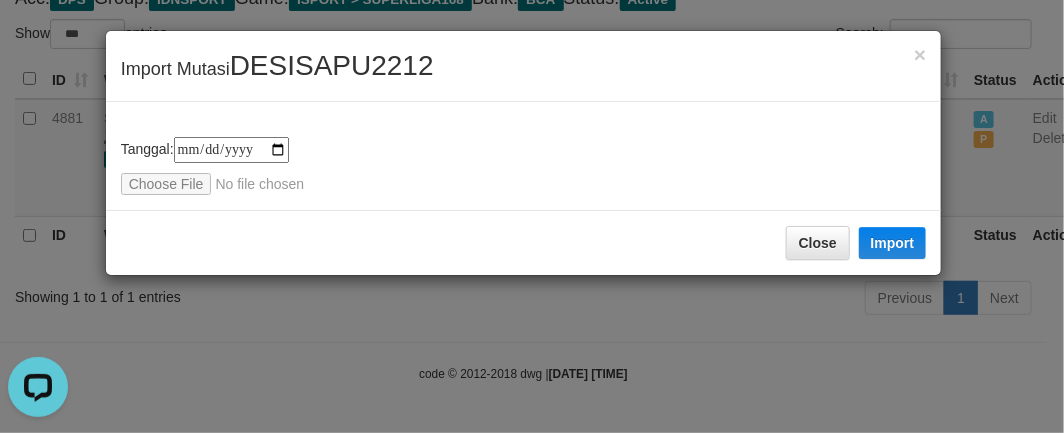 type on "**********" 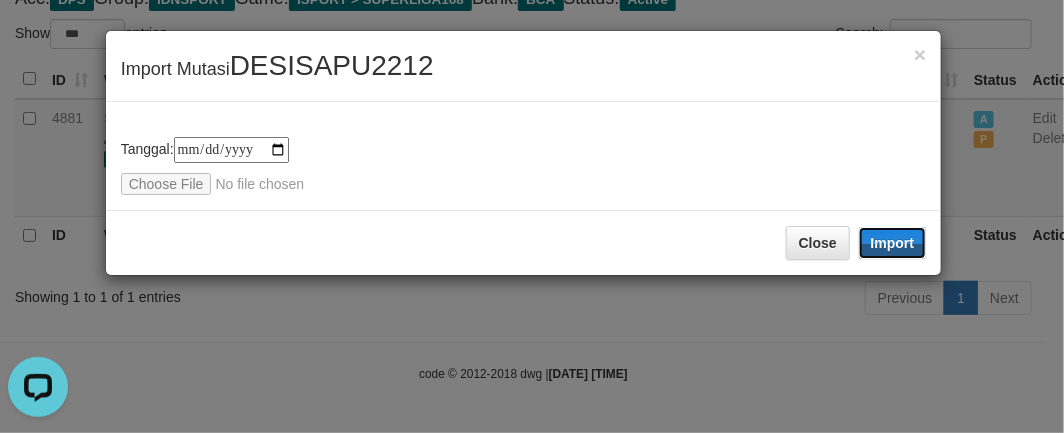 click on "Close
Import" at bounding box center (524, 242) 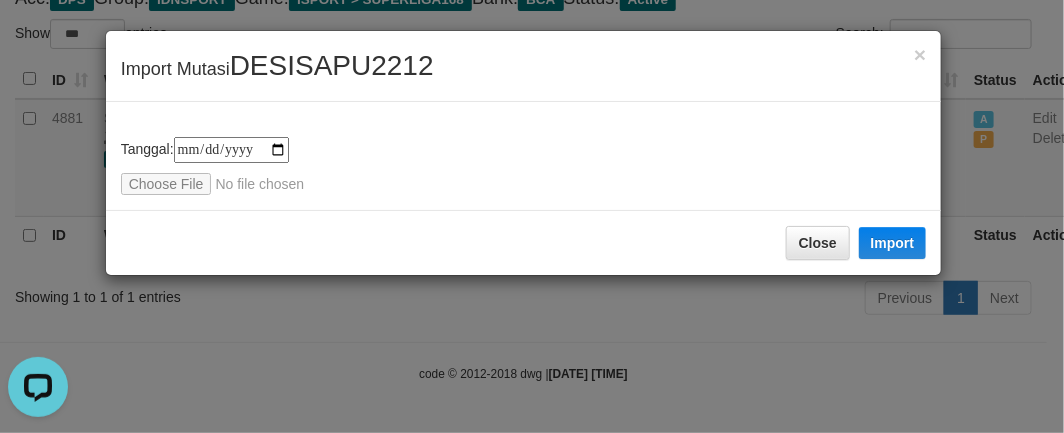 click on "**********" at bounding box center [532, 216] 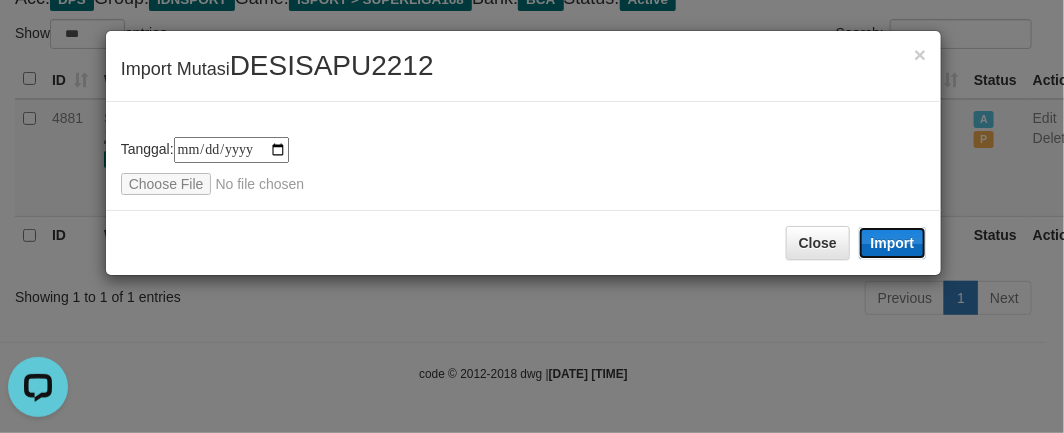 click on "Import" at bounding box center [893, 243] 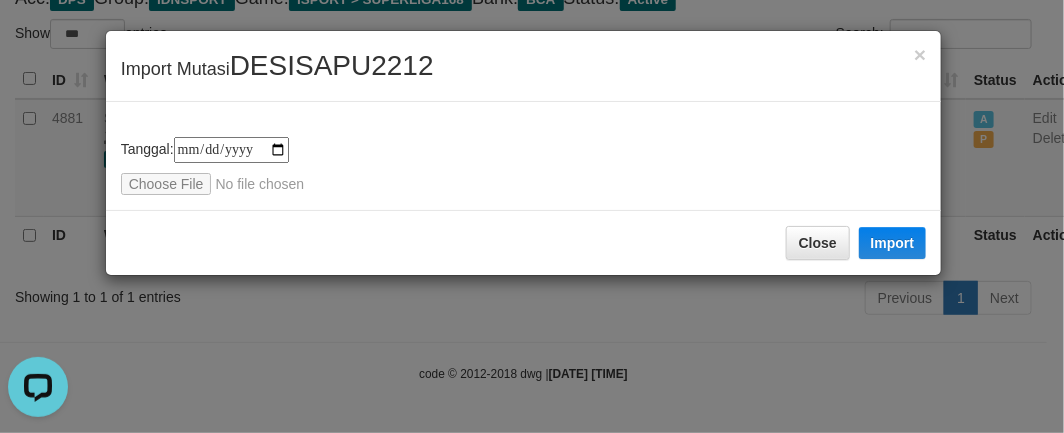 click on "**********" at bounding box center (524, 166) 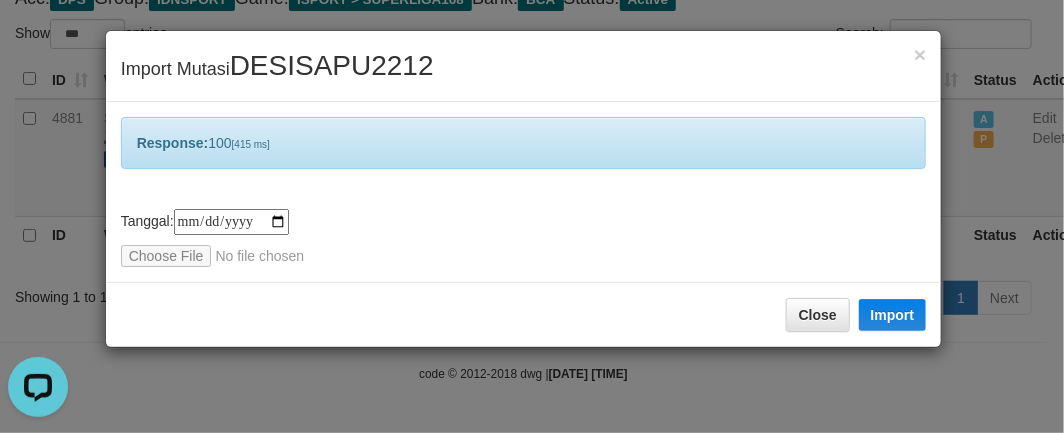 drag, startPoint x: 784, startPoint y: 242, endPoint x: 1041, endPoint y: 136, distance: 278.0018 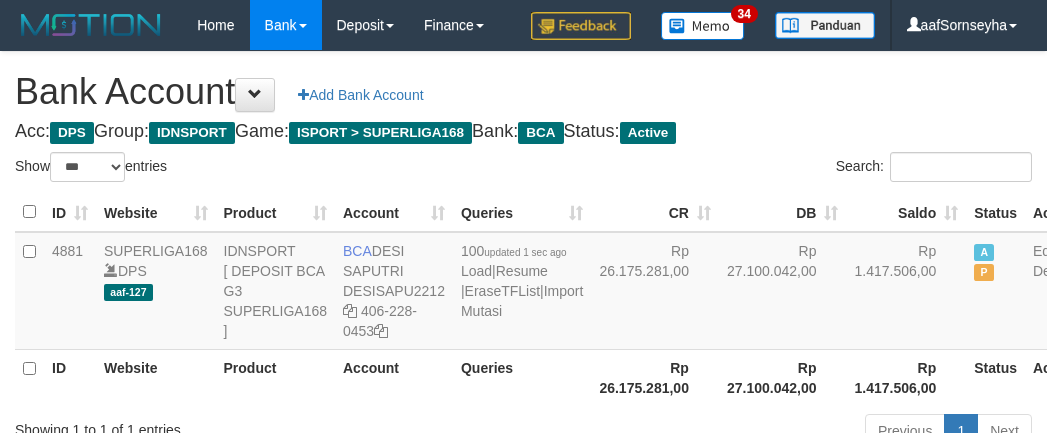 select on "***" 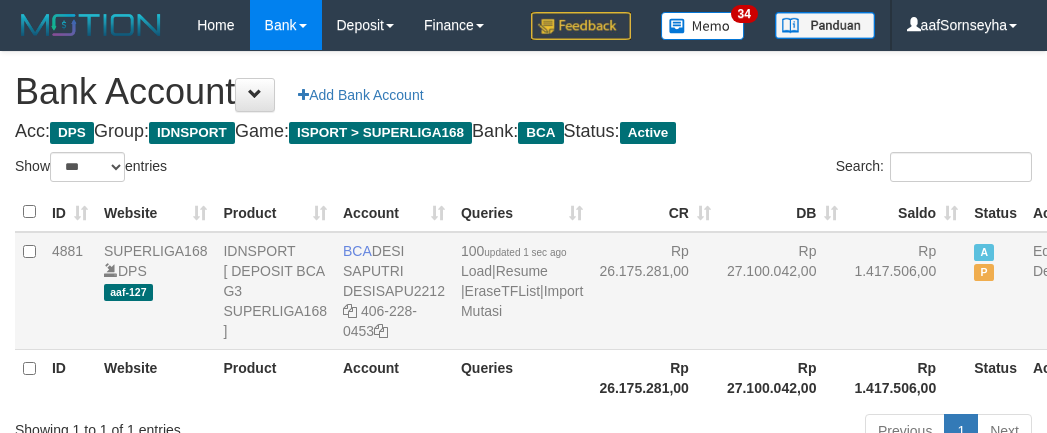 scroll, scrollTop: 175, scrollLeft: 0, axis: vertical 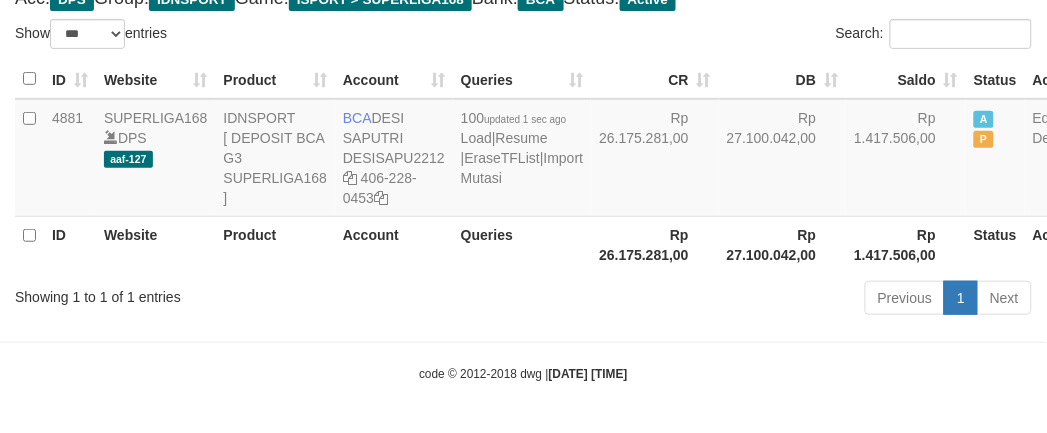 click on "Rp 26.175.281,00" at bounding box center (655, 244) 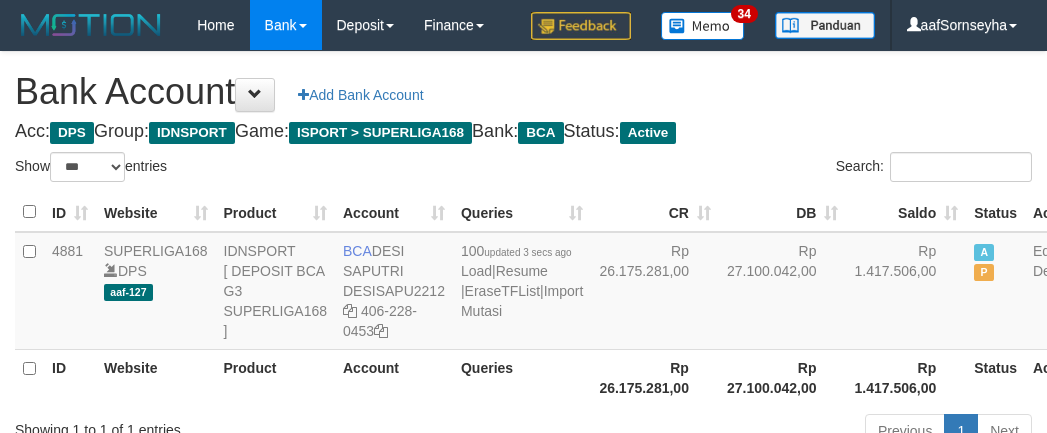 select on "***" 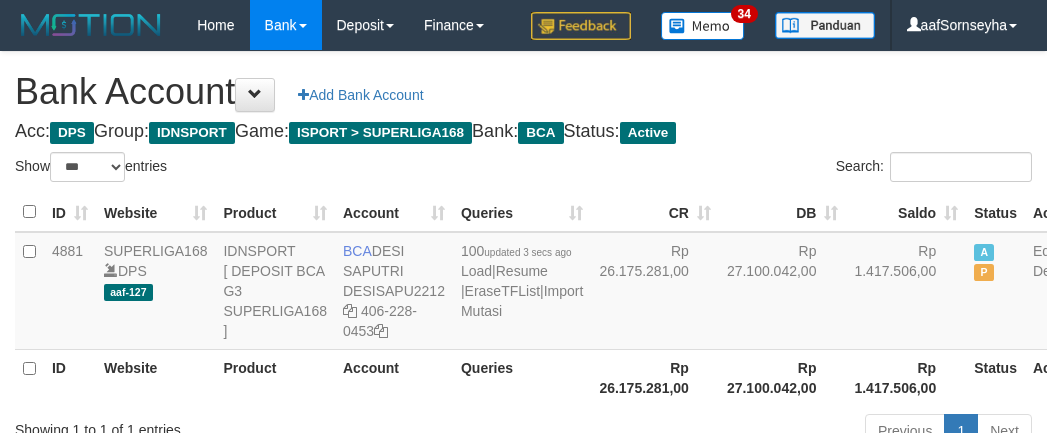scroll, scrollTop: 175, scrollLeft: 0, axis: vertical 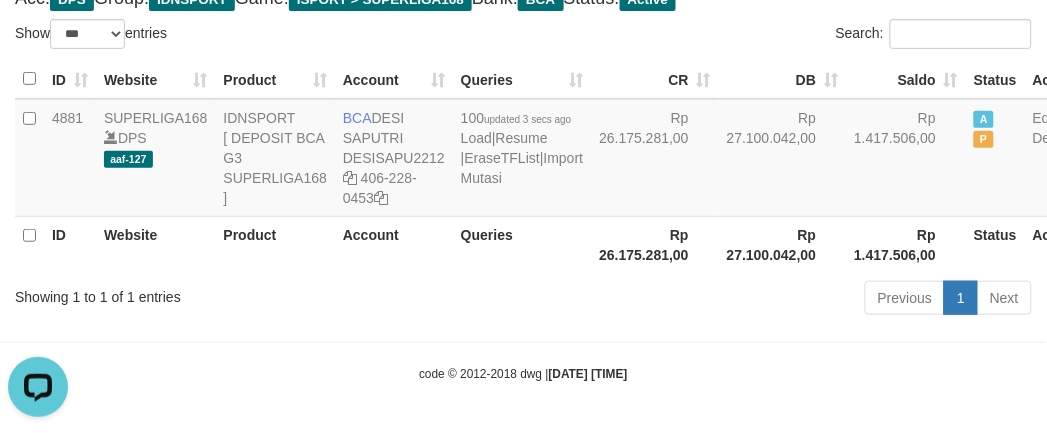 click on "Previous 1 Next" at bounding box center [741, 300] 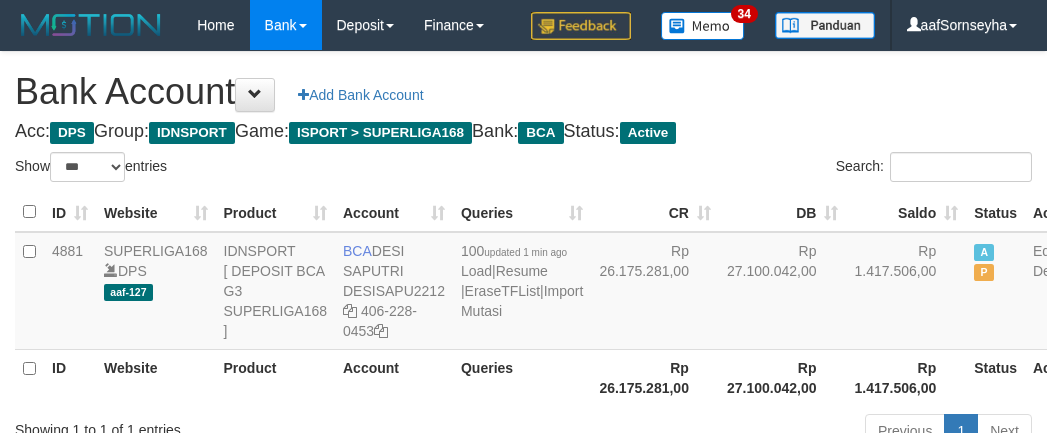 select on "***" 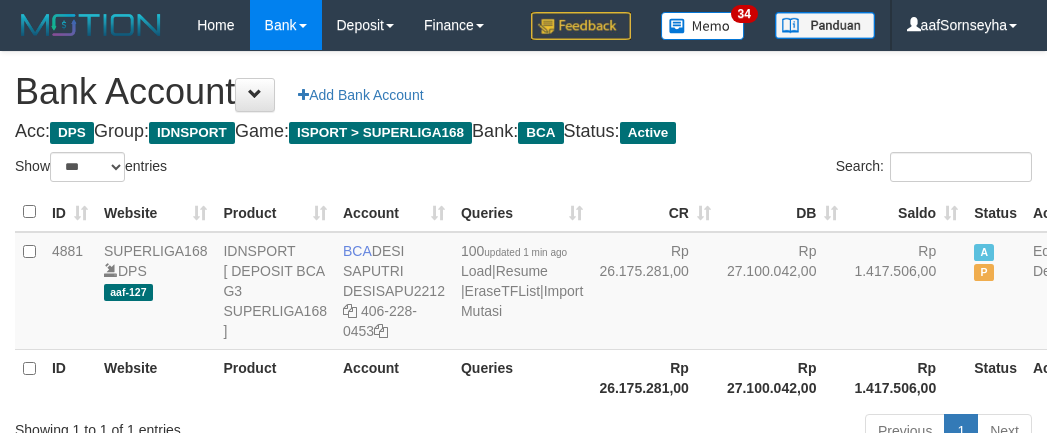 scroll, scrollTop: 175, scrollLeft: 0, axis: vertical 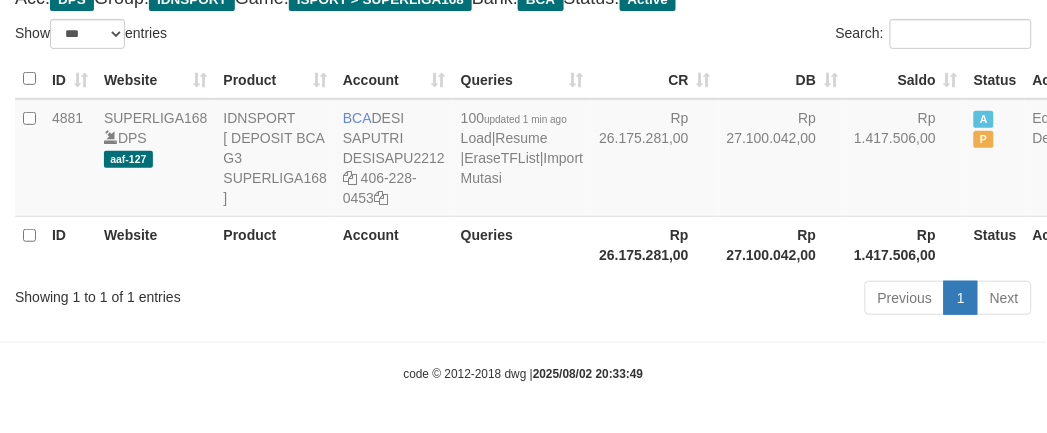 click on "Previous 1 Next" at bounding box center [741, 300] 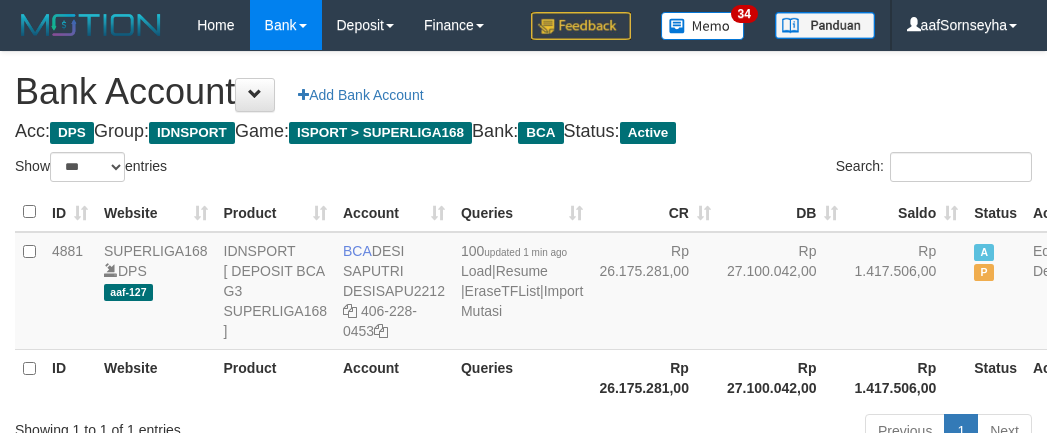 select on "***" 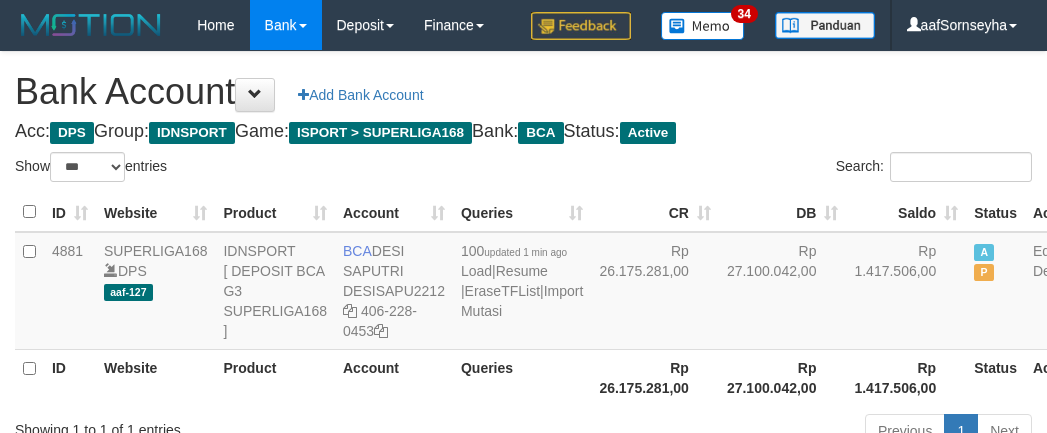 scroll, scrollTop: 175, scrollLeft: 0, axis: vertical 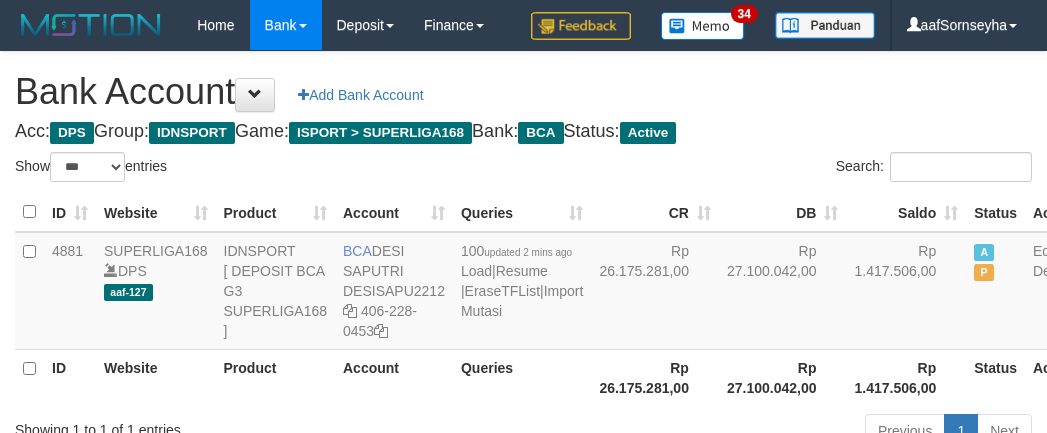 select on "***" 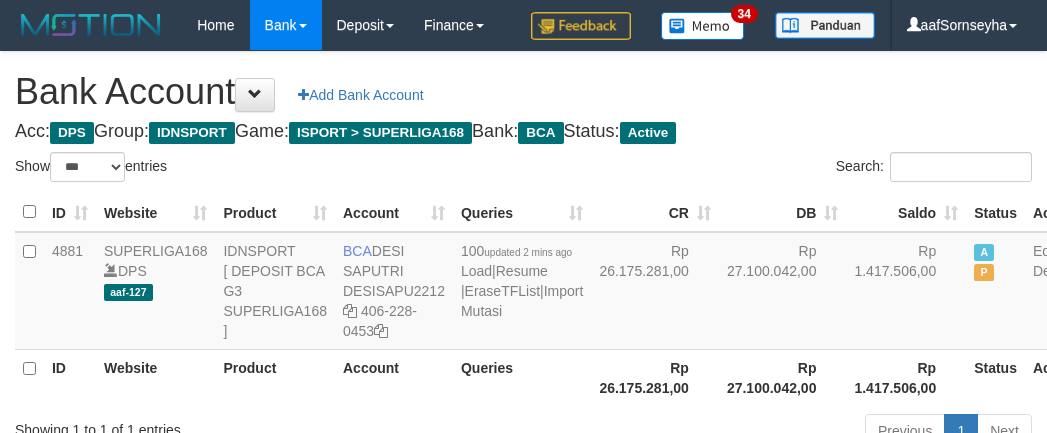 scroll, scrollTop: 175, scrollLeft: 0, axis: vertical 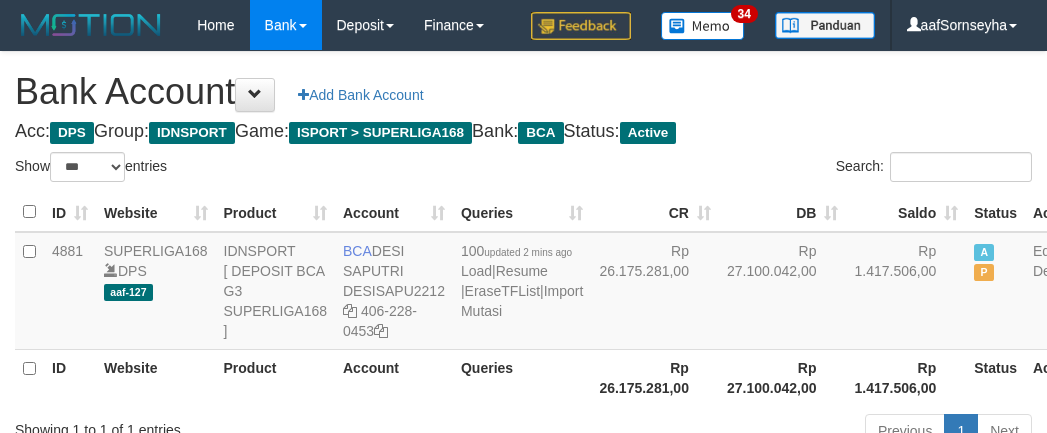 select on "***" 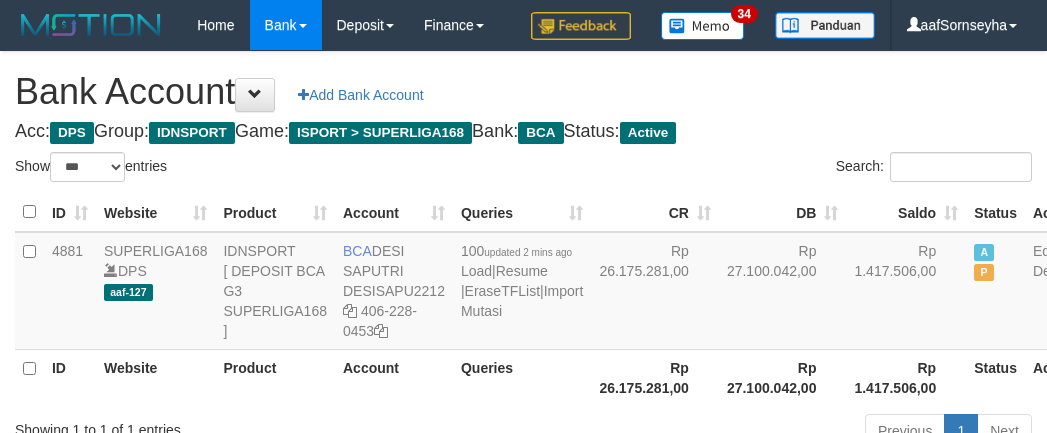 scroll, scrollTop: 175, scrollLeft: 0, axis: vertical 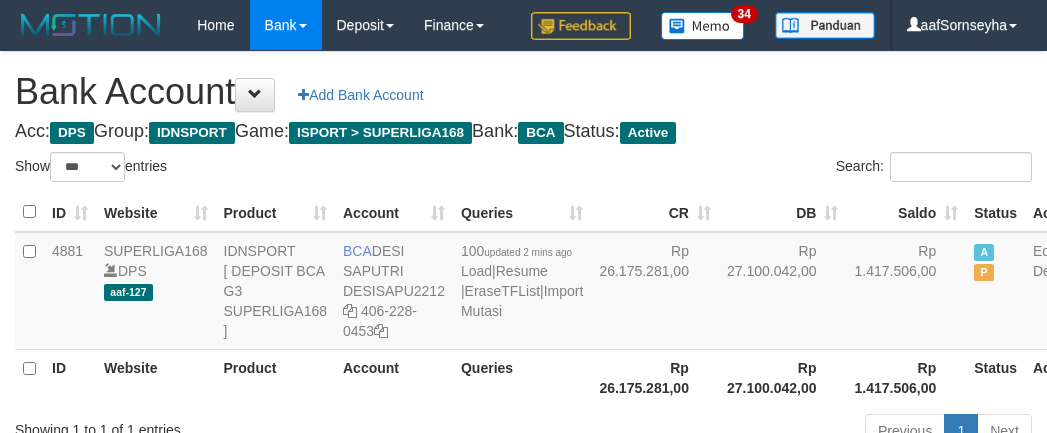 select on "***" 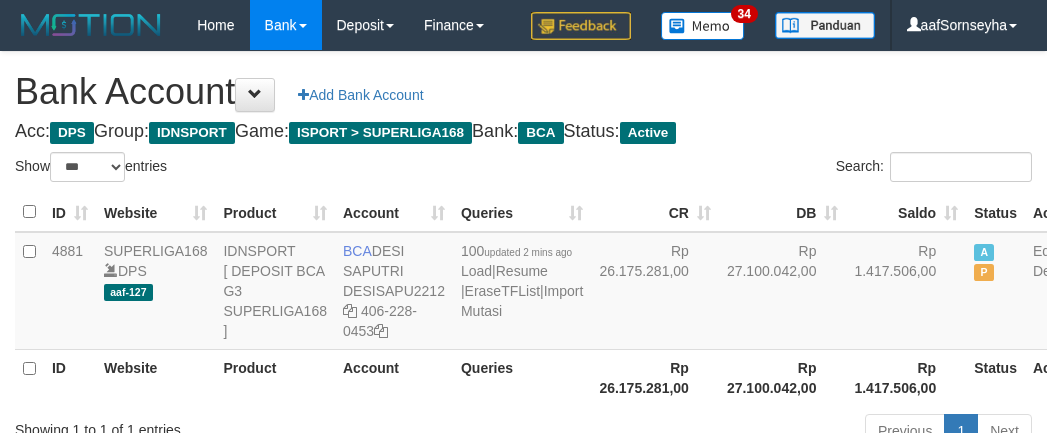 scroll, scrollTop: 175, scrollLeft: 0, axis: vertical 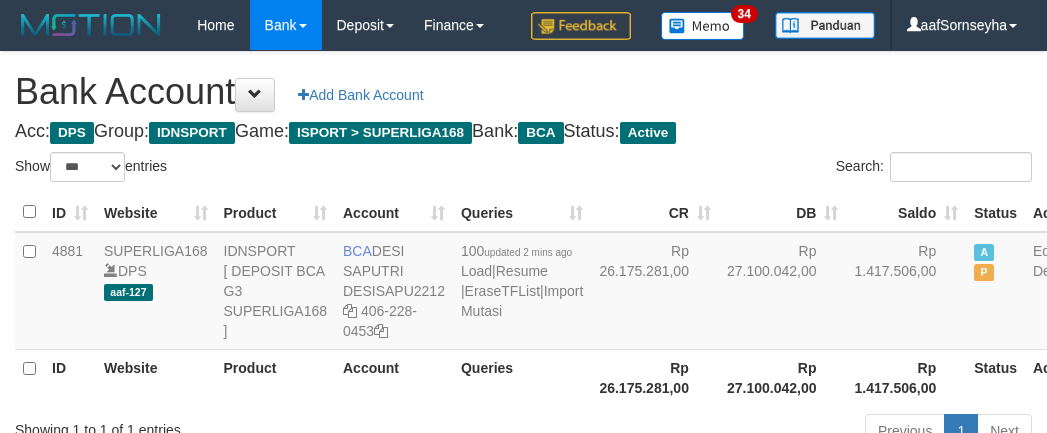 select on "***" 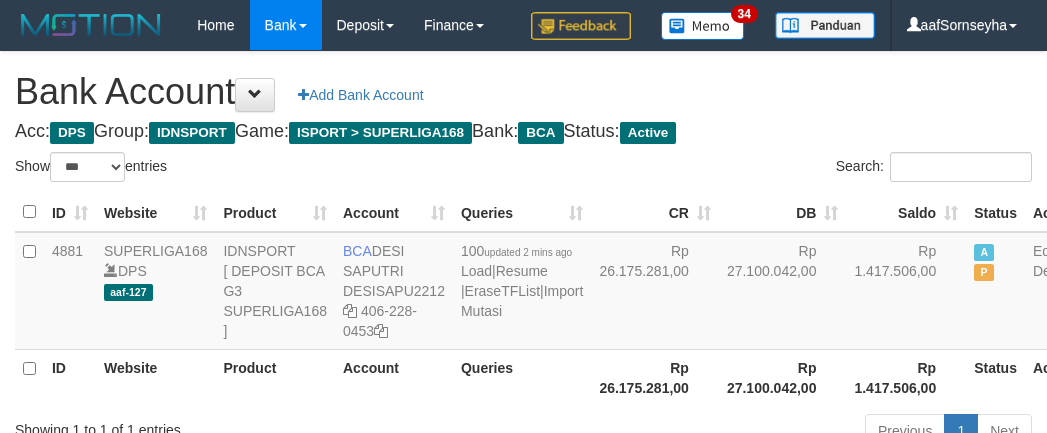 scroll, scrollTop: 175, scrollLeft: 0, axis: vertical 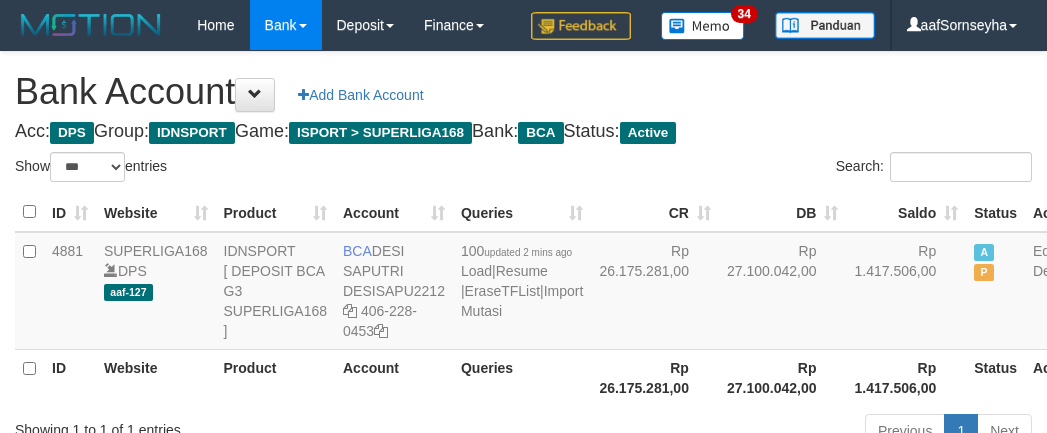 select on "***" 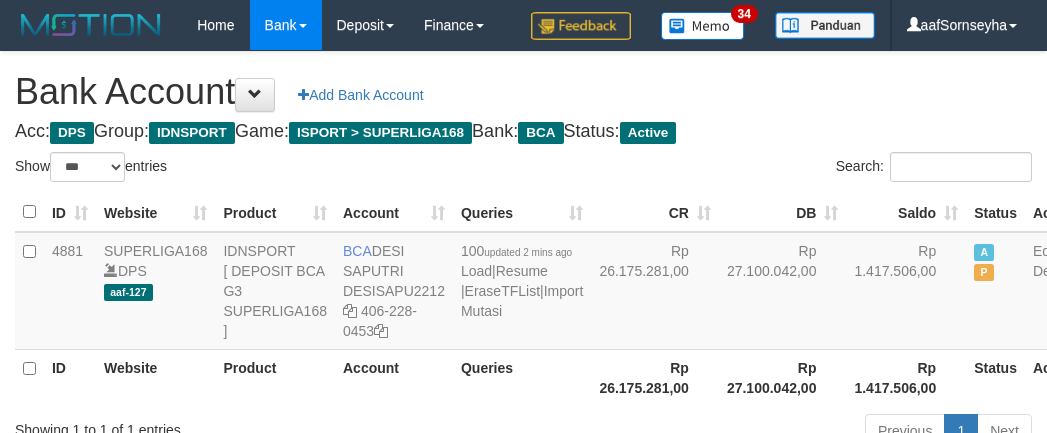 scroll, scrollTop: 175, scrollLeft: 0, axis: vertical 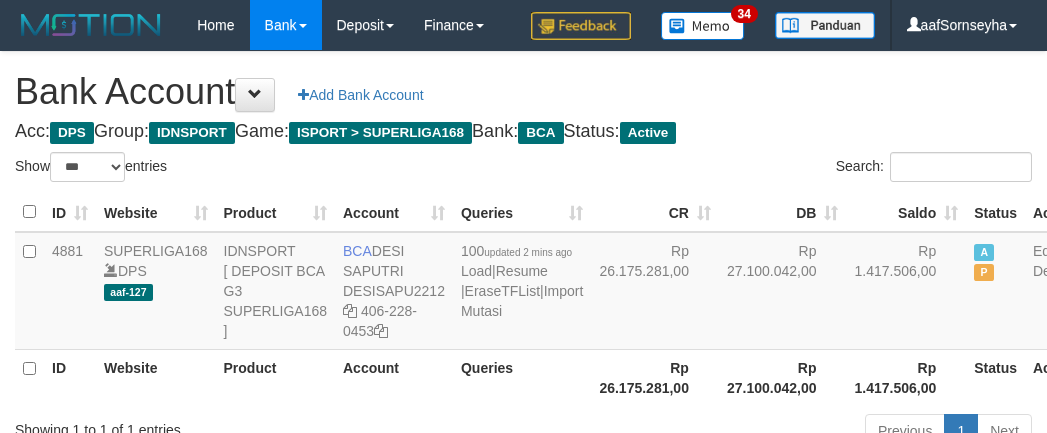 select on "***" 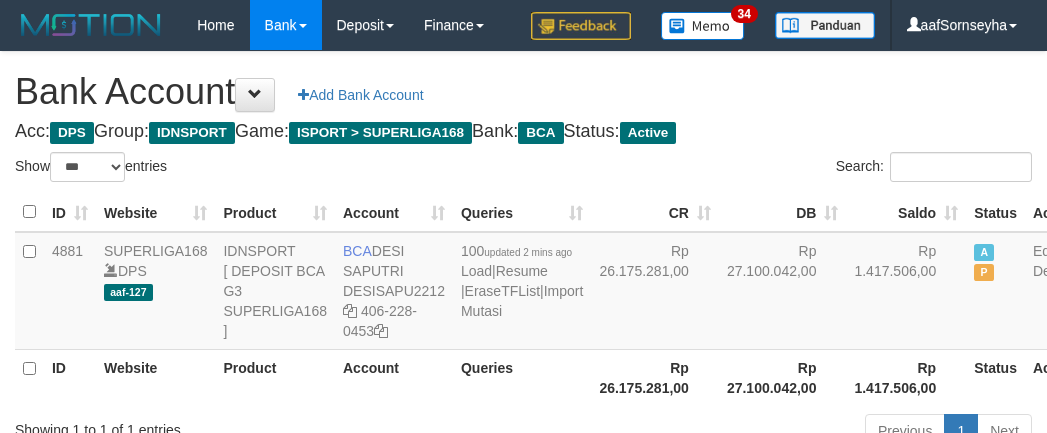 scroll, scrollTop: 175, scrollLeft: 0, axis: vertical 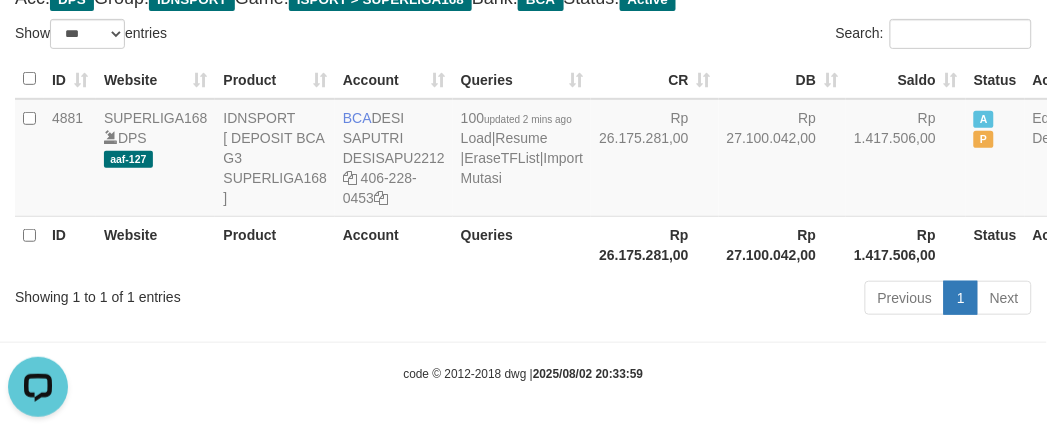 click on "Rp 26.175.281,00" at bounding box center [655, 244] 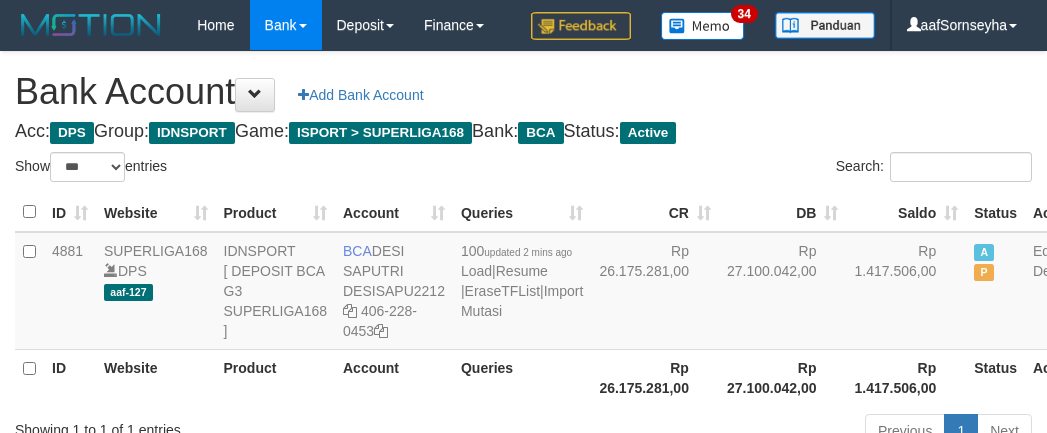select on "***" 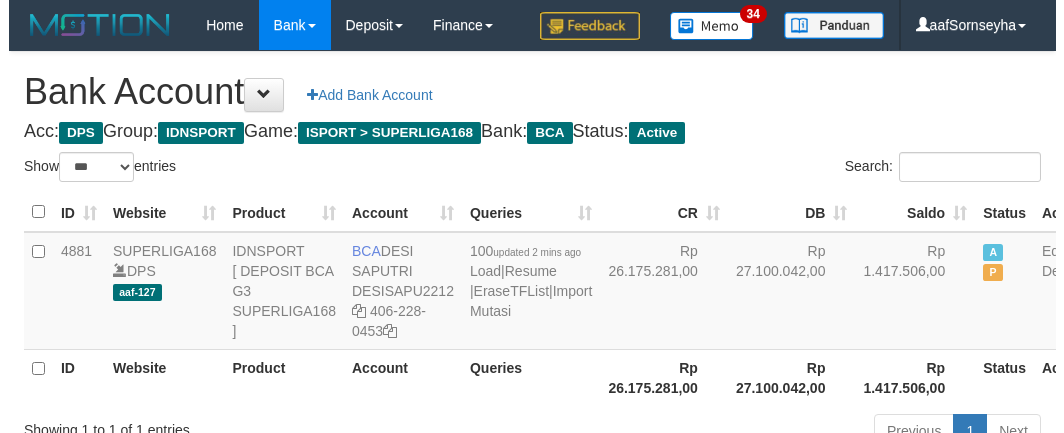 scroll, scrollTop: 175, scrollLeft: 0, axis: vertical 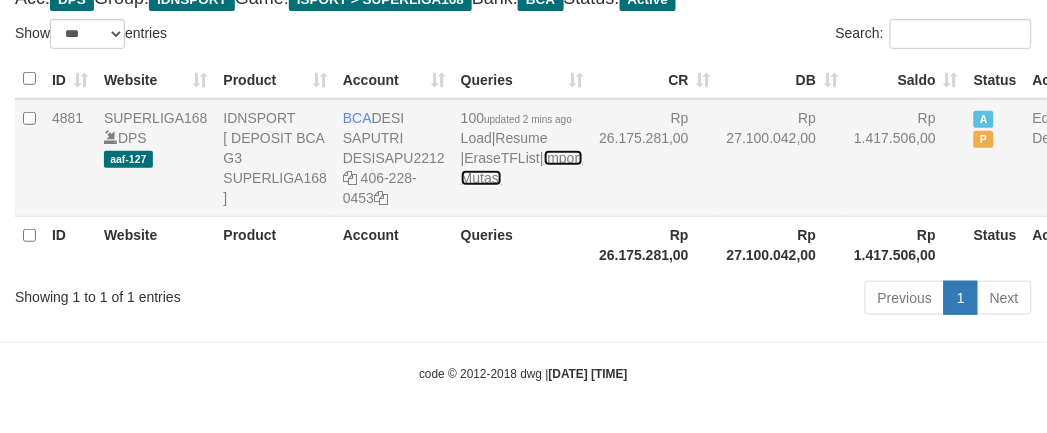 click on "Import Mutasi" at bounding box center (522, 168) 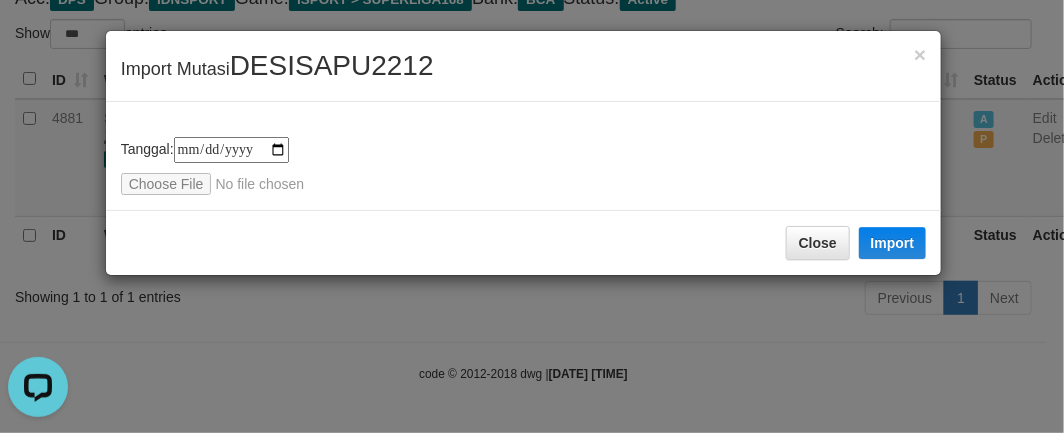 scroll, scrollTop: 0, scrollLeft: 0, axis: both 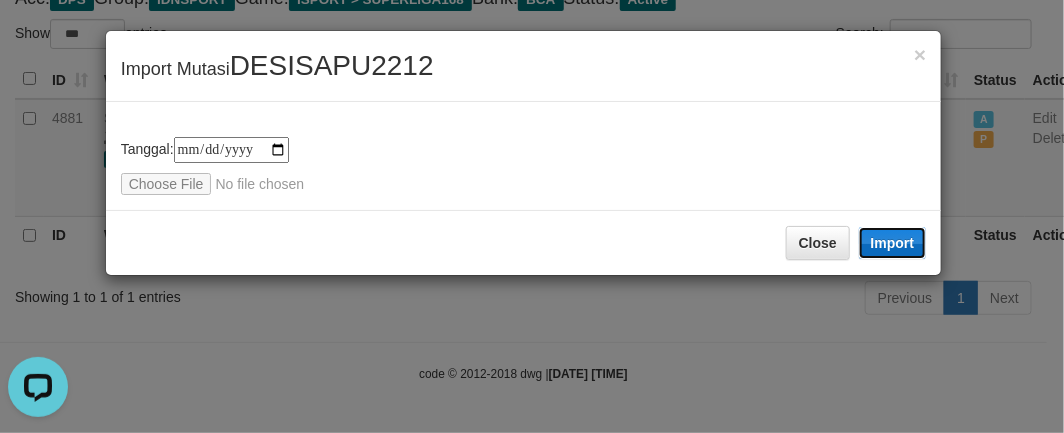 click on "Import" at bounding box center (893, 243) 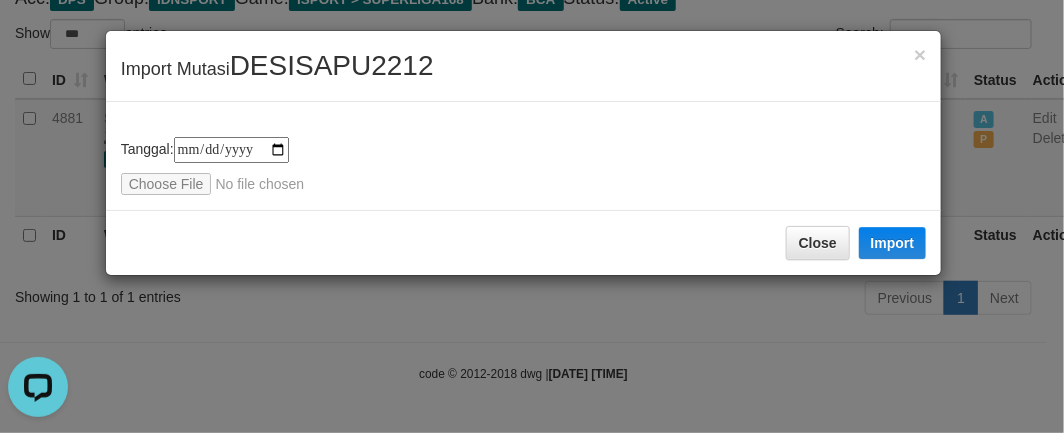 click on "Close
Import" at bounding box center (524, 242) 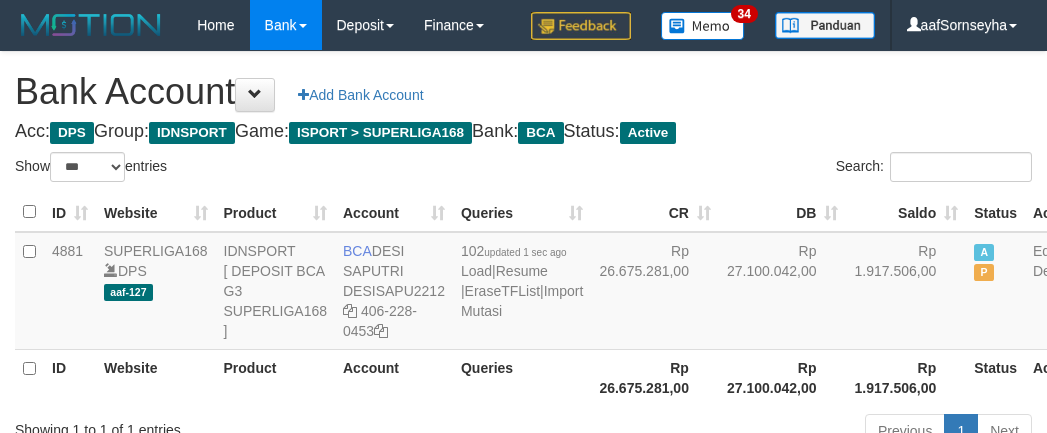 select on "***" 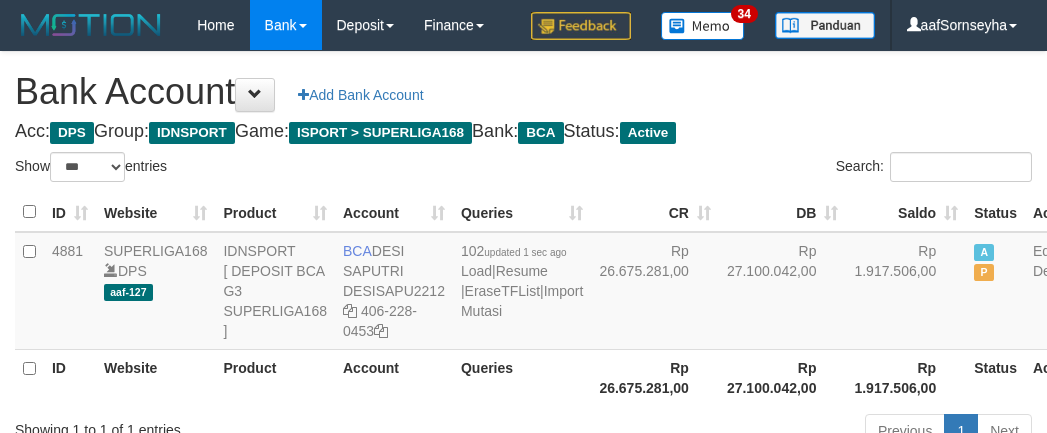 scroll, scrollTop: 175, scrollLeft: 0, axis: vertical 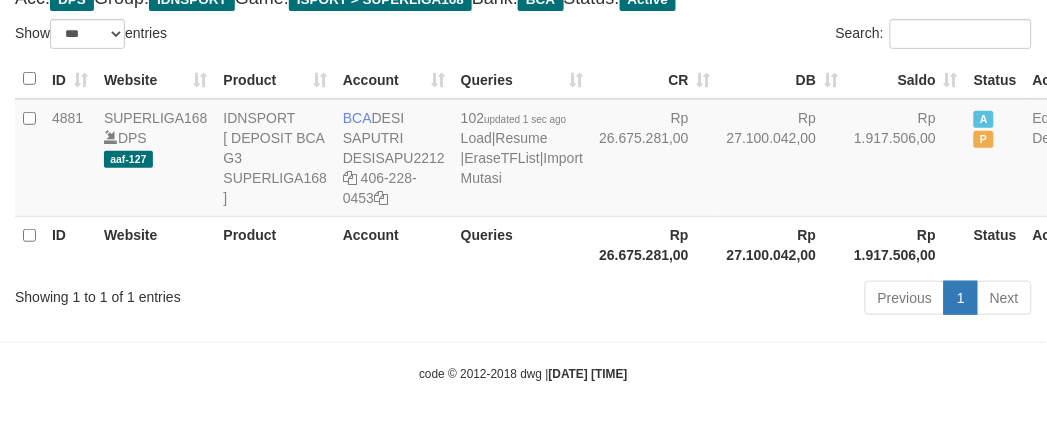 click on "Previous 1 Next" at bounding box center (741, 300) 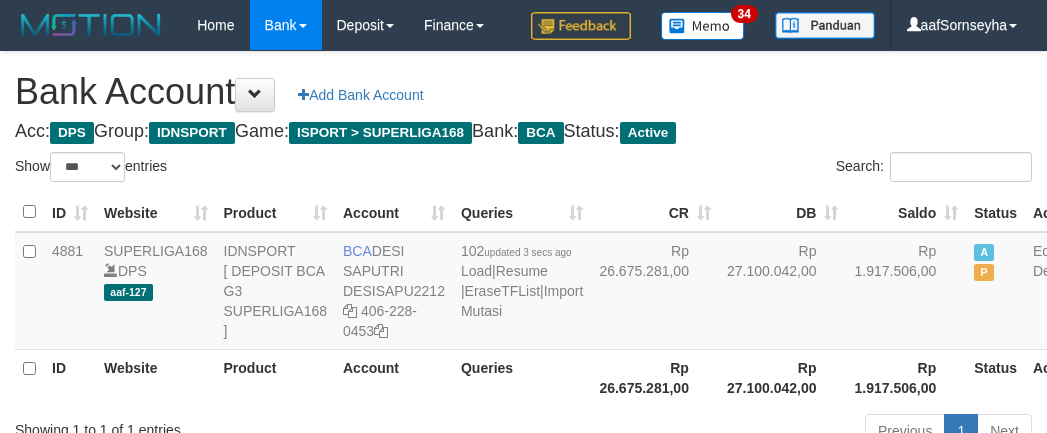 select on "***" 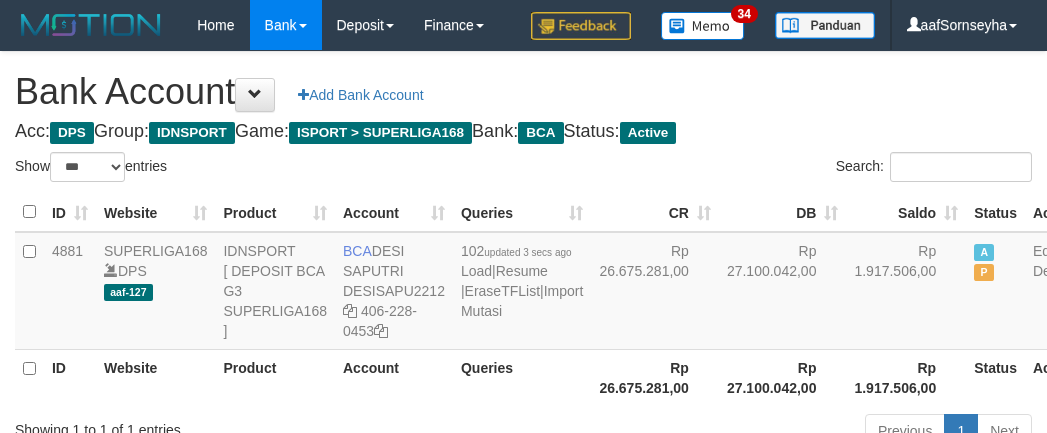 scroll, scrollTop: 175, scrollLeft: 0, axis: vertical 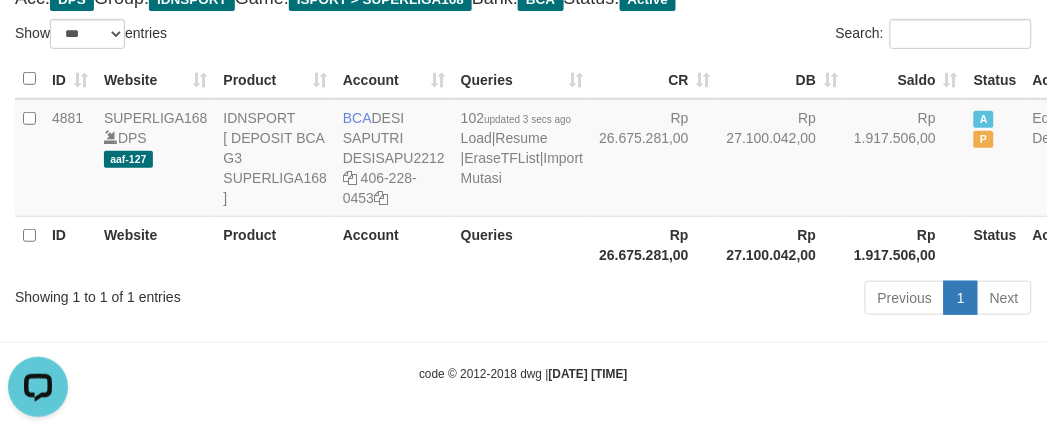 click on "Queries" at bounding box center [522, 244] 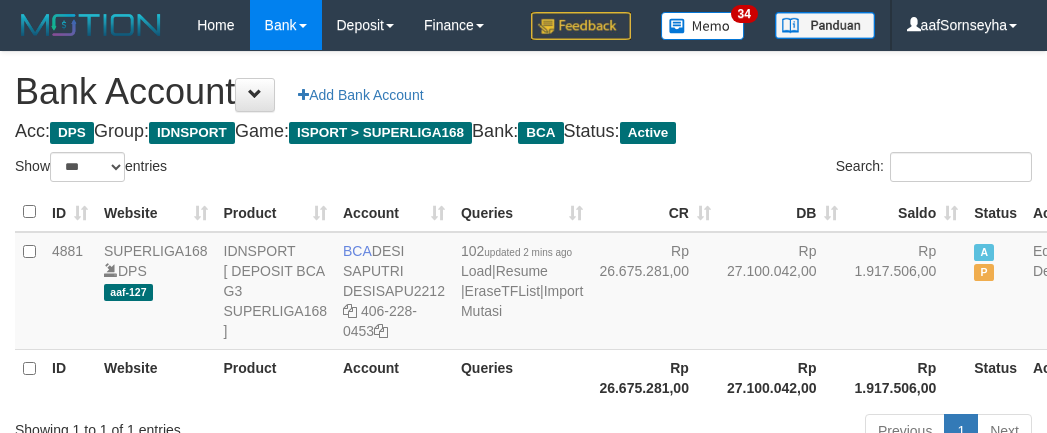 select on "***" 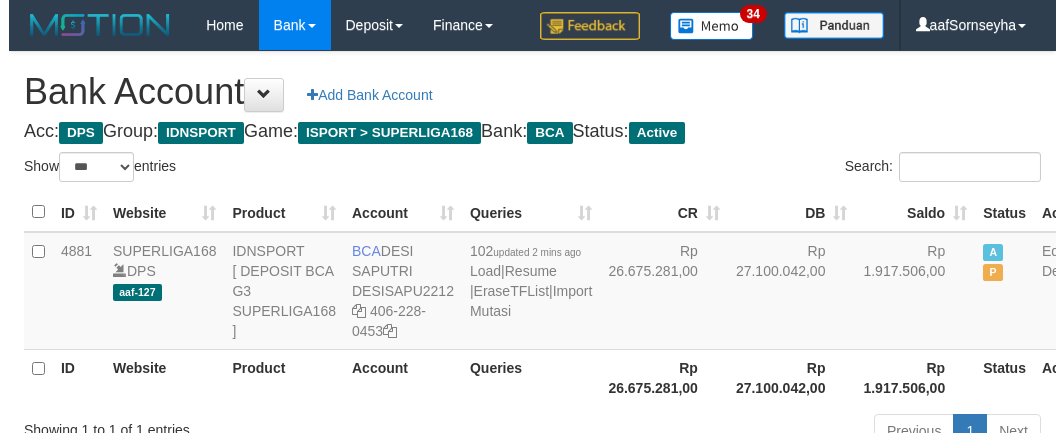 scroll, scrollTop: 175, scrollLeft: 0, axis: vertical 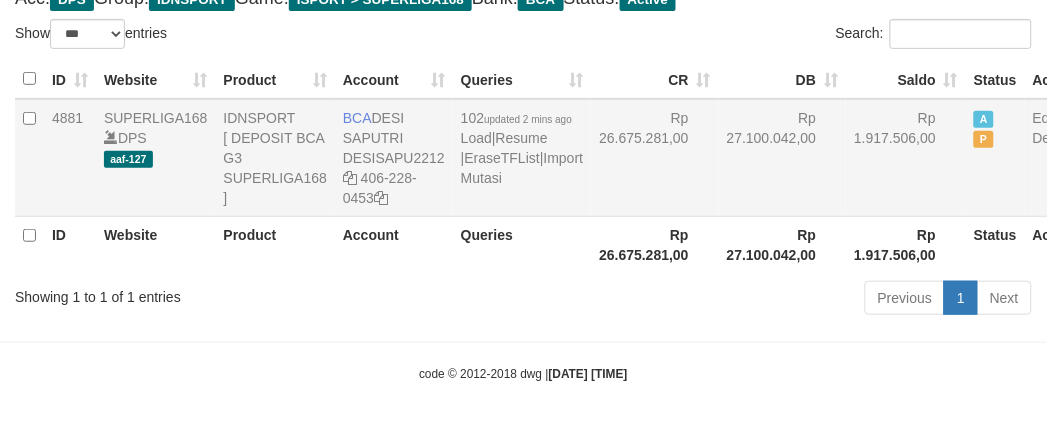 click on "102  updated 2 mins ago
Load
|
Resume
|
EraseTFList
|
Import Mutasi" at bounding box center (522, 158) 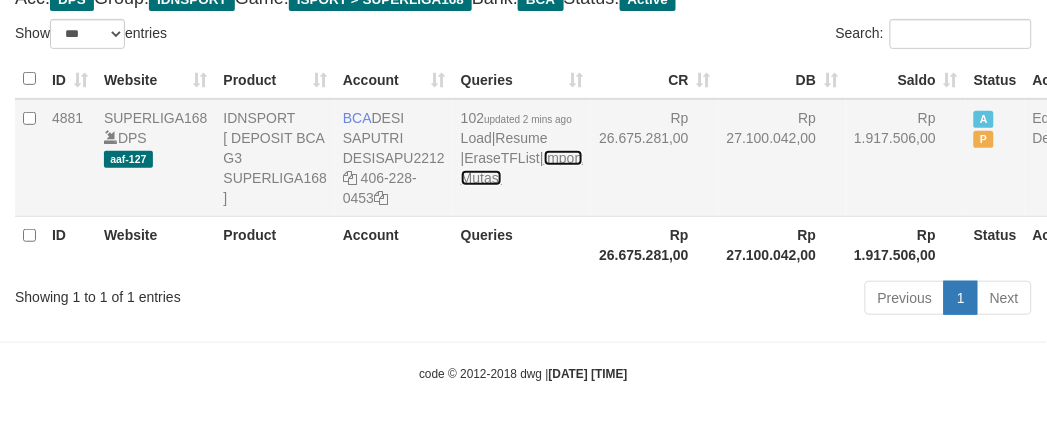 click on "Import Mutasi" at bounding box center [522, 168] 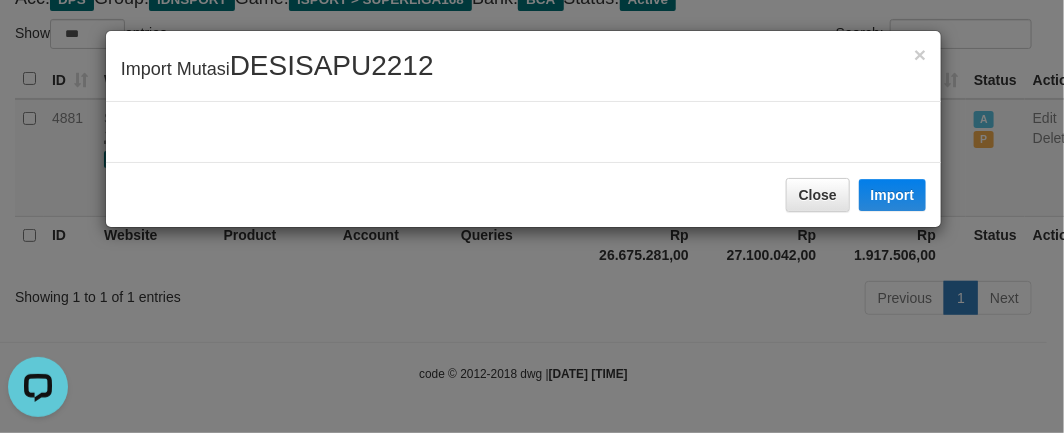 scroll, scrollTop: 0, scrollLeft: 0, axis: both 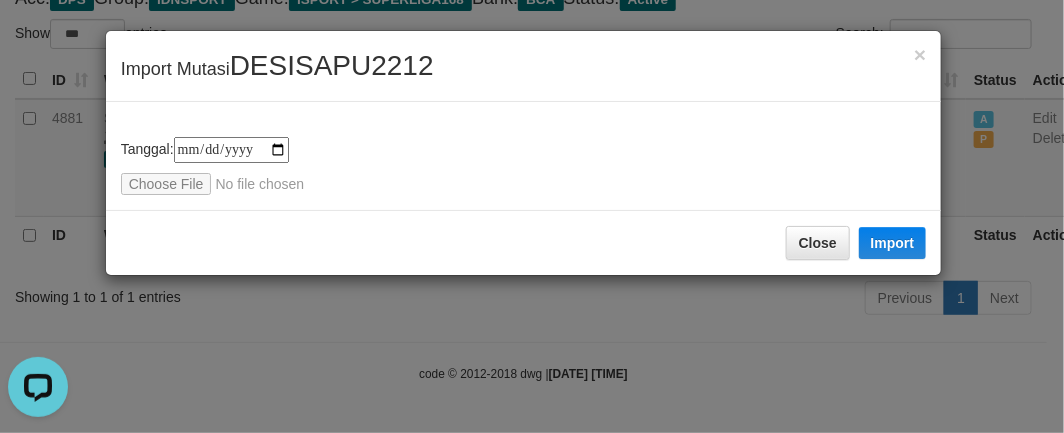 type on "**********" 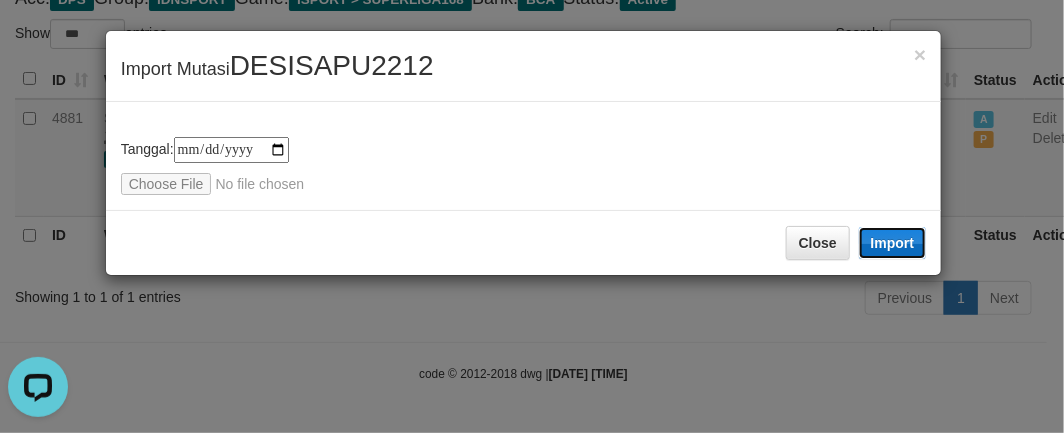 click on "Import" at bounding box center [893, 243] 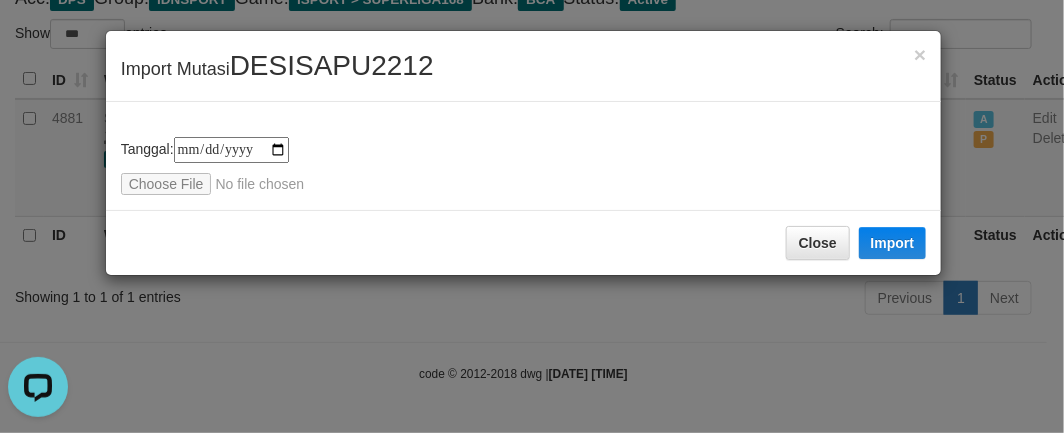 click on "**********" at bounding box center [524, 166] 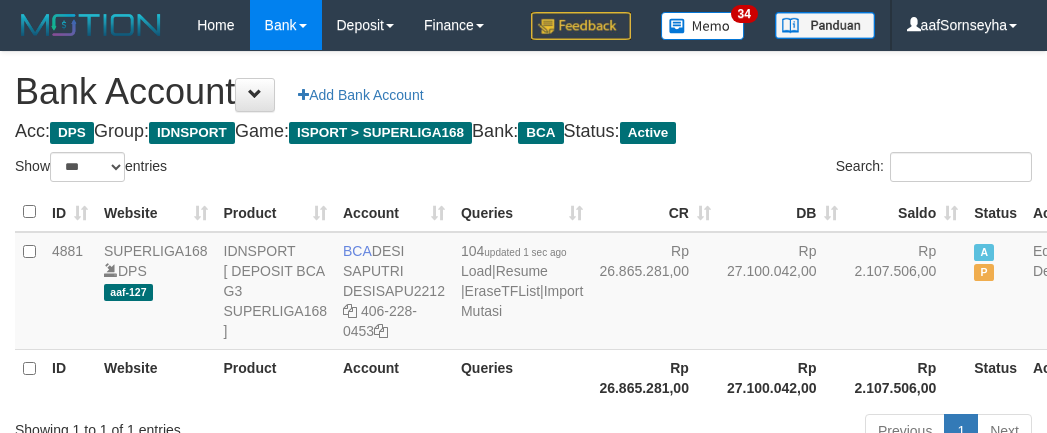 select on "***" 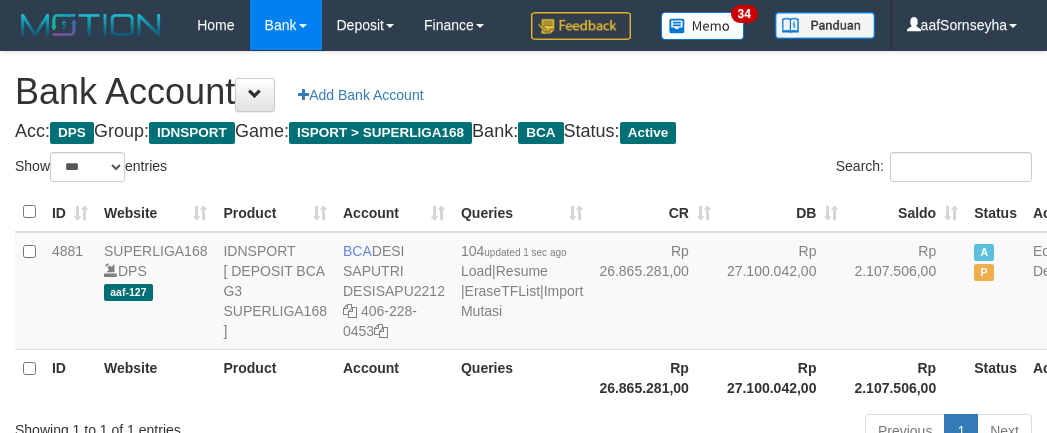 scroll, scrollTop: 175, scrollLeft: 0, axis: vertical 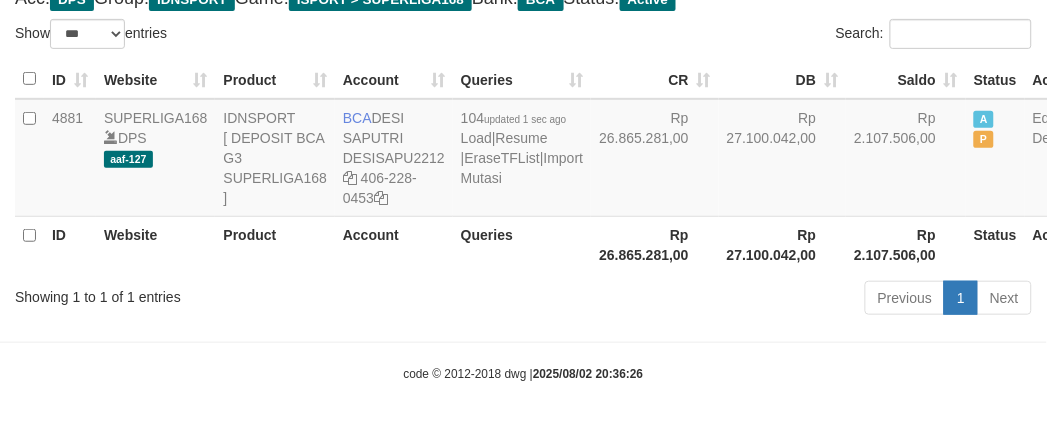 drag, startPoint x: 0, startPoint y: 0, endPoint x: 627, endPoint y: 260, distance: 678.7702 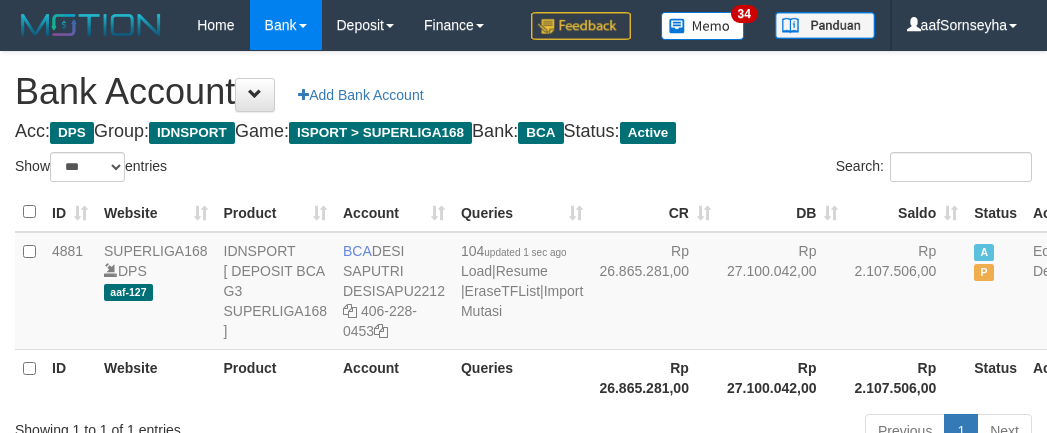 select on "***" 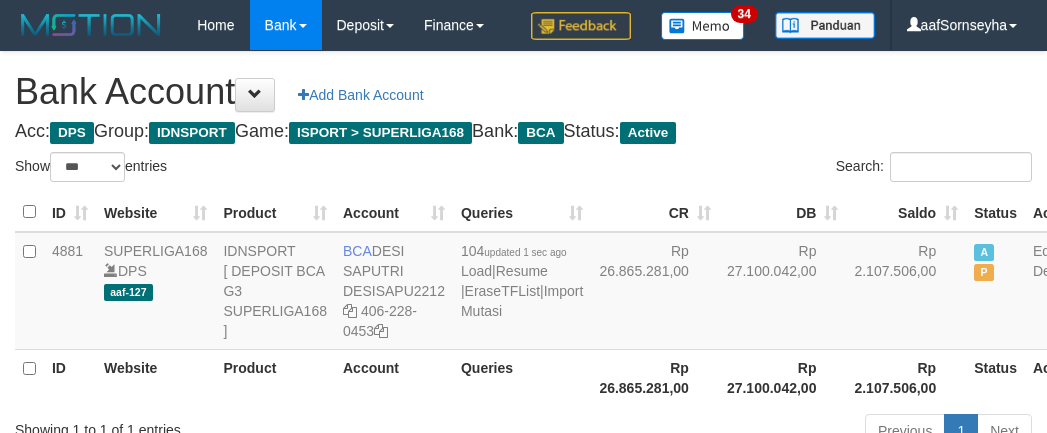 scroll, scrollTop: 175, scrollLeft: 0, axis: vertical 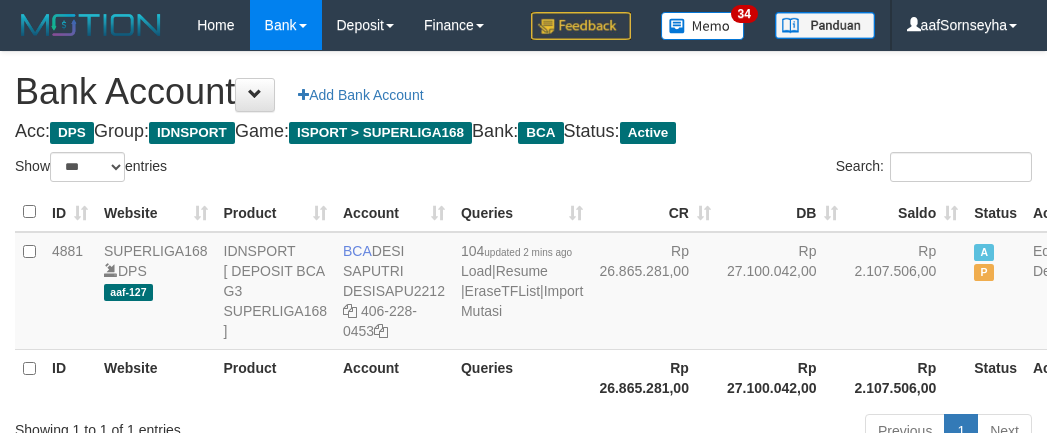 select on "***" 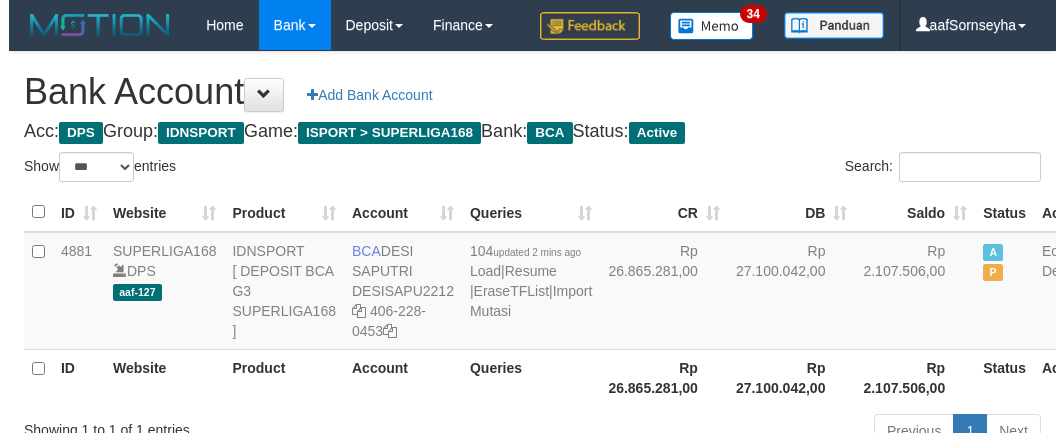 scroll, scrollTop: 175, scrollLeft: 0, axis: vertical 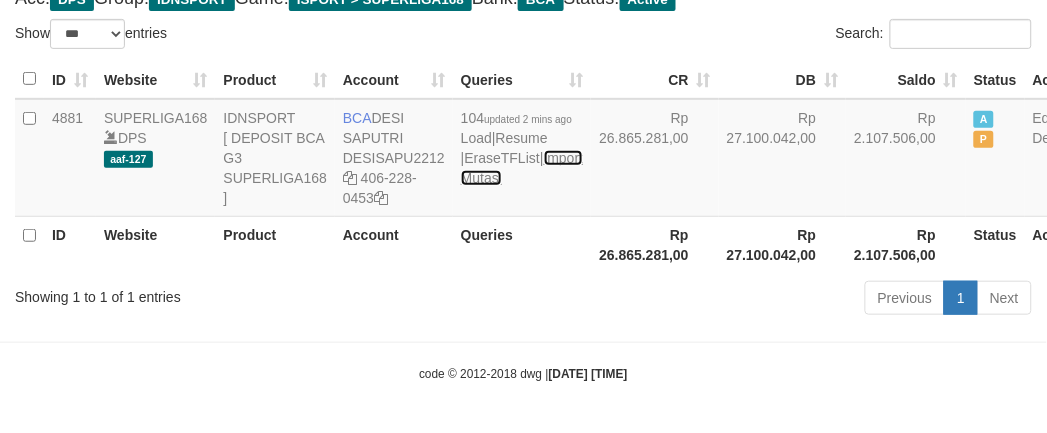 click on "Import Mutasi" at bounding box center [522, 168] 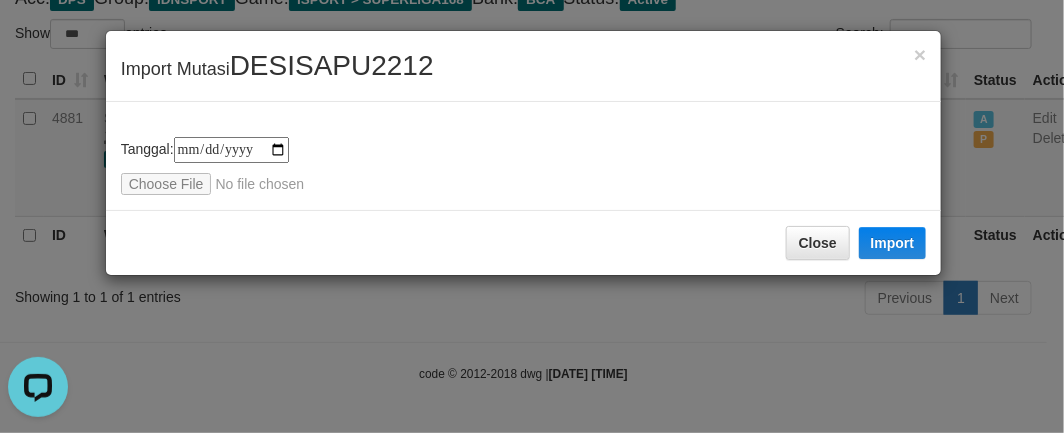scroll, scrollTop: 0, scrollLeft: 0, axis: both 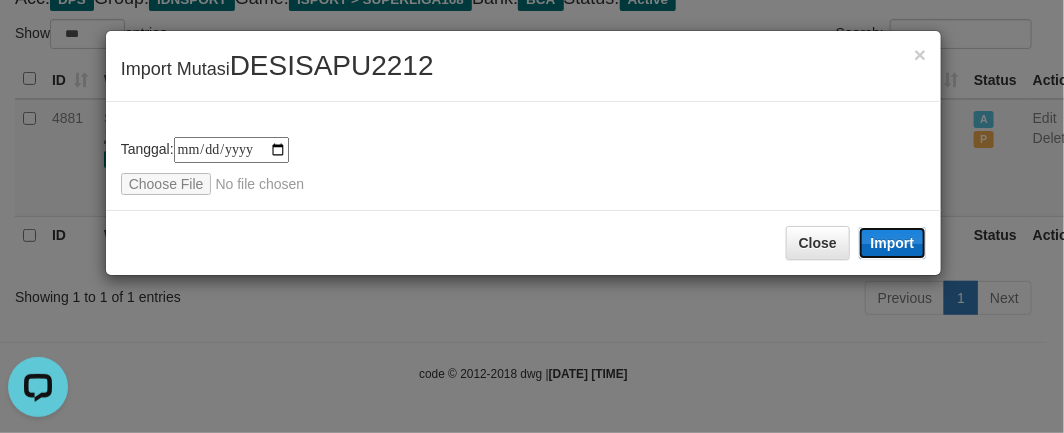 click on "Import" at bounding box center [893, 243] 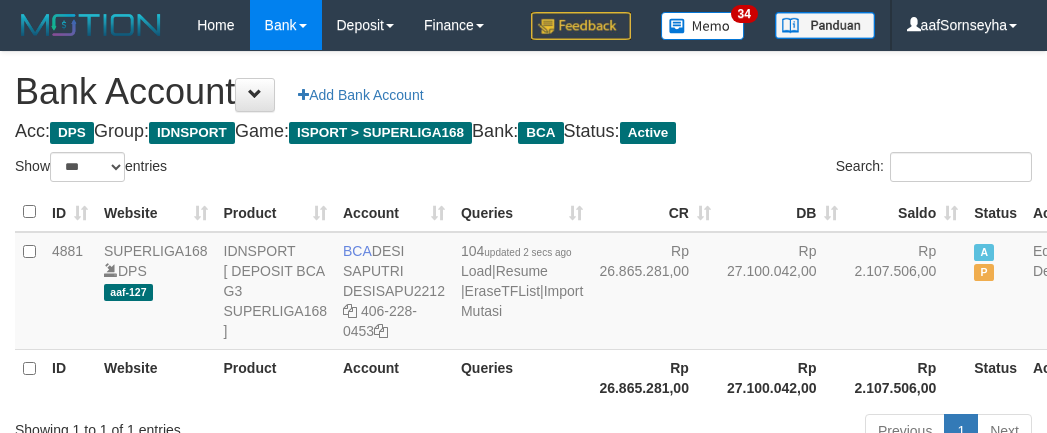 select on "***" 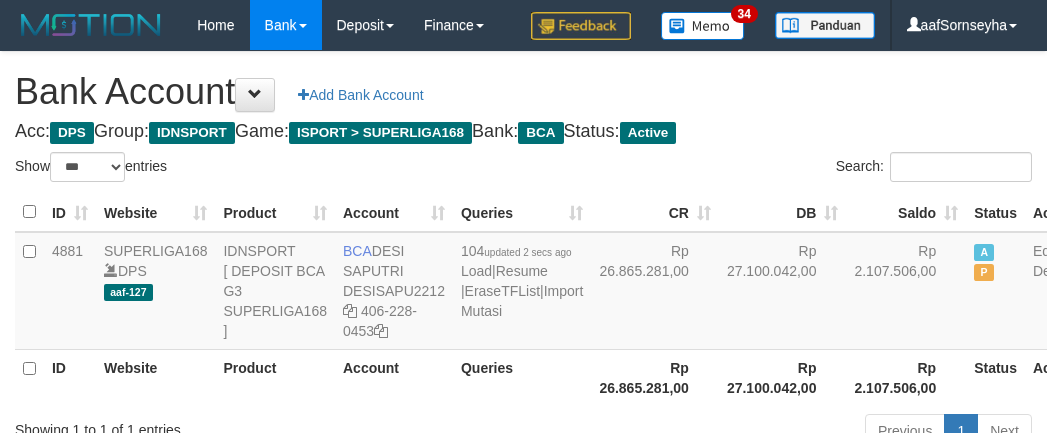 scroll, scrollTop: 175, scrollLeft: 0, axis: vertical 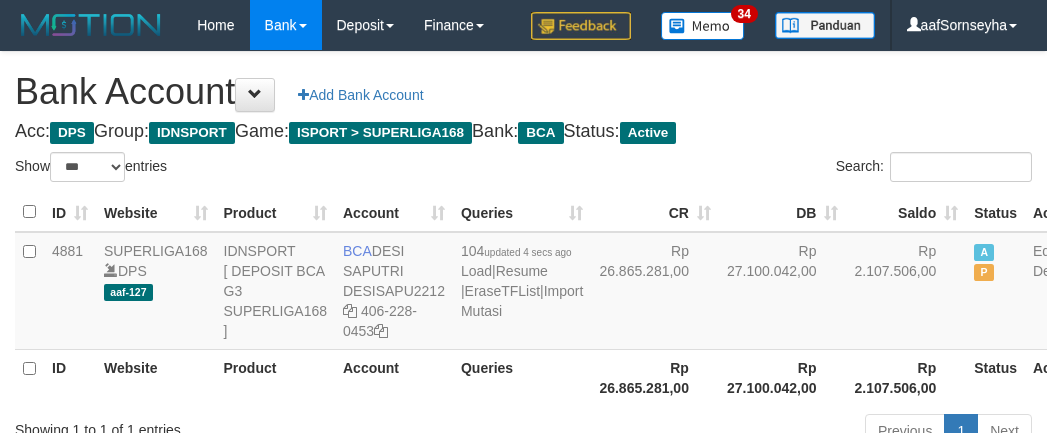 select on "***" 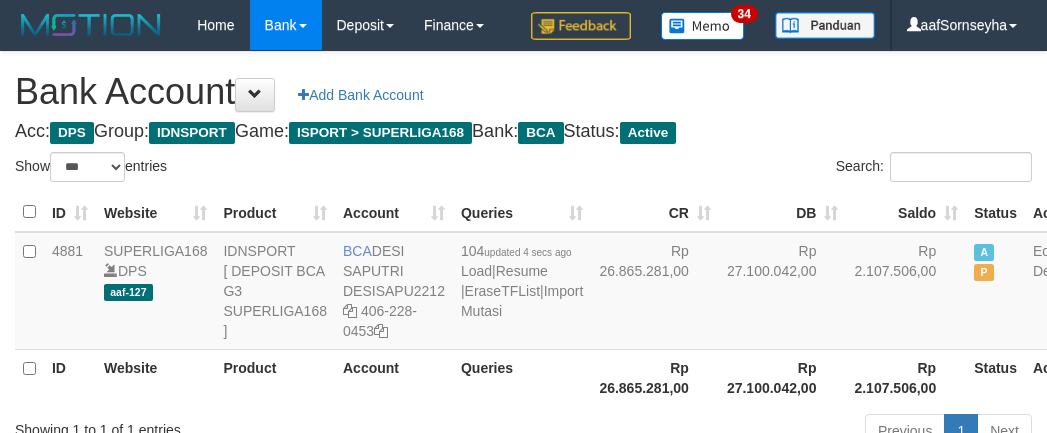 scroll, scrollTop: 175, scrollLeft: 0, axis: vertical 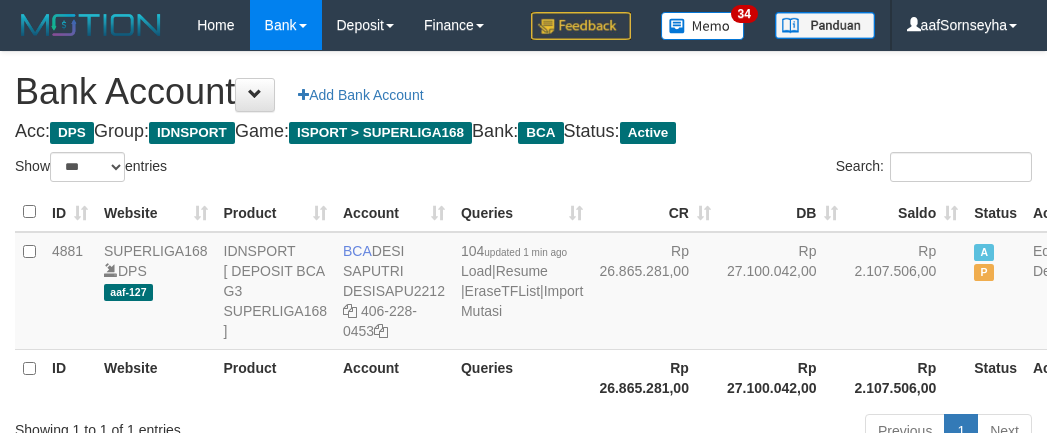 select on "***" 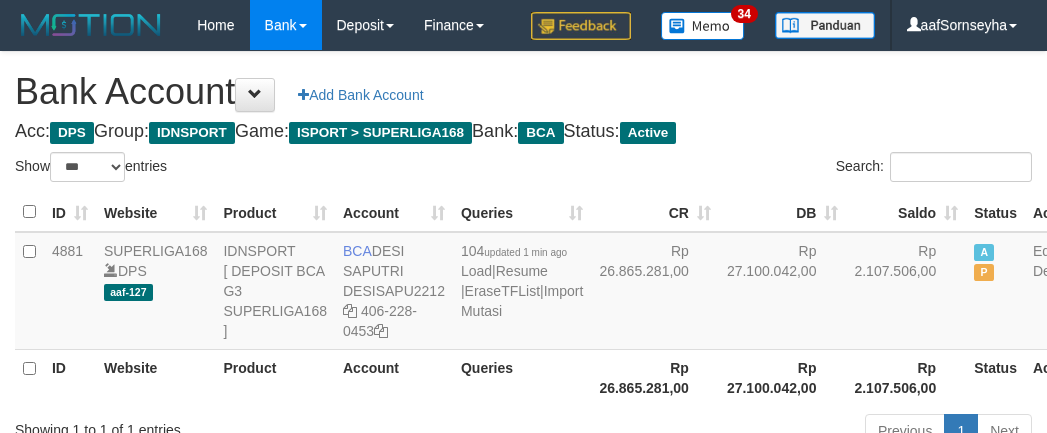 scroll, scrollTop: 175, scrollLeft: 0, axis: vertical 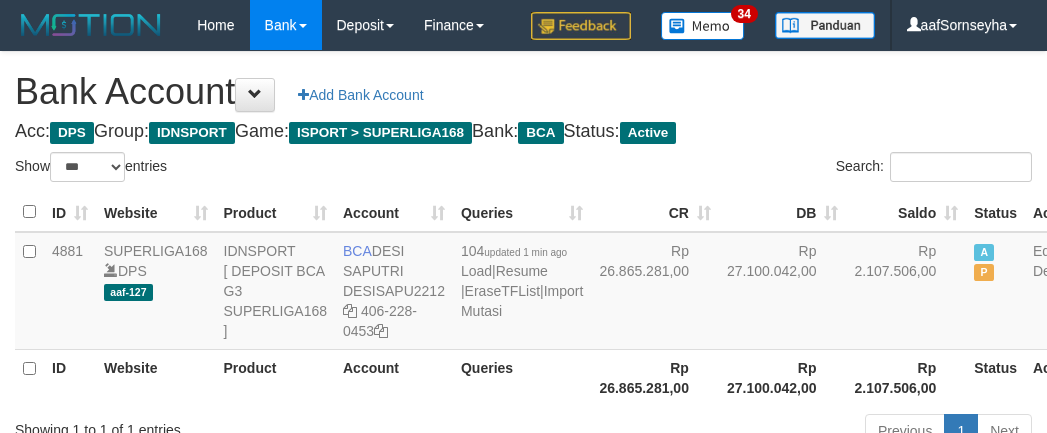 select on "***" 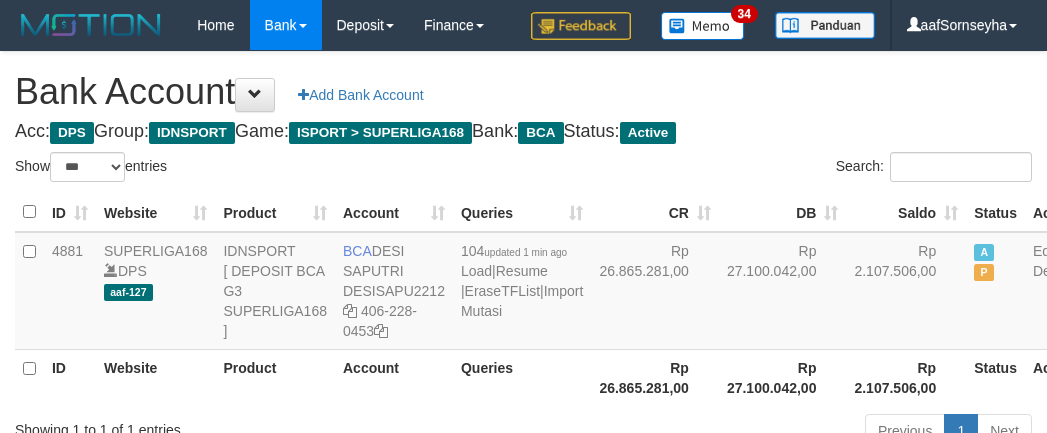 scroll, scrollTop: 175, scrollLeft: 0, axis: vertical 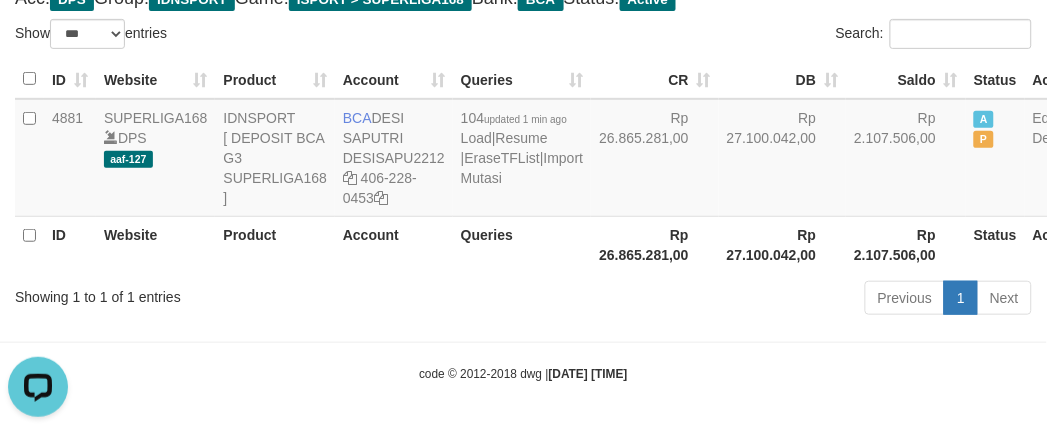 click on "Toggle navigation
Home
Bank
Account List
Load
By Website
Group
[ISPORT]													SUPERLIGA168
By Load Group (DPS)
34" at bounding box center [523, 150] 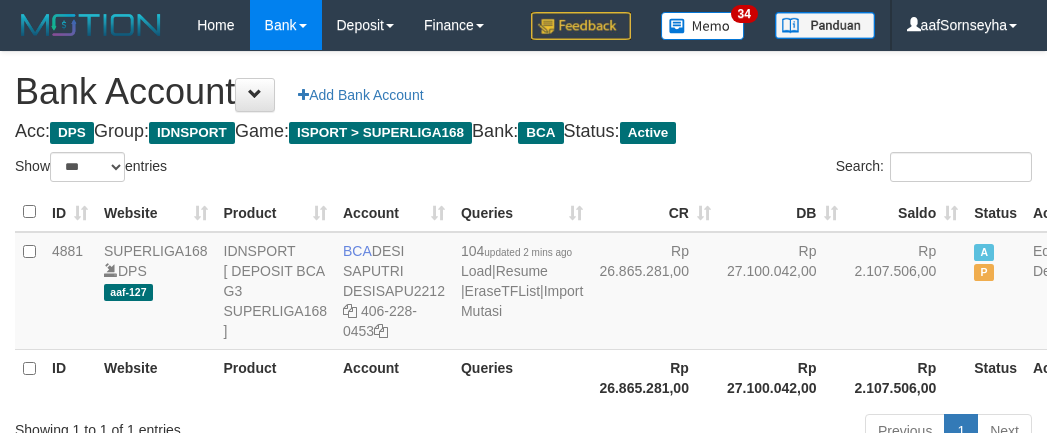 select on "***" 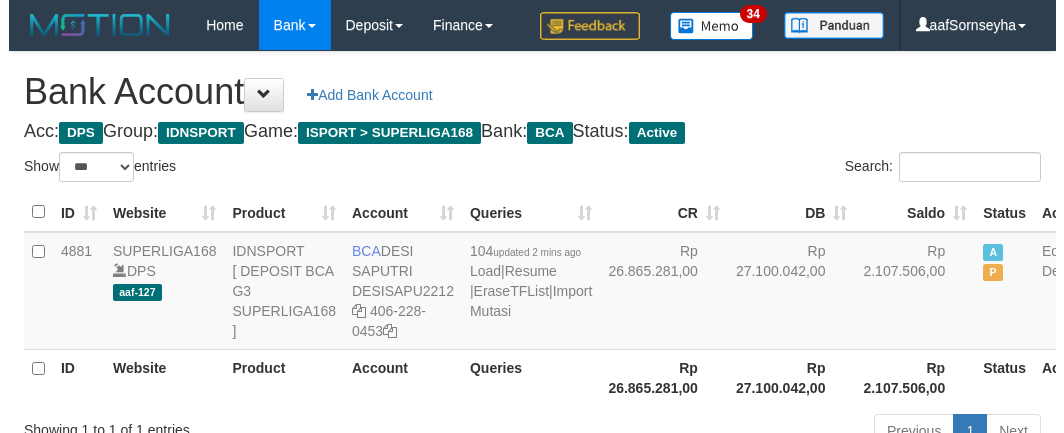 scroll, scrollTop: 175, scrollLeft: 0, axis: vertical 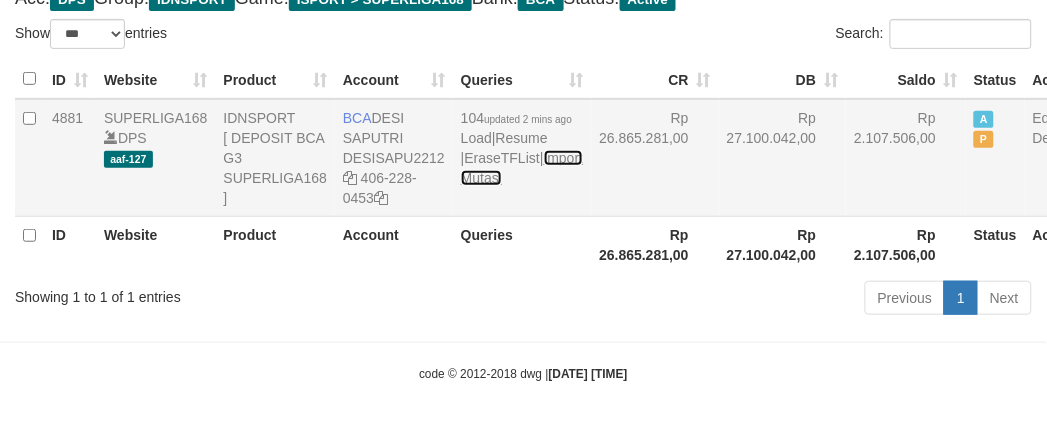 click on "Import Mutasi" at bounding box center [522, 168] 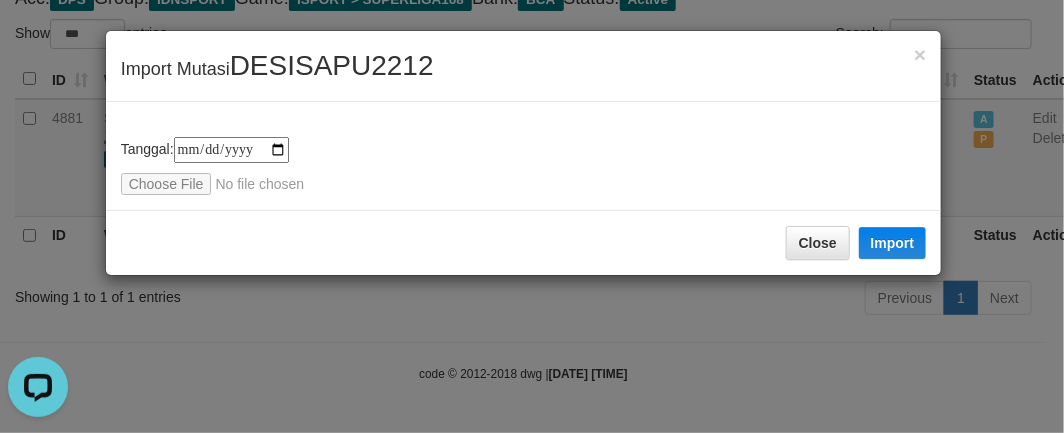 scroll, scrollTop: 0, scrollLeft: 0, axis: both 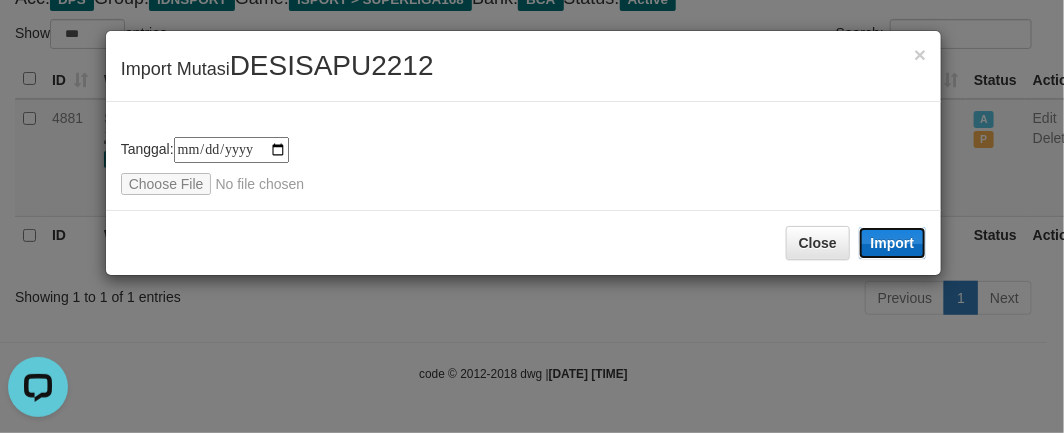click on "Import" at bounding box center [893, 243] 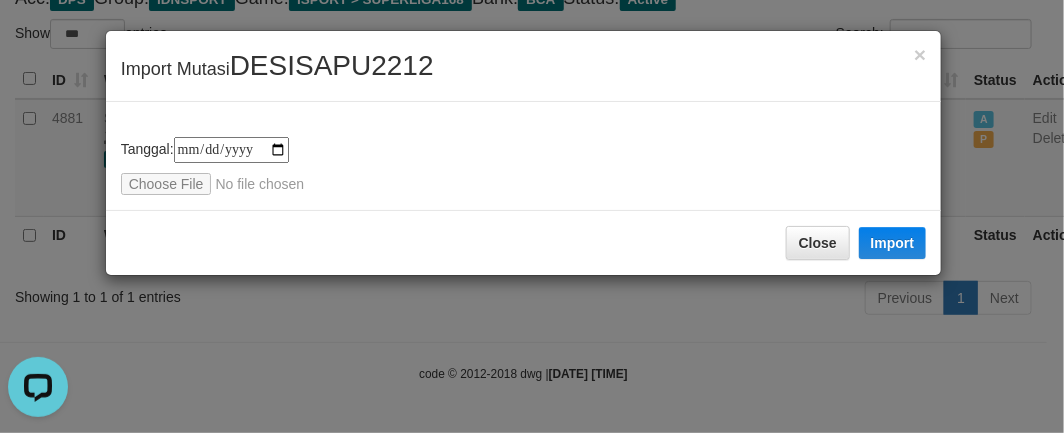 click on "Close
Import" at bounding box center [524, 242] 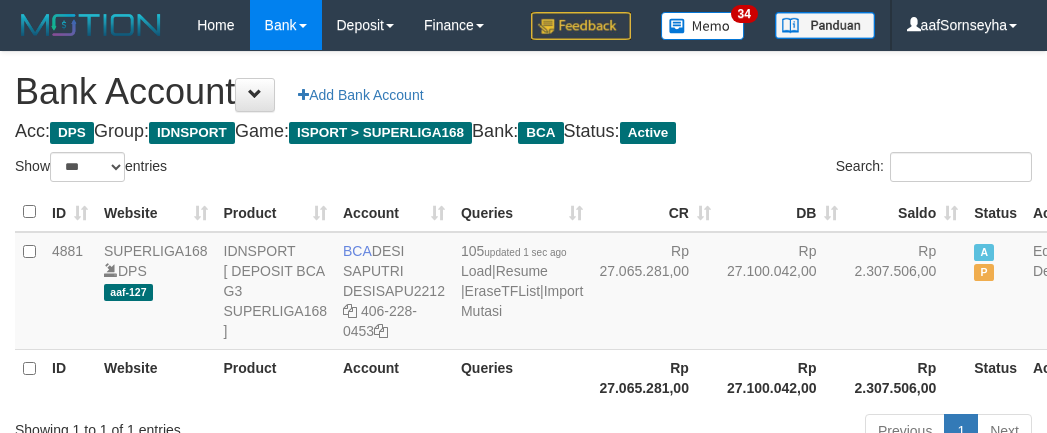 select on "***" 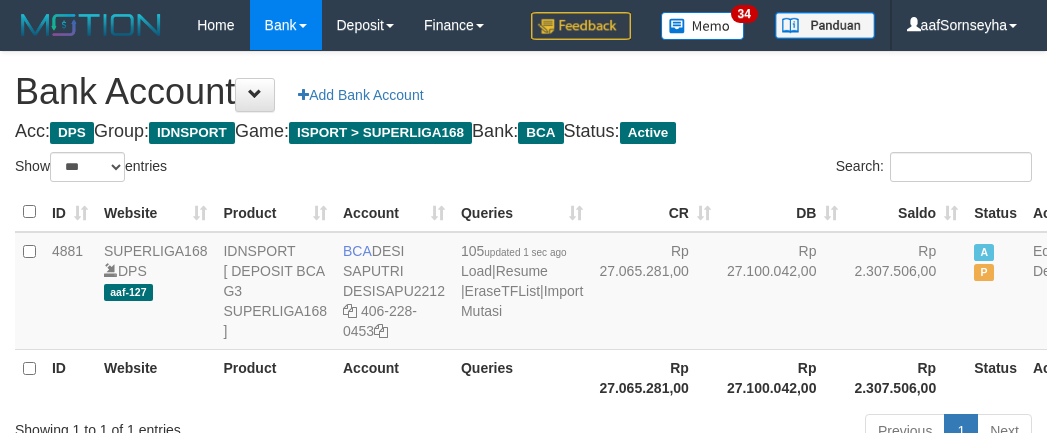 scroll, scrollTop: 175, scrollLeft: 0, axis: vertical 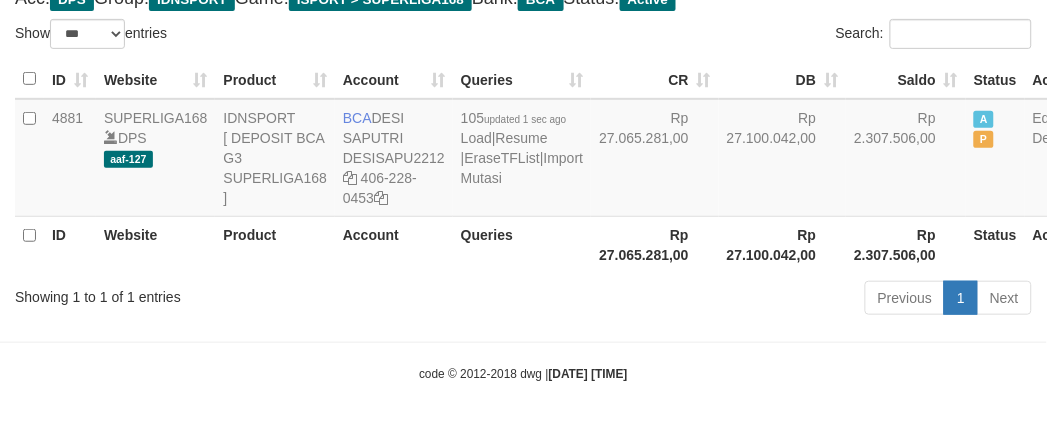 drag, startPoint x: 0, startPoint y: 0, endPoint x: 577, endPoint y: 288, distance: 644.88214 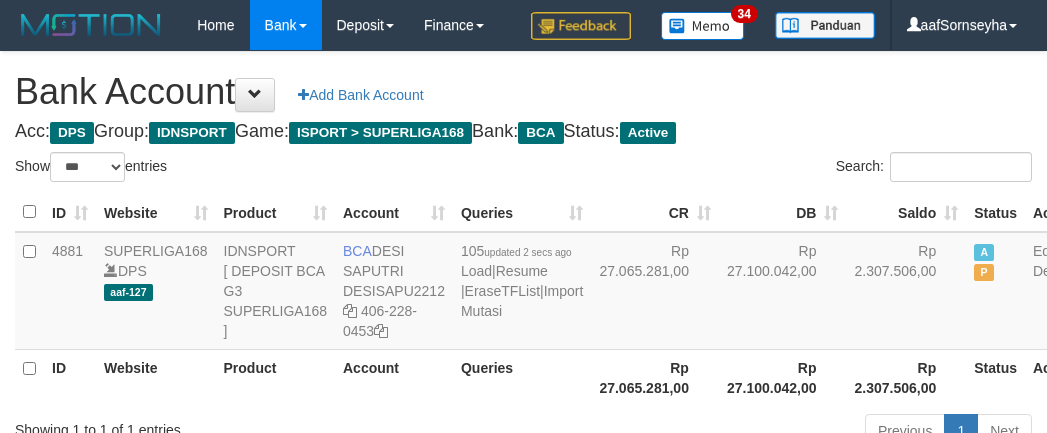 select on "***" 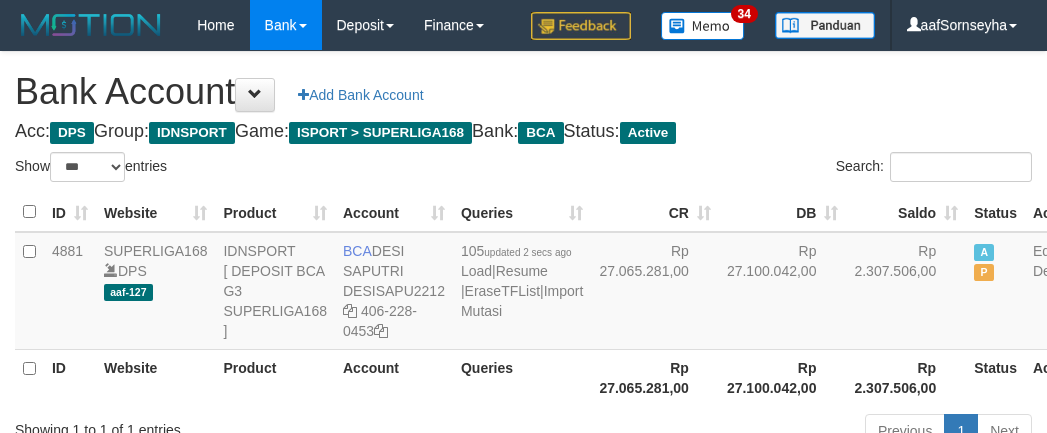 scroll, scrollTop: 175, scrollLeft: 0, axis: vertical 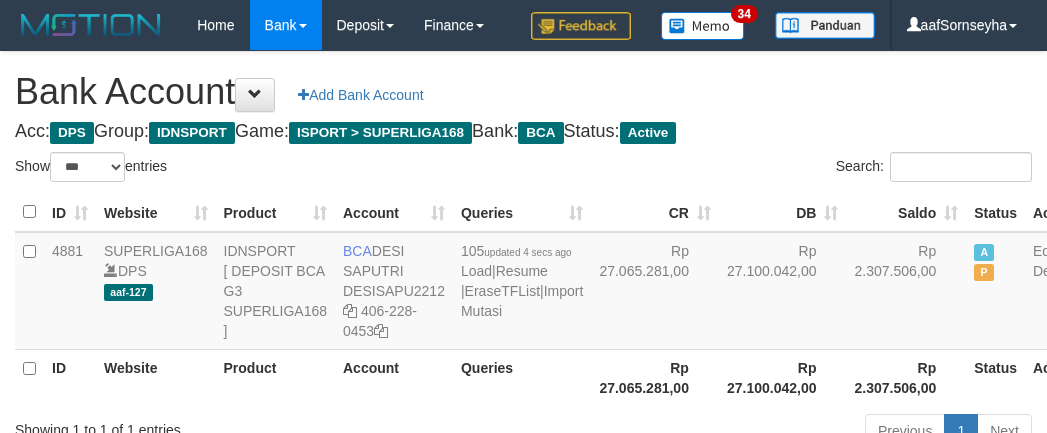 select on "***" 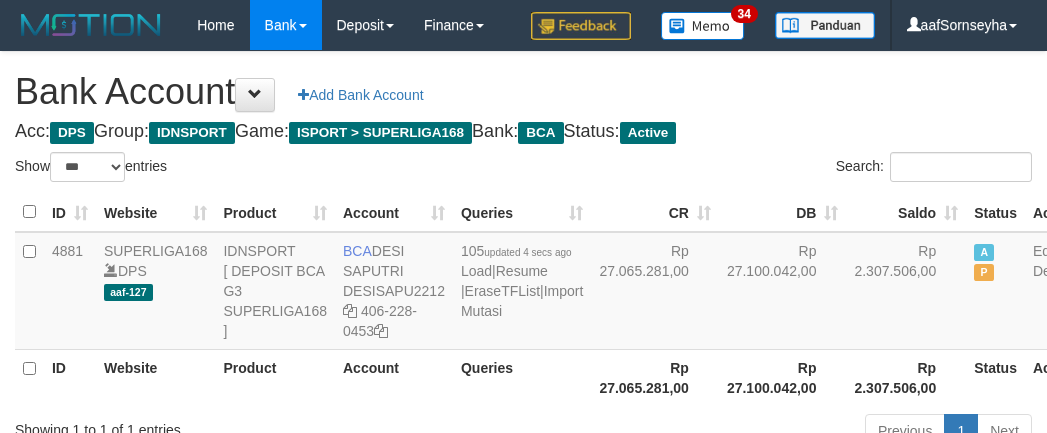 scroll, scrollTop: 175, scrollLeft: 0, axis: vertical 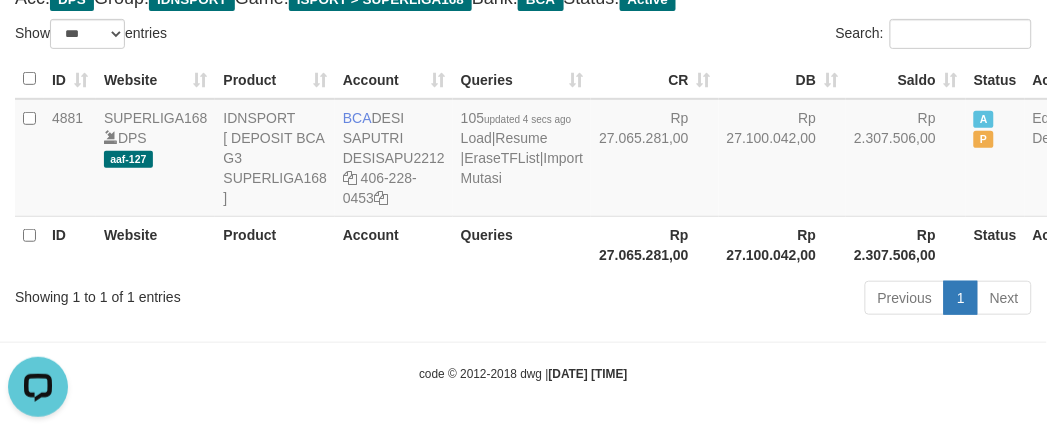 click on "Previous 1 Next" at bounding box center [741, 300] 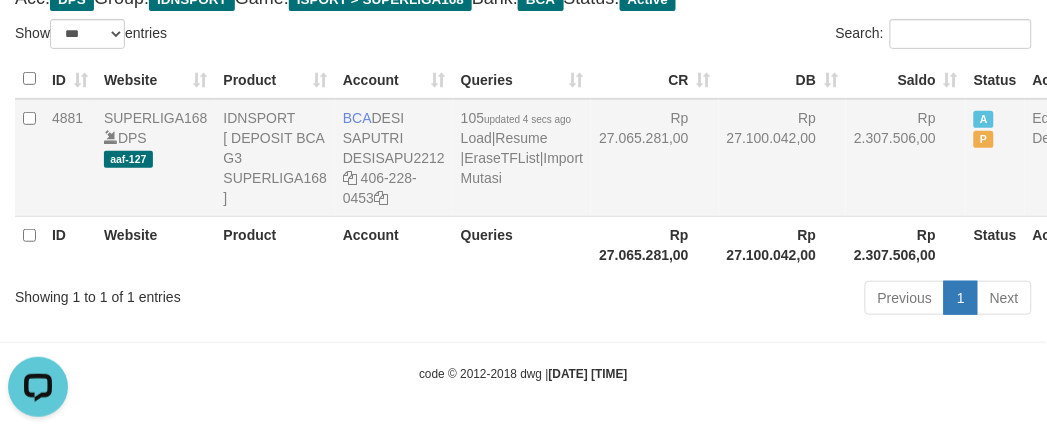 click on "Rp 27.065.281,00" at bounding box center (655, 158) 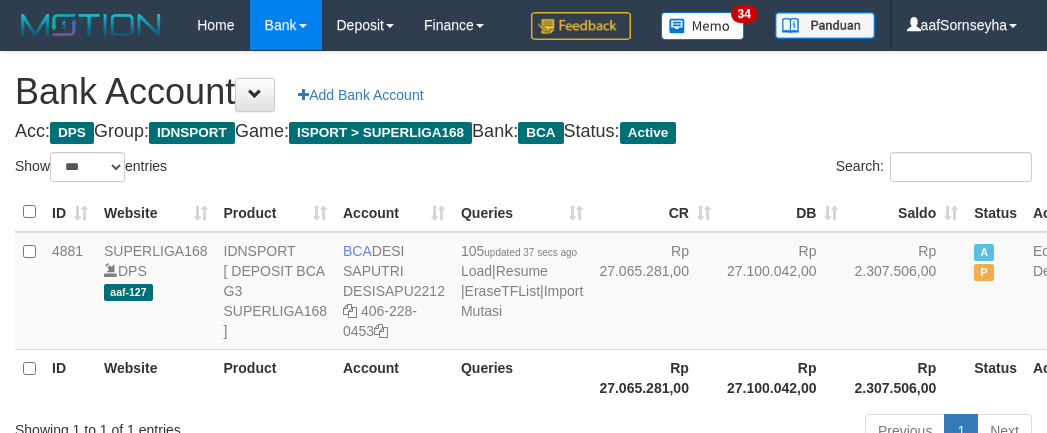select on "***" 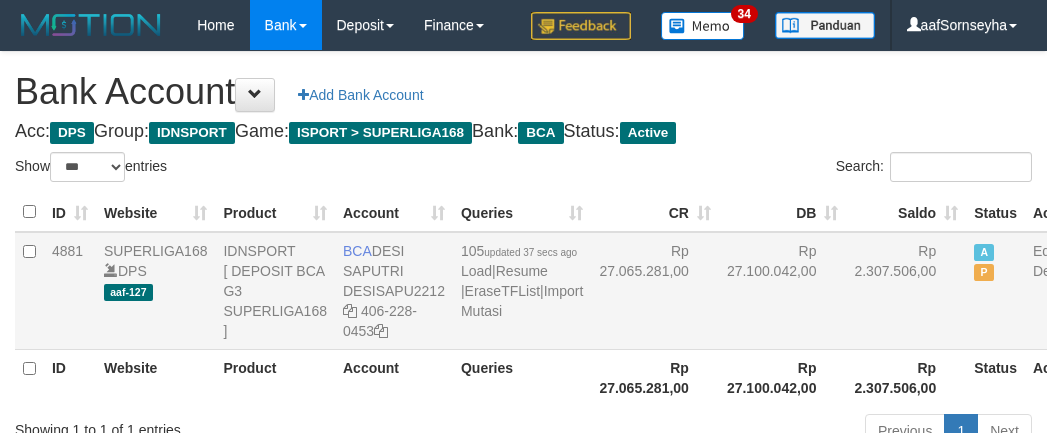 scroll, scrollTop: 175, scrollLeft: 0, axis: vertical 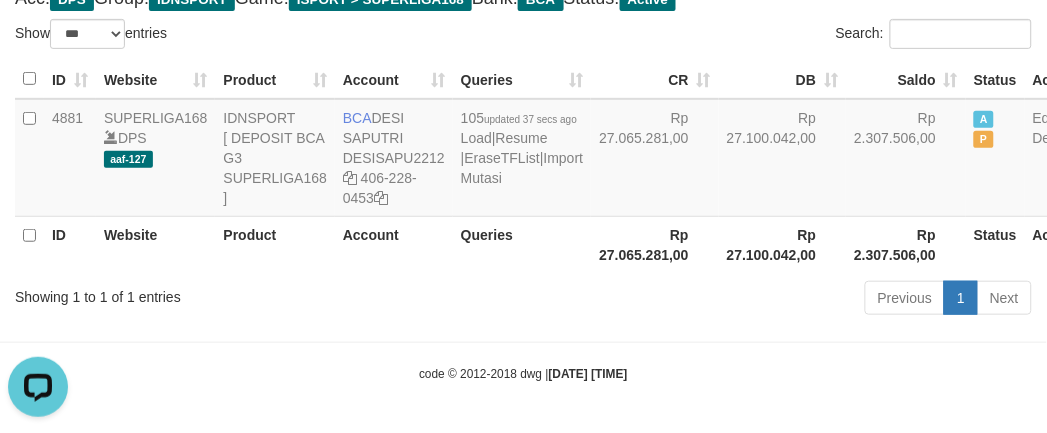 click on "ID Website Product Account Queries CR DB Saldo Status Action
4881
SUPERLIGA168
DPS
aaf-127
IDNSPORT
[ DEPOSIT BCA G3 SUPERLIGA168 ]
BCA
DESI SAPUTRI
DESISAPU2212
406-228-0453
105  updated 37 secs ago
Load
|
Resume
|
EraseTFList
|
Import Mutasi
Rp 27.065.281,00
Rp 27.100.042,00
Rp 2.307.506,00
A
P
Edit
Delete
ID Website Product Account Queries Rp 27.065.281,00 Status Action" at bounding box center [523, 166] 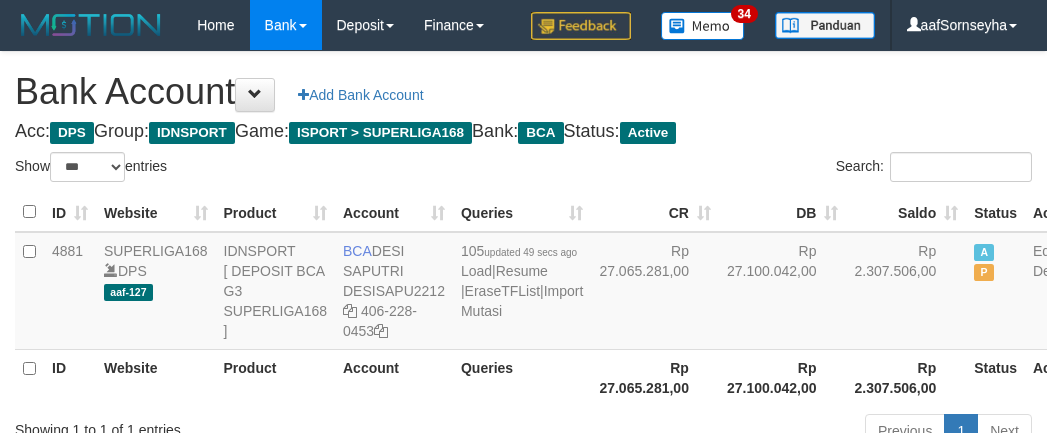 select on "***" 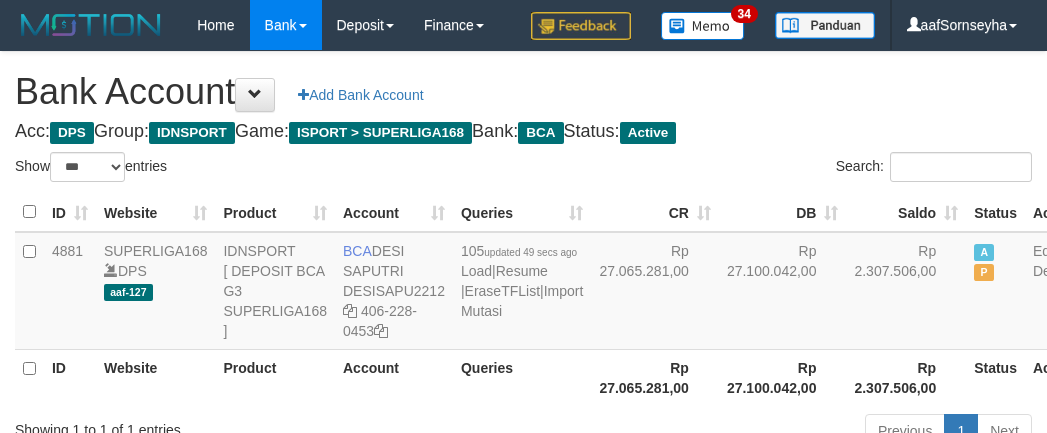 scroll, scrollTop: 175, scrollLeft: 0, axis: vertical 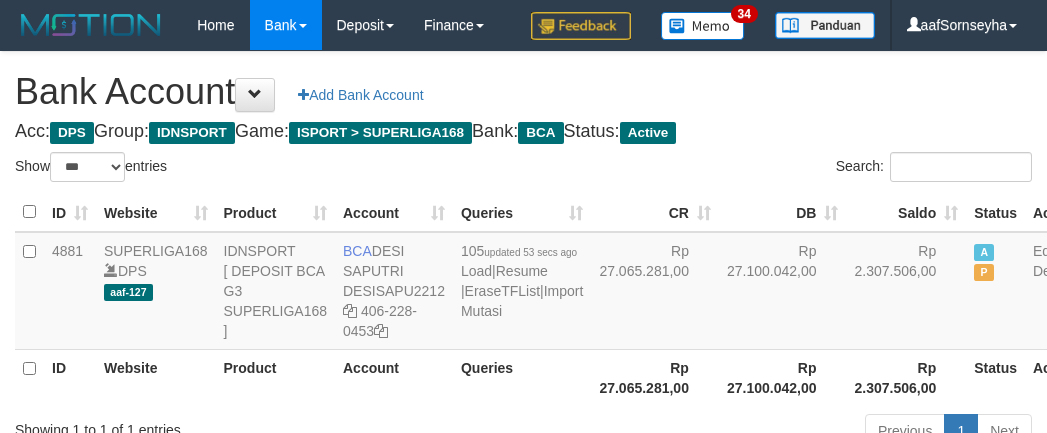 select on "***" 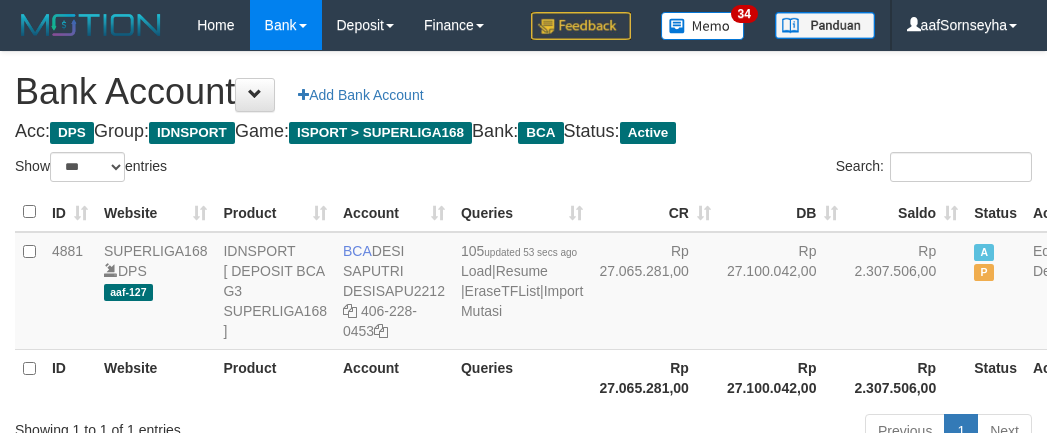 scroll, scrollTop: 175, scrollLeft: 0, axis: vertical 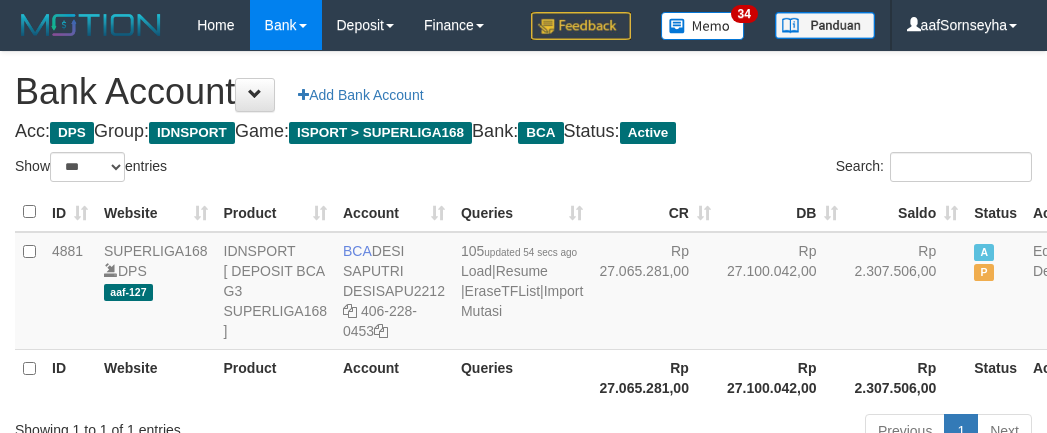 select on "***" 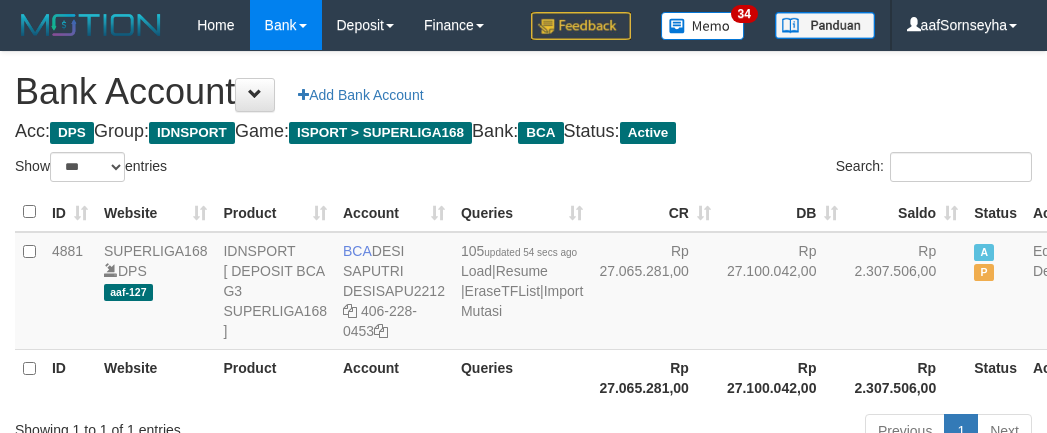 scroll, scrollTop: 175, scrollLeft: 0, axis: vertical 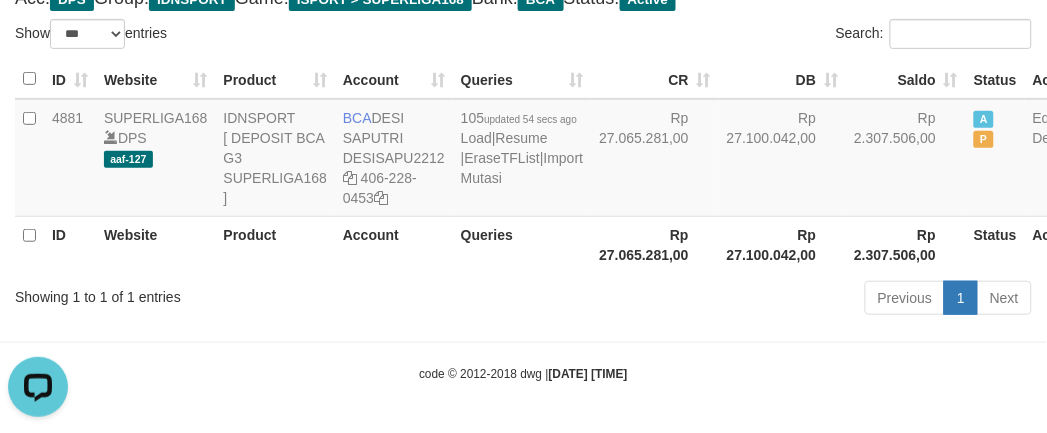 drag, startPoint x: 606, startPoint y: 242, endPoint x: 602, endPoint y: 230, distance: 12.649111 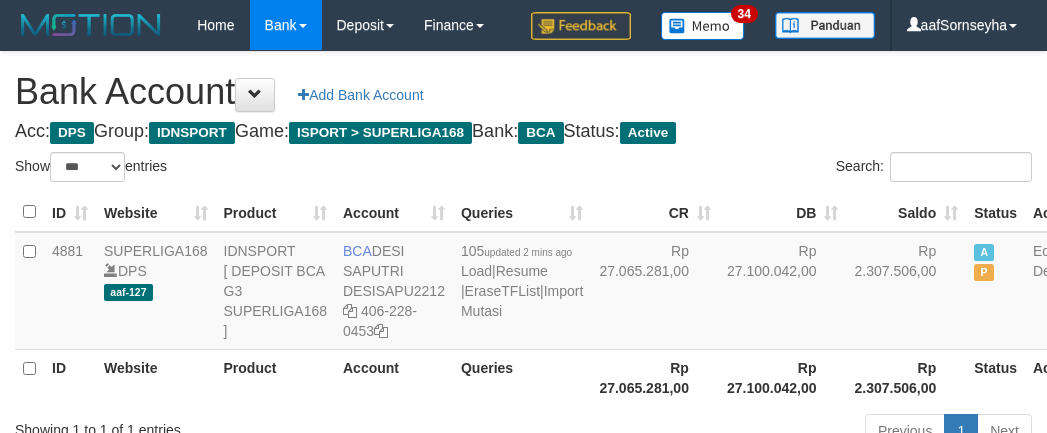 select on "***" 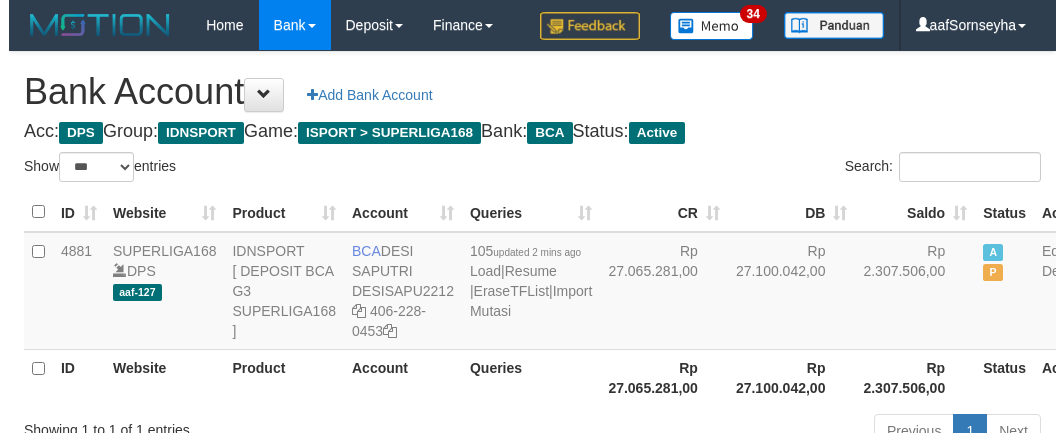 scroll, scrollTop: 175, scrollLeft: 0, axis: vertical 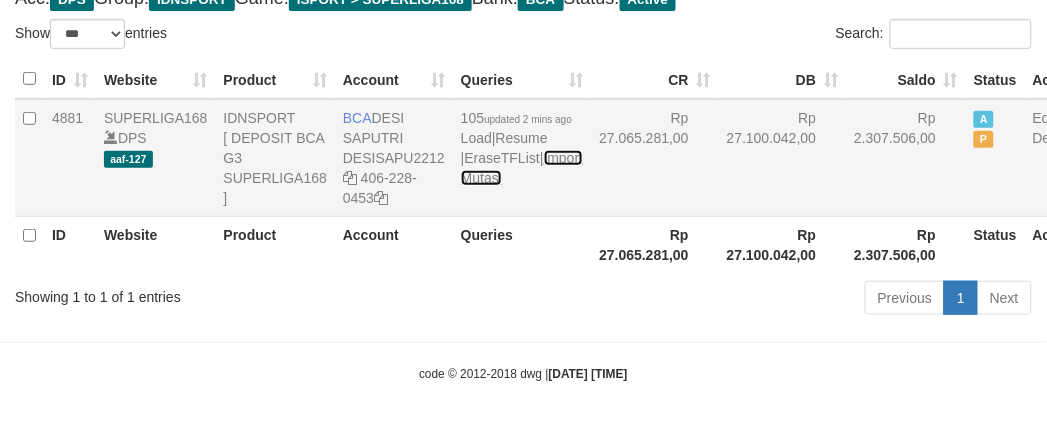click on "Import Mutasi" at bounding box center [522, 168] 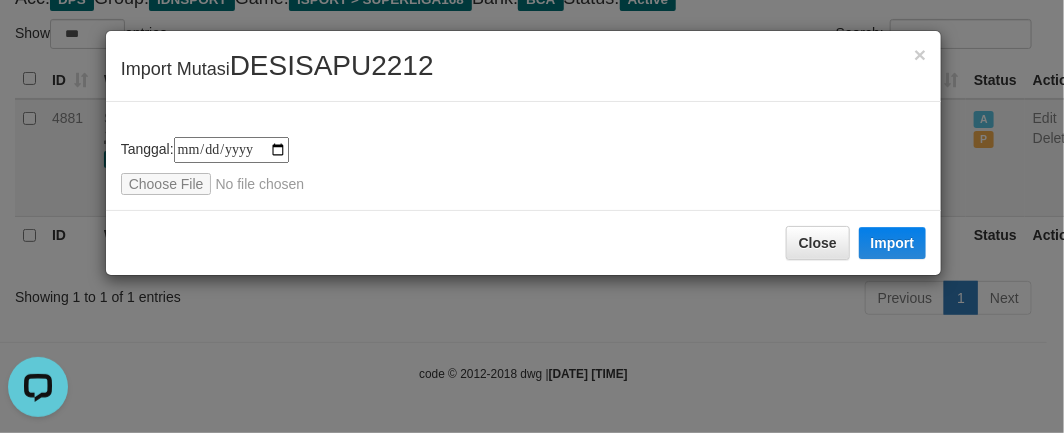 scroll, scrollTop: 0, scrollLeft: 0, axis: both 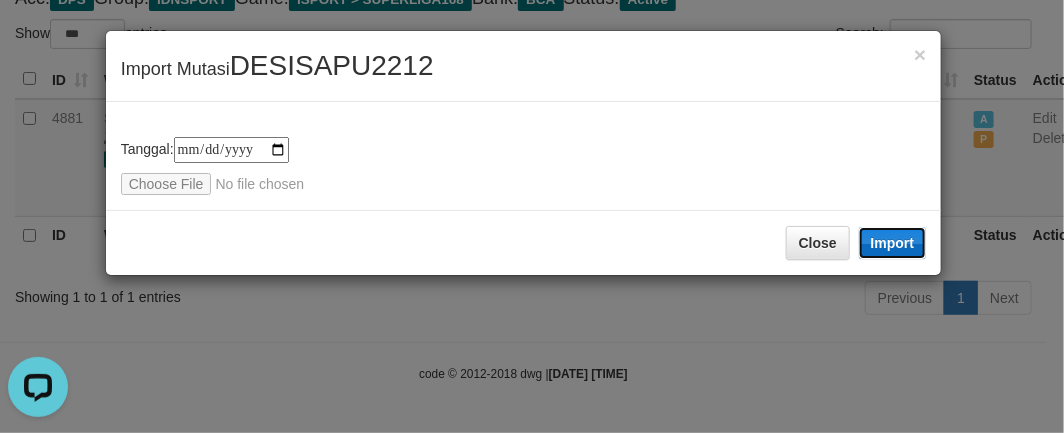 click on "Import" at bounding box center [893, 243] 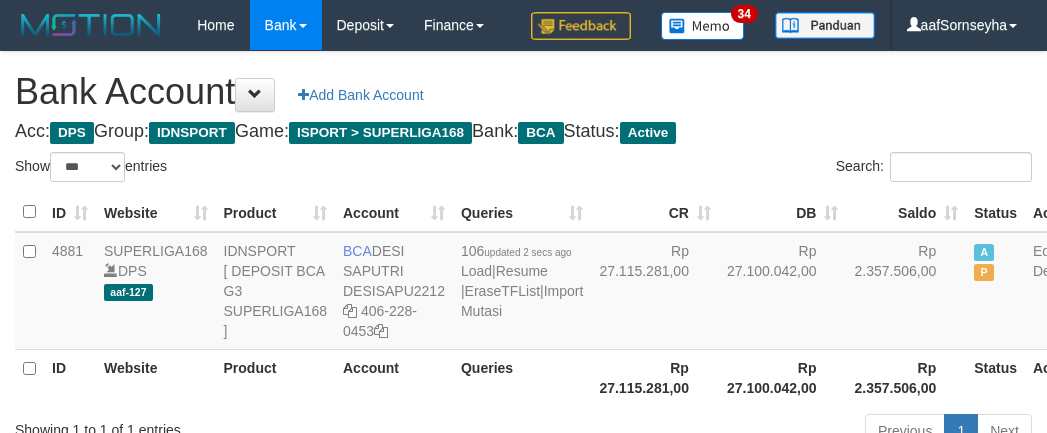 select on "***" 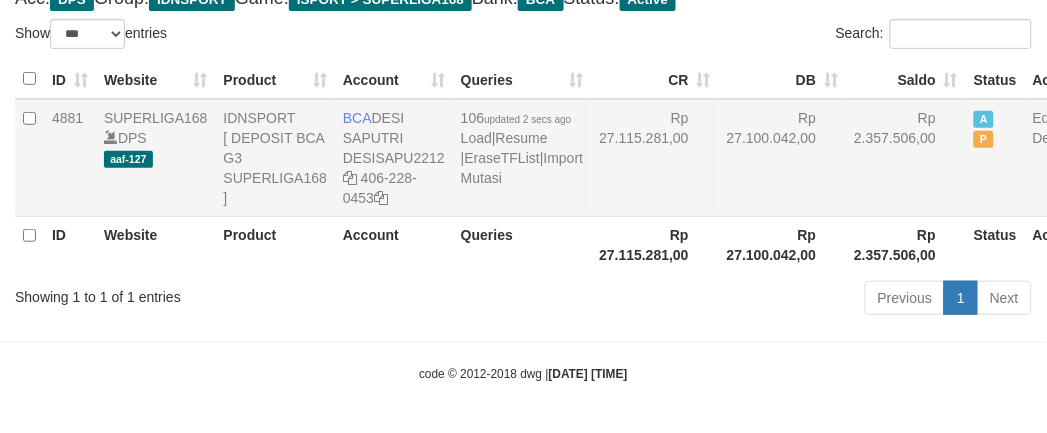scroll, scrollTop: 175, scrollLeft: 0, axis: vertical 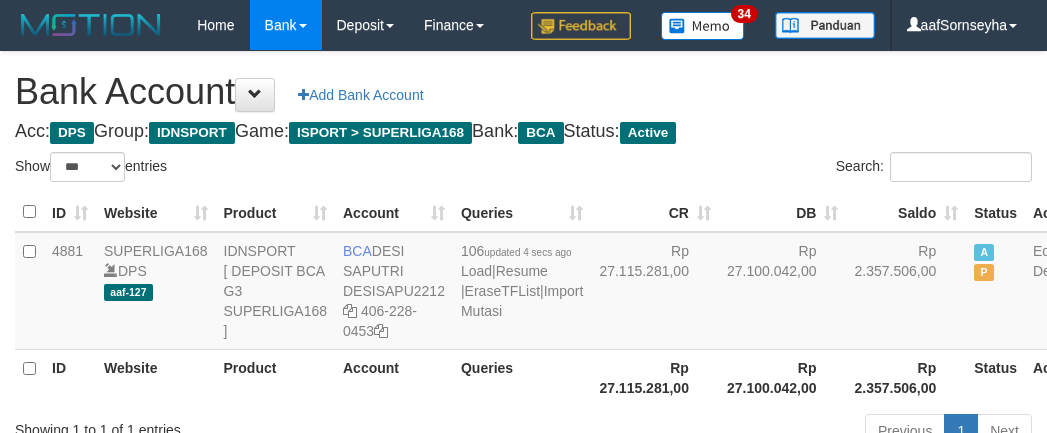 select on "***" 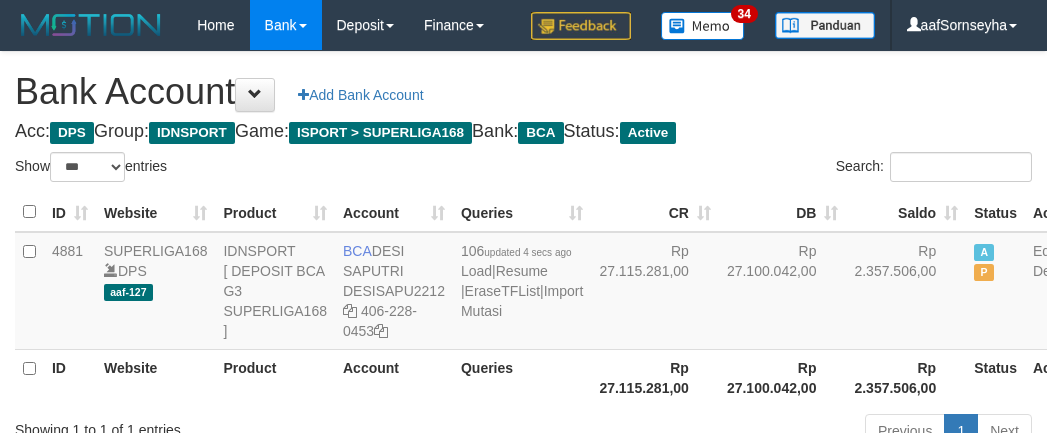 scroll, scrollTop: 175, scrollLeft: 0, axis: vertical 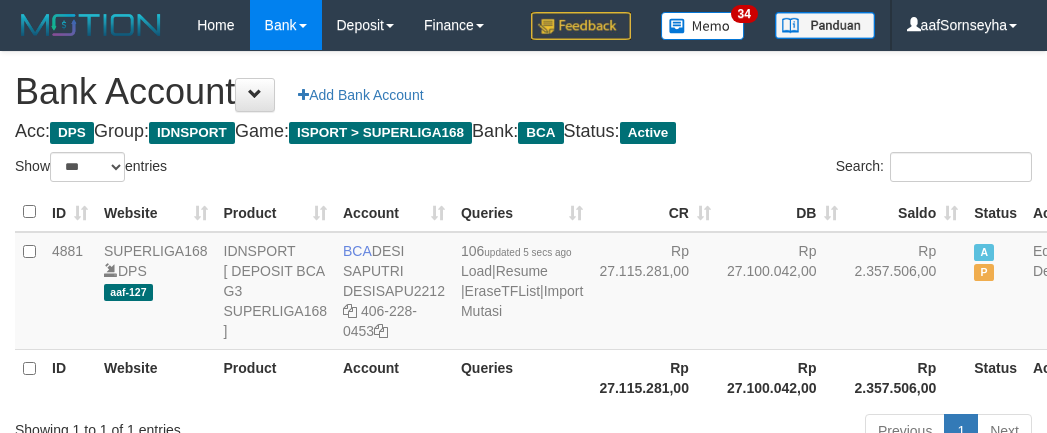 select on "***" 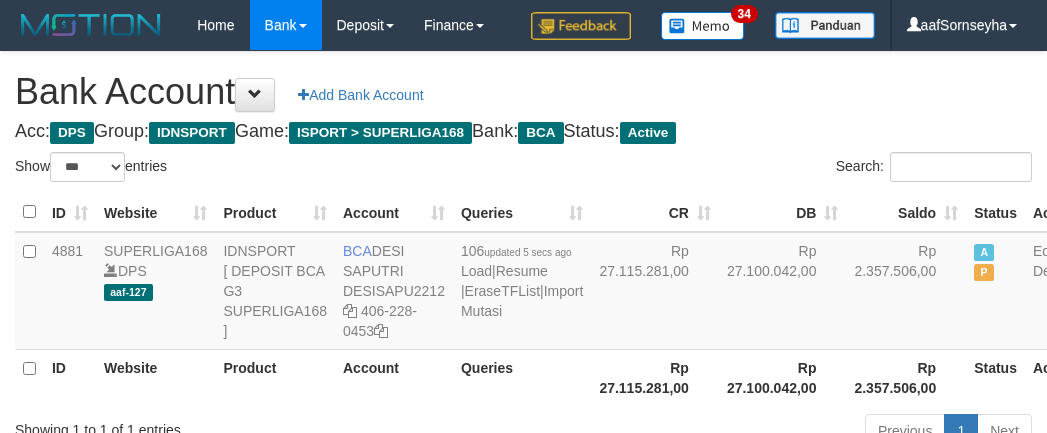 scroll, scrollTop: 175, scrollLeft: 0, axis: vertical 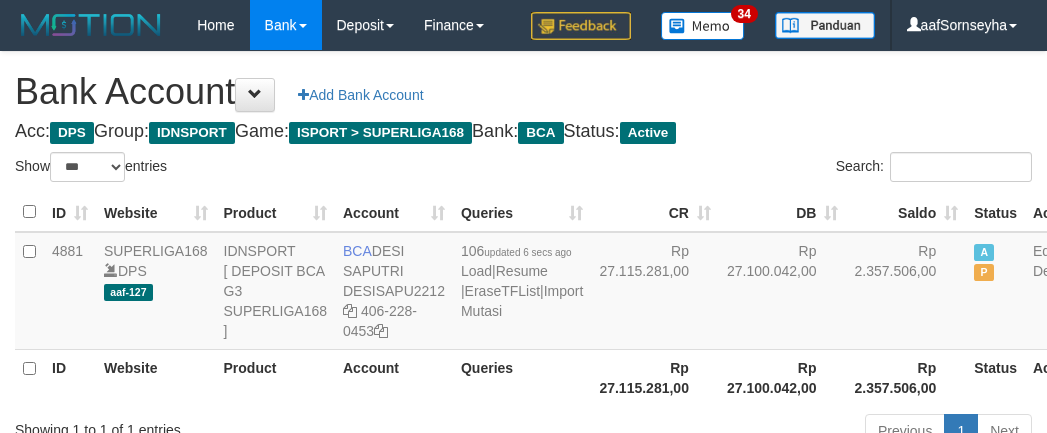 select on "***" 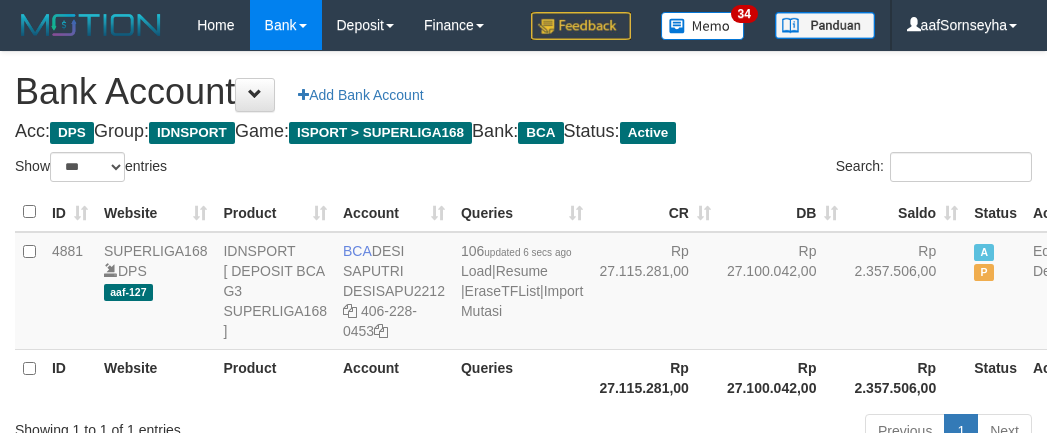 scroll, scrollTop: 175, scrollLeft: 0, axis: vertical 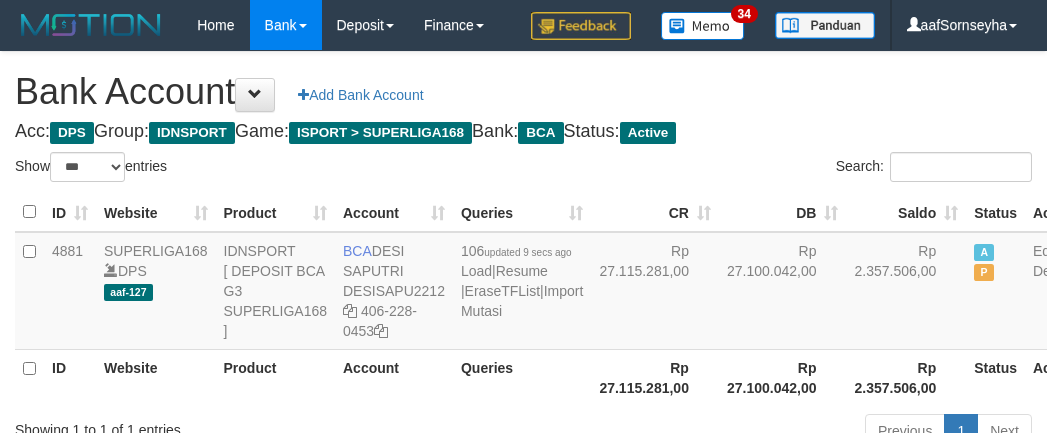select on "***" 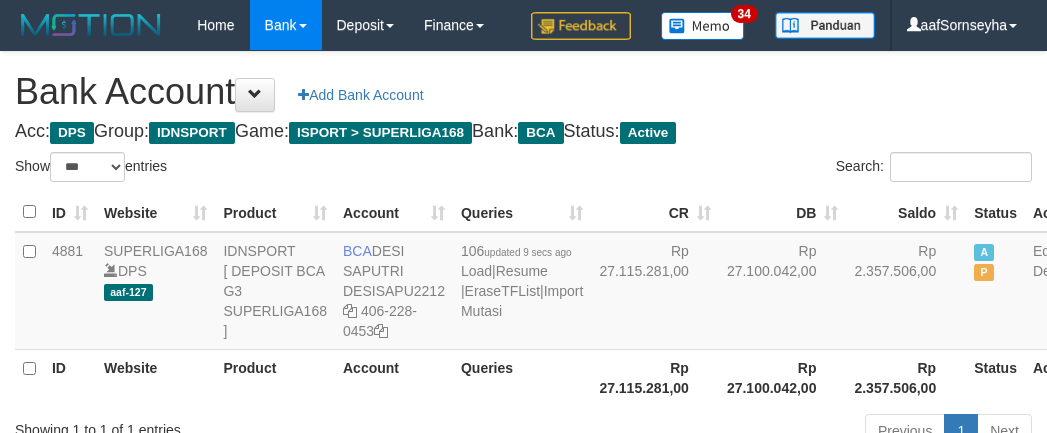 scroll, scrollTop: 175, scrollLeft: 0, axis: vertical 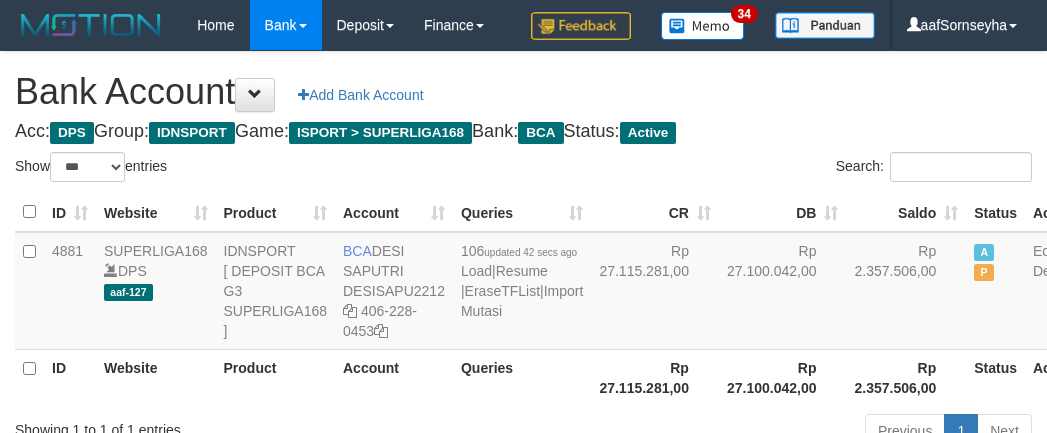 select on "***" 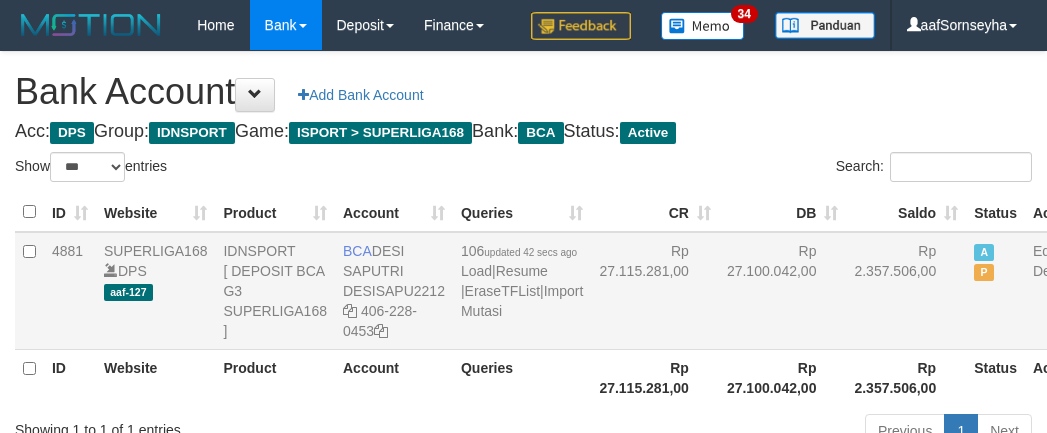 scroll, scrollTop: 175, scrollLeft: 0, axis: vertical 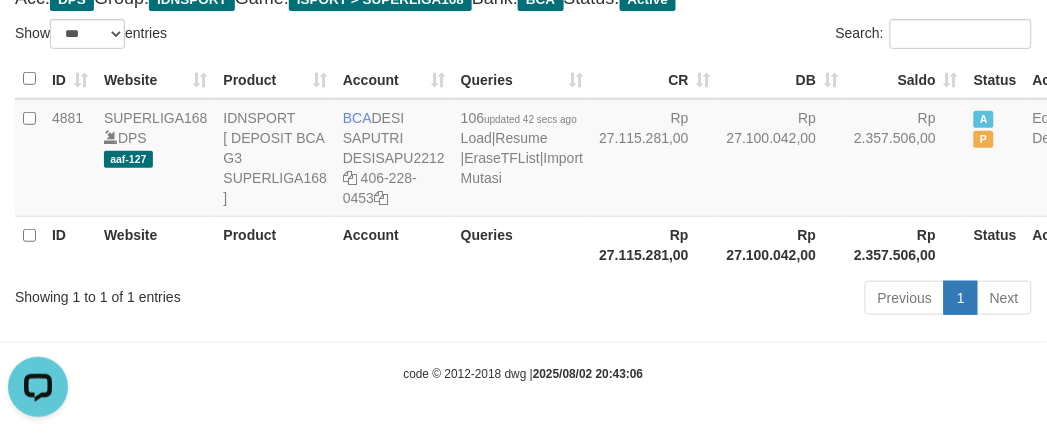 click on "Previous 1 Next" at bounding box center [741, 300] 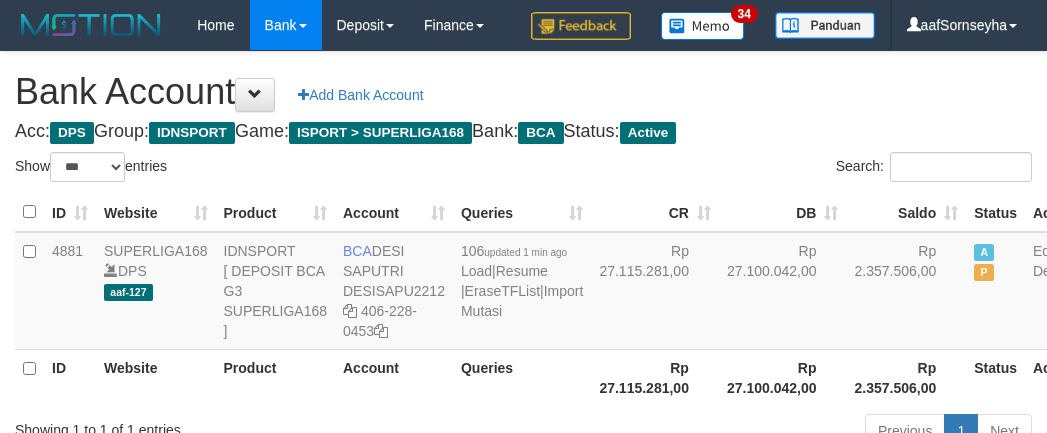 select on "***" 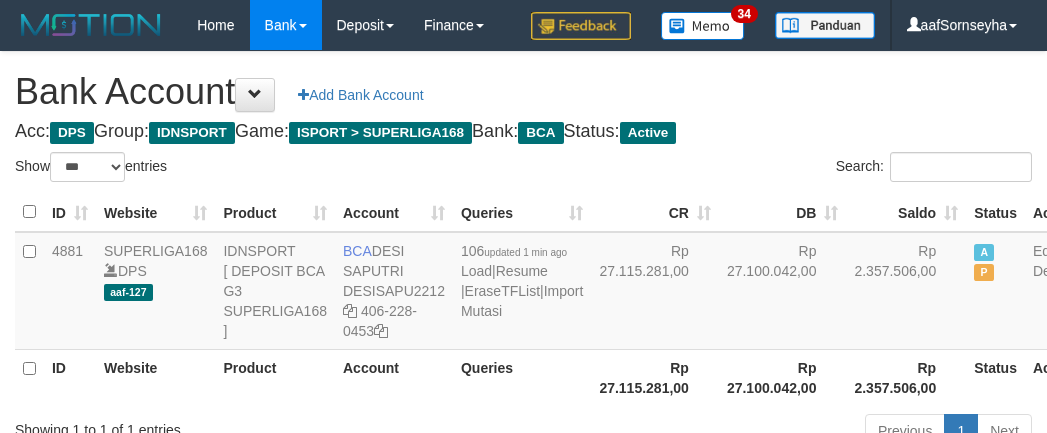 scroll, scrollTop: 175, scrollLeft: 0, axis: vertical 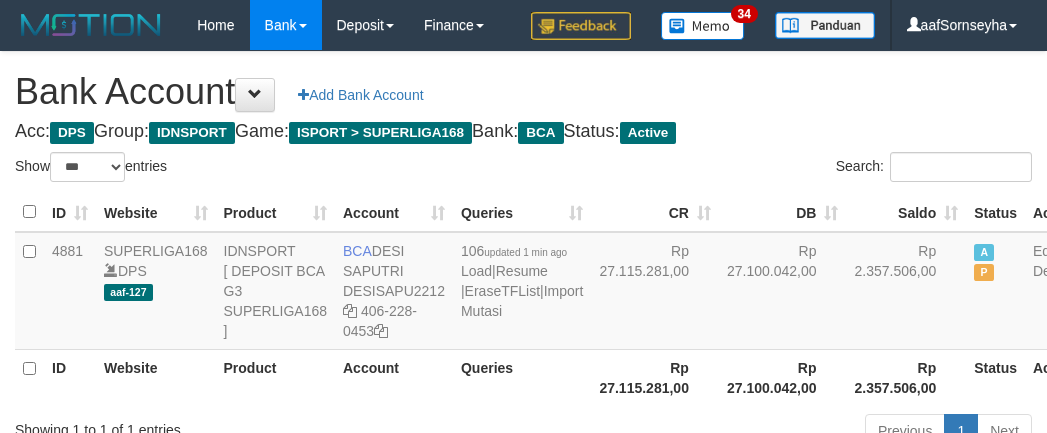 select on "***" 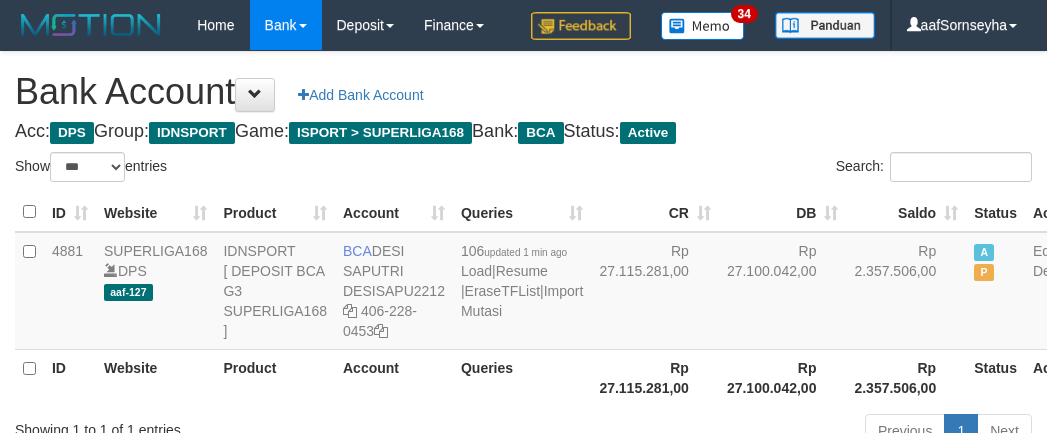 scroll, scrollTop: 175, scrollLeft: 0, axis: vertical 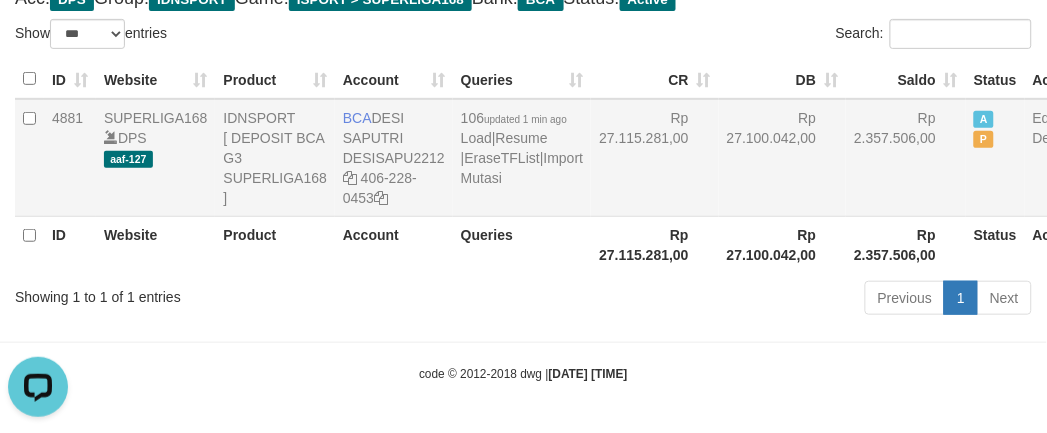 click on "Rp 27.115.281,00" at bounding box center (655, 158) 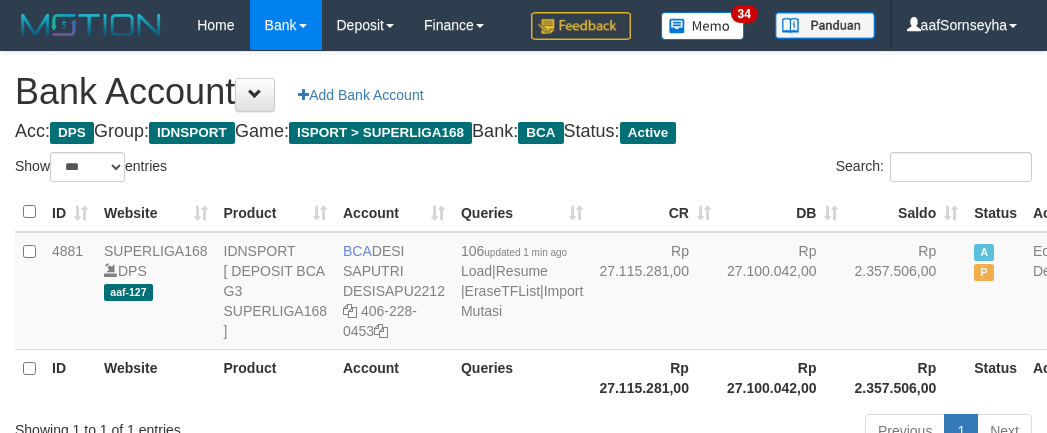 select on "***" 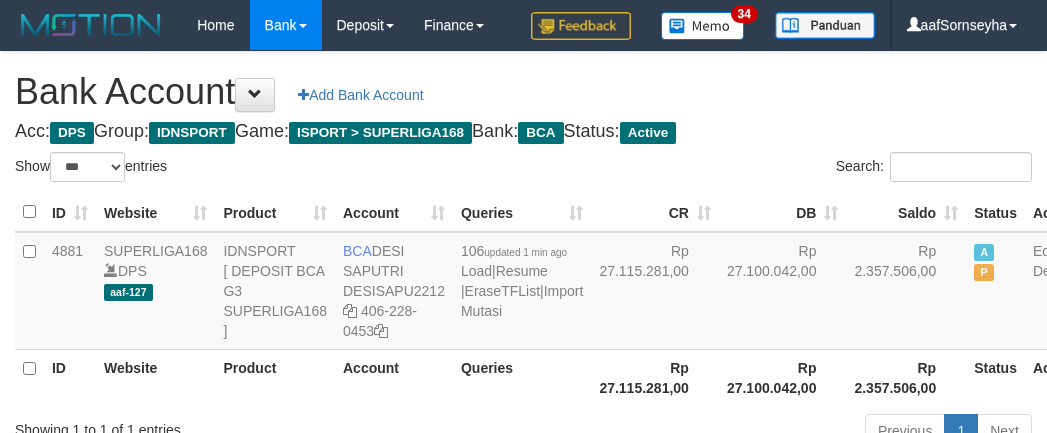 scroll, scrollTop: 175, scrollLeft: 0, axis: vertical 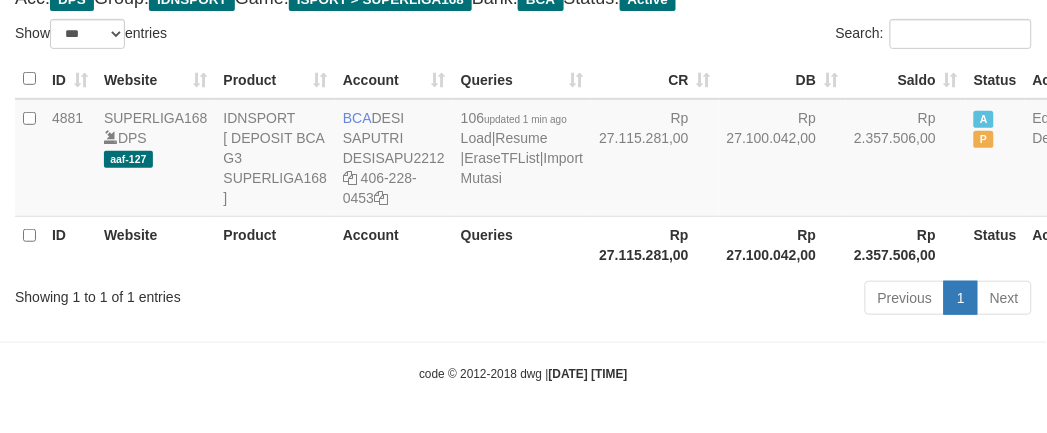 click on "Queries" at bounding box center [522, 244] 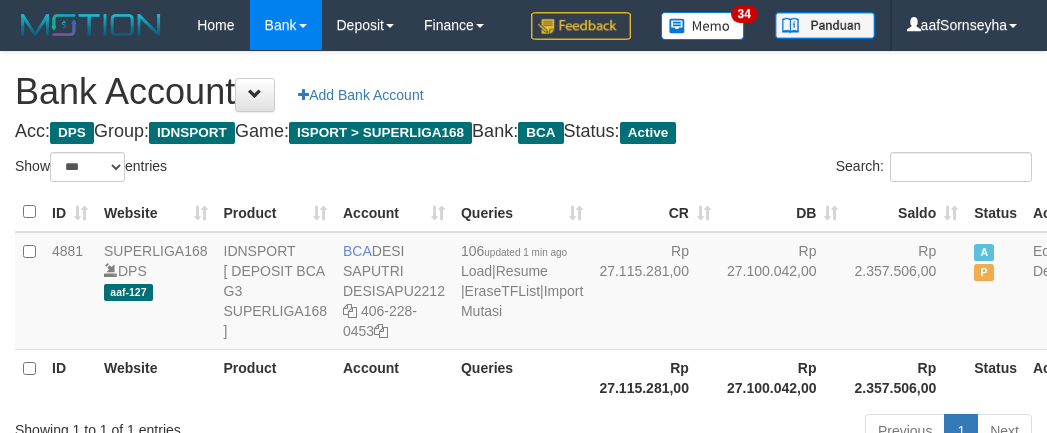 select on "***" 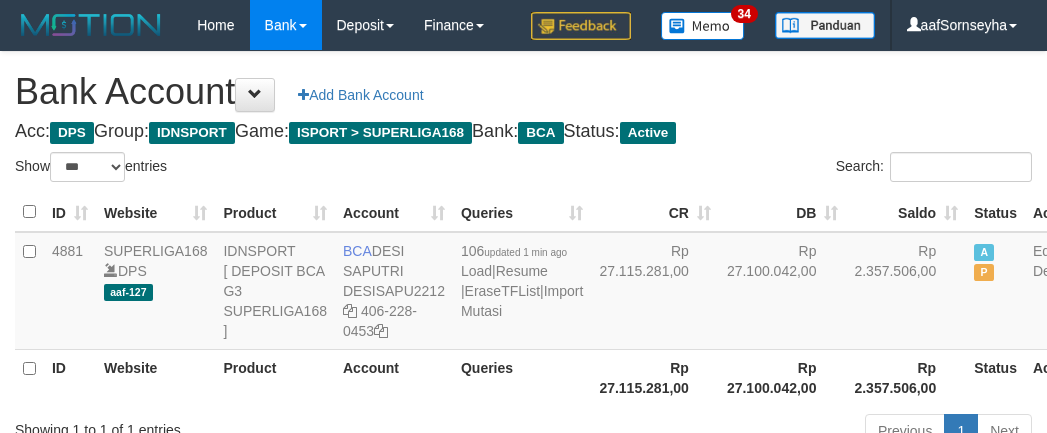 scroll, scrollTop: 175, scrollLeft: 0, axis: vertical 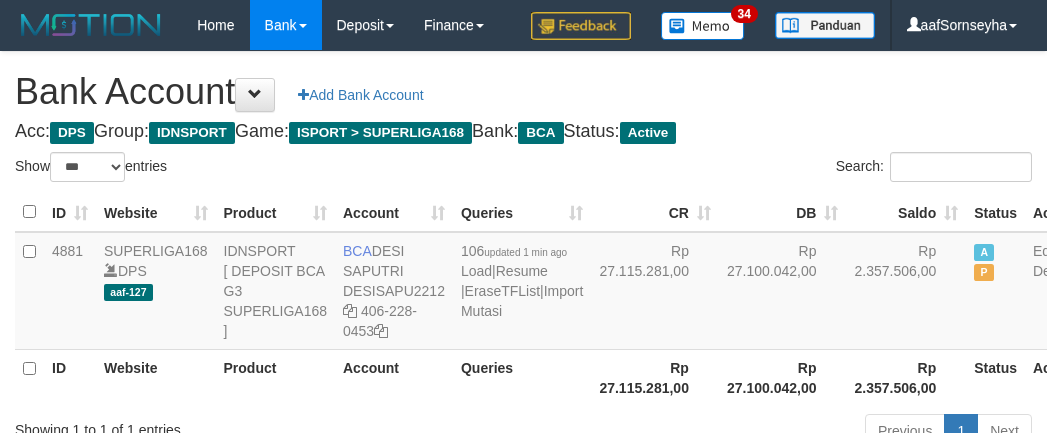 select on "***" 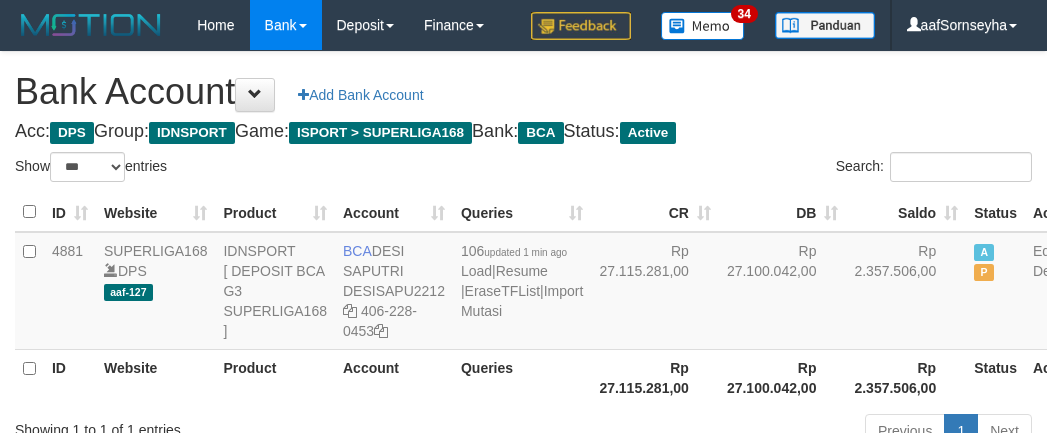 scroll, scrollTop: 175, scrollLeft: 0, axis: vertical 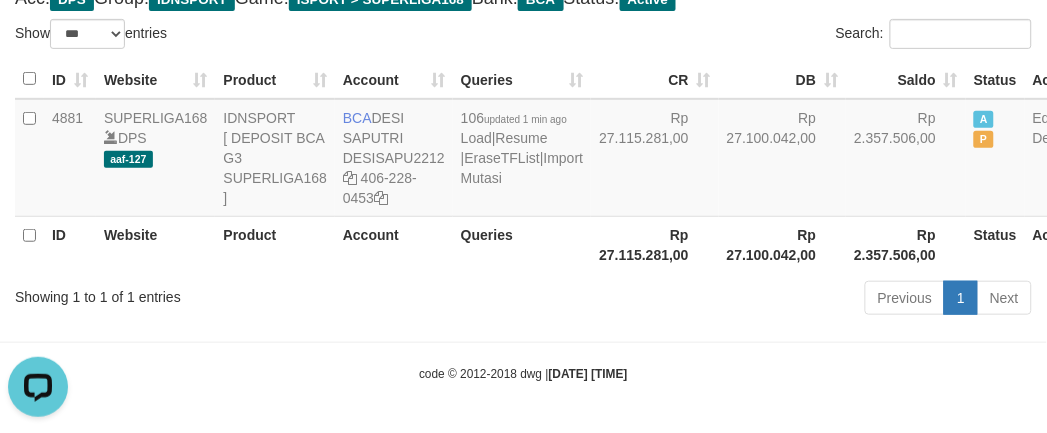 click on "Toggle navigation
Home
Bank
Account List
Load
By Website
Group
[ISPORT]													SUPERLIGA168
By Load Group (DPS)
34" at bounding box center (523, 150) 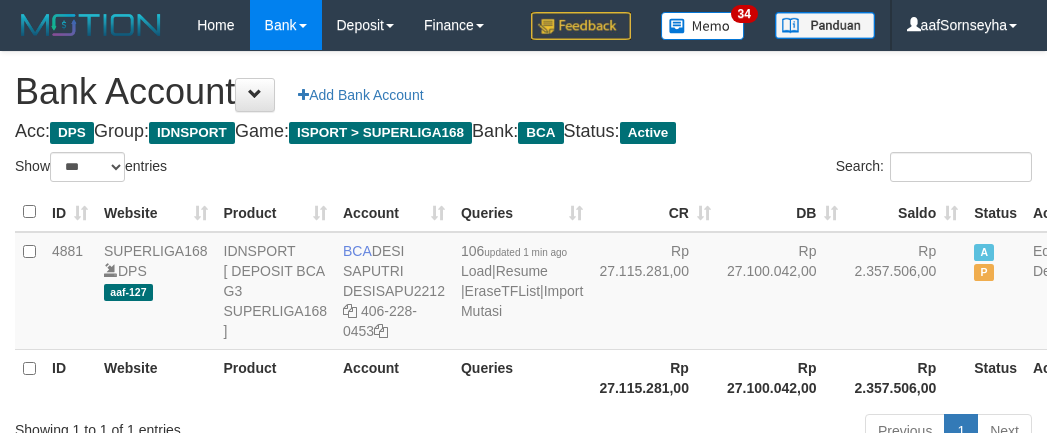 select on "***" 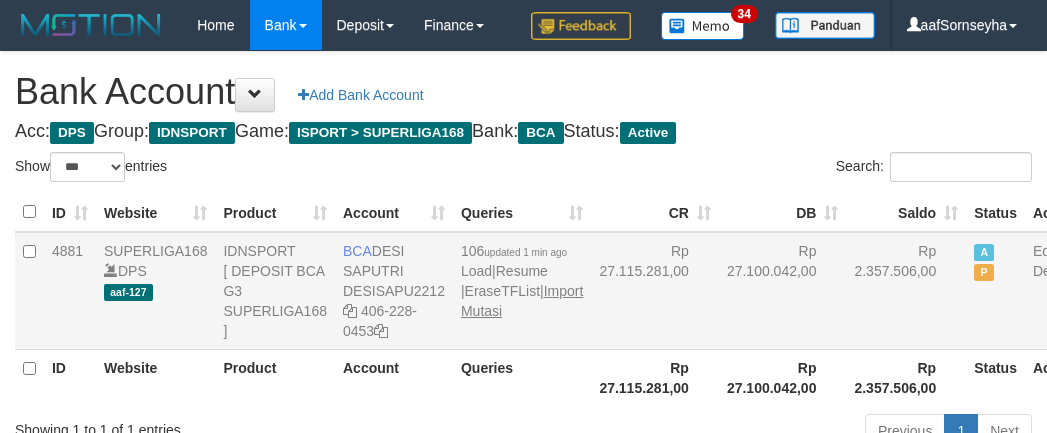 scroll, scrollTop: 175, scrollLeft: 0, axis: vertical 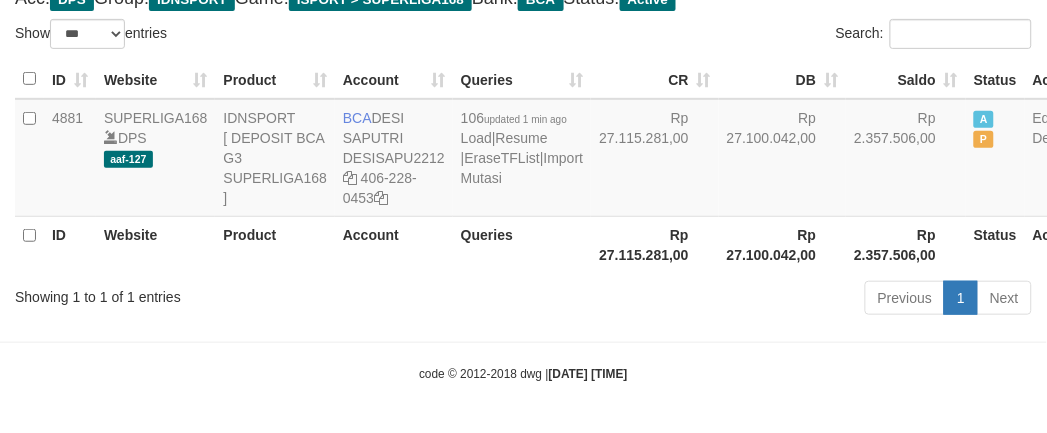 click on "Toggle navigation
Home
Bank
Account List
Load
By Website
Group
[ISPORT]													SUPERLIGA168
By Load Group (DPS)
34" at bounding box center (523, 150) 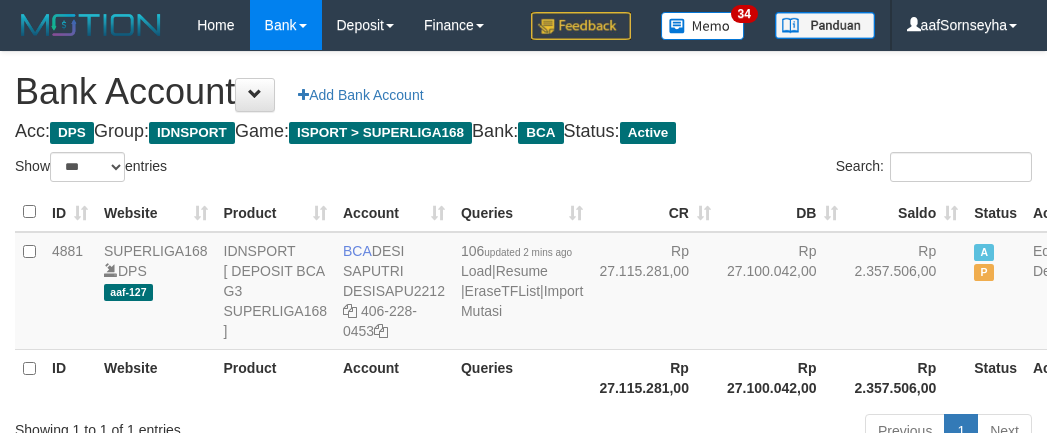 select on "***" 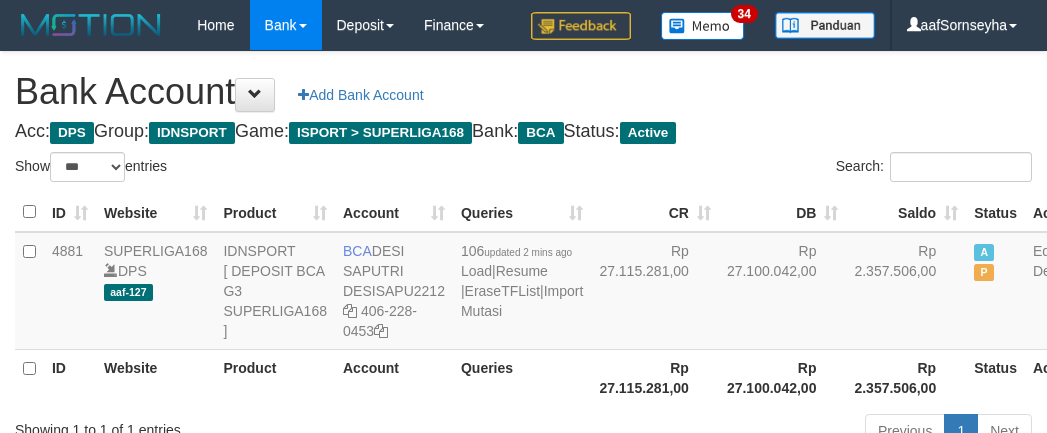 scroll, scrollTop: 175, scrollLeft: 0, axis: vertical 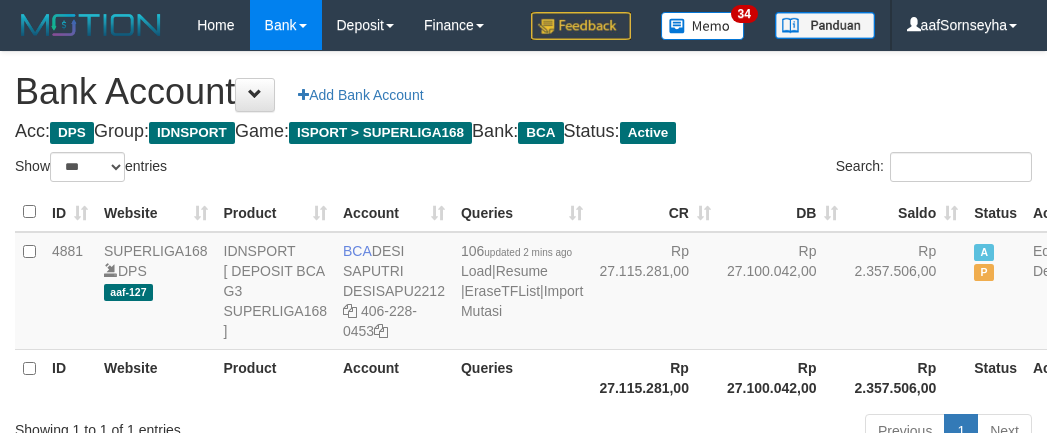 select on "***" 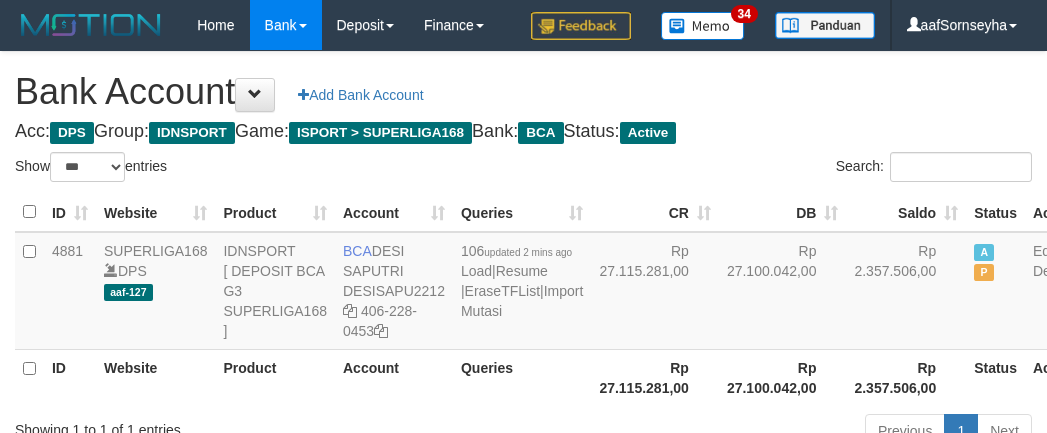 scroll, scrollTop: 175, scrollLeft: 0, axis: vertical 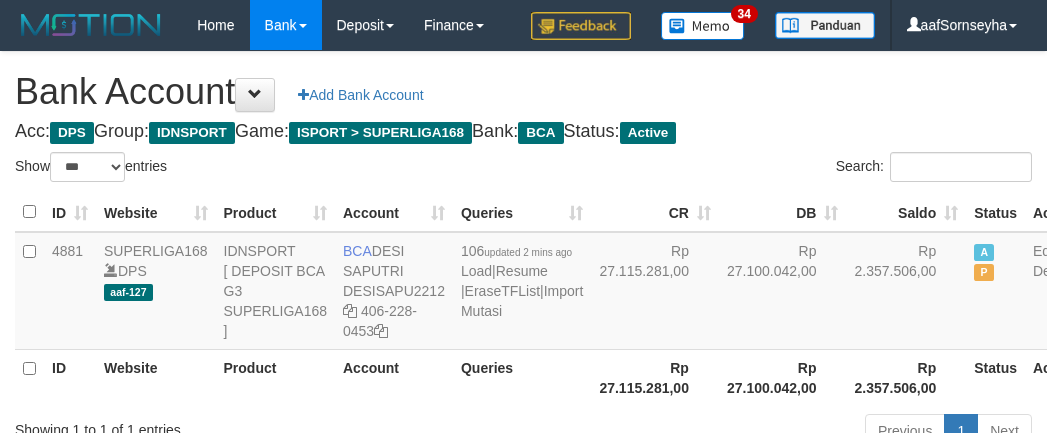 select on "***" 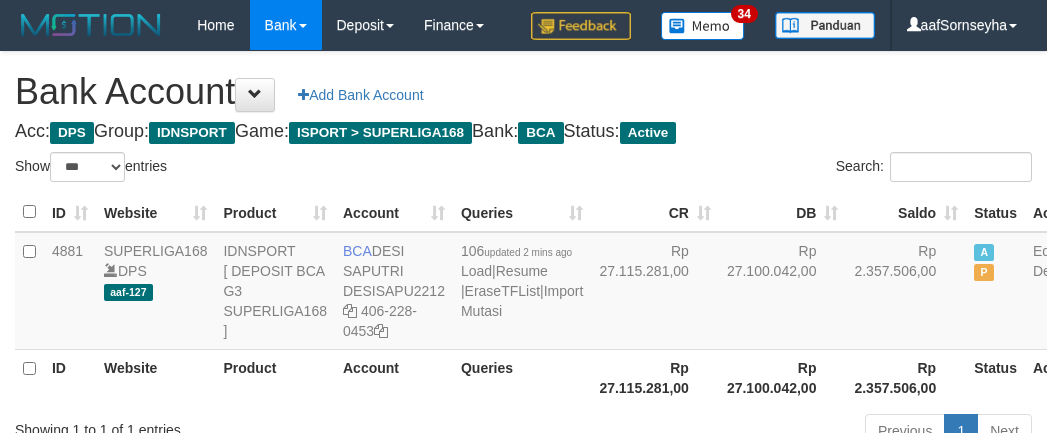 scroll, scrollTop: 175, scrollLeft: 0, axis: vertical 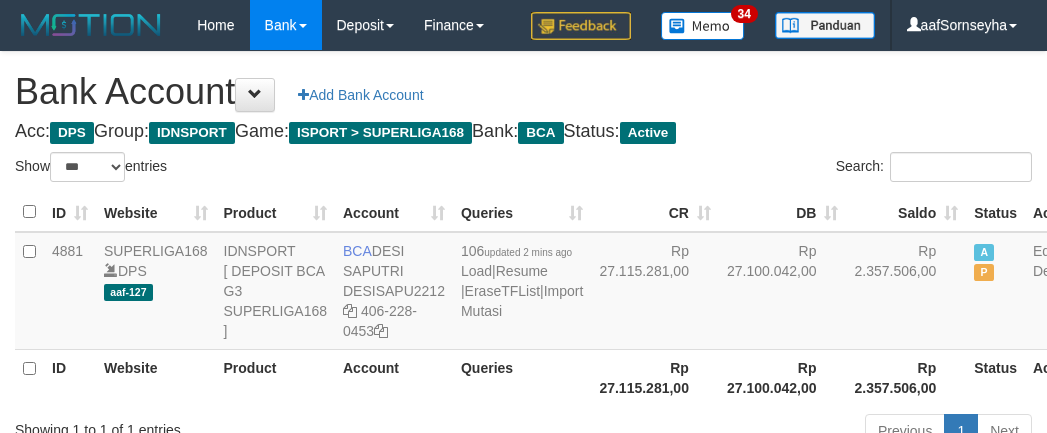 select on "***" 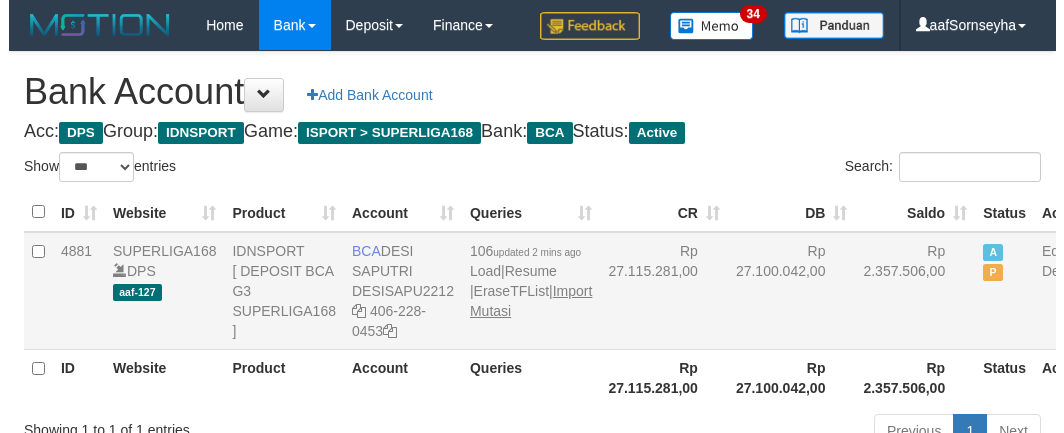 scroll, scrollTop: 175, scrollLeft: 0, axis: vertical 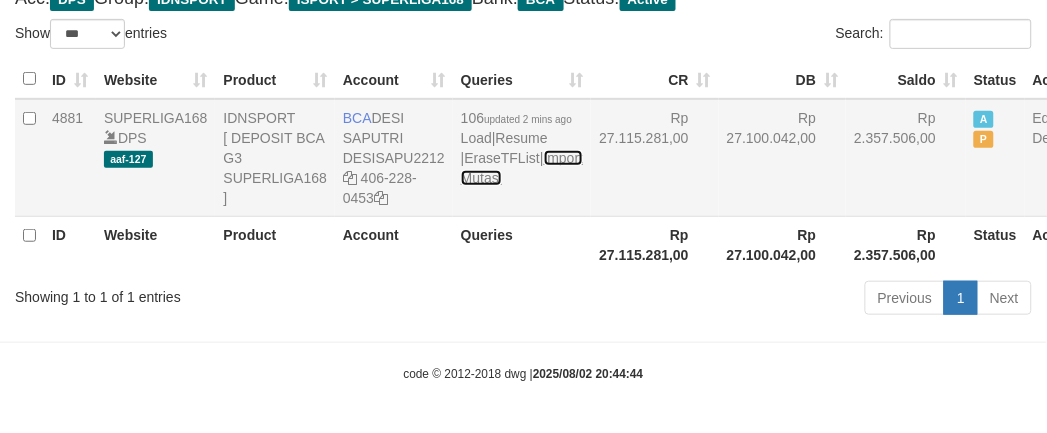 click on "Import Mutasi" at bounding box center [522, 168] 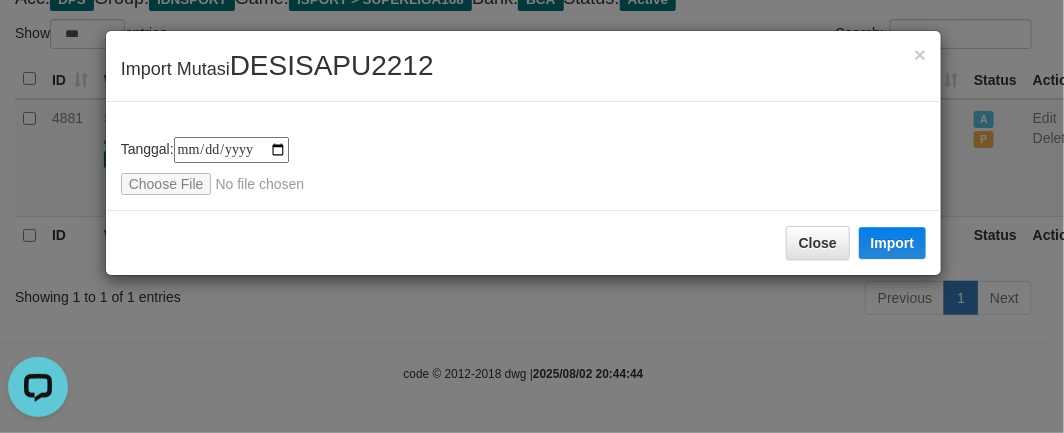 scroll, scrollTop: 0, scrollLeft: 0, axis: both 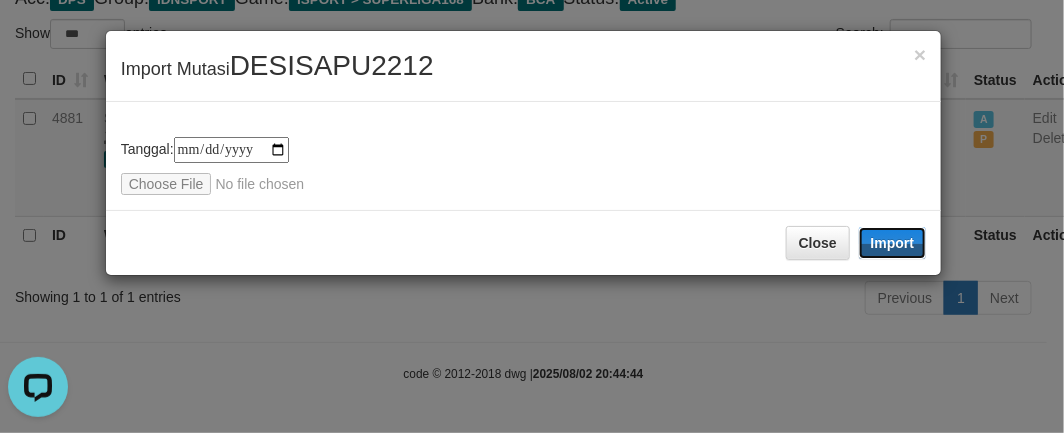 click on "Import" at bounding box center (893, 243) 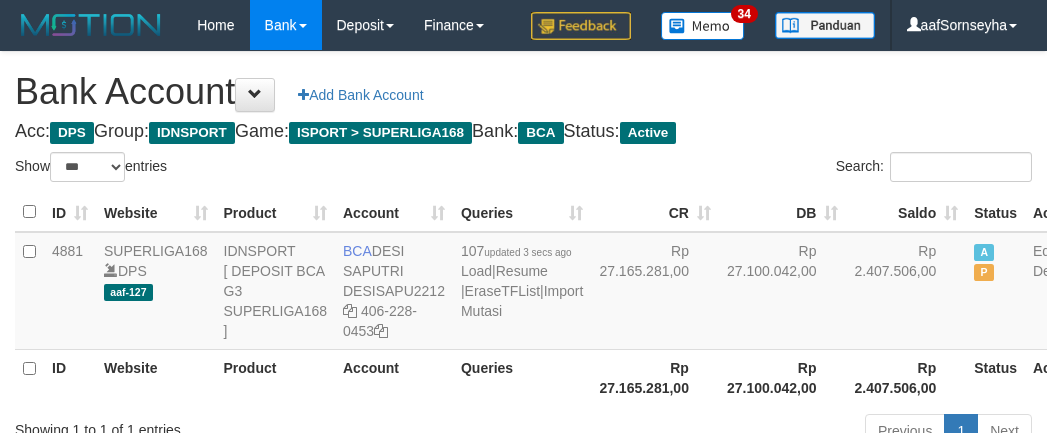select on "***" 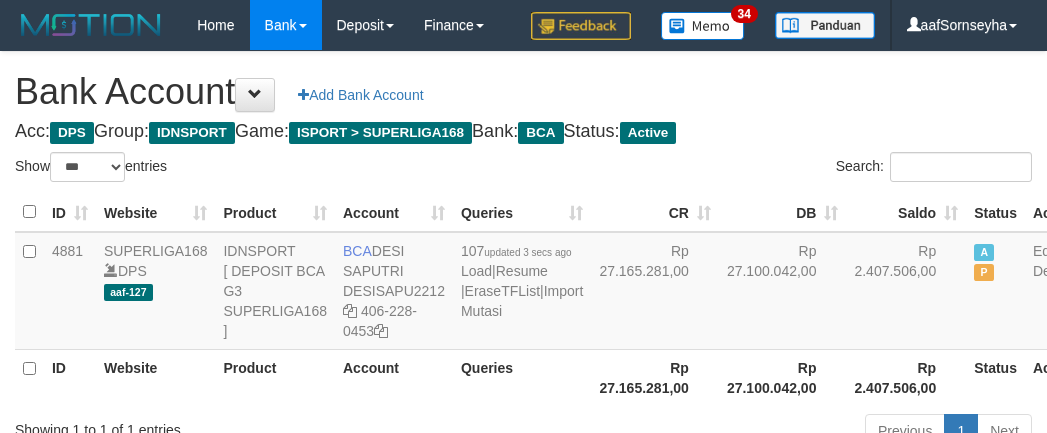 scroll, scrollTop: 175, scrollLeft: 0, axis: vertical 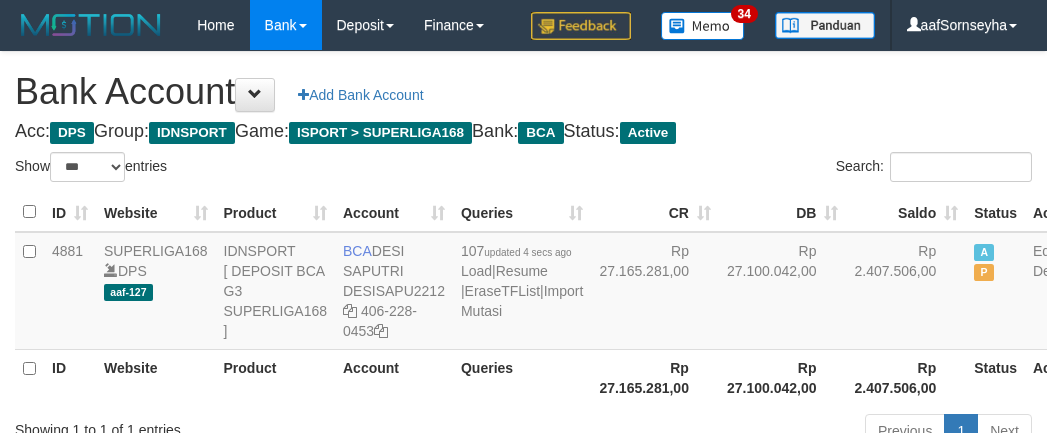 select on "***" 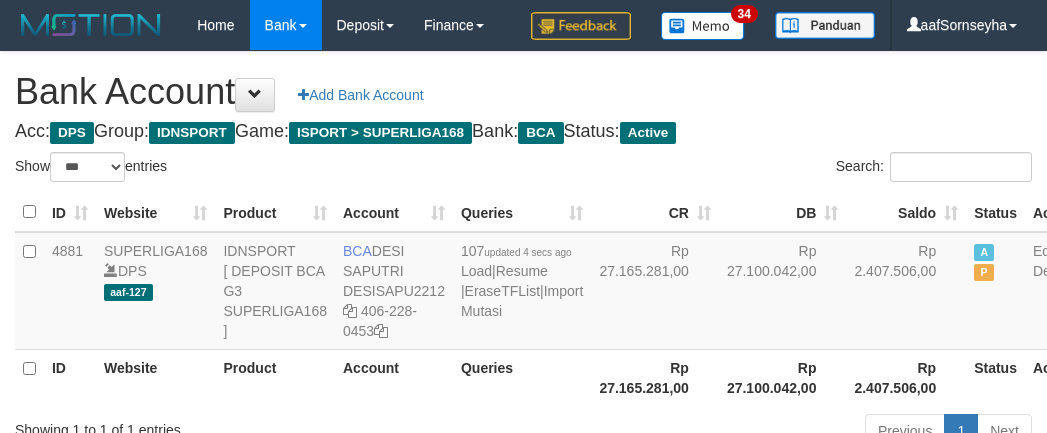 scroll, scrollTop: 175, scrollLeft: 0, axis: vertical 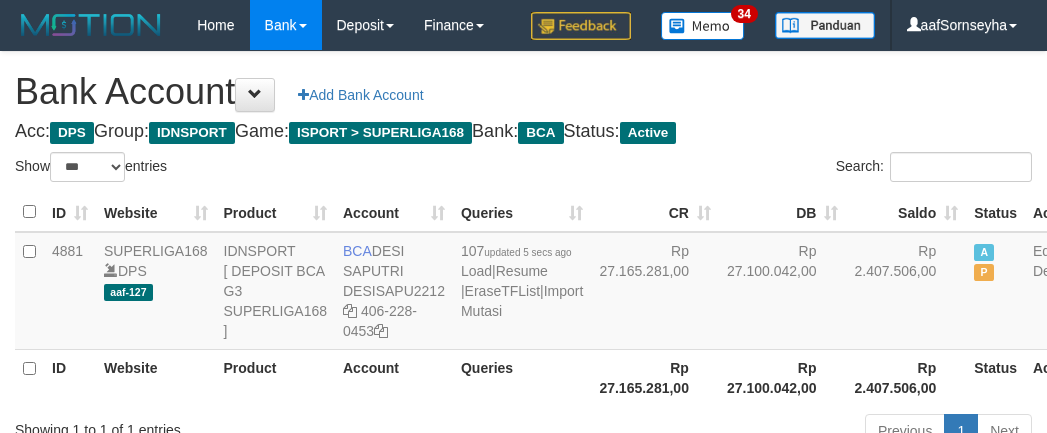 select on "***" 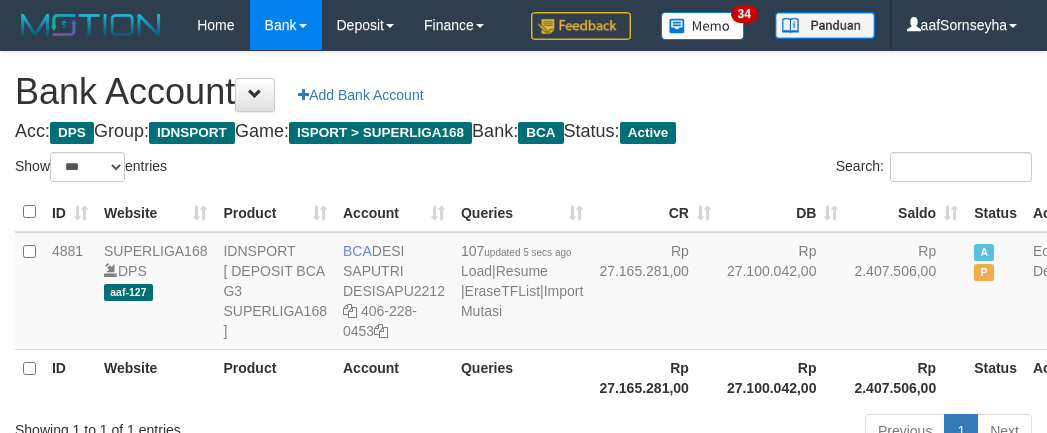 scroll, scrollTop: 175, scrollLeft: 0, axis: vertical 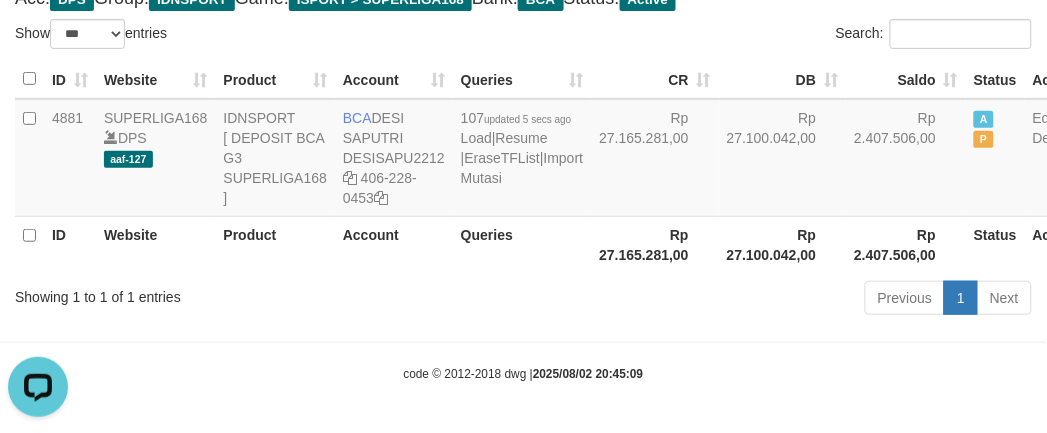 drag, startPoint x: 341, startPoint y: 375, endPoint x: 307, endPoint y: 366, distance: 35.17101 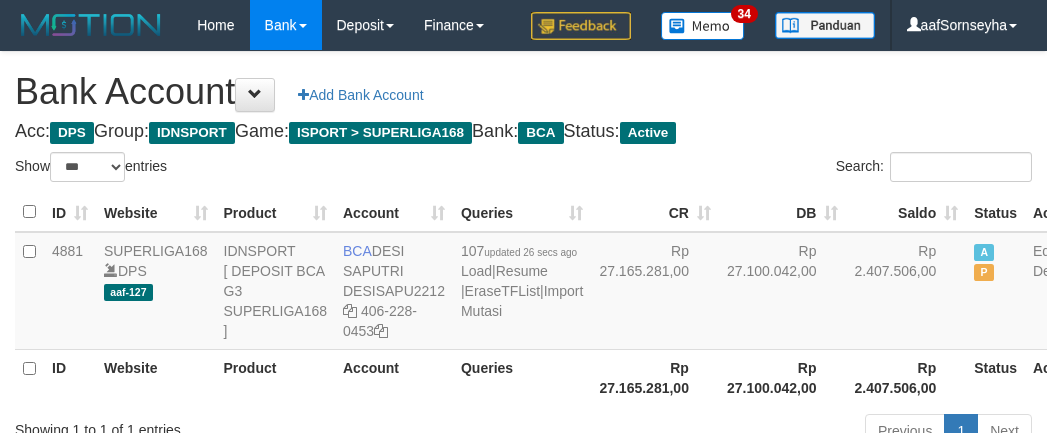 select on "***" 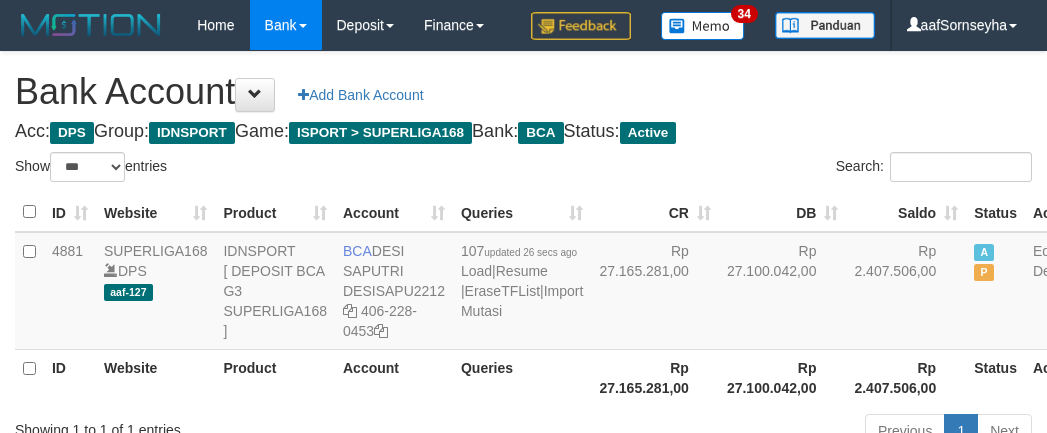 scroll, scrollTop: 175, scrollLeft: 0, axis: vertical 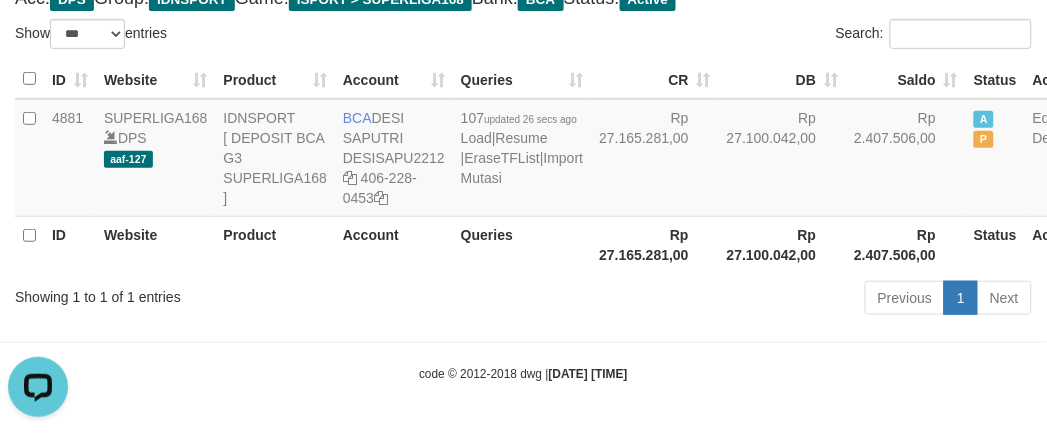click on "Showing 1 to 1 of 1 entries" at bounding box center [218, 293] 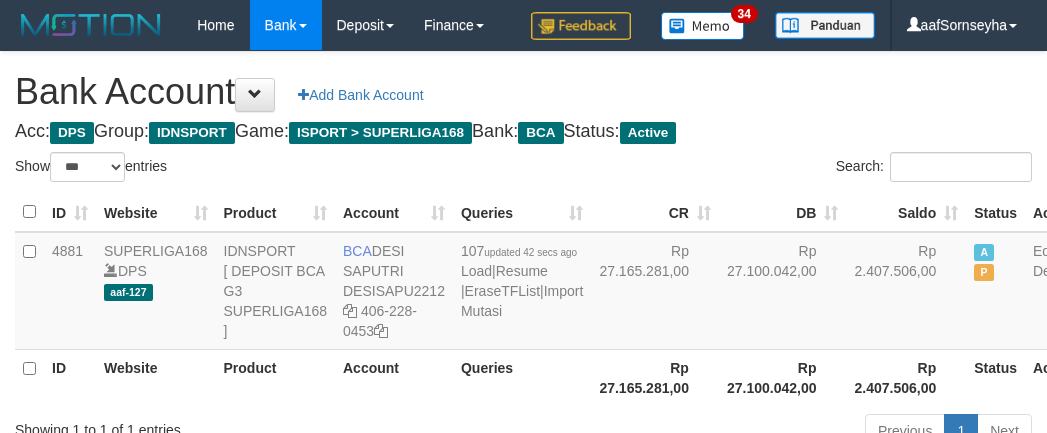 select on "***" 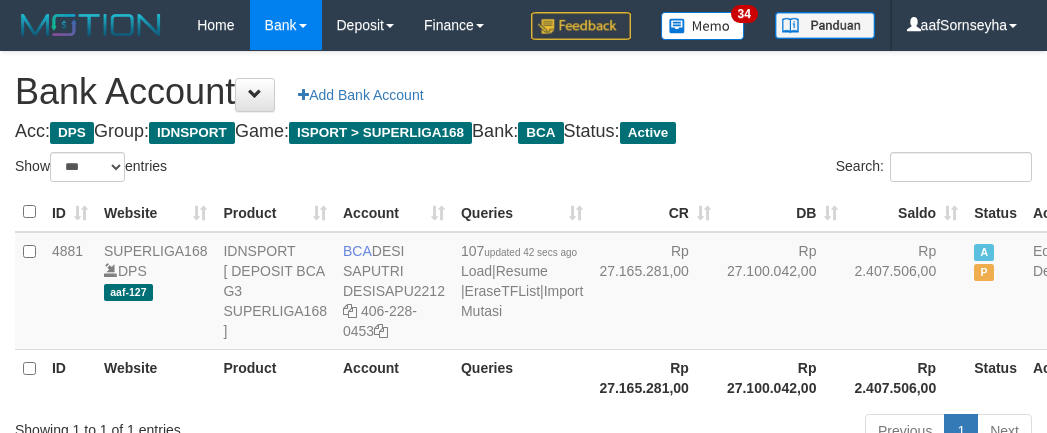 scroll, scrollTop: 175, scrollLeft: 0, axis: vertical 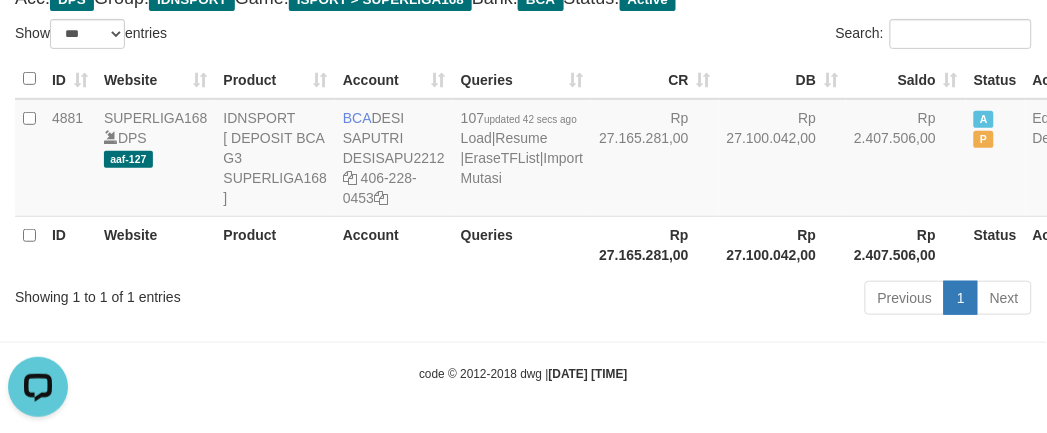 click on "Showing 1 to 1 of 1 entries" at bounding box center [218, 293] 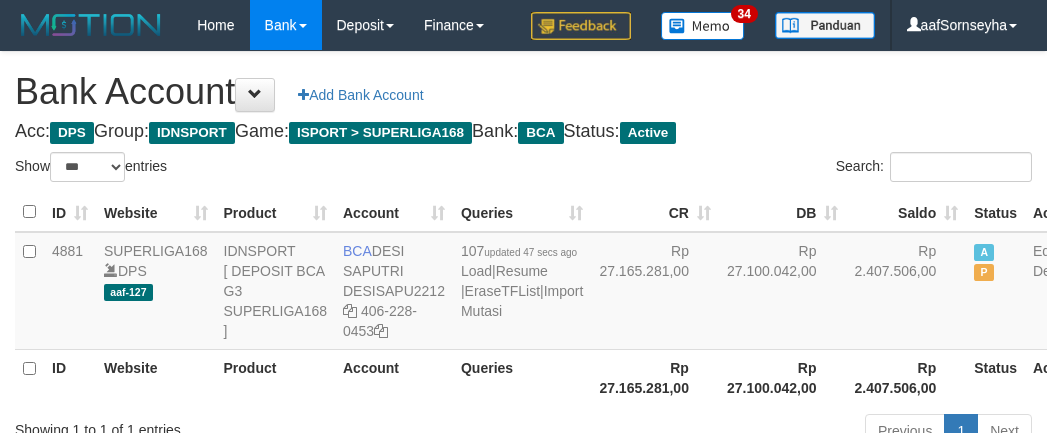 select on "***" 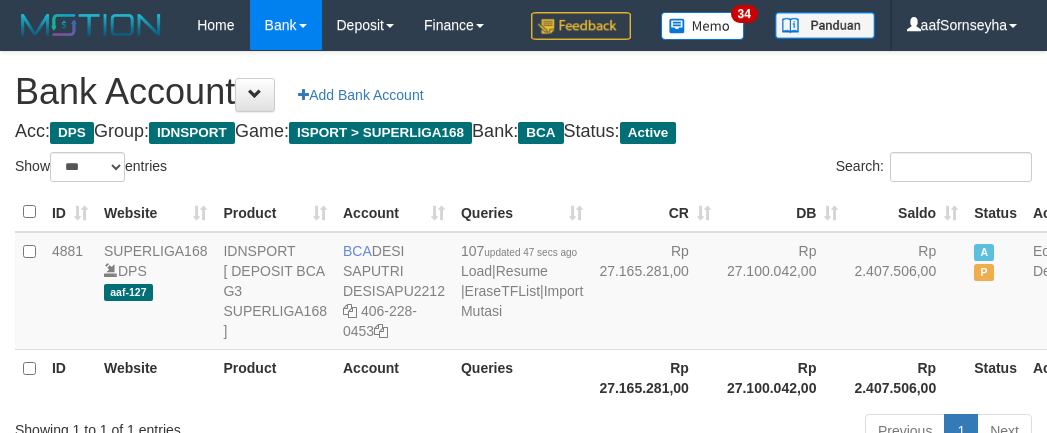 scroll, scrollTop: 175, scrollLeft: 0, axis: vertical 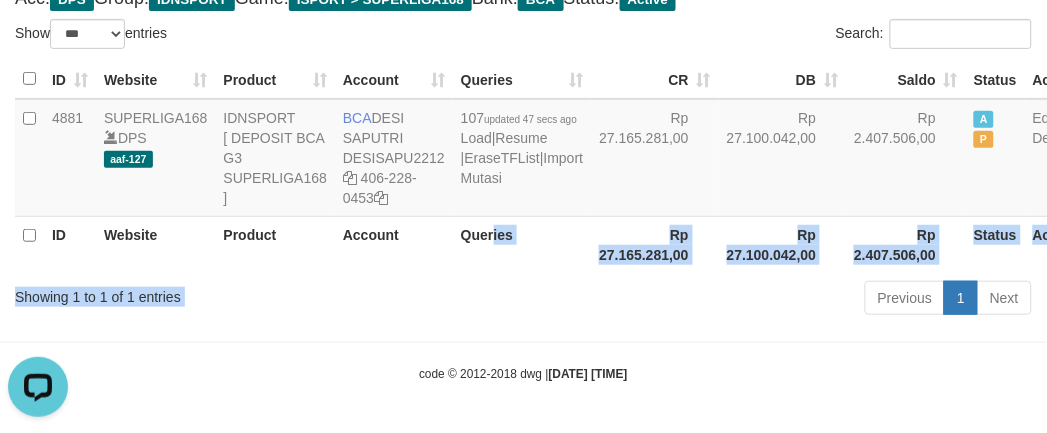 drag, startPoint x: 471, startPoint y: 278, endPoint x: 494, endPoint y: 242, distance: 42.72002 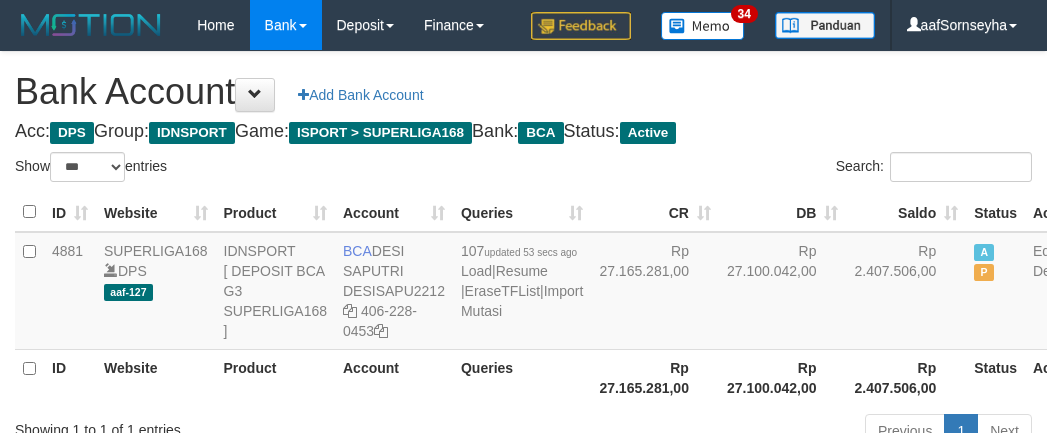 select on "***" 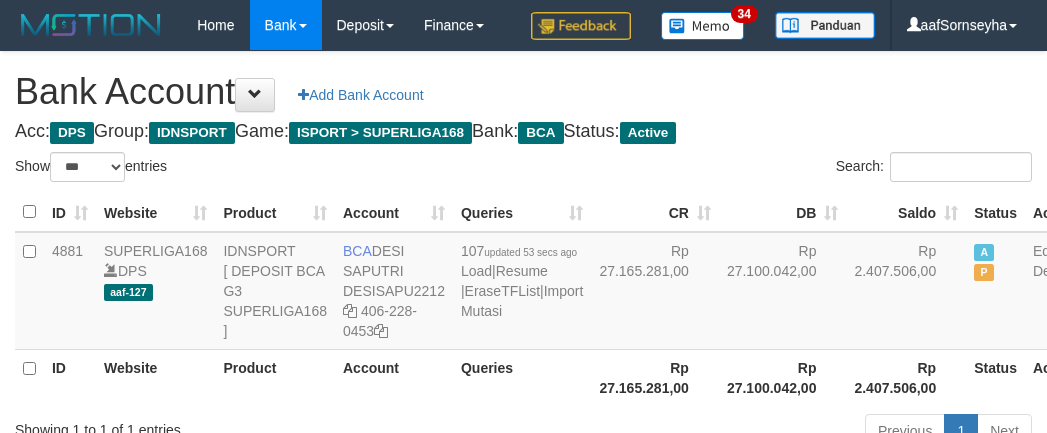 scroll, scrollTop: 175, scrollLeft: 0, axis: vertical 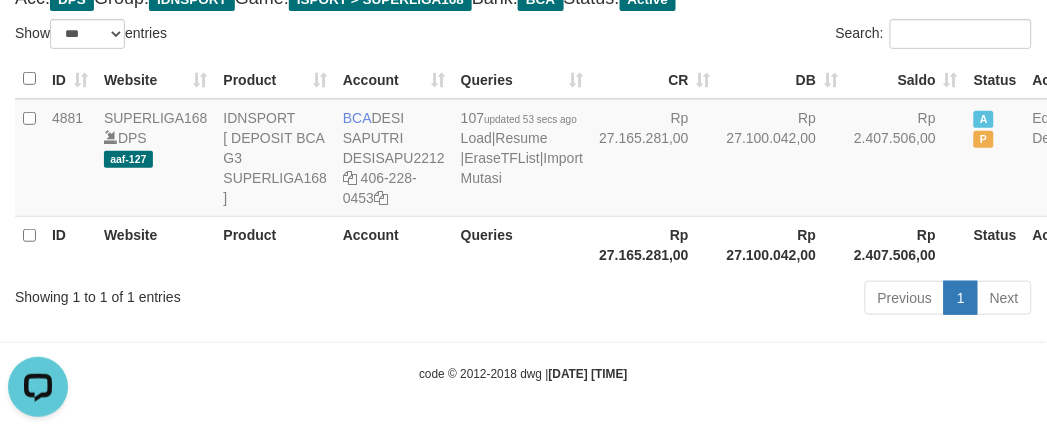 click on "Showing 1 to 1 of 1 entries Previous 1 Next" at bounding box center (523, 300) 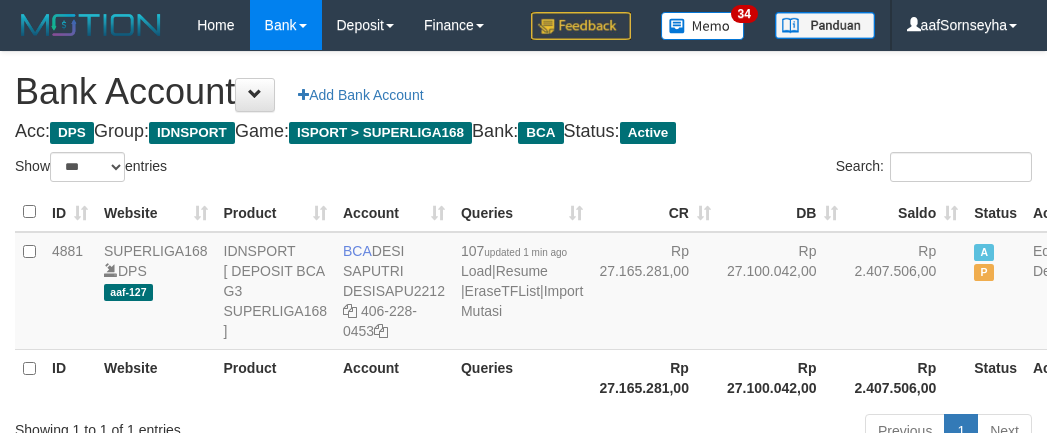 select on "***" 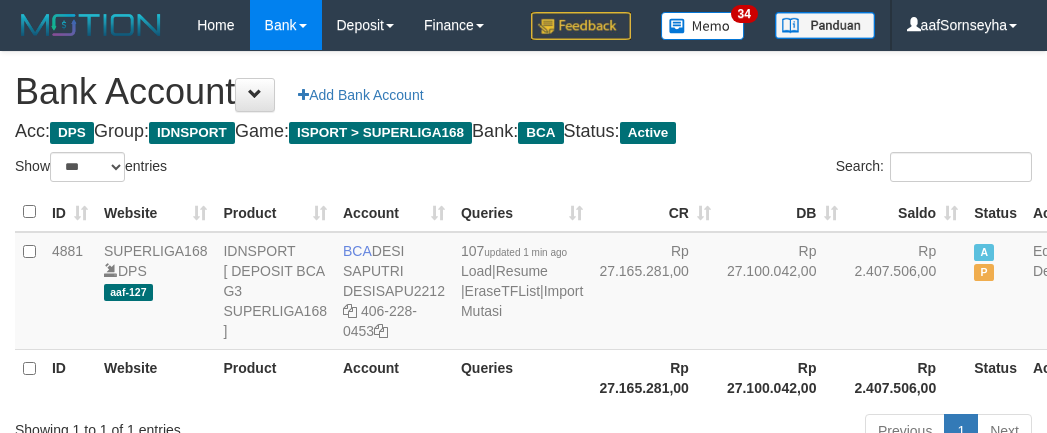 scroll, scrollTop: 175, scrollLeft: 0, axis: vertical 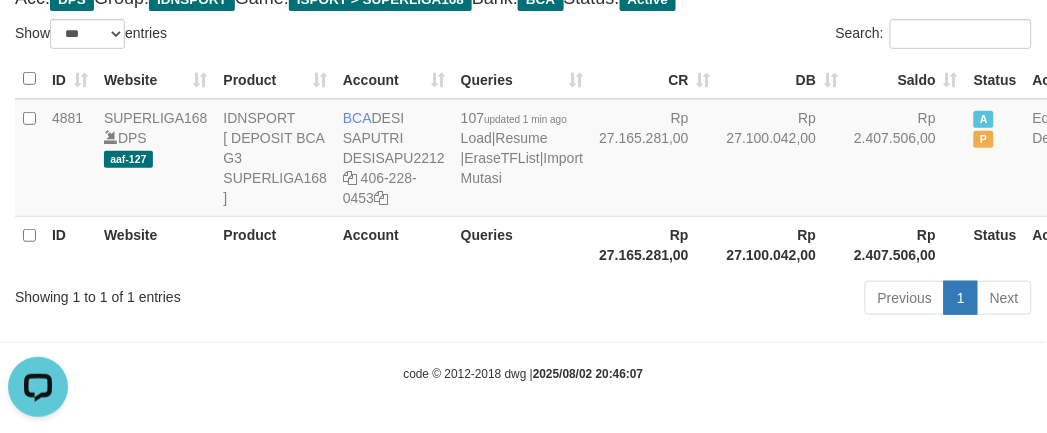 click on "Showing 1 to 1 of 1 entries" at bounding box center (218, 293) 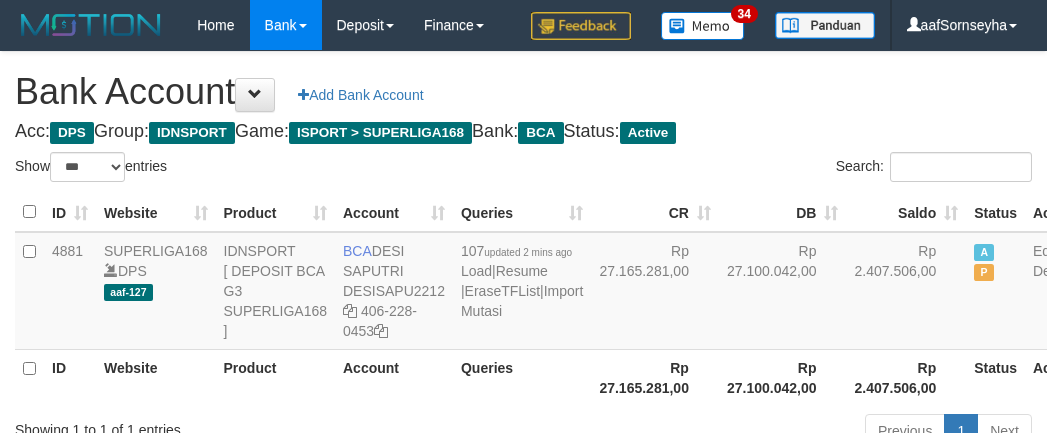 select on "***" 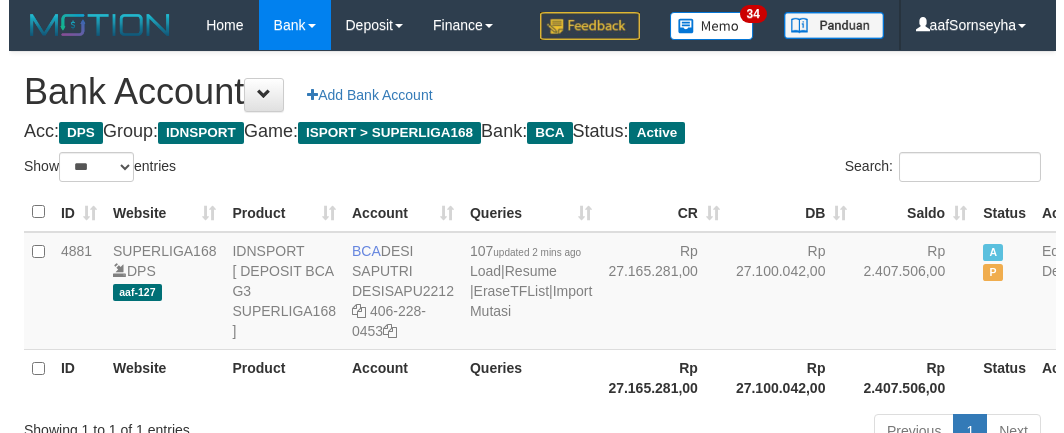 scroll, scrollTop: 175, scrollLeft: 0, axis: vertical 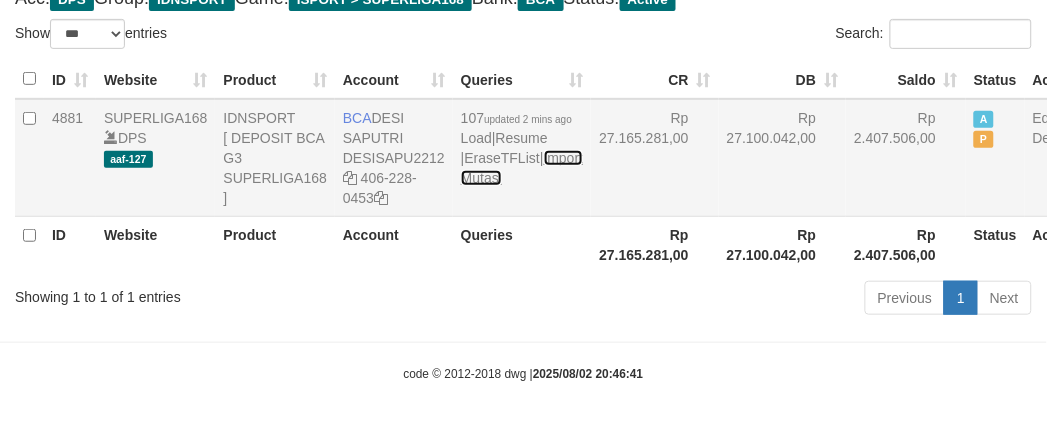 click on "Import Mutasi" at bounding box center (522, 168) 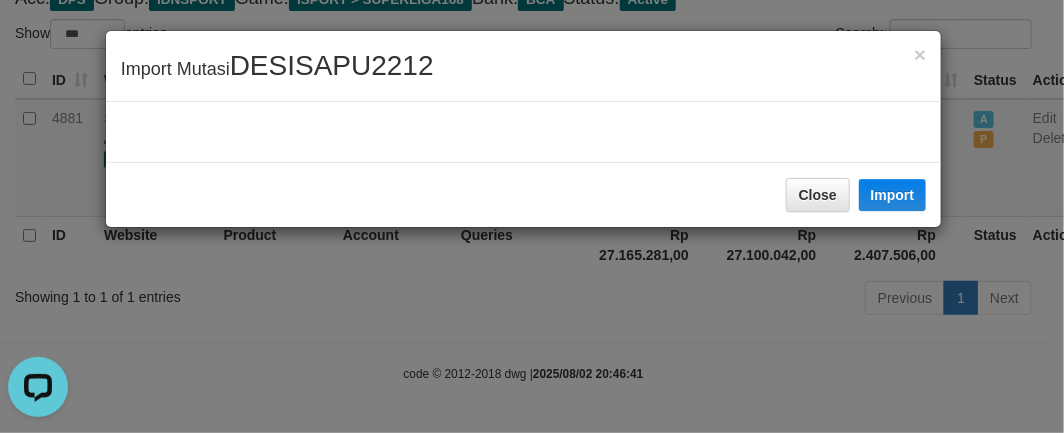 scroll, scrollTop: 0, scrollLeft: 0, axis: both 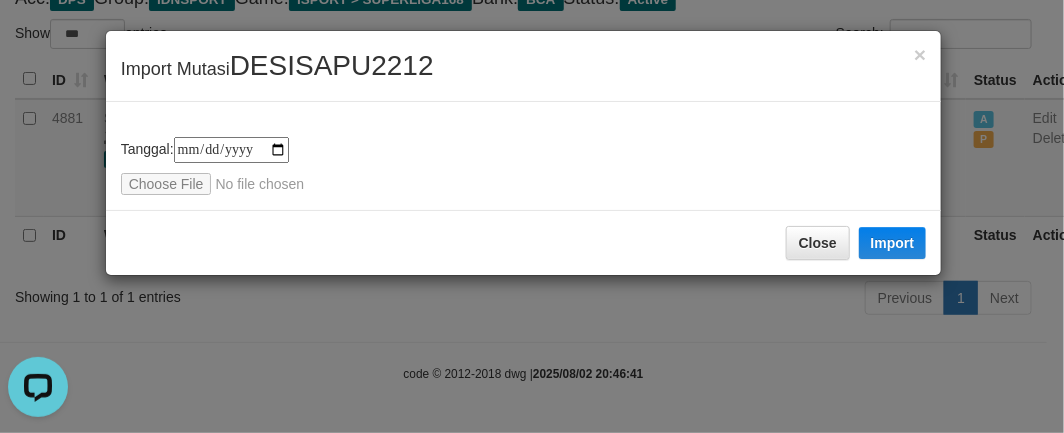 type on "**********" 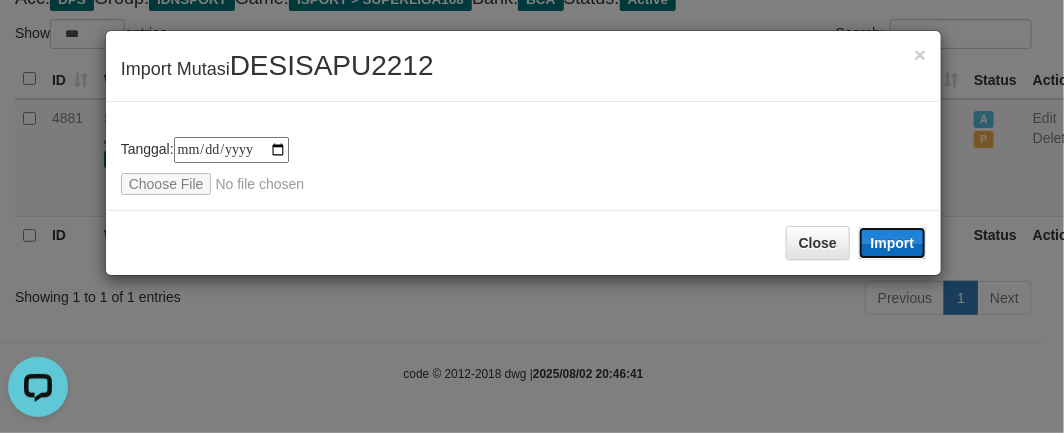 click on "Import" at bounding box center (893, 243) 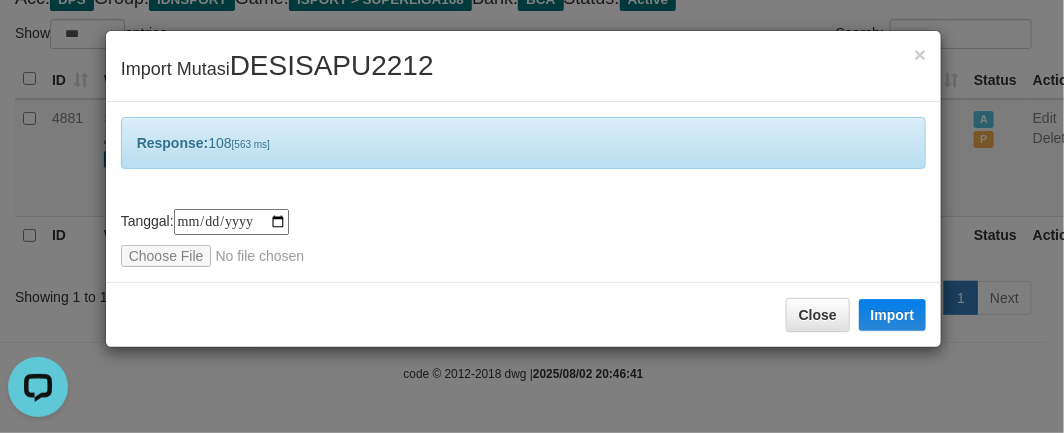 drag, startPoint x: 270, startPoint y: 393, endPoint x: 286, endPoint y: 390, distance: 16.27882 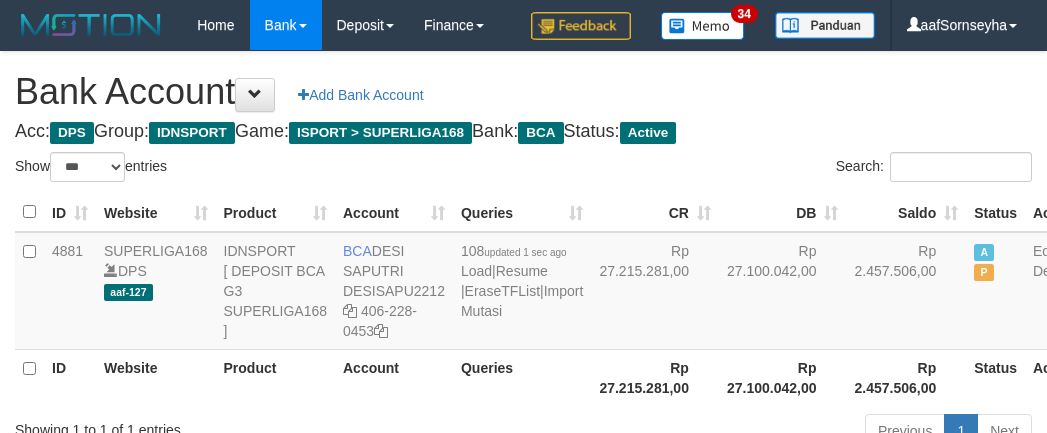select on "***" 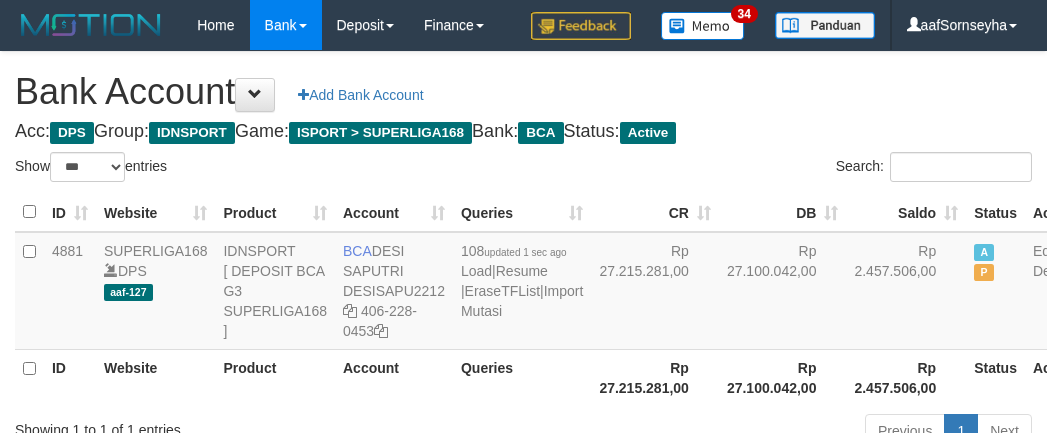 scroll, scrollTop: 175, scrollLeft: 0, axis: vertical 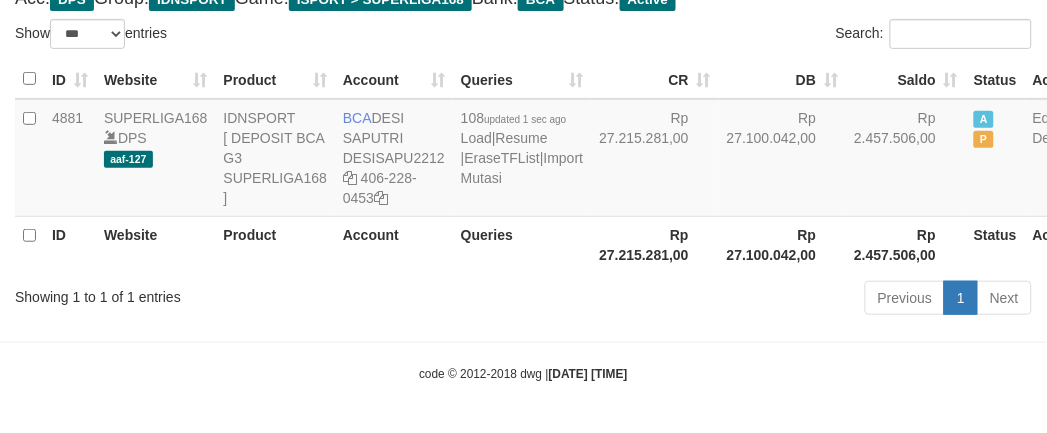 click on "Toggle navigation
Home
Bank
Account List
Load
By Website
Group
[ISPORT]													SUPERLIGA168
By Load Group (DPS)
34" at bounding box center (523, 150) 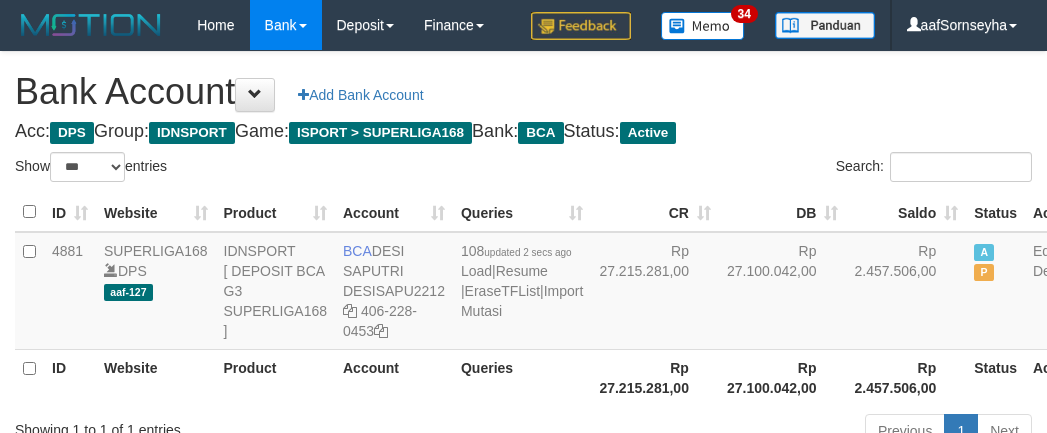 select on "***" 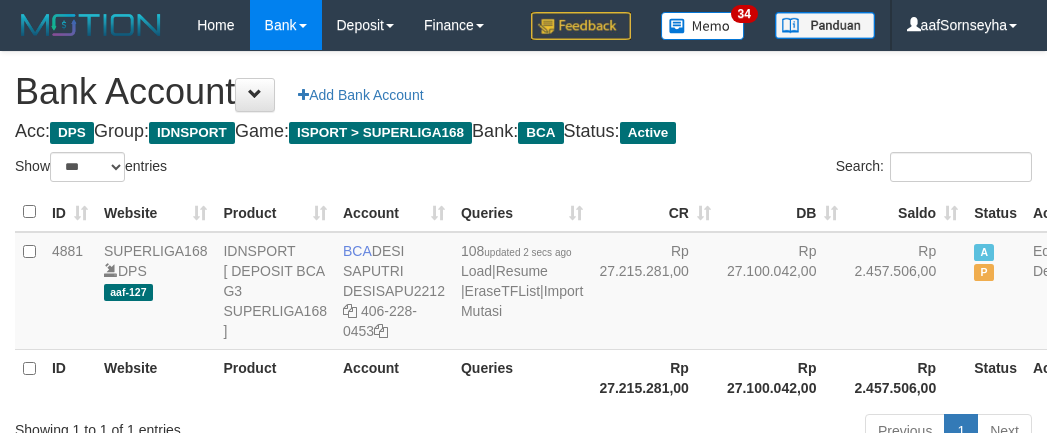 scroll, scrollTop: 175, scrollLeft: 0, axis: vertical 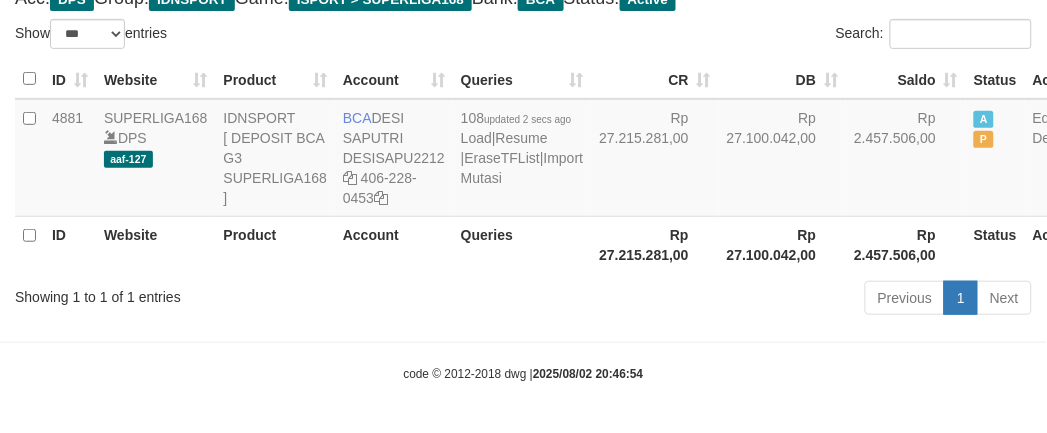 drag, startPoint x: 0, startPoint y: 0, endPoint x: 285, endPoint y: 383, distance: 477.40338 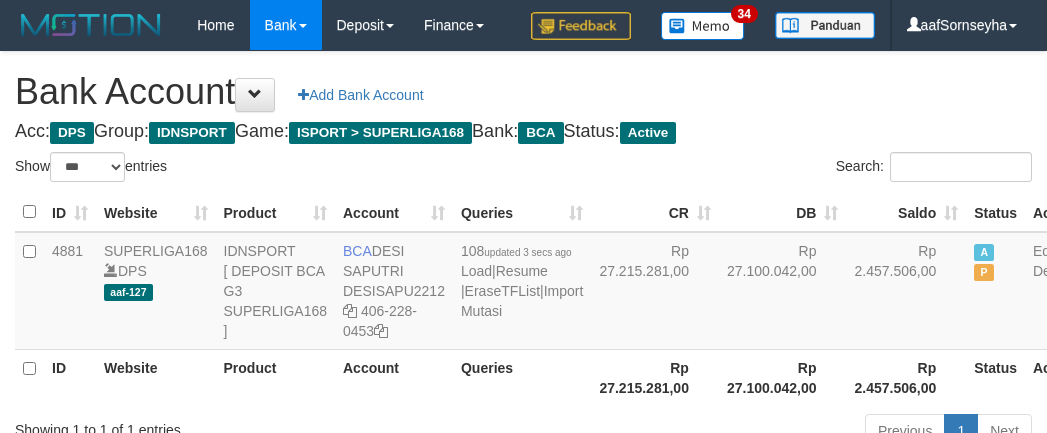 select on "***" 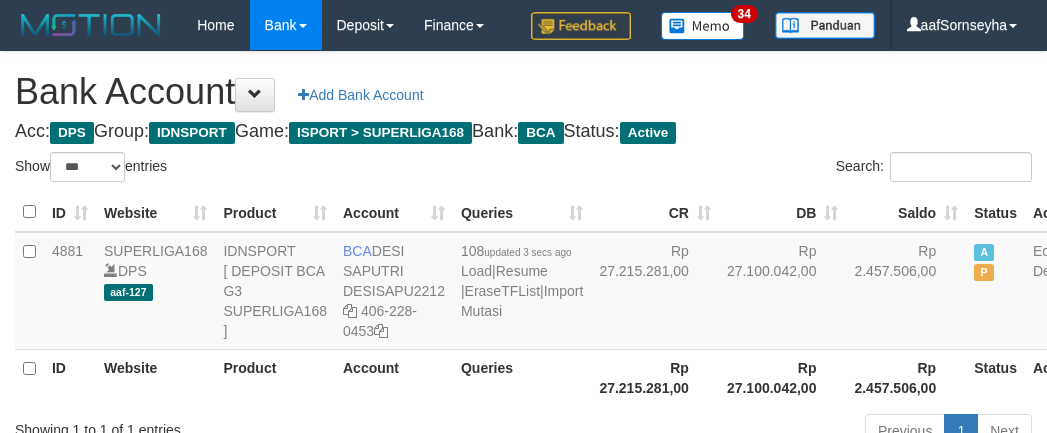 scroll, scrollTop: 175, scrollLeft: 0, axis: vertical 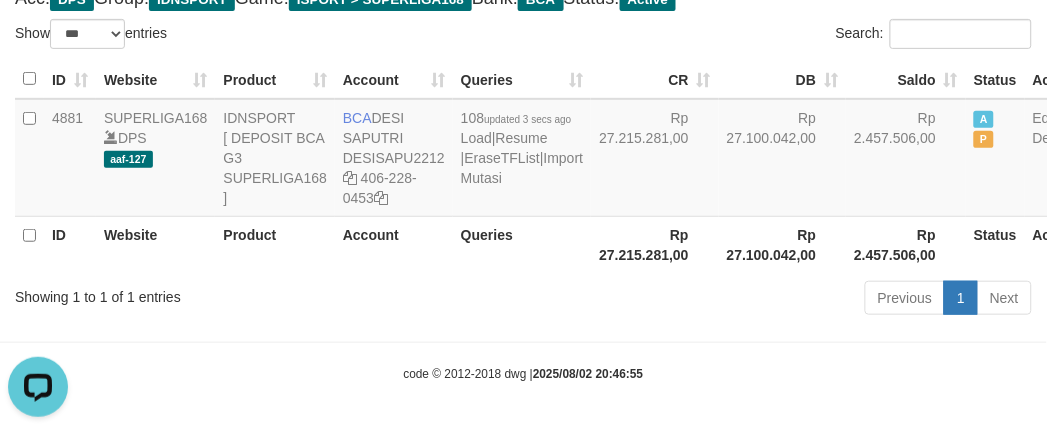 drag, startPoint x: 320, startPoint y: 358, endPoint x: 313, endPoint y: 344, distance: 15.652476 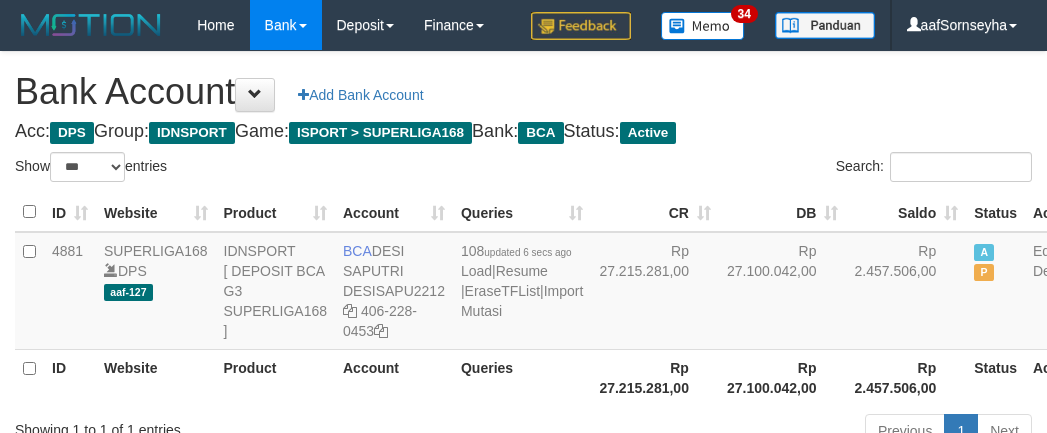select on "***" 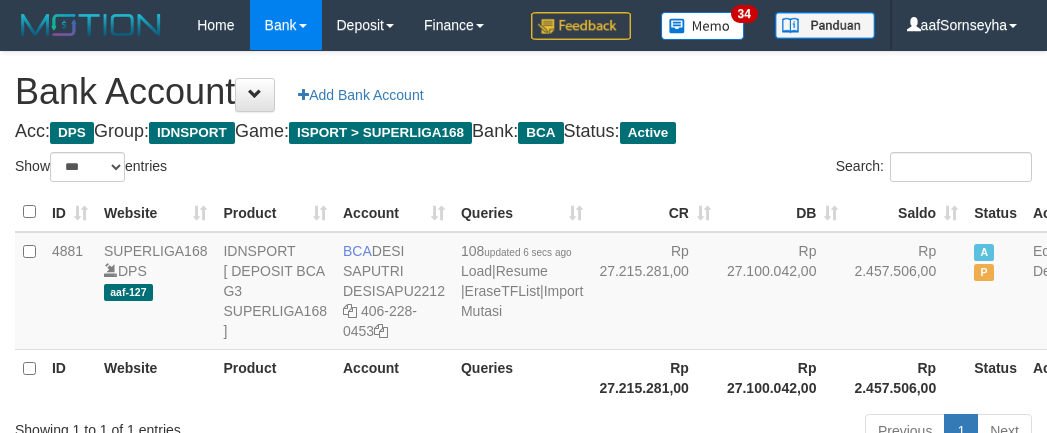 scroll, scrollTop: 175, scrollLeft: 0, axis: vertical 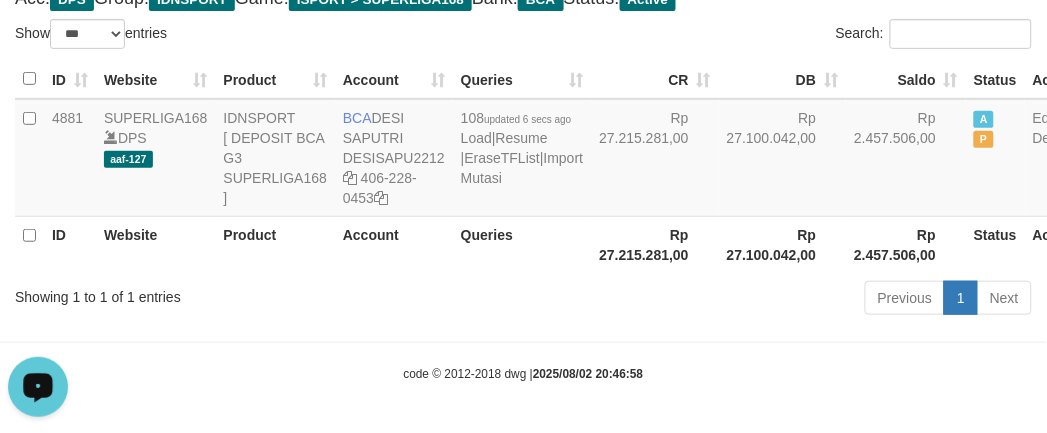 click on "Showing 1 to 1 of 1 entries" at bounding box center (218, 293) 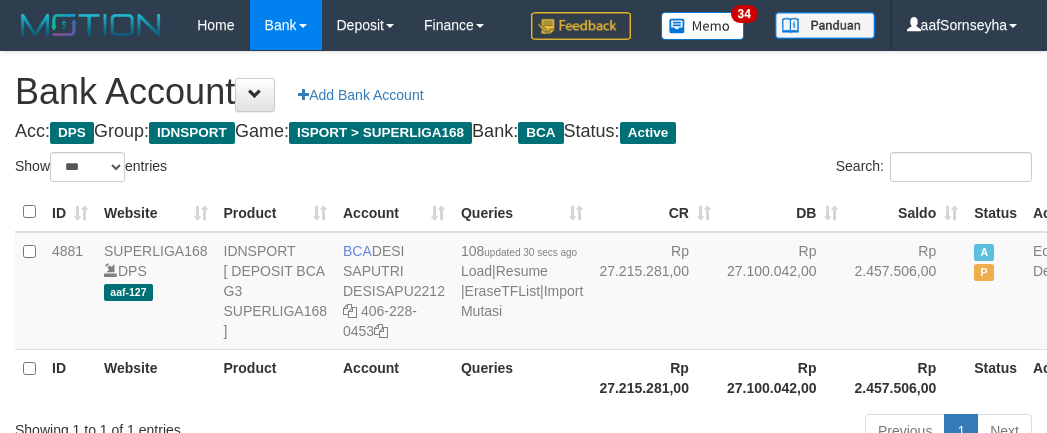 select on "***" 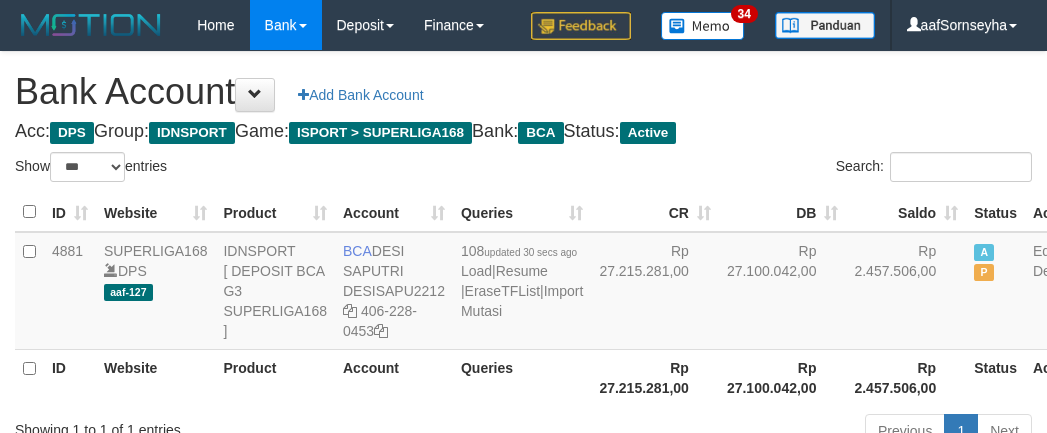 scroll, scrollTop: 175, scrollLeft: 0, axis: vertical 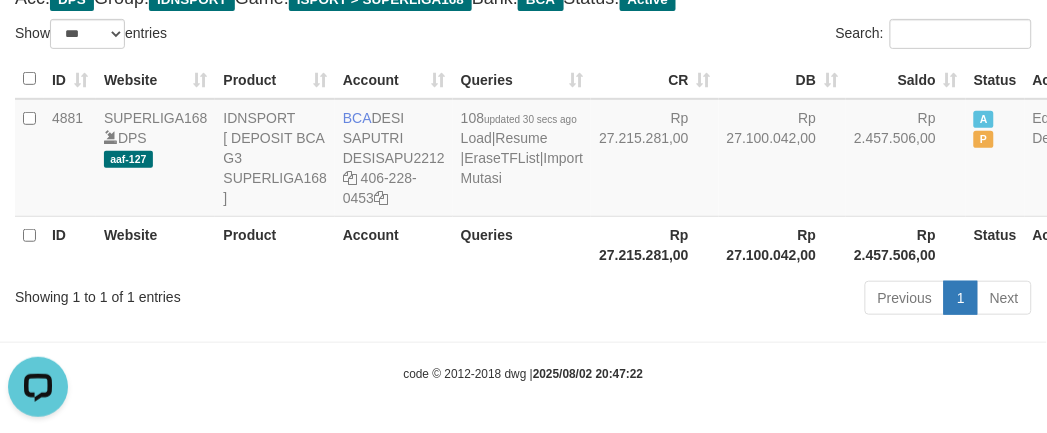 drag, startPoint x: 346, startPoint y: 304, endPoint x: 342, endPoint y: 342, distance: 38.209946 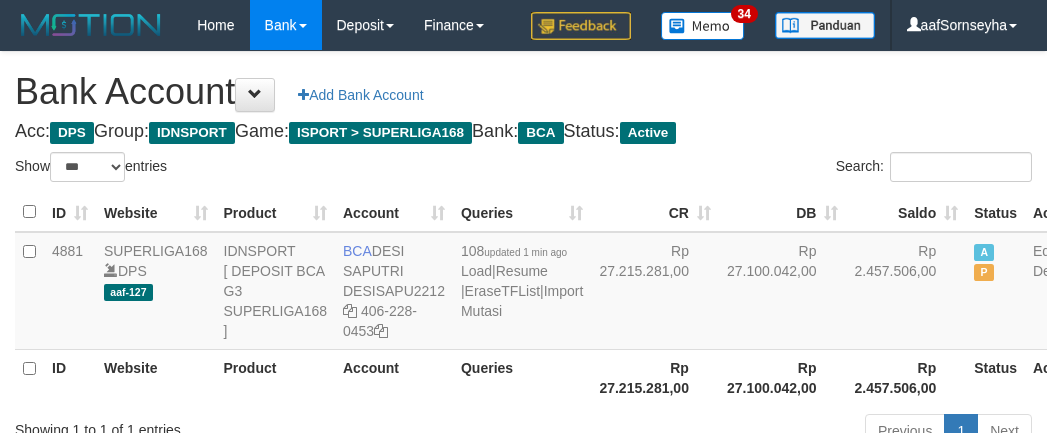 select on "***" 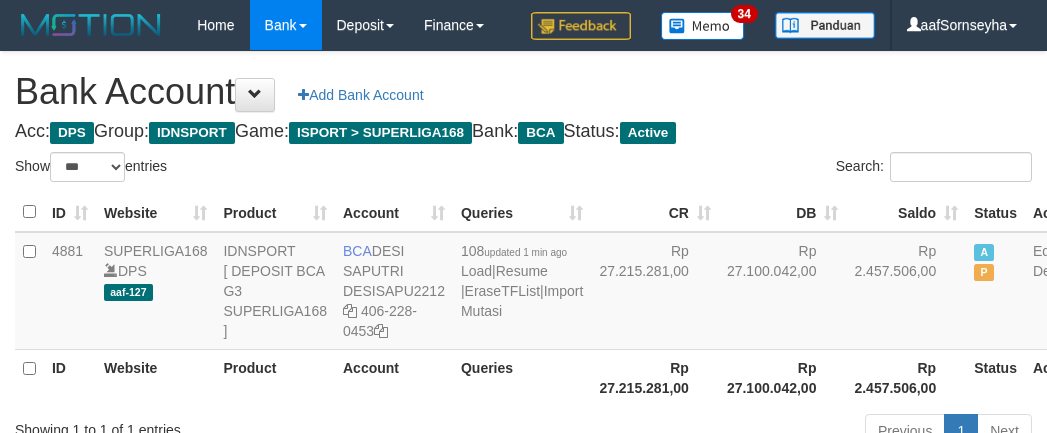 scroll, scrollTop: 175, scrollLeft: 0, axis: vertical 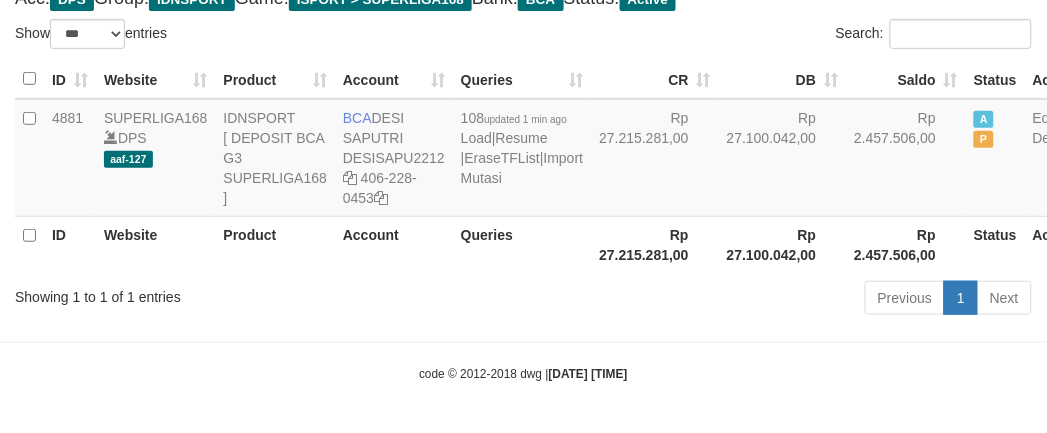 drag, startPoint x: 396, startPoint y: 316, endPoint x: 421, endPoint y: 317, distance: 25.019993 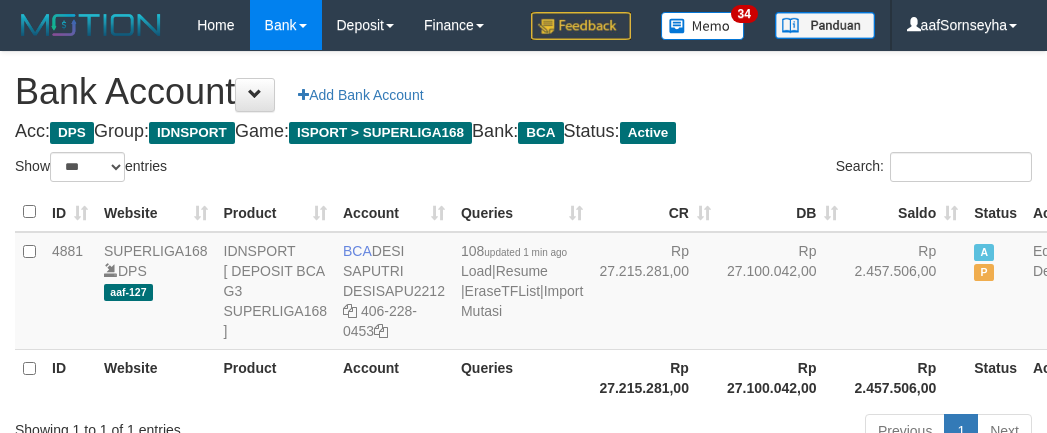 select on "***" 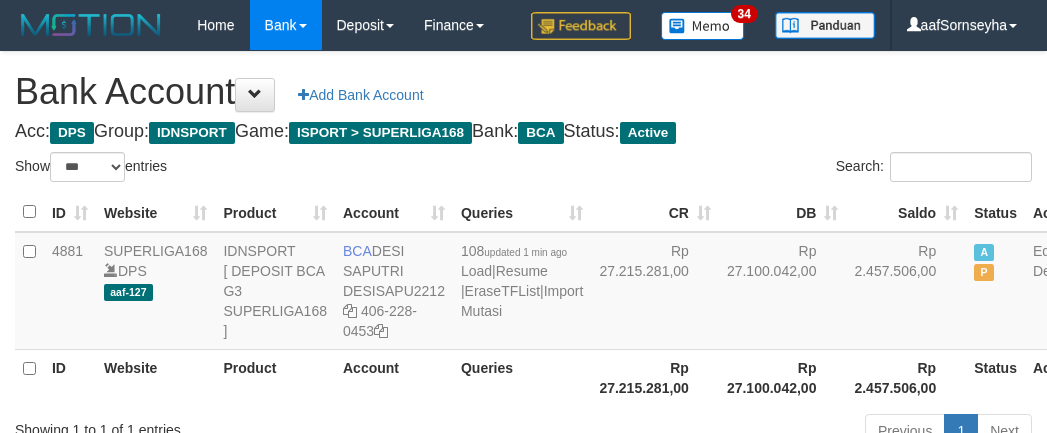 scroll, scrollTop: 175, scrollLeft: 0, axis: vertical 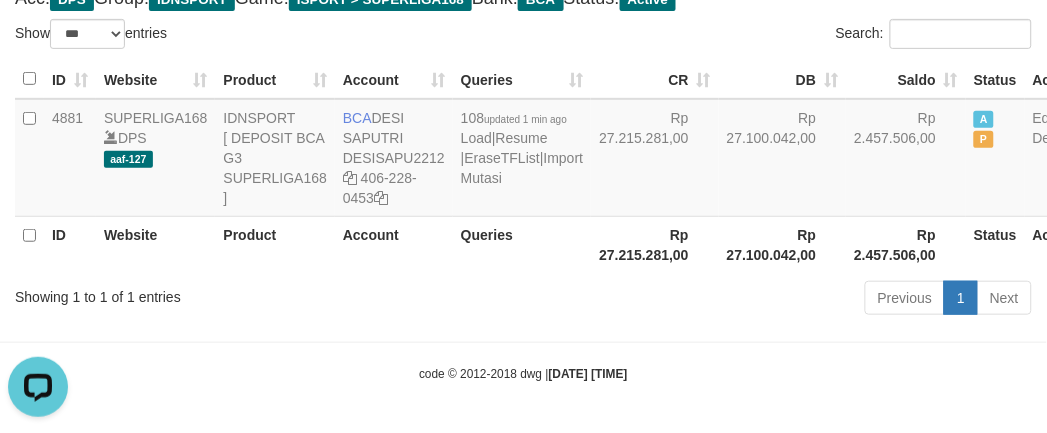 click on "code © 2012-2018 dwg |  [DATE] [TIME]" at bounding box center (523, 373) 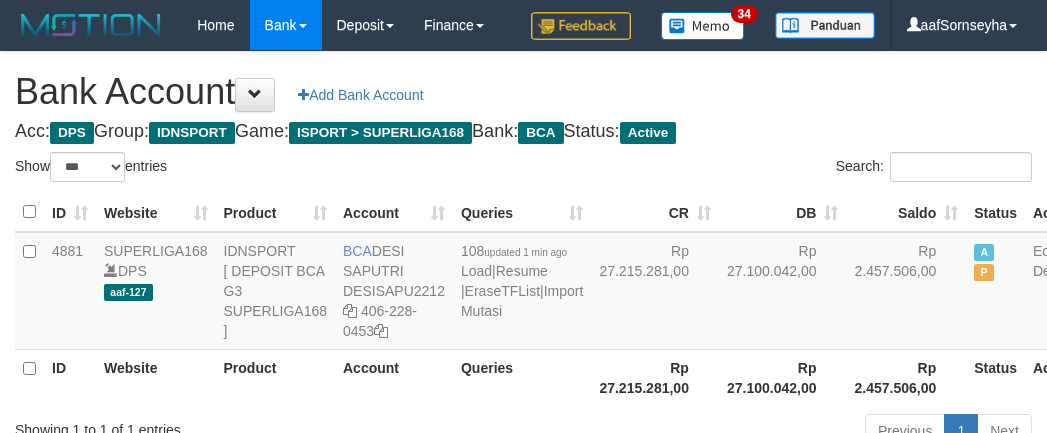 select on "***" 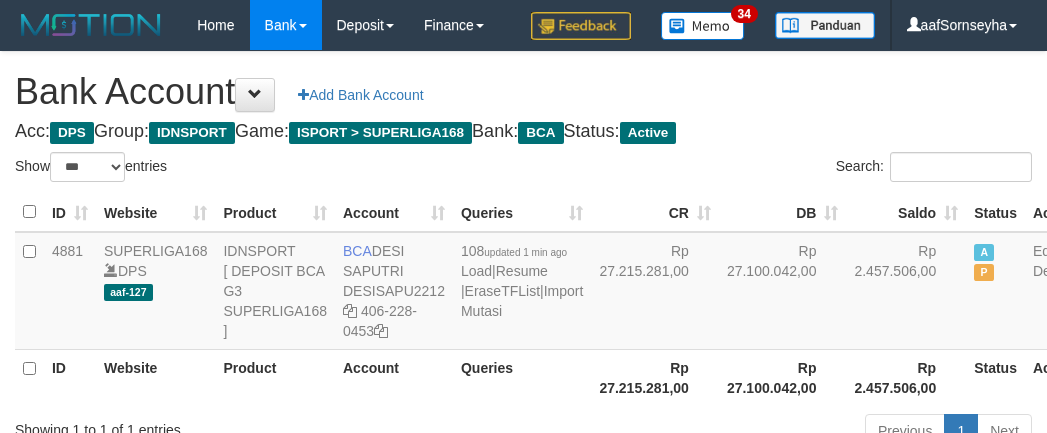 scroll, scrollTop: 175, scrollLeft: 0, axis: vertical 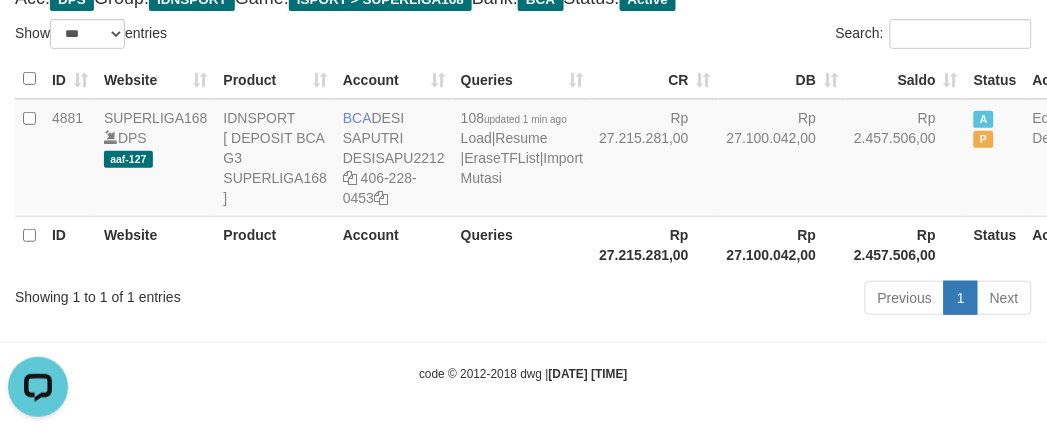 drag, startPoint x: 315, startPoint y: 360, endPoint x: 326, endPoint y: 354, distance: 12.529964 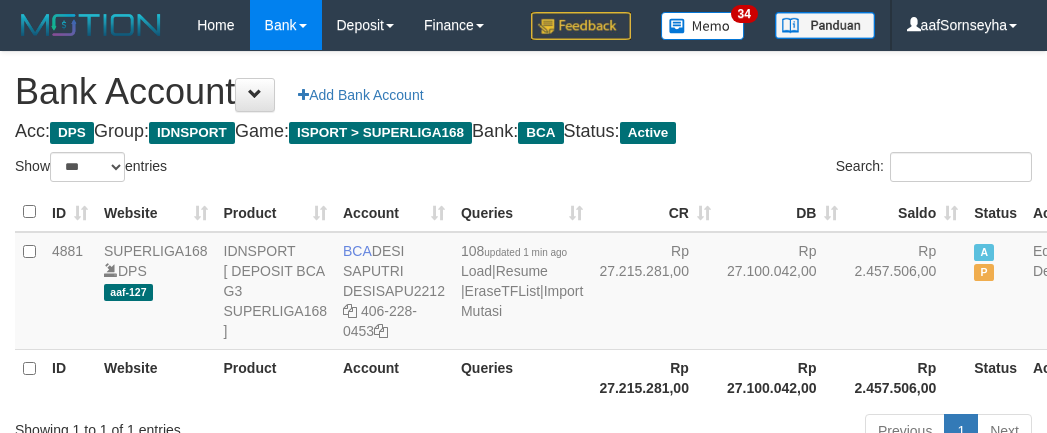 select on "***" 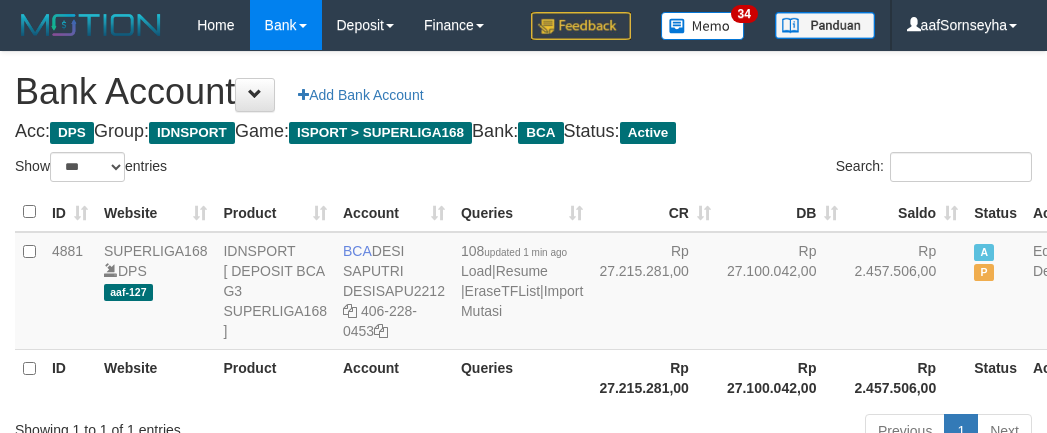 scroll, scrollTop: 175, scrollLeft: 0, axis: vertical 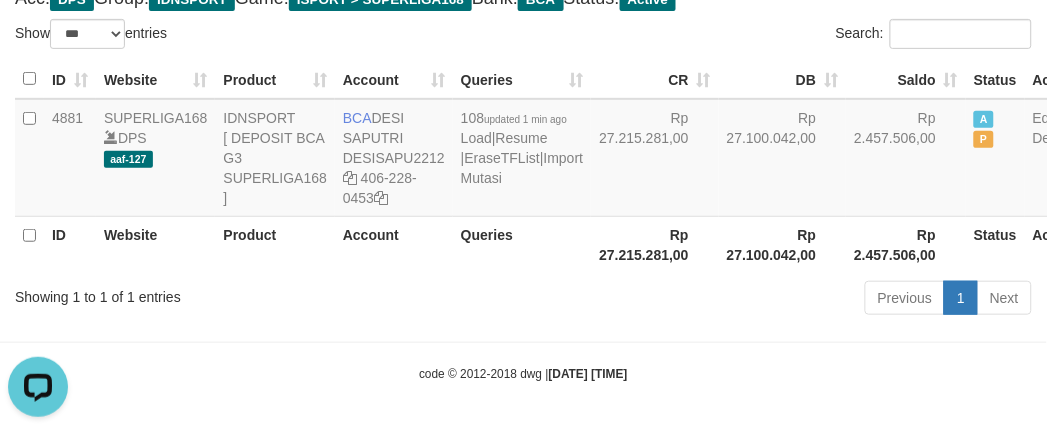 click on "code © 2012-2018 dwg |  2025/08/02 20:48:14" at bounding box center [523, 373] 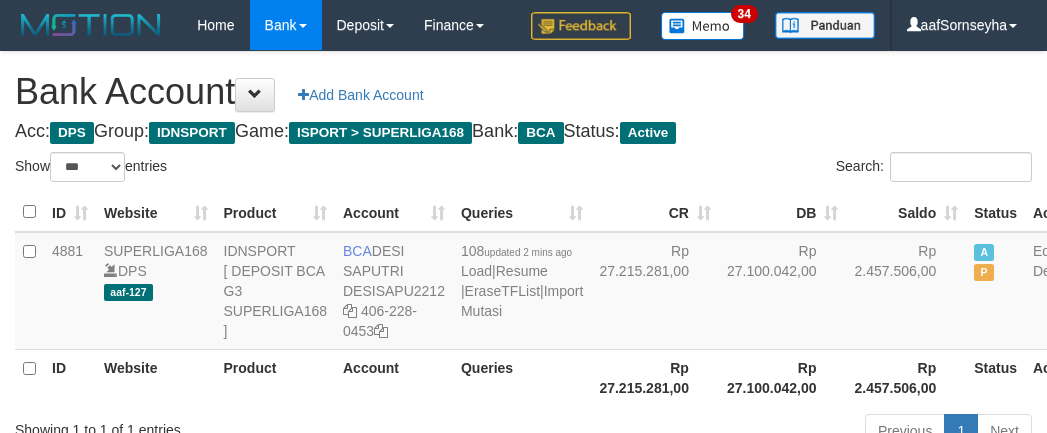select on "***" 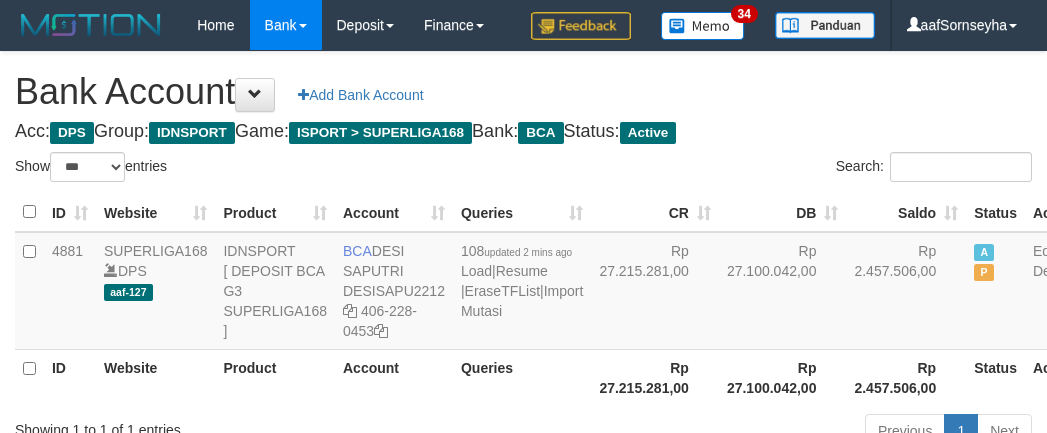 scroll, scrollTop: 175, scrollLeft: 0, axis: vertical 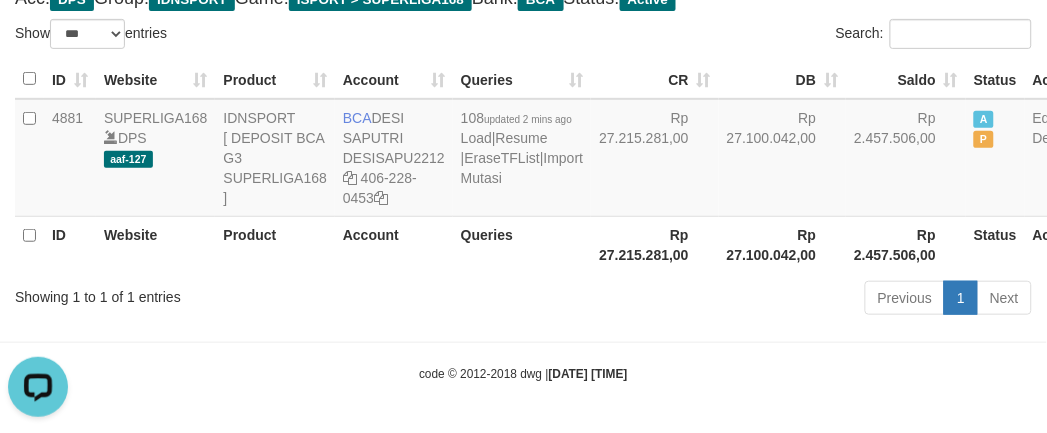 click on "code © 2012-2018 dwg |  [DATE] [TIME]" at bounding box center (523, 373) 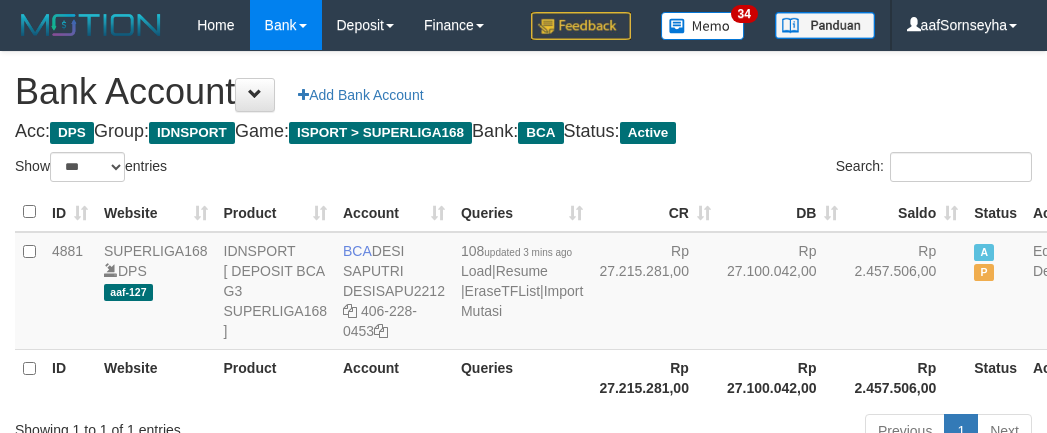 select on "***" 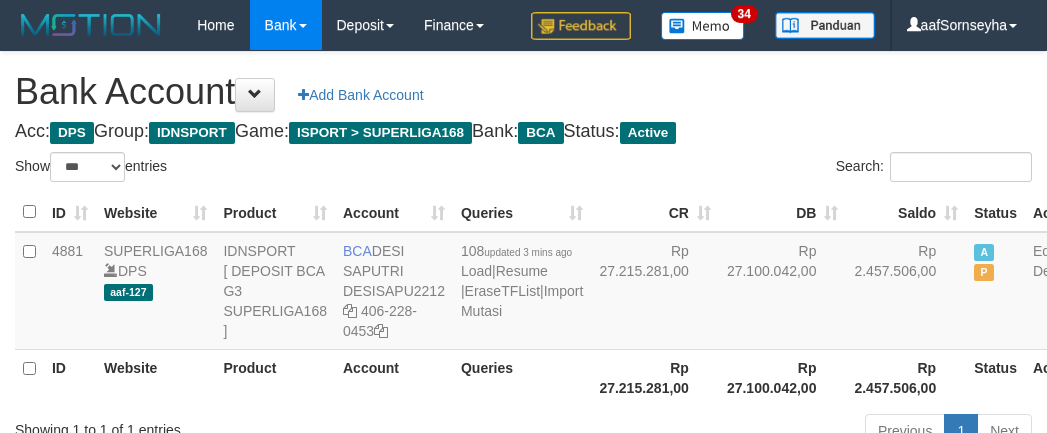 scroll, scrollTop: 175, scrollLeft: 0, axis: vertical 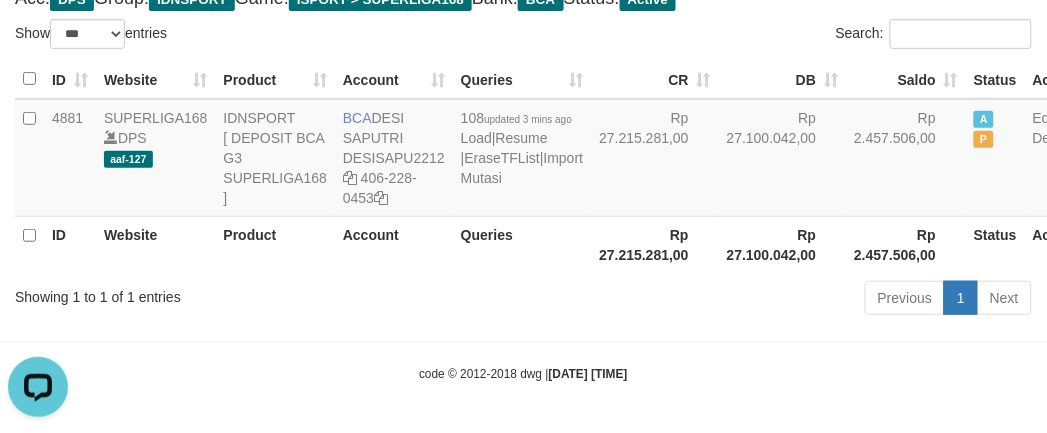 click on "Showing 1 to 1 of 1 entries" at bounding box center [218, 293] 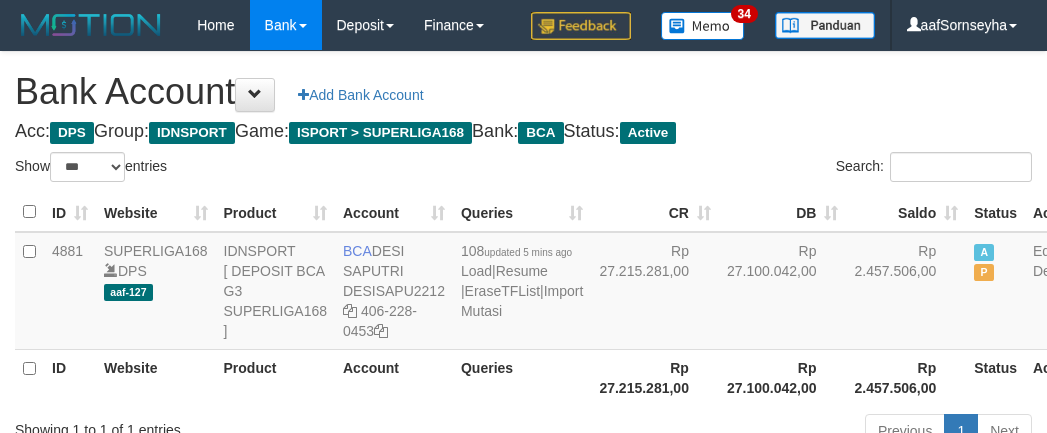 select on "***" 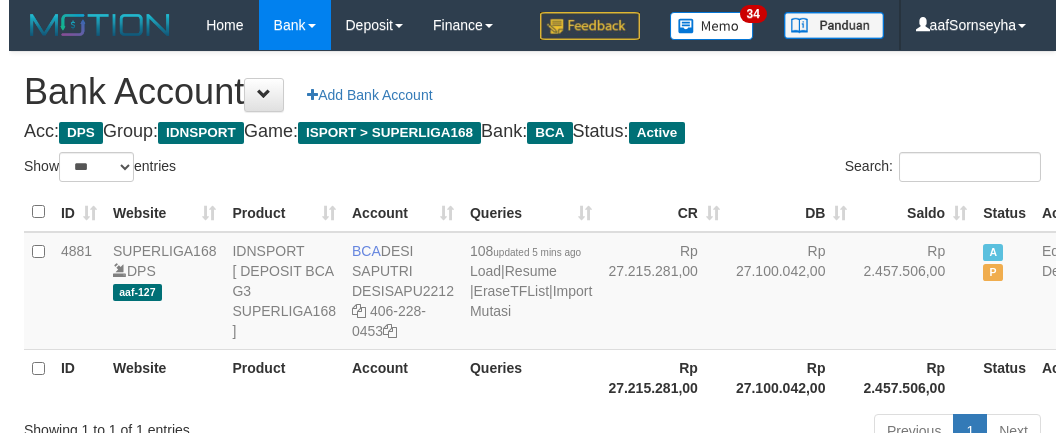 scroll, scrollTop: 175, scrollLeft: 0, axis: vertical 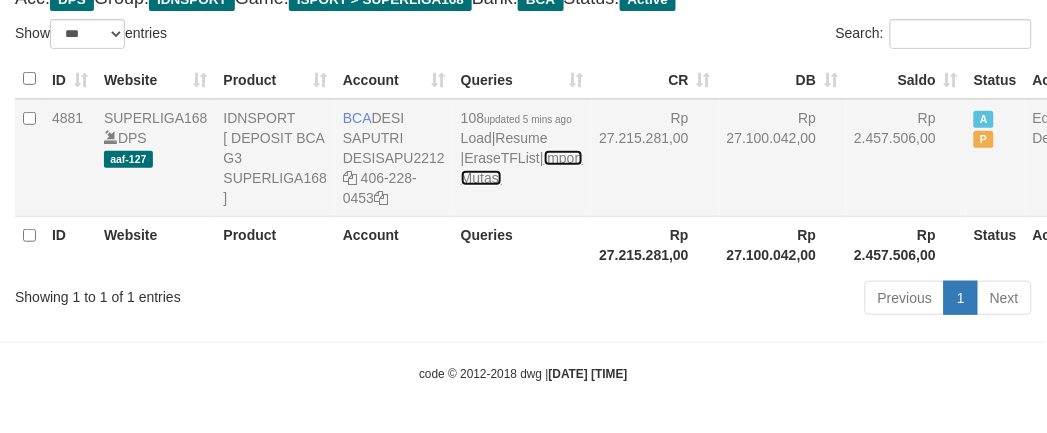 click on "Import Mutasi" at bounding box center (522, 168) 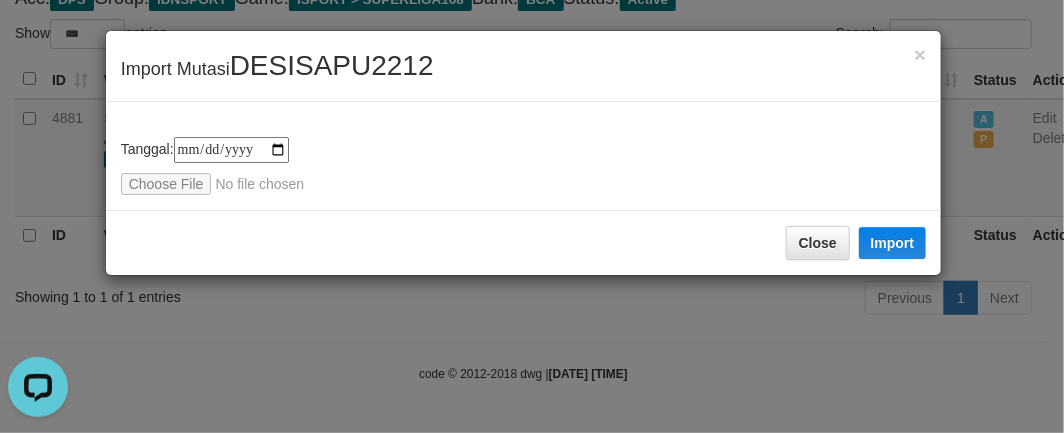 scroll, scrollTop: 0, scrollLeft: 0, axis: both 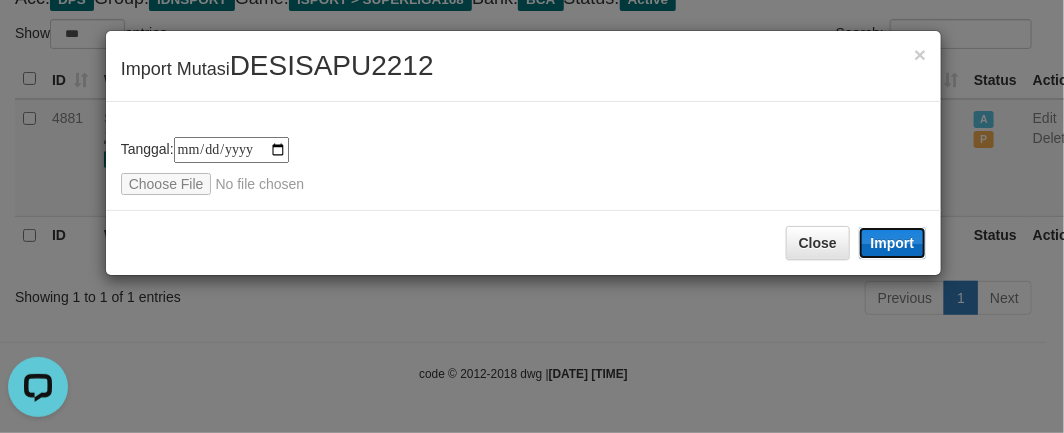 click on "Import" at bounding box center (893, 243) 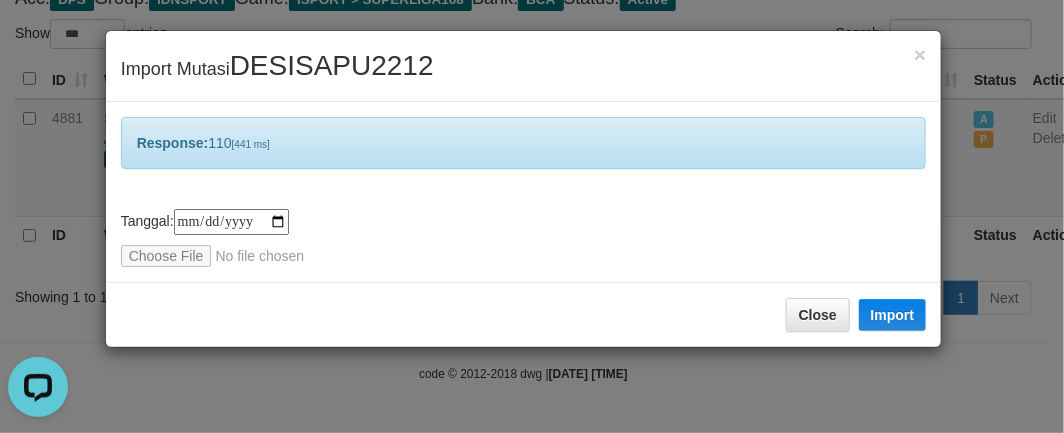 click on "**********" at bounding box center (532, 216) 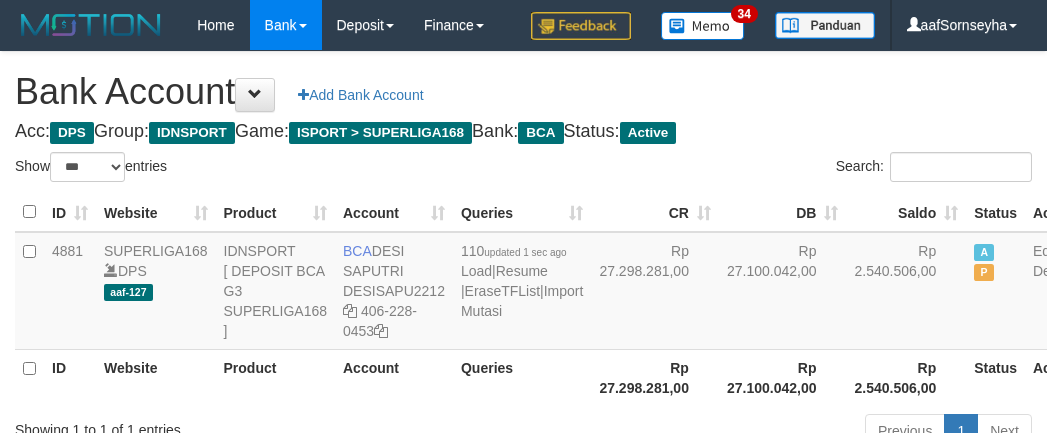 select on "***" 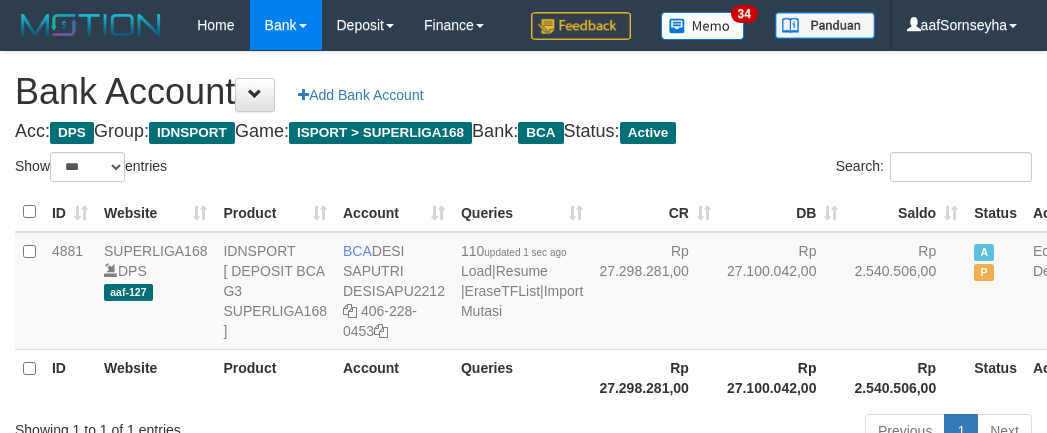 scroll, scrollTop: 175, scrollLeft: 0, axis: vertical 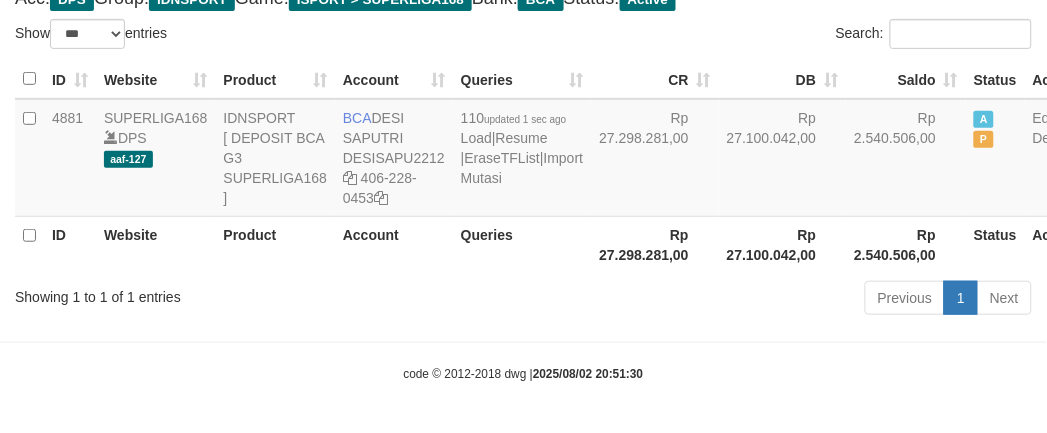 click on "code © 2012-2018 dwg |  [DATE] [TIME]" at bounding box center [523, 373] 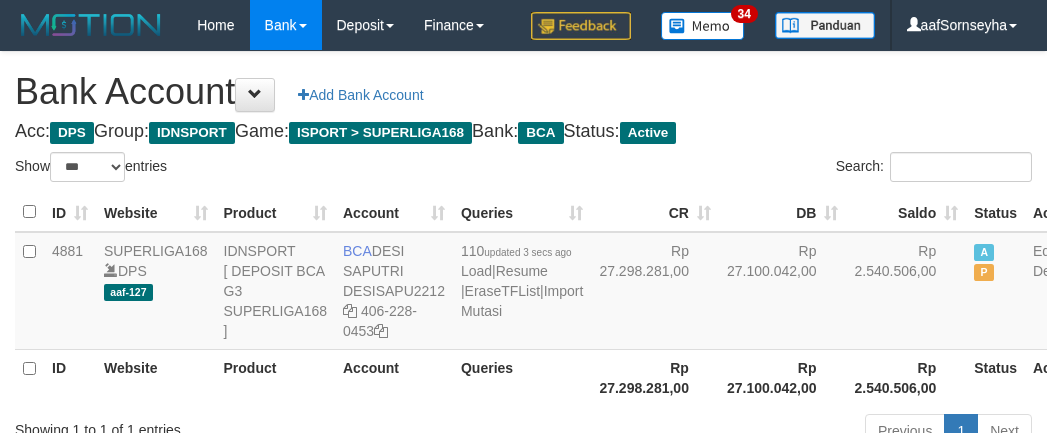 select on "***" 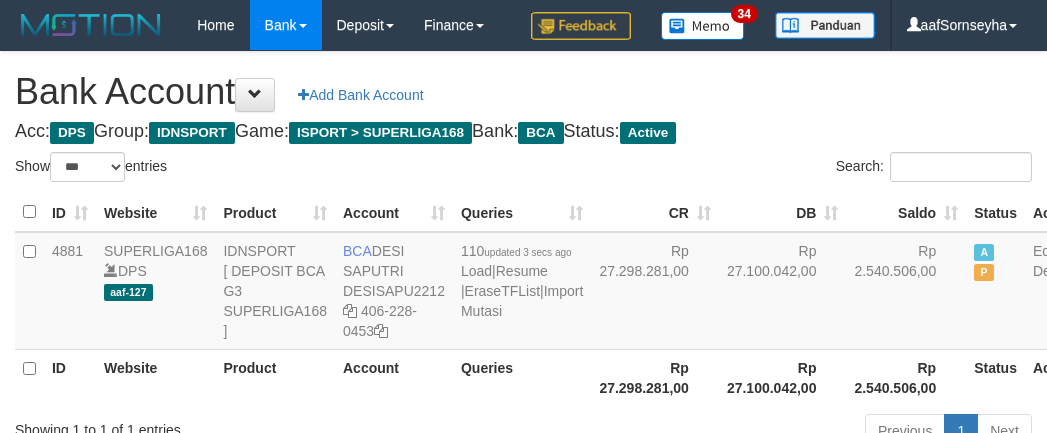 scroll, scrollTop: 175, scrollLeft: 0, axis: vertical 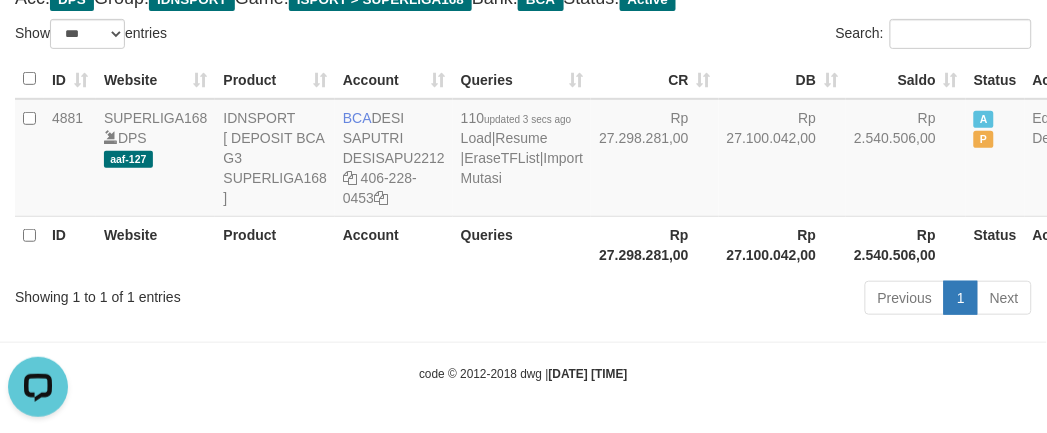 click on "Toggle navigation
Home
Bank
Account List
Load
By Website
Group
[ISPORT]													SUPERLIGA168
By Load Group (DPS)
34" at bounding box center (523, 150) 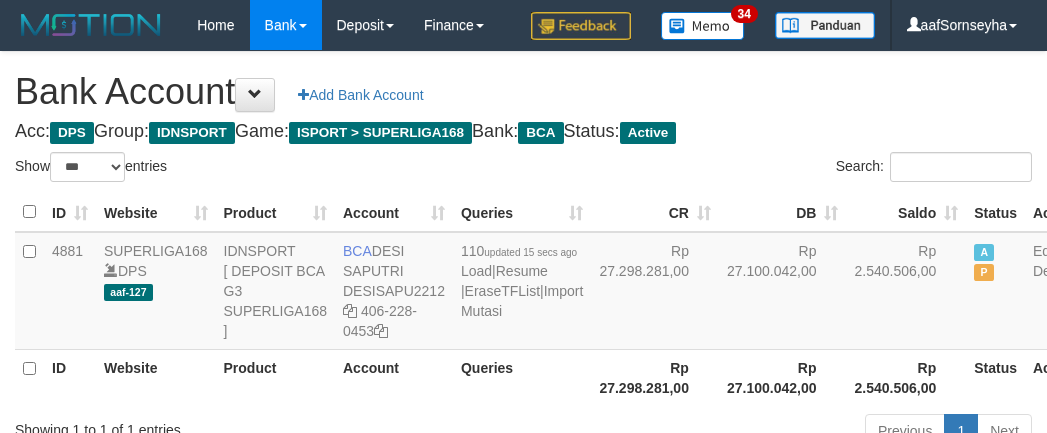 select on "***" 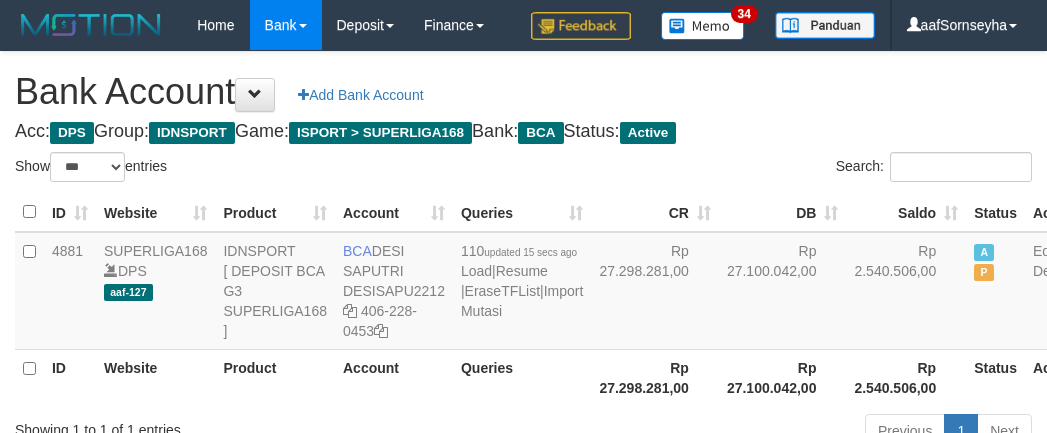 scroll, scrollTop: 175, scrollLeft: 0, axis: vertical 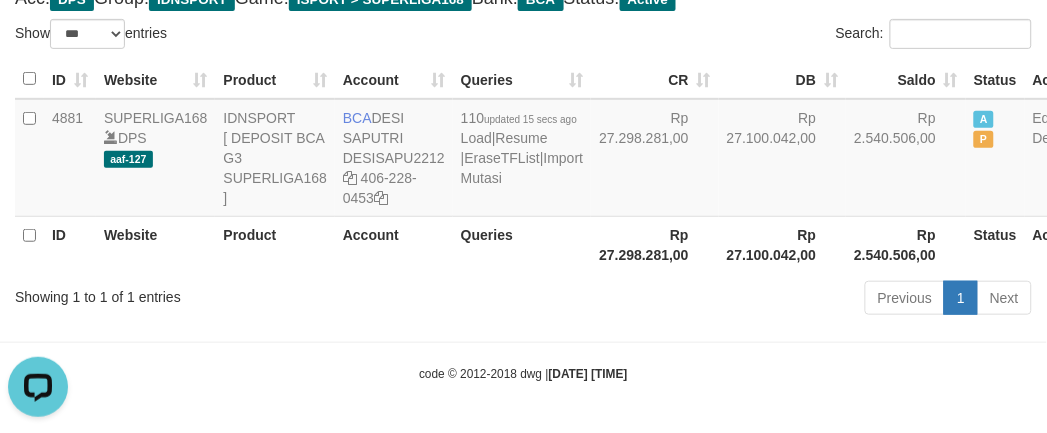 click on "ID Website Product Account Queries CR DB Saldo Status Action
4881
SUPERLIGA168
DPS
aaf-127
IDNSPORT
[ DEPOSIT BCA G3 SUPERLIGA168 ]
BCA
[NAME]
DESISAPU2212
[PHONE]
110  updated 15 secs ago
Load
|
Resume
|
EraseTFList
|
Import Mutasi
Rp 27.298.281,00
Rp 27.100.042,00
Rp 2.540.506,00
A
P
Edit
Delete
ID Website Product Account QueriesRp 27.298.281,00 Status Action" at bounding box center [523, 166] 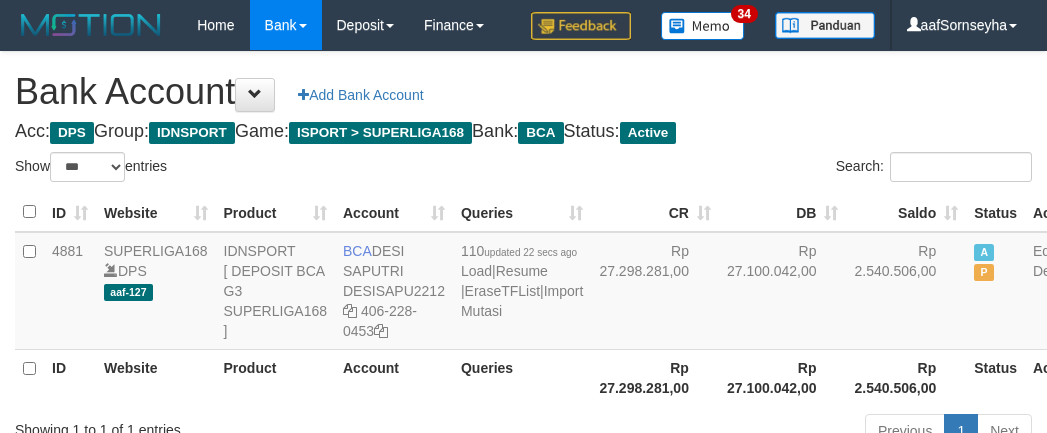 select on "***" 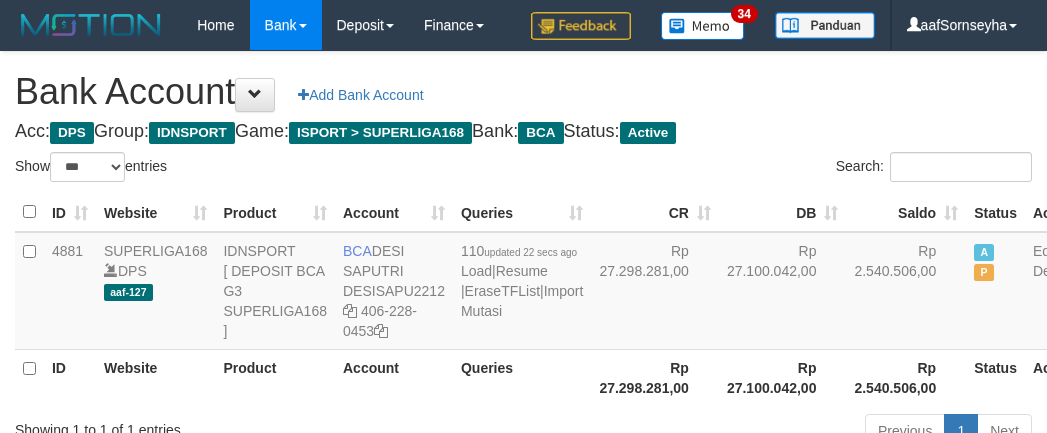 scroll, scrollTop: 175, scrollLeft: 0, axis: vertical 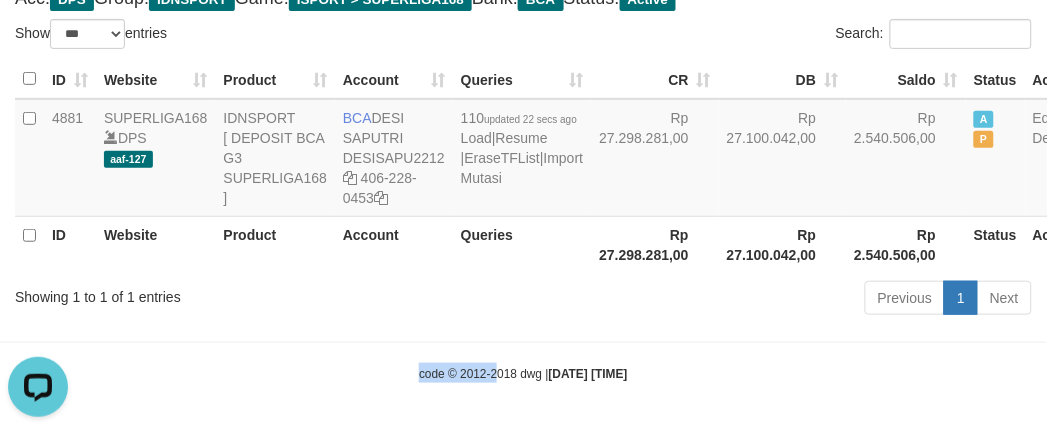 click on "Toggle navigation
Home
Bank
Account List
Load
By Website
Group
[ISPORT]													SUPERLIGA168
By Load Group (DPS)
34" at bounding box center (523, 150) 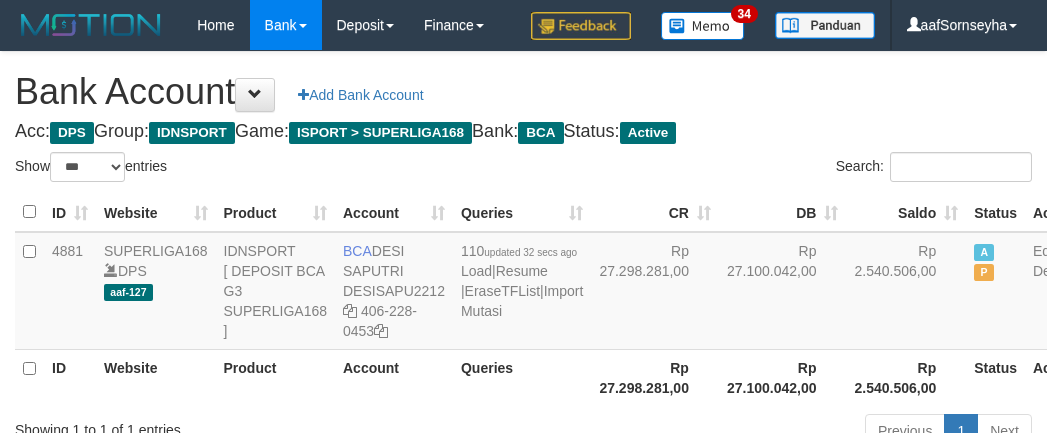 select on "***" 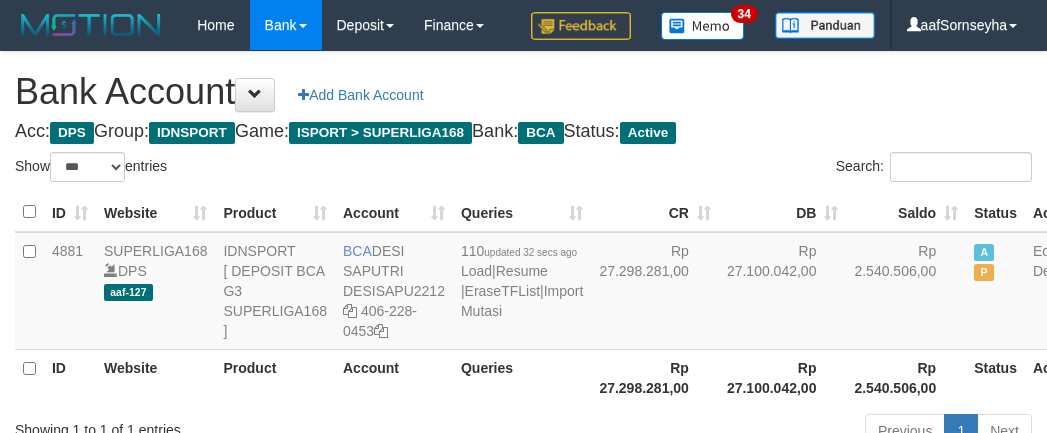 scroll, scrollTop: 175, scrollLeft: 0, axis: vertical 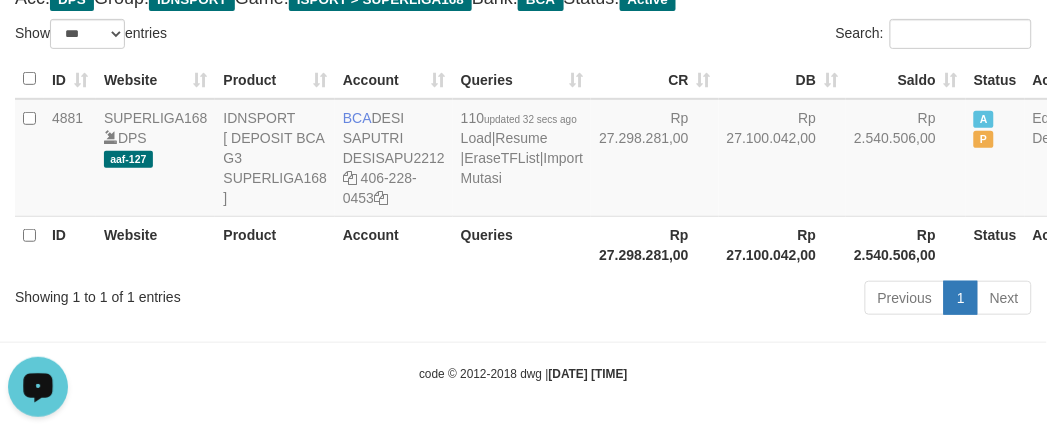click on "Previous 1 Next" at bounding box center [741, 300] 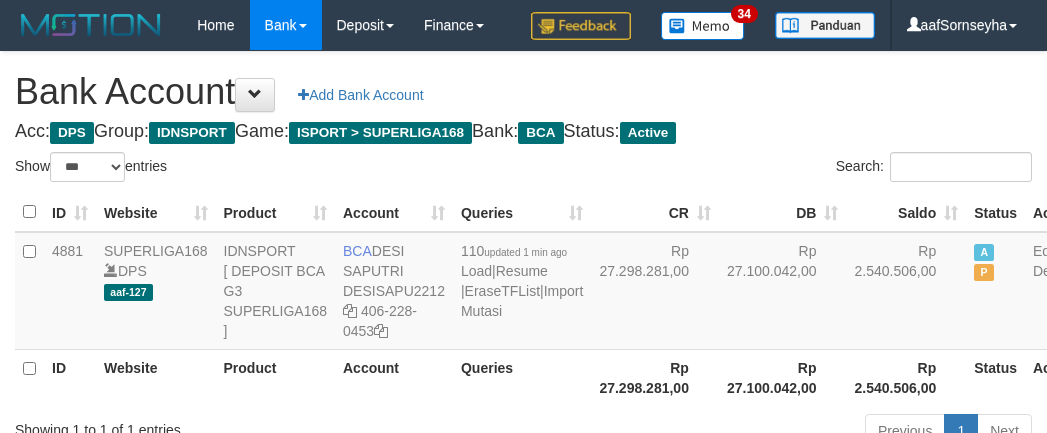 select on "***" 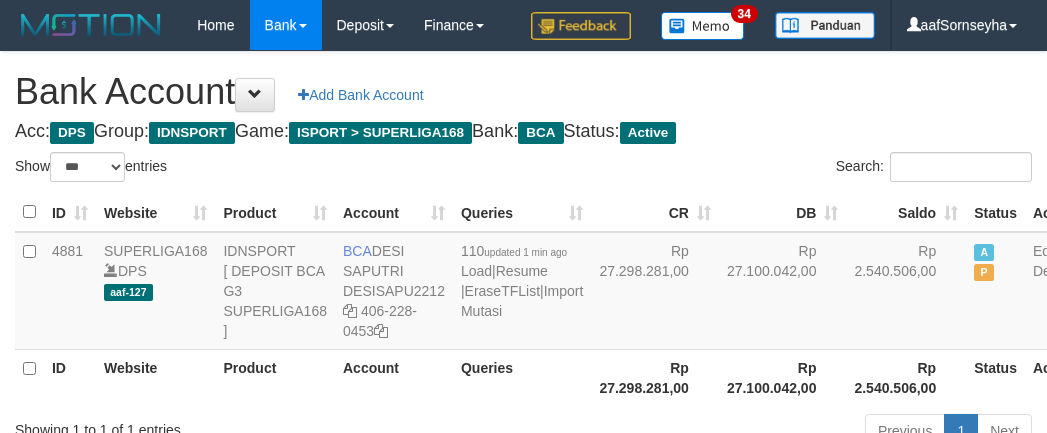 scroll, scrollTop: 175, scrollLeft: 0, axis: vertical 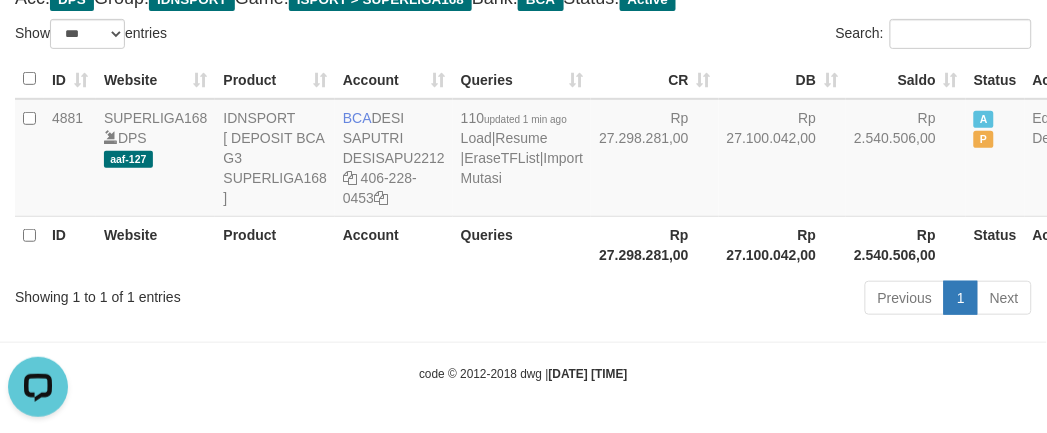 click on "Showing 1 to 1 of 1 entries Previous 1 Next" at bounding box center (523, 300) 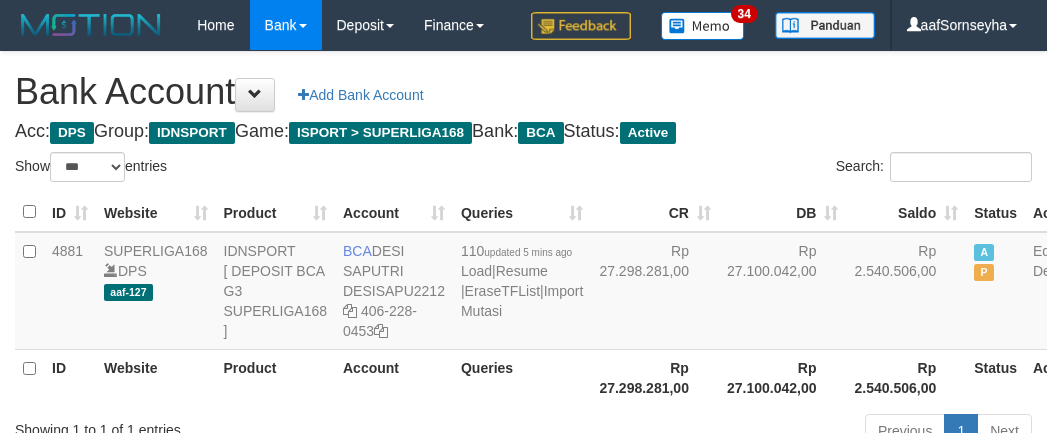 select on "***" 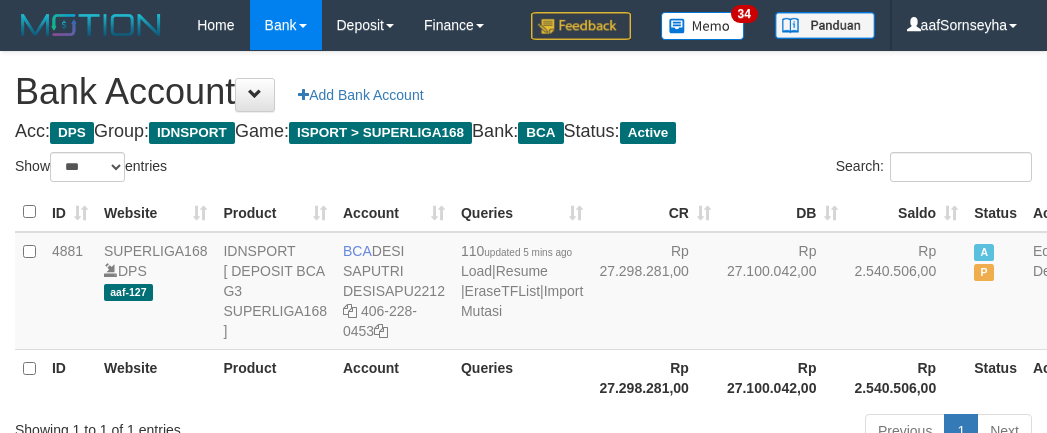 scroll, scrollTop: 175, scrollLeft: 0, axis: vertical 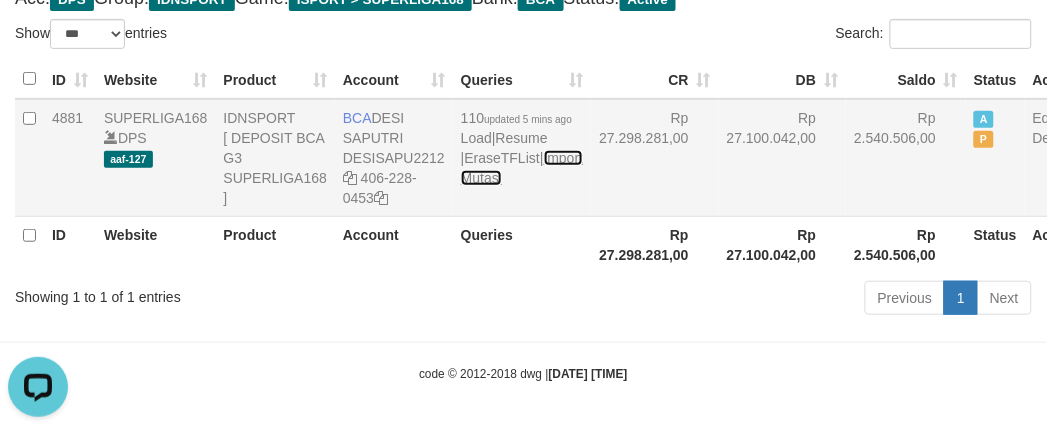 click on "Import Mutasi" at bounding box center (522, 168) 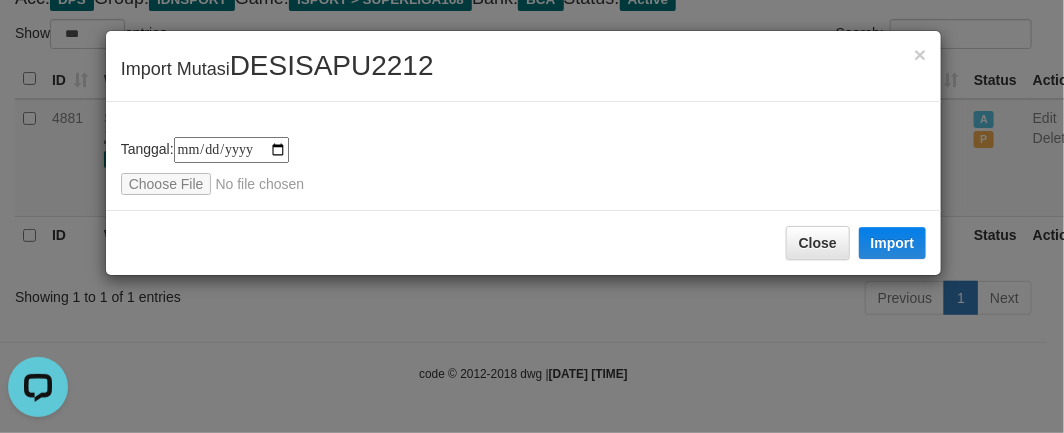 type on "**********" 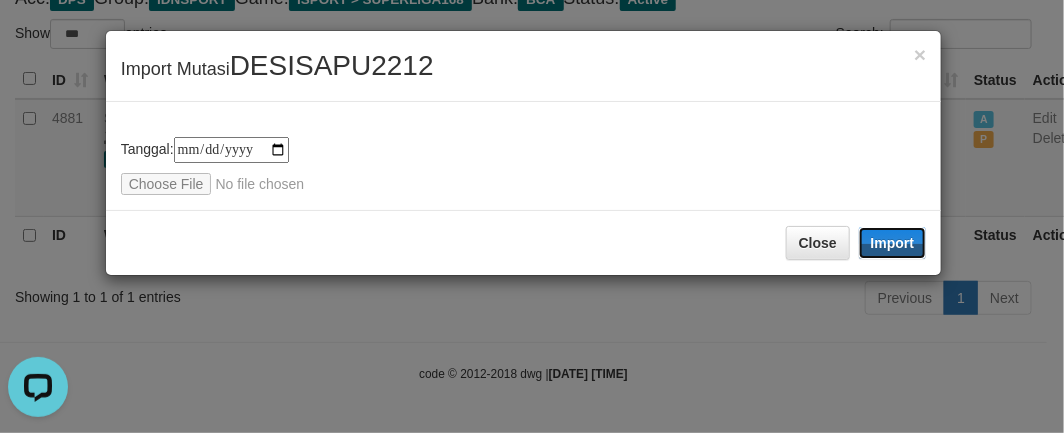 click on "Import" at bounding box center (893, 243) 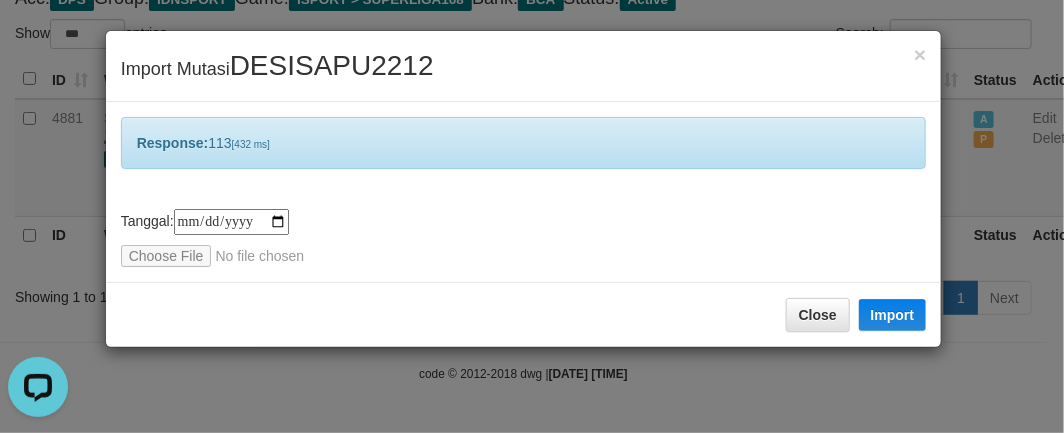 drag, startPoint x: 155, startPoint y: 346, endPoint x: 193, endPoint y: 342, distance: 38.209946 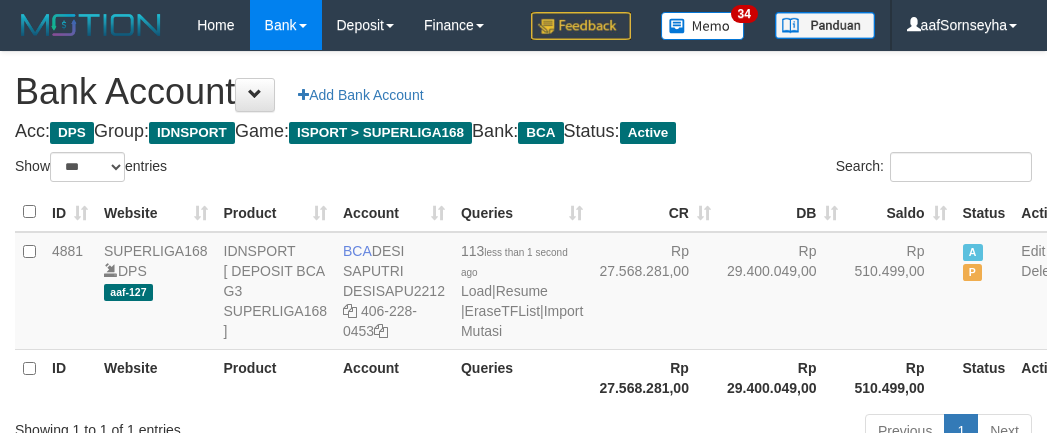 select on "***" 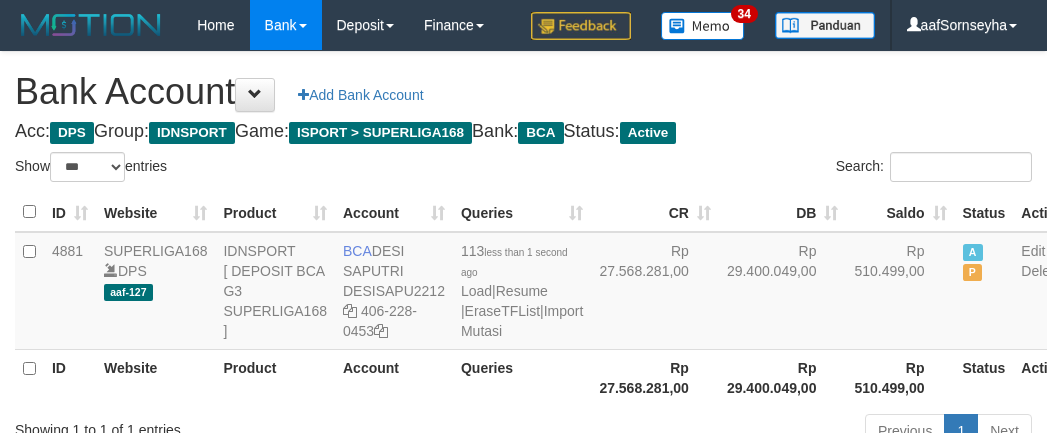 scroll, scrollTop: 175, scrollLeft: 0, axis: vertical 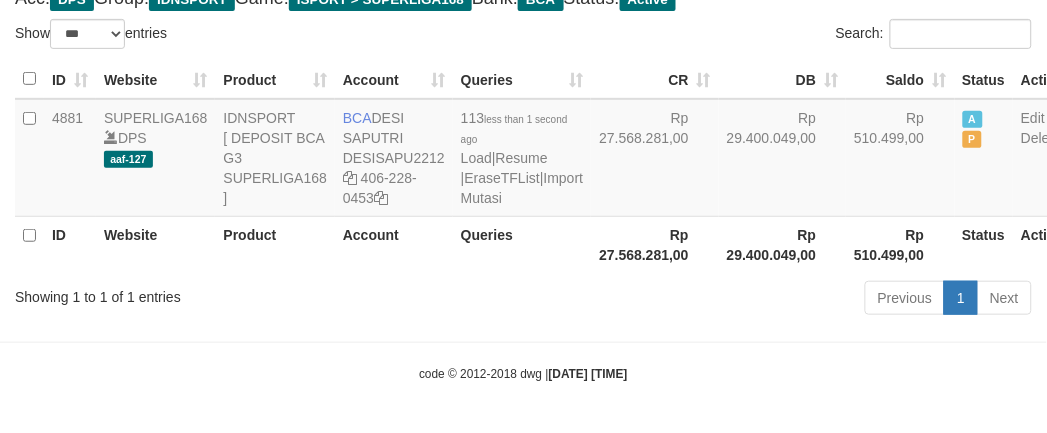 drag, startPoint x: 0, startPoint y: 0, endPoint x: 182, endPoint y: 340, distance: 385.64752 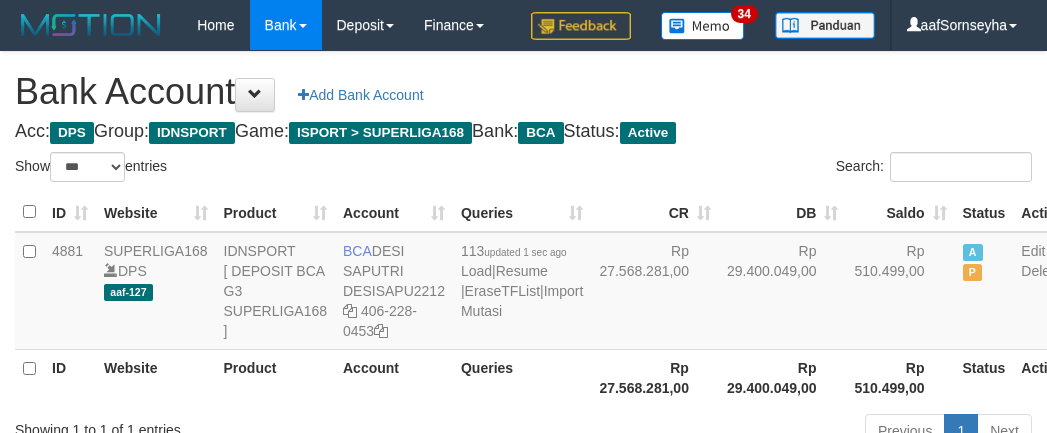 select on "***" 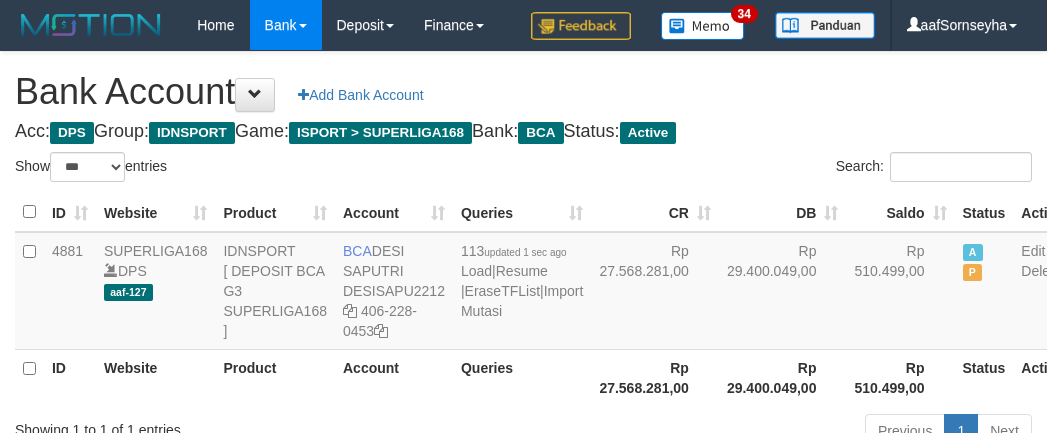 scroll, scrollTop: 175, scrollLeft: 0, axis: vertical 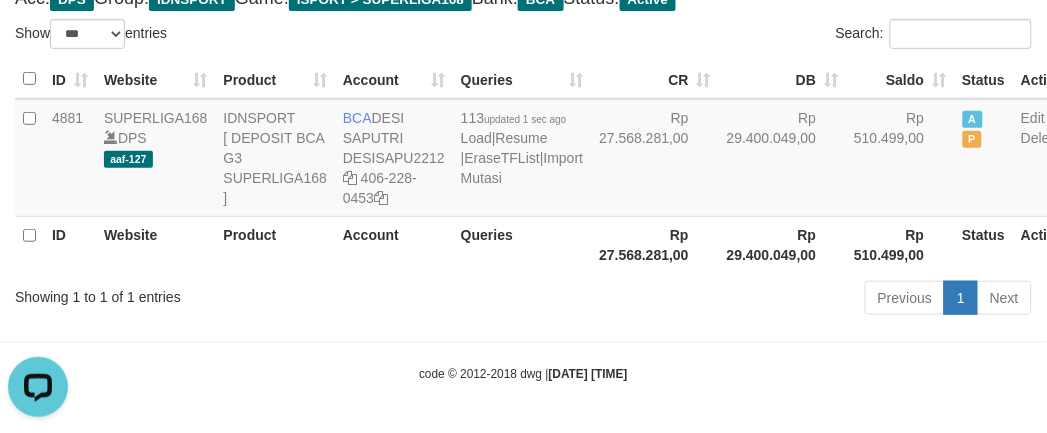 click on "Account" at bounding box center (394, 244) 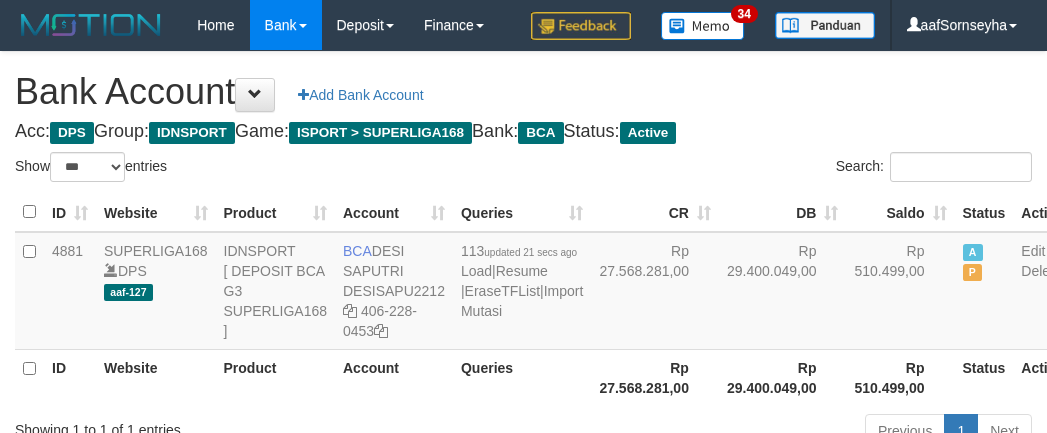 select on "***" 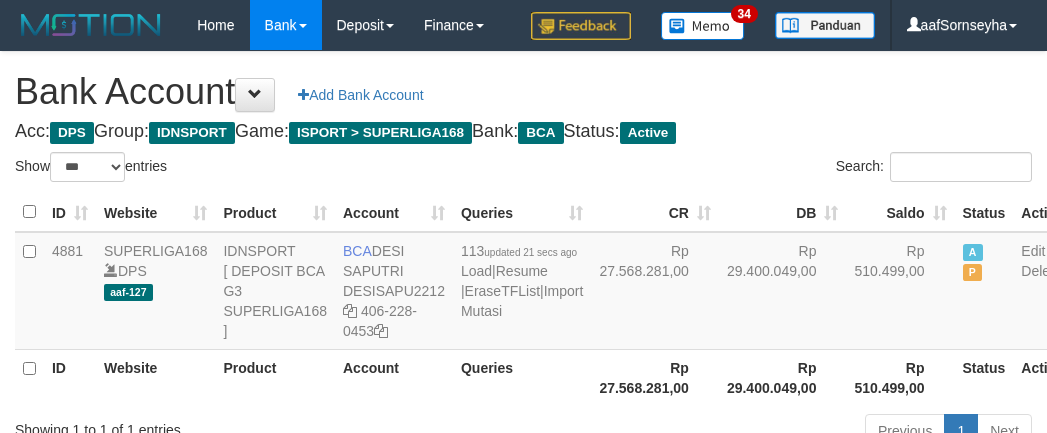scroll, scrollTop: 175, scrollLeft: 0, axis: vertical 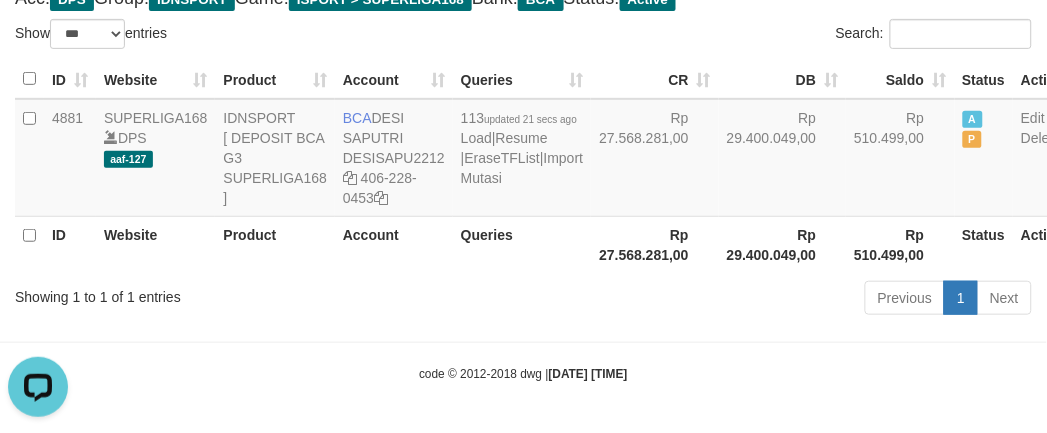 click on "Toggle navigation
Home
Bank
Account List
Load
By Website
Group
[ISPORT]													SUPERLIGA168
By Load Group (DPS)
34" at bounding box center [523, 150] 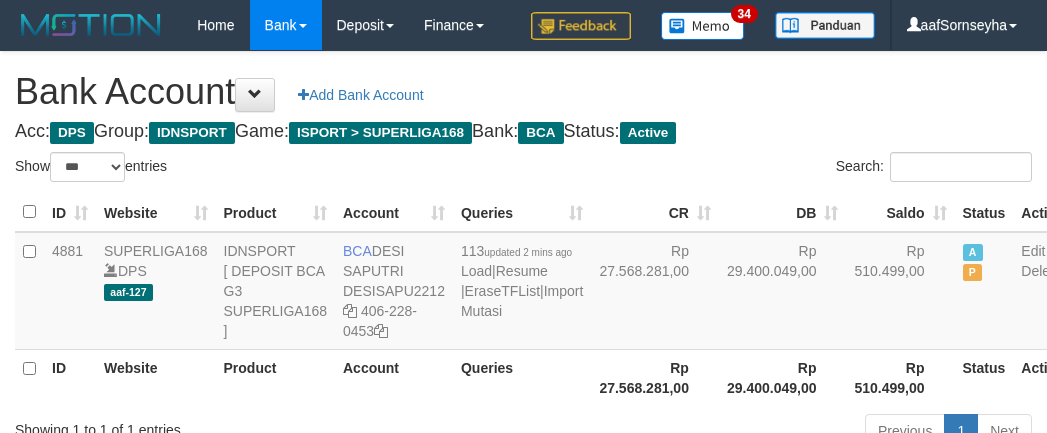 select on "***" 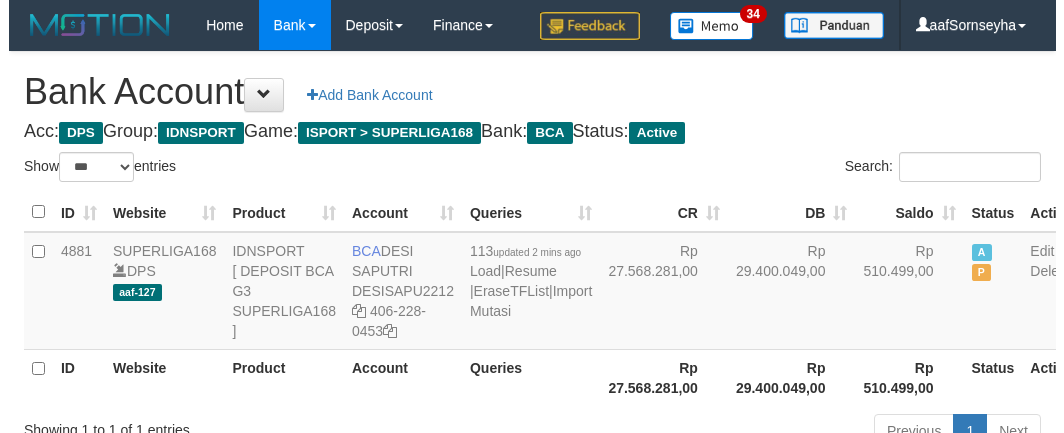 scroll, scrollTop: 175, scrollLeft: 0, axis: vertical 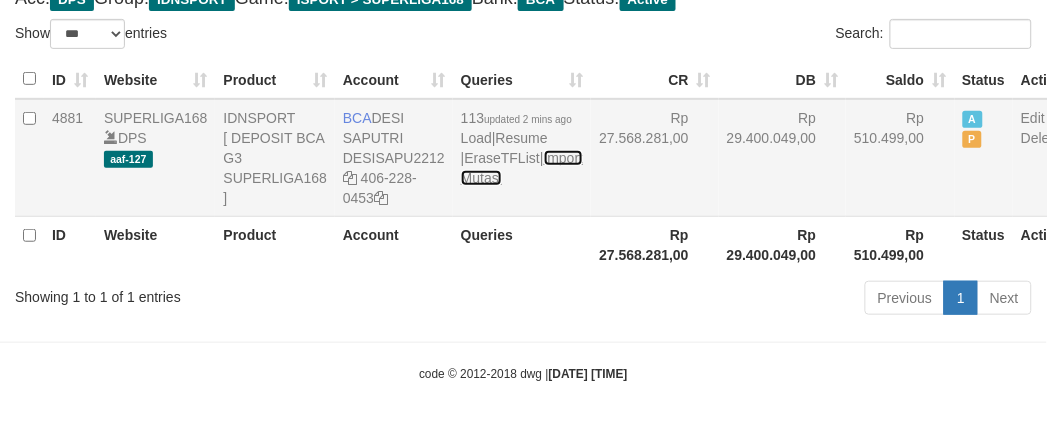 click on "Import Mutasi" at bounding box center [522, 168] 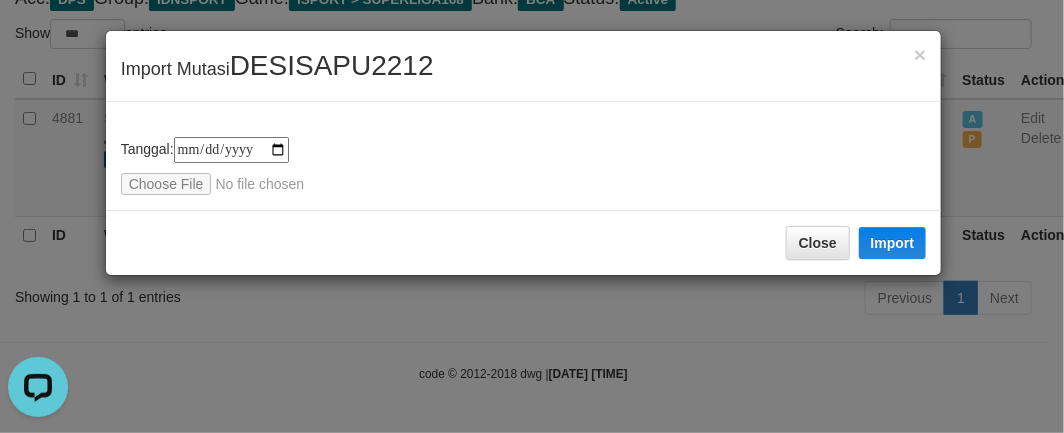 scroll, scrollTop: 0, scrollLeft: 0, axis: both 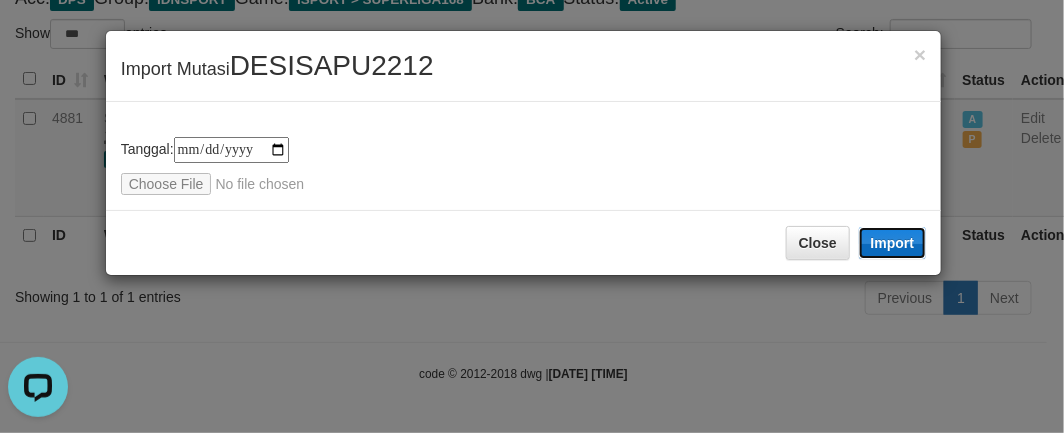 click on "Import" at bounding box center (893, 243) 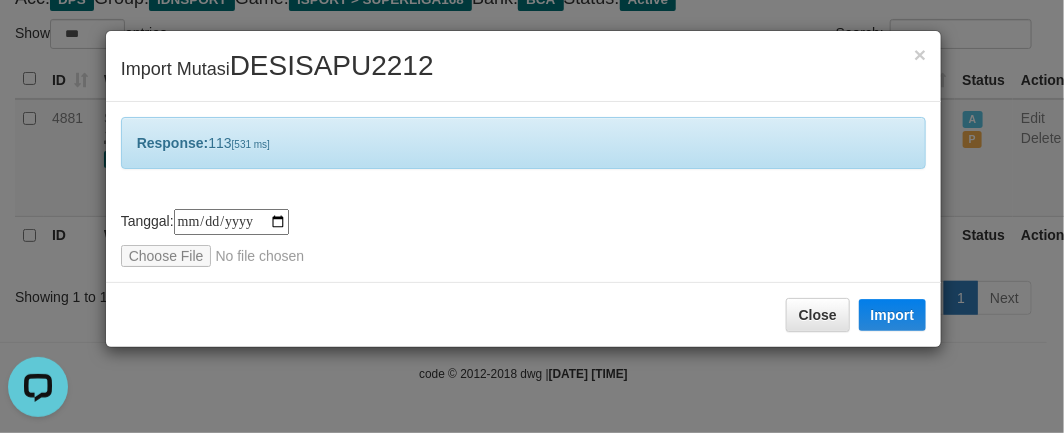 click on "**********" at bounding box center [532, 216] 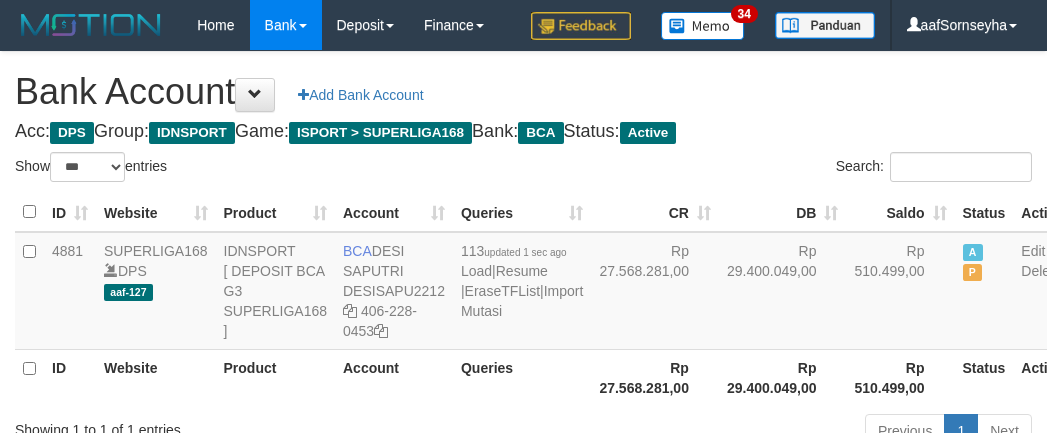 select on "***" 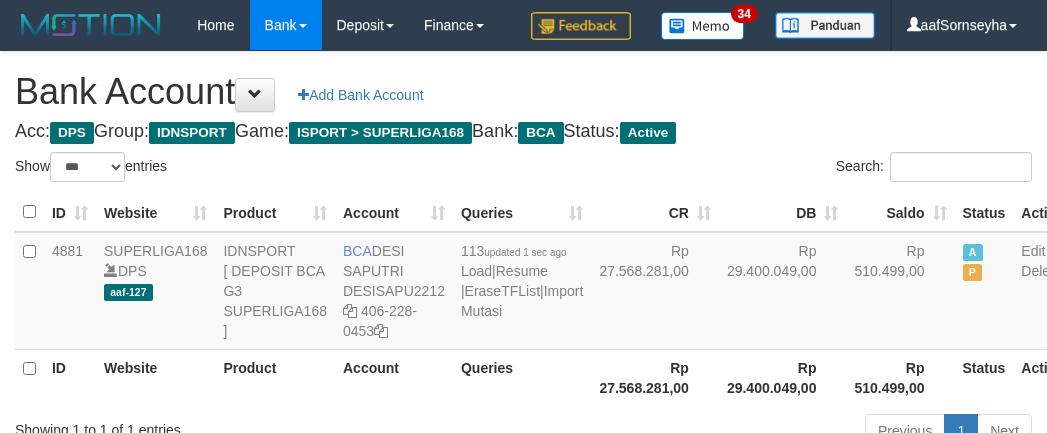 scroll, scrollTop: 175, scrollLeft: 0, axis: vertical 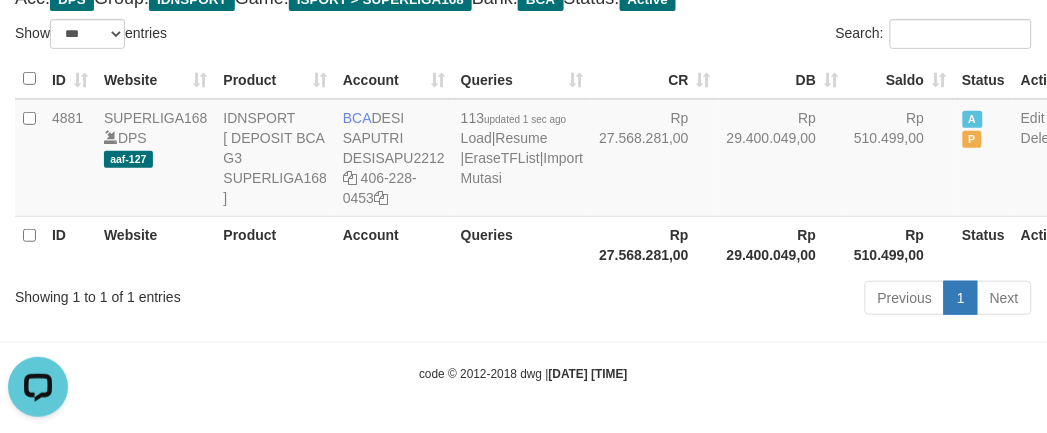 click on "ID Website Product Account Queries CR DB Saldo Status Action
4881
SUPERLIGA168
DPS
aaf-127
IDNSPORT
[ DEPOSIT BCA G3 SUPERLIGA168 ]
BCA
DESI SAPUTRI
DESISAPU2212
406-228-0453
113  updated 1 sec ago
Load
|
Resume
|
EraseTFList
|
Import Mutasi
Rp 27.568.281,00
Rp 29.400.049,00
Rp 510.499,00
A
P
Edit
Delete
ID Website Product Account Queries Rp 27.568.281,00 Rp 29.400.049,00" at bounding box center [523, 166] 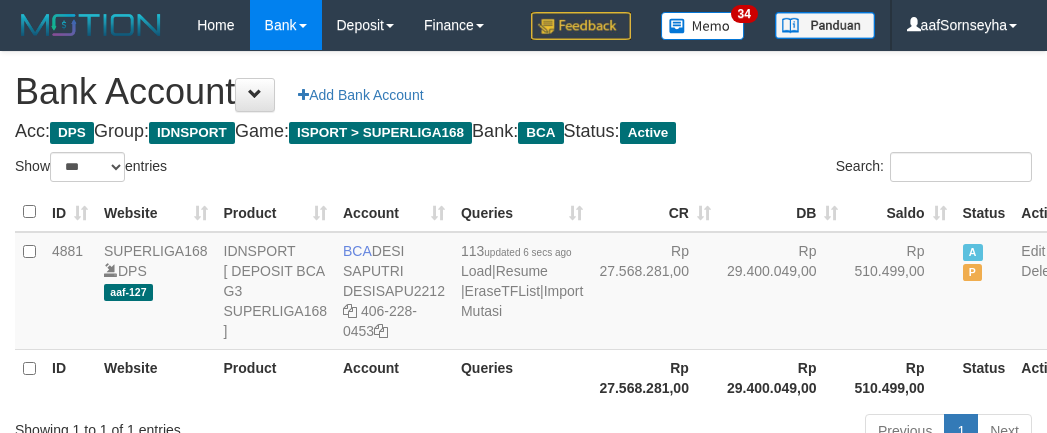 select on "***" 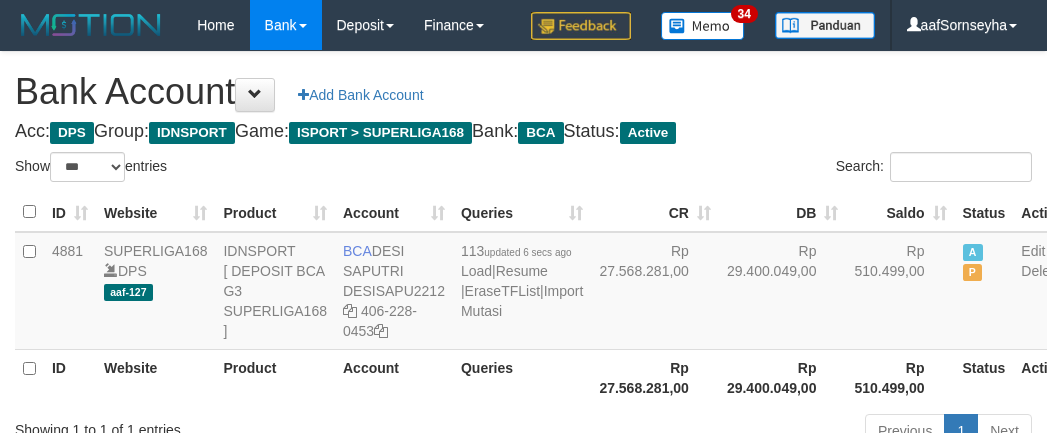 scroll, scrollTop: 175, scrollLeft: 0, axis: vertical 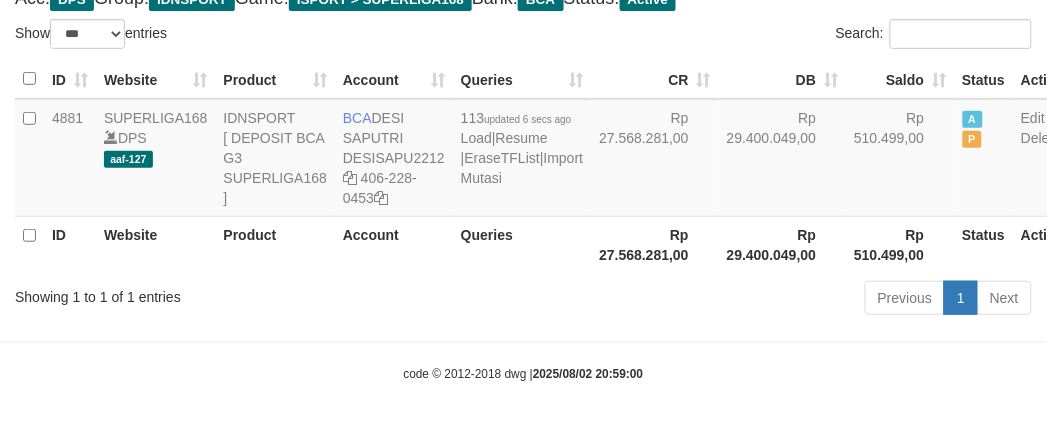 click on "ID Website Product Account Queries CR DB Saldo Status Action
4881
SUPERLIGA168
DPS
aaf-127
IDNSPORT
[ DEPOSIT BCA G3 SUPERLIGA168 ]
BCA
[NAME]
DESISAPU2212
[PHONE]
113  updated 6 secs ago
Load
|
Resume
|
EraseTFList
|
Import Mutasi
Rp 27.568.281,00
Rp 29.400.049,00
Rp 510.499,00
A
P
Edit
Delete
ID Website Product Account QueriesRp 27.568.281,00 Rp 29.400.049,00" at bounding box center (523, 166) 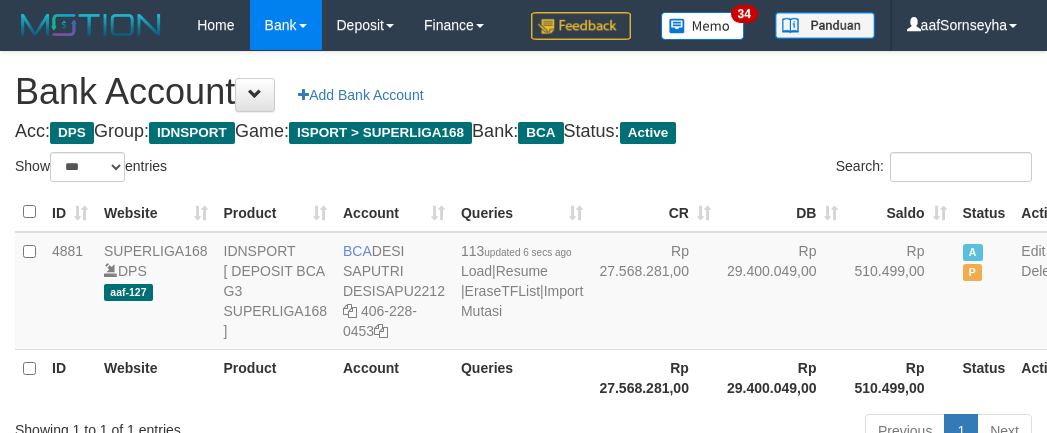 select on "***" 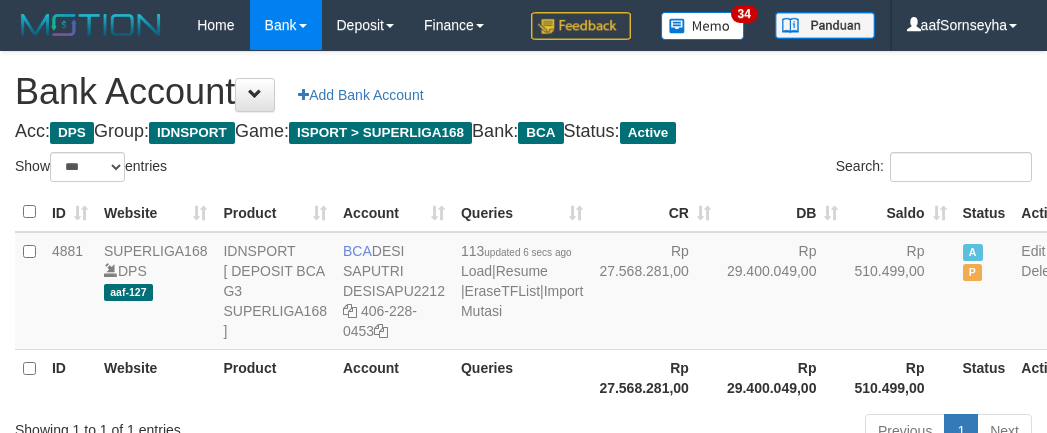 scroll, scrollTop: 175, scrollLeft: 0, axis: vertical 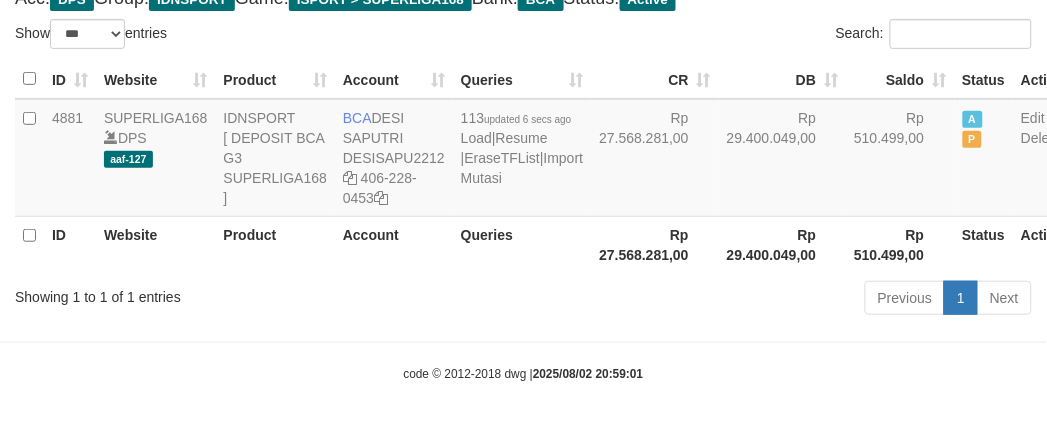 click on "ID Website Product Account Queries CR DB Saldo Status Action
4881
SUPERLIGA168
DPS
aaf-127
IDNSPORT
[ DEPOSIT BCA G3 SUPERLIGA168 ]
BCA
[NAME]
DESISAPU2212
[PHONE]
113  updated 6 secs ago
Load
|
Resume
|
EraseTFList
|
Import Mutasi
Rp 27.568.281,00
Rp 29.400.049,00
Rp 510.499,00
A
P
Edit
Delete
ID Website Product Account QueriesRp 27.568.281,00Rp 29.400.049,00" at bounding box center [523, 166] 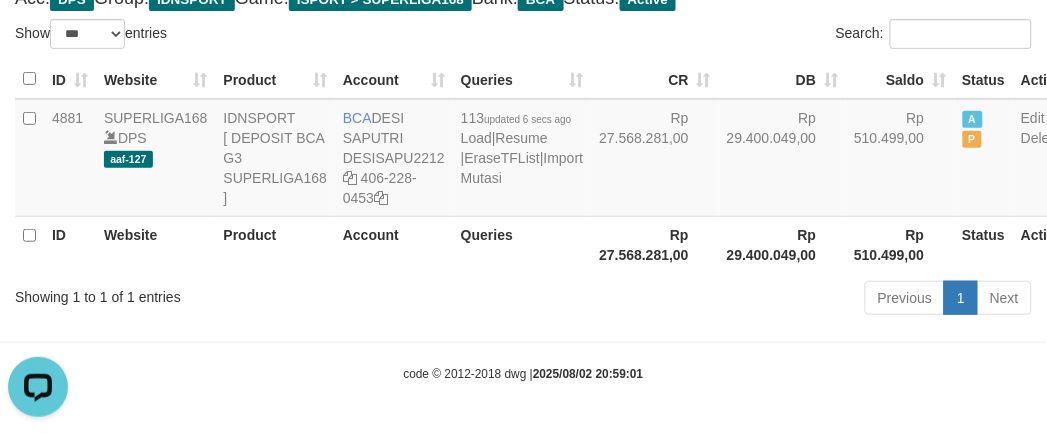 scroll, scrollTop: 0, scrollLeft: 0, axis: both 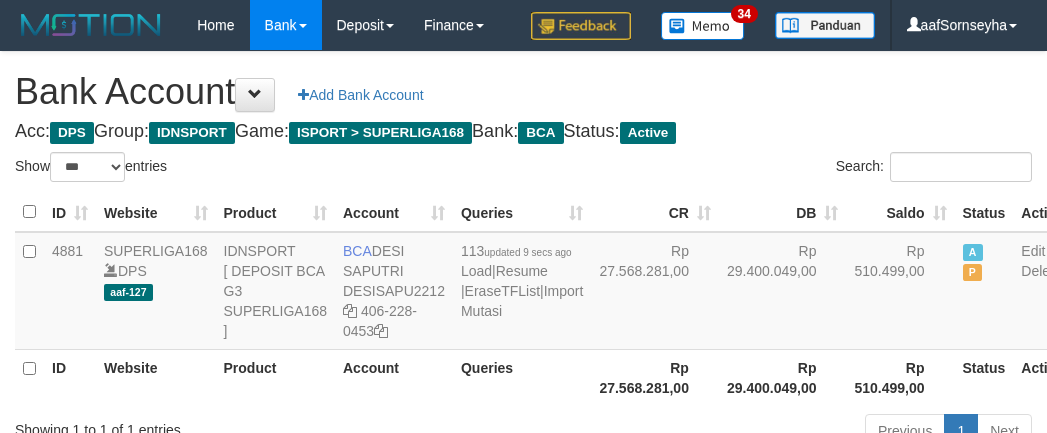 select on "***" 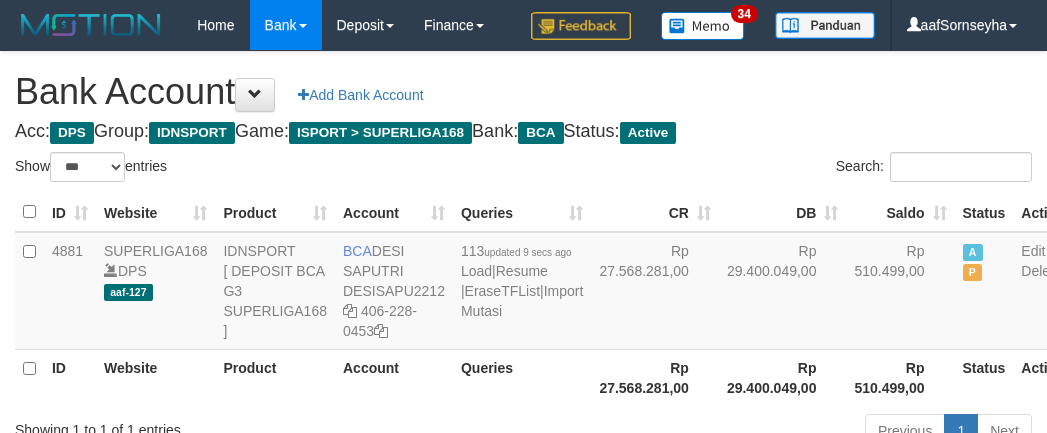 scroll, scrollTop: 175, scrollLeft: 0, axis: vertical 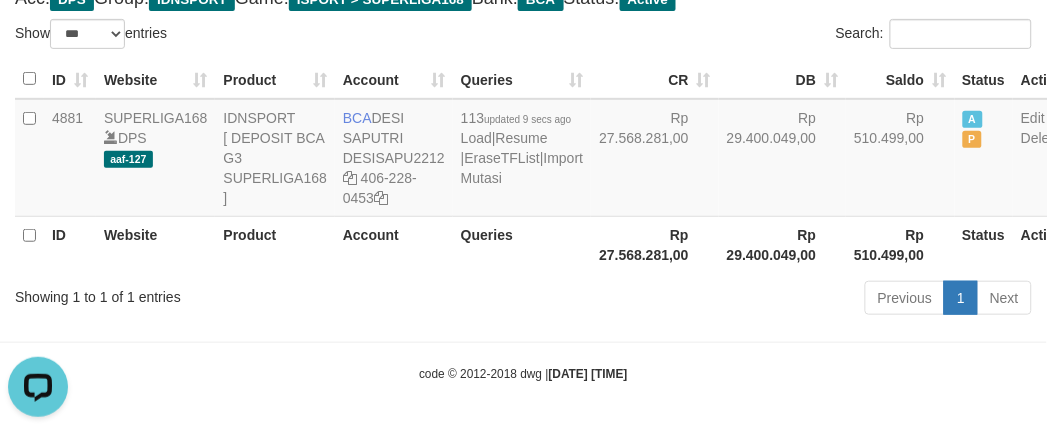 click on "Queries" at bounding box center (522, 244) 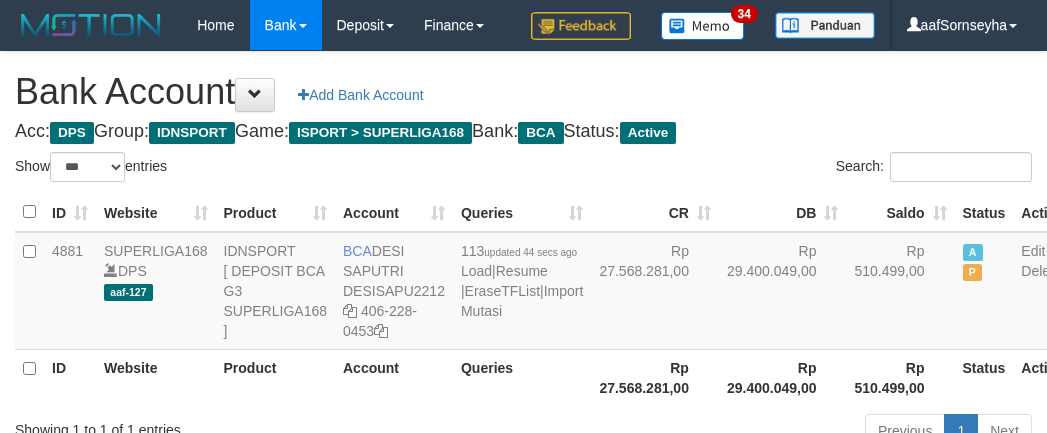 select on "***" 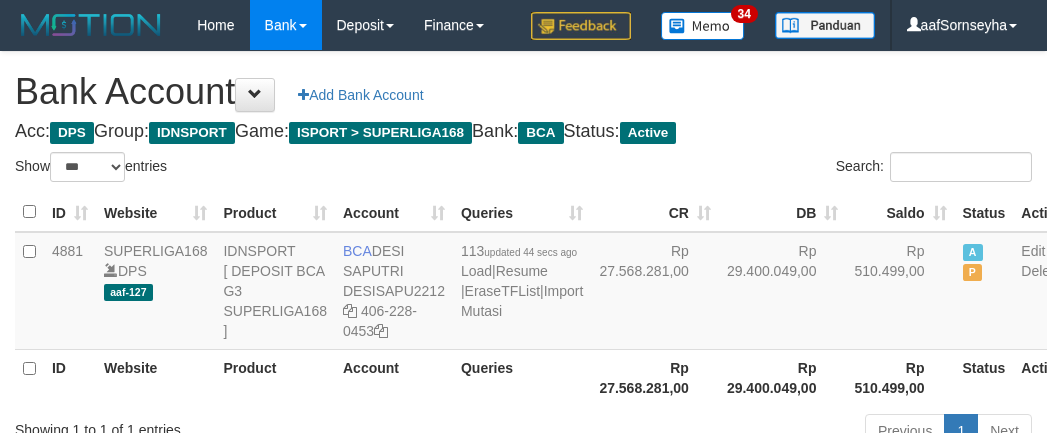 scroll, scrollTop: 175, scrollLeft: 0, axis: vertical 